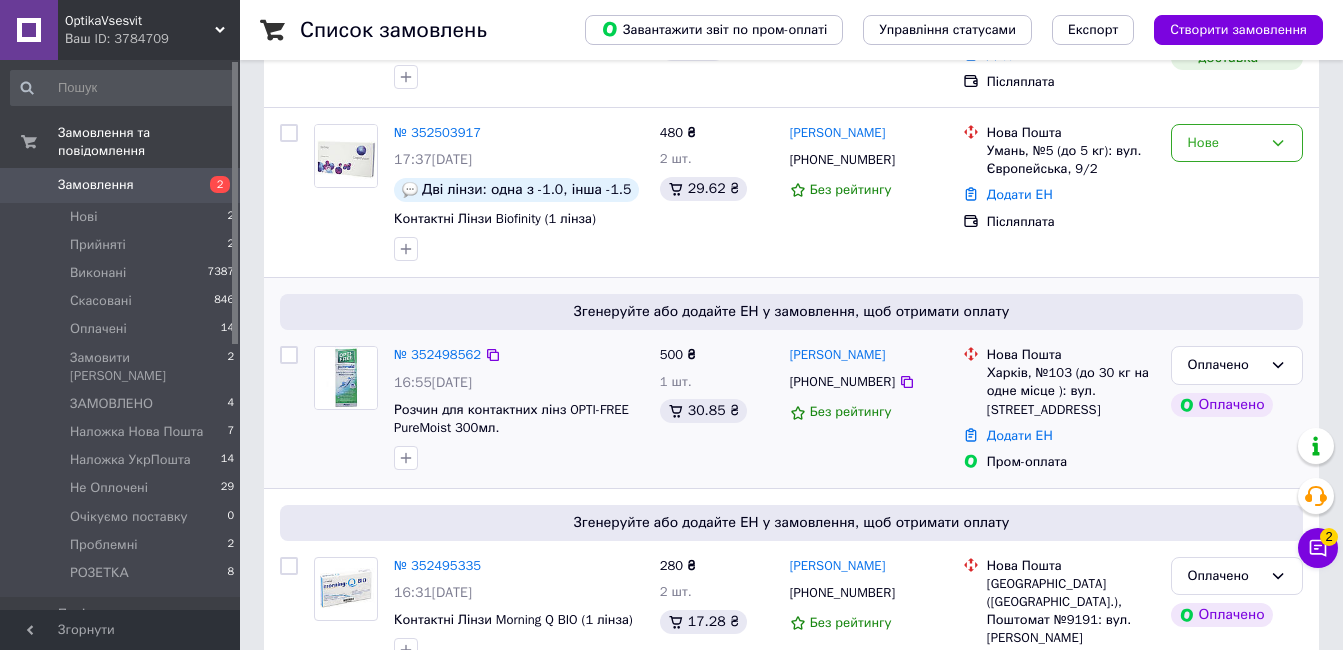 scroll, scrollTop: 900, scrollLeft: 0, axis: vertical 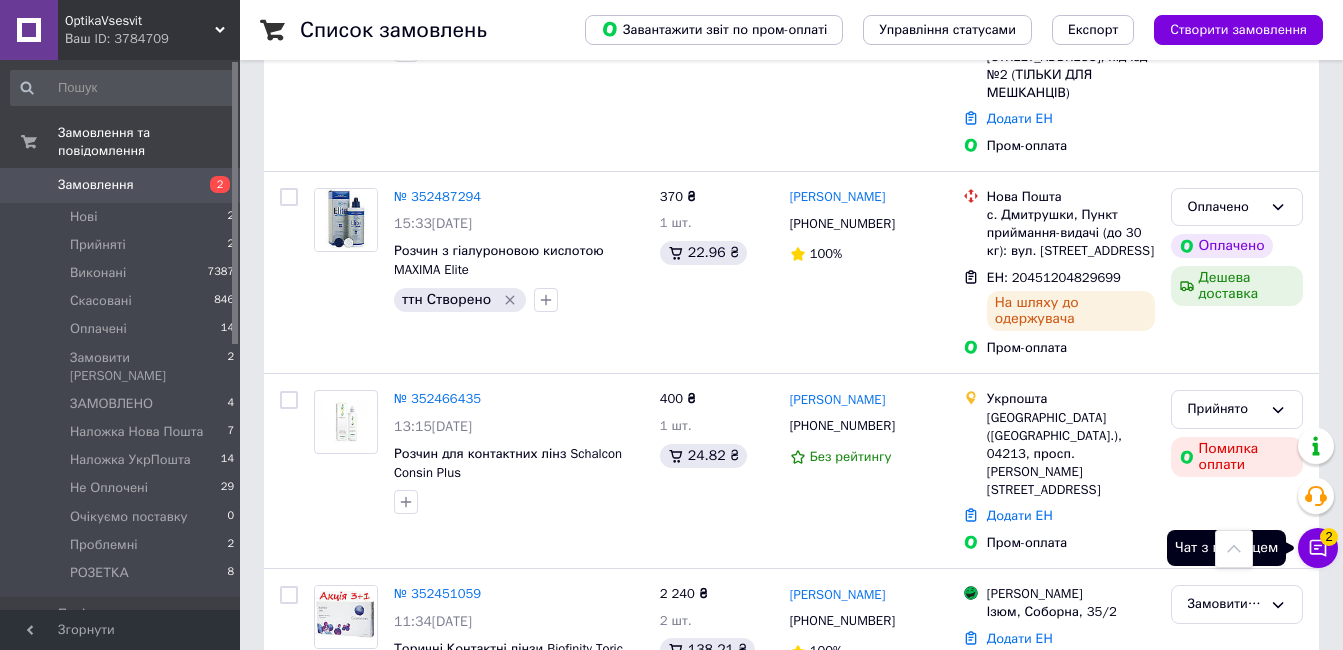 click 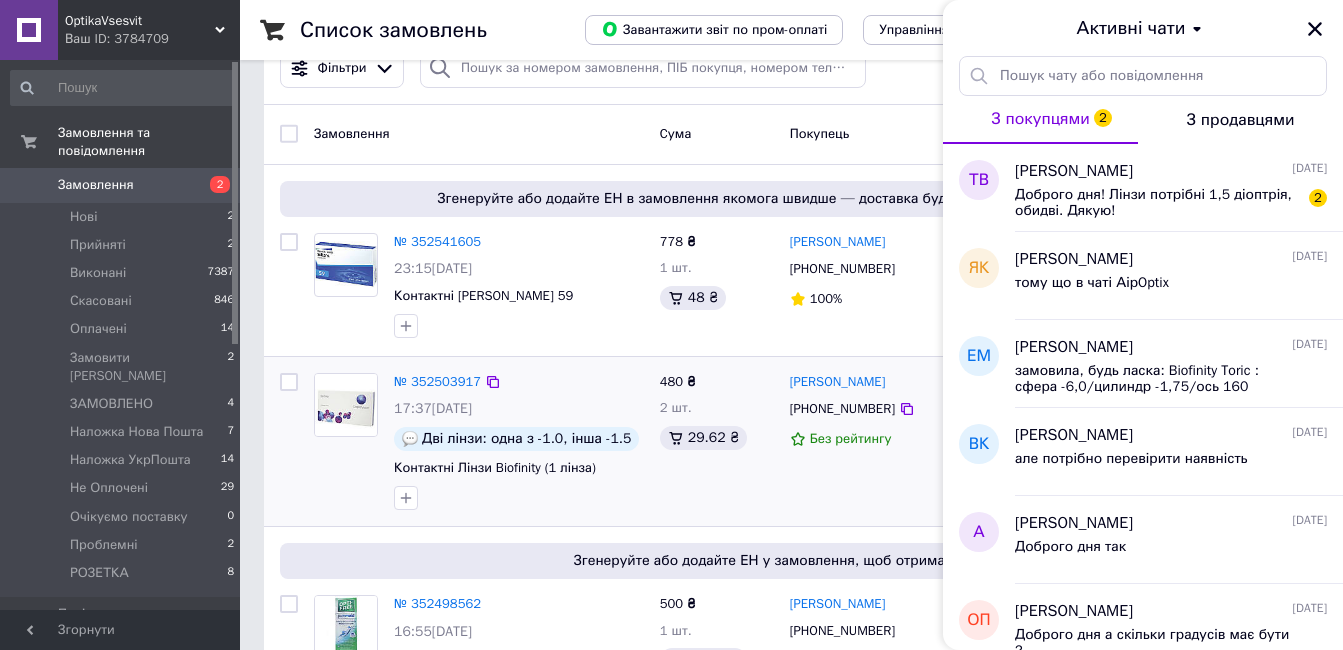 scroll, scrollTop: 0, scrollLeft: 0, axis: both 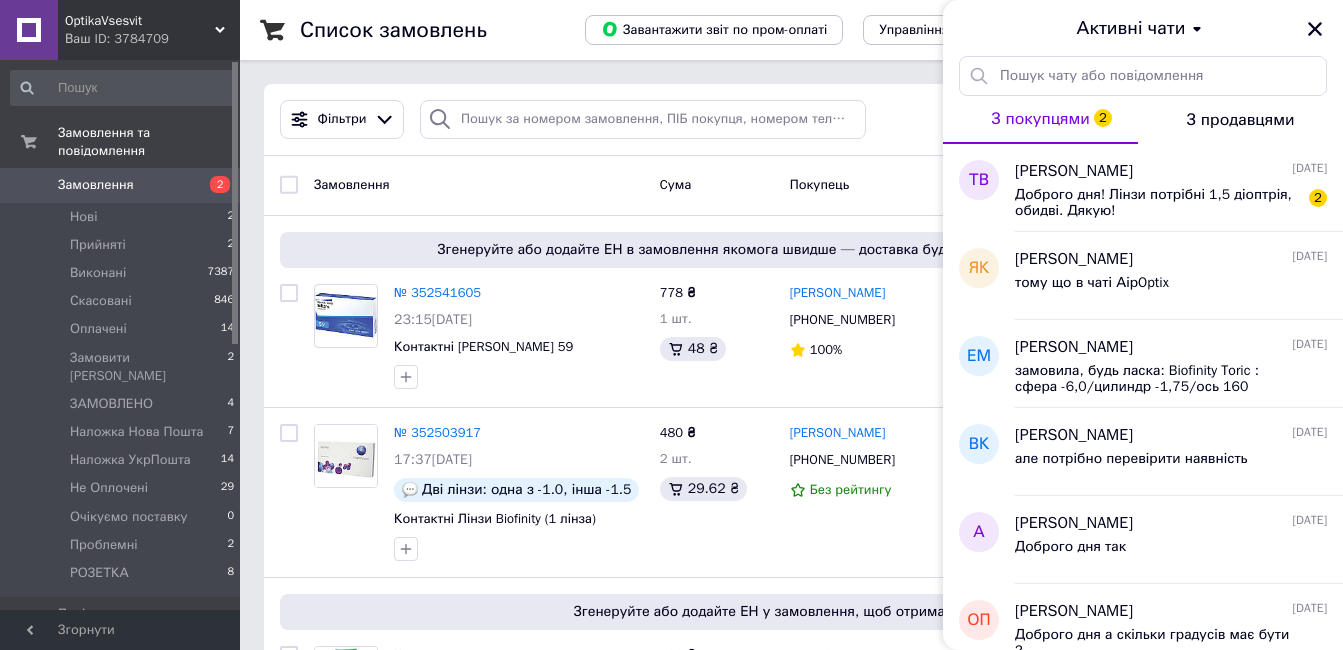 drag, startPoint x: 117, startPoint y: 170, endPoint x: 255, endPoint y: 26, distance: 199.44925 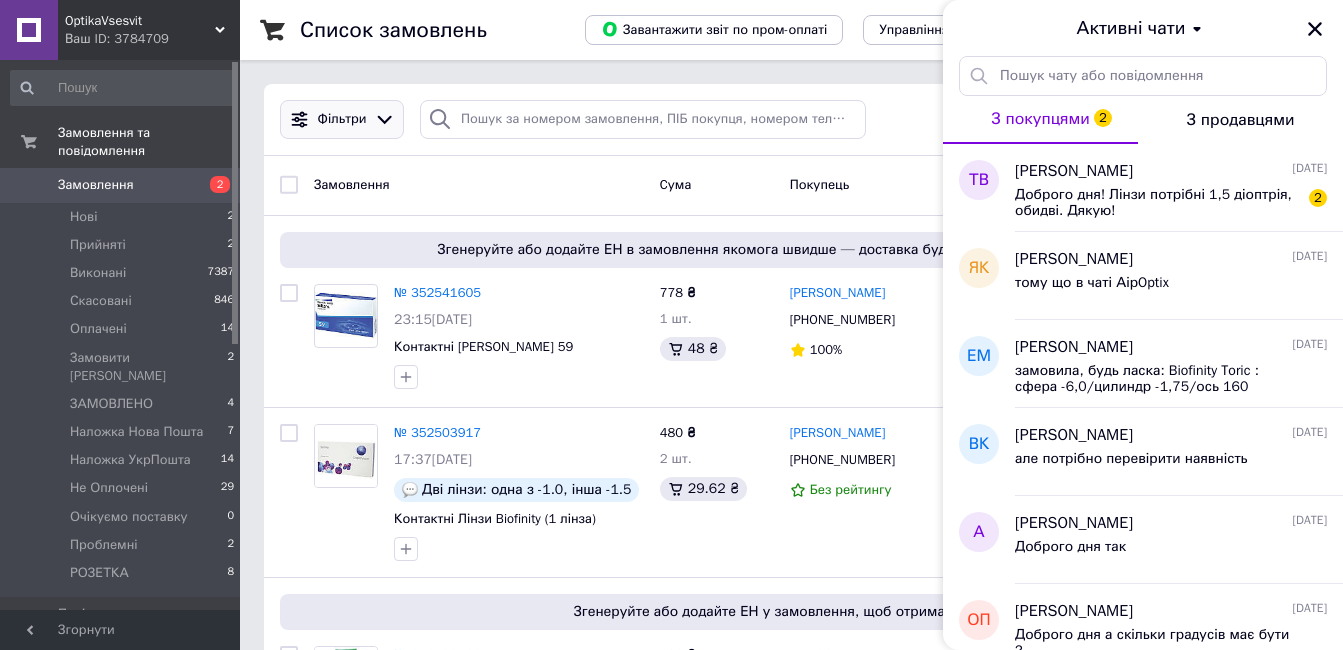 click 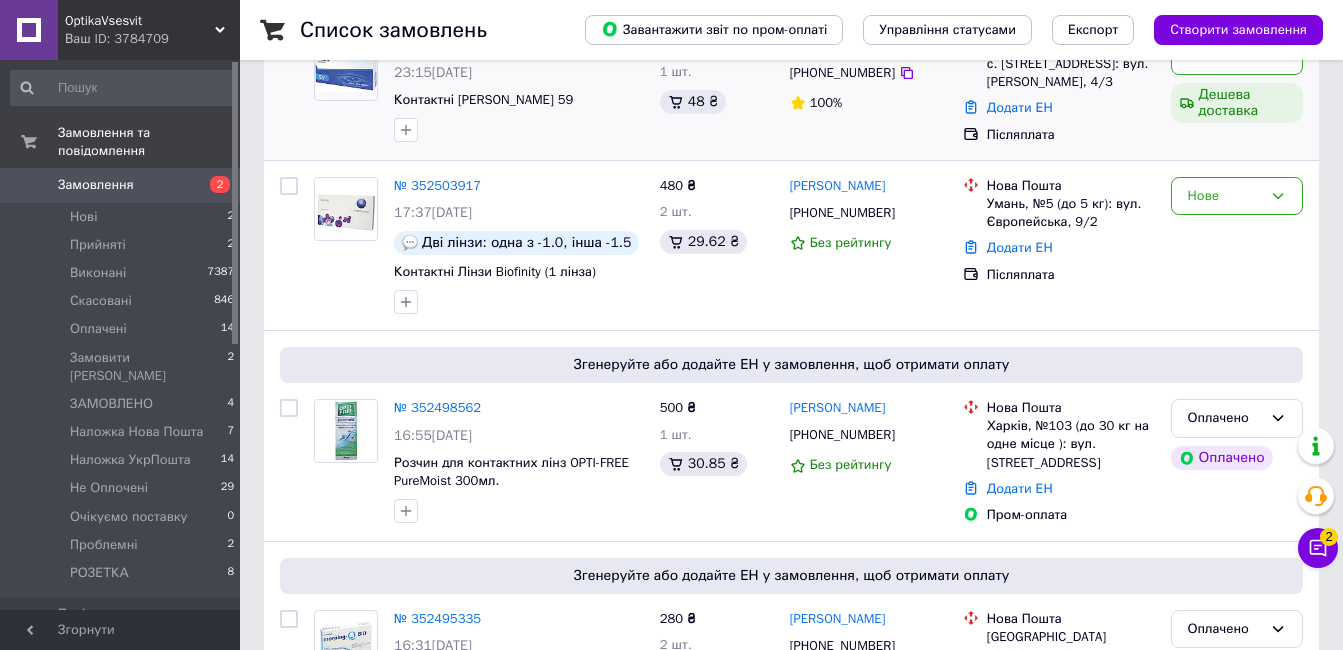 scroll, scrollTop: 300, scrollLeft: 0, axis: vertical 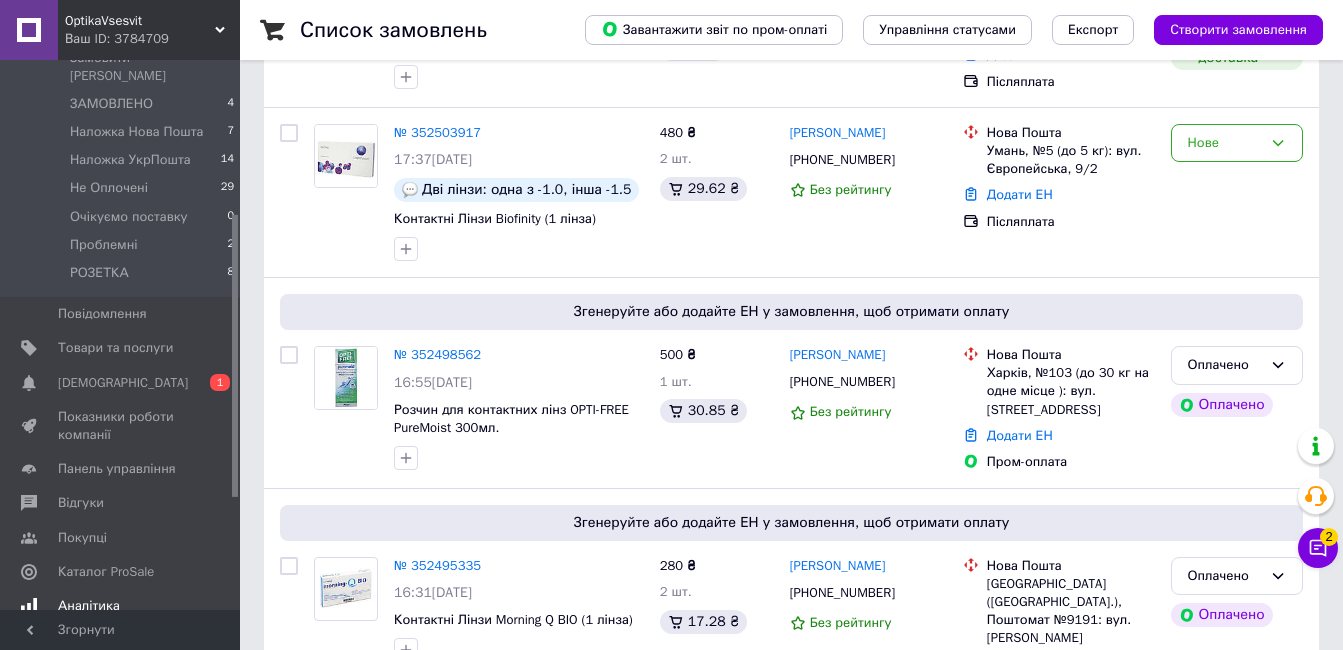 drag, startPoint x: 88, startPoint y: 335, endPoint x: 99, endPoint y: 338, distance: 11.401754 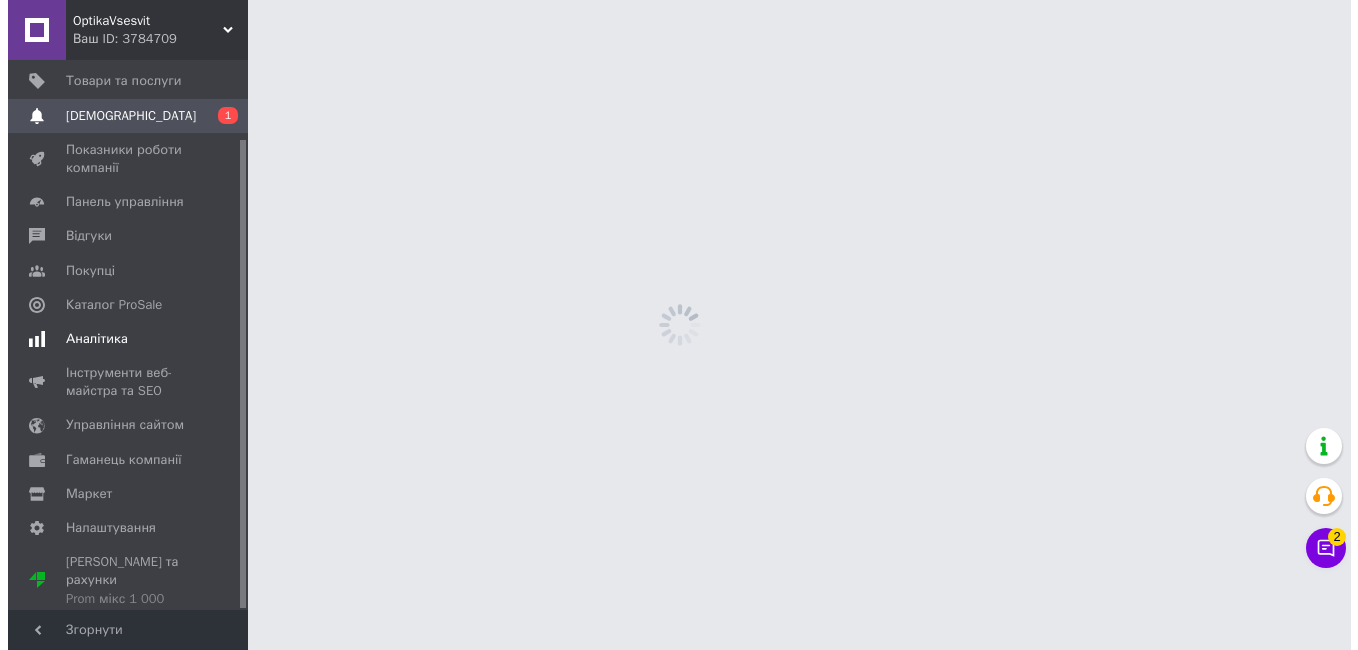 scroll, scrollTop: 0, scrollLeft: 0, axis: both 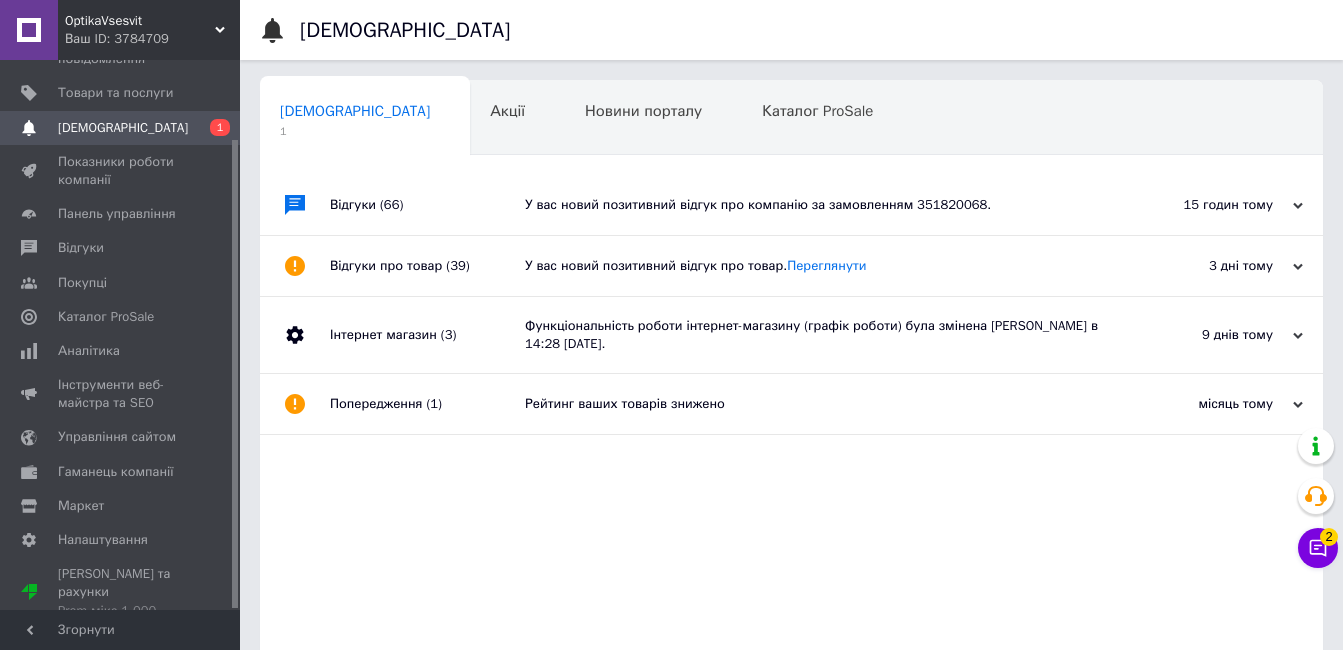 click on "У вас новий позитивний відгук про компанію за замовленням 351820068." at bounding box center [814, 205] 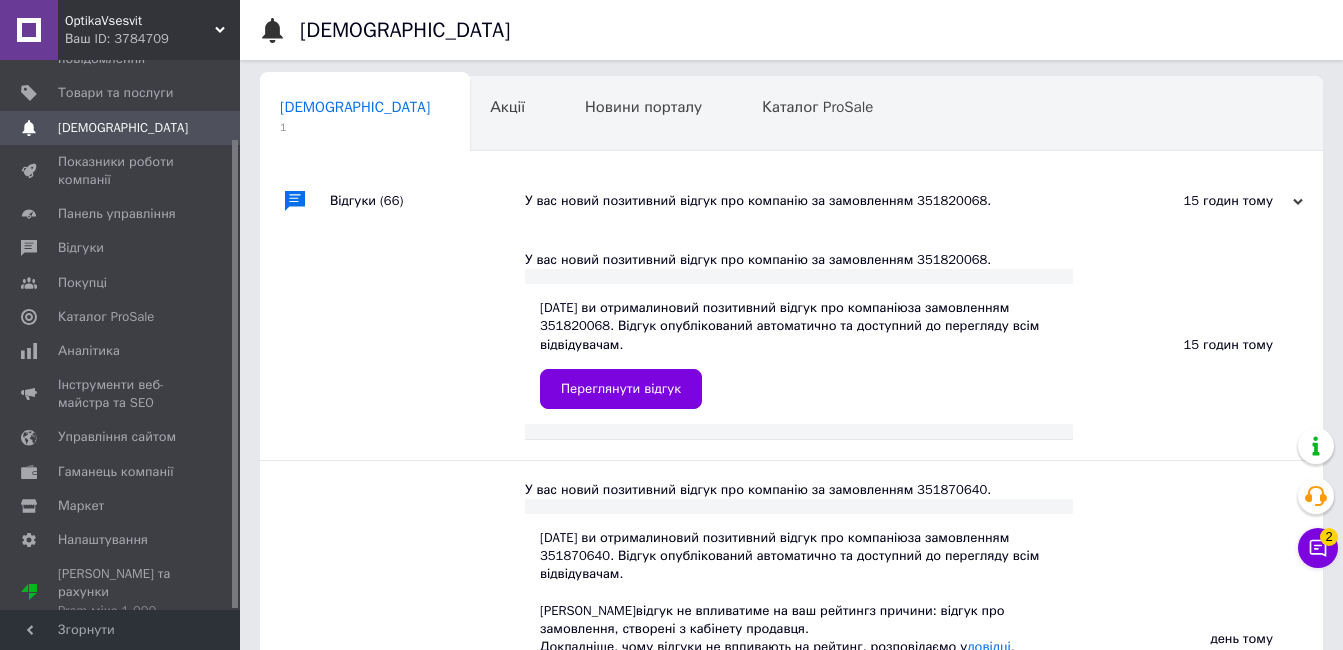 scroll, scrollTop: 0, scrollLeft: 0, axis: both 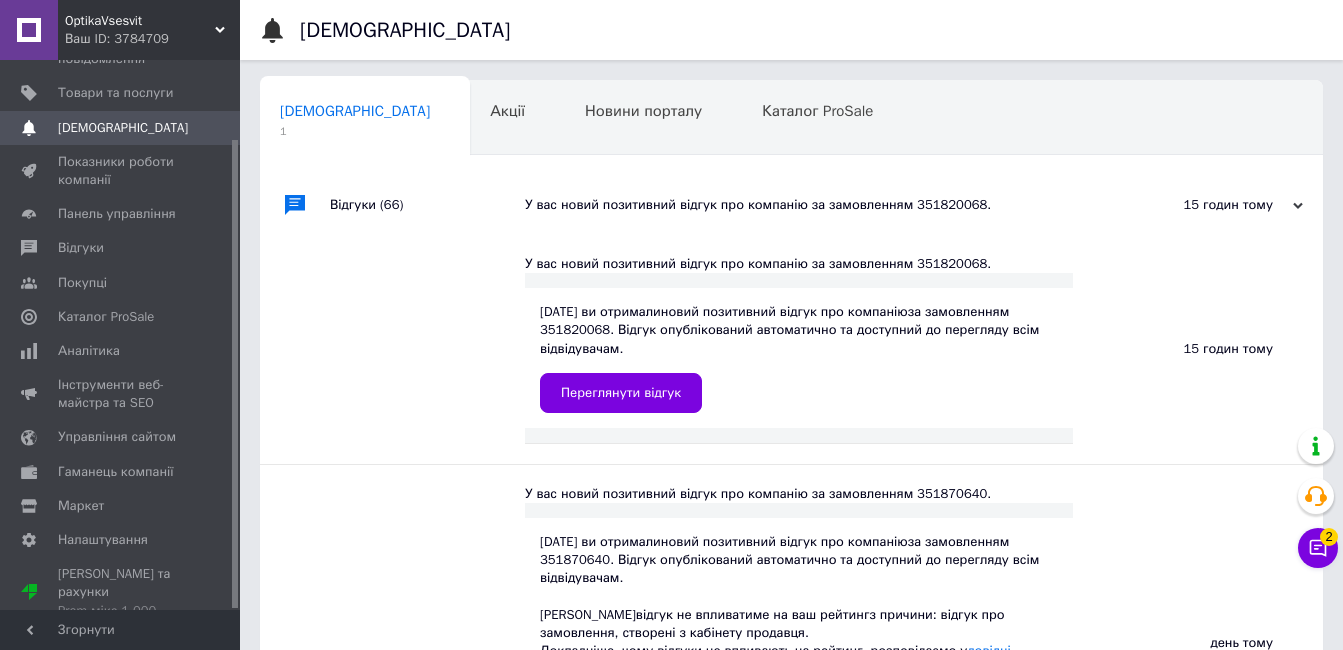 click on "У вас новий позитивний відгук про компанію за замовленням 351820068." at bounding box center [814, 205] 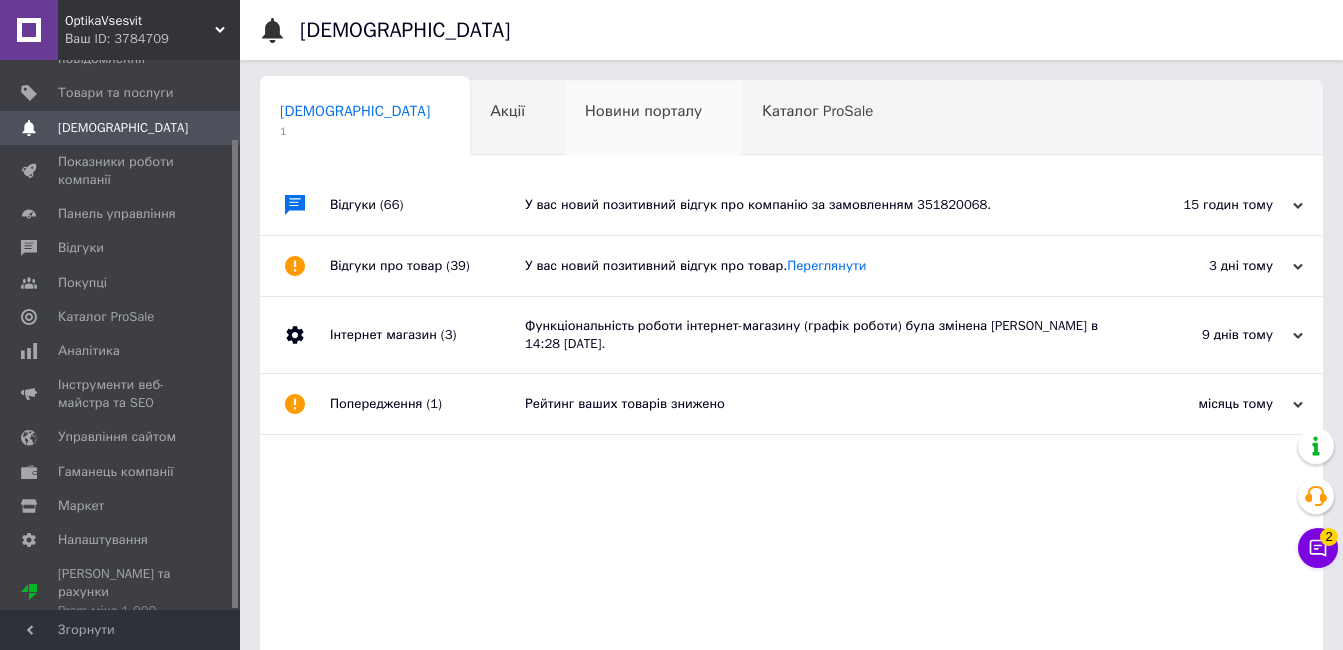 click on "Новини порталу 0" at bounding box center [653, 119] 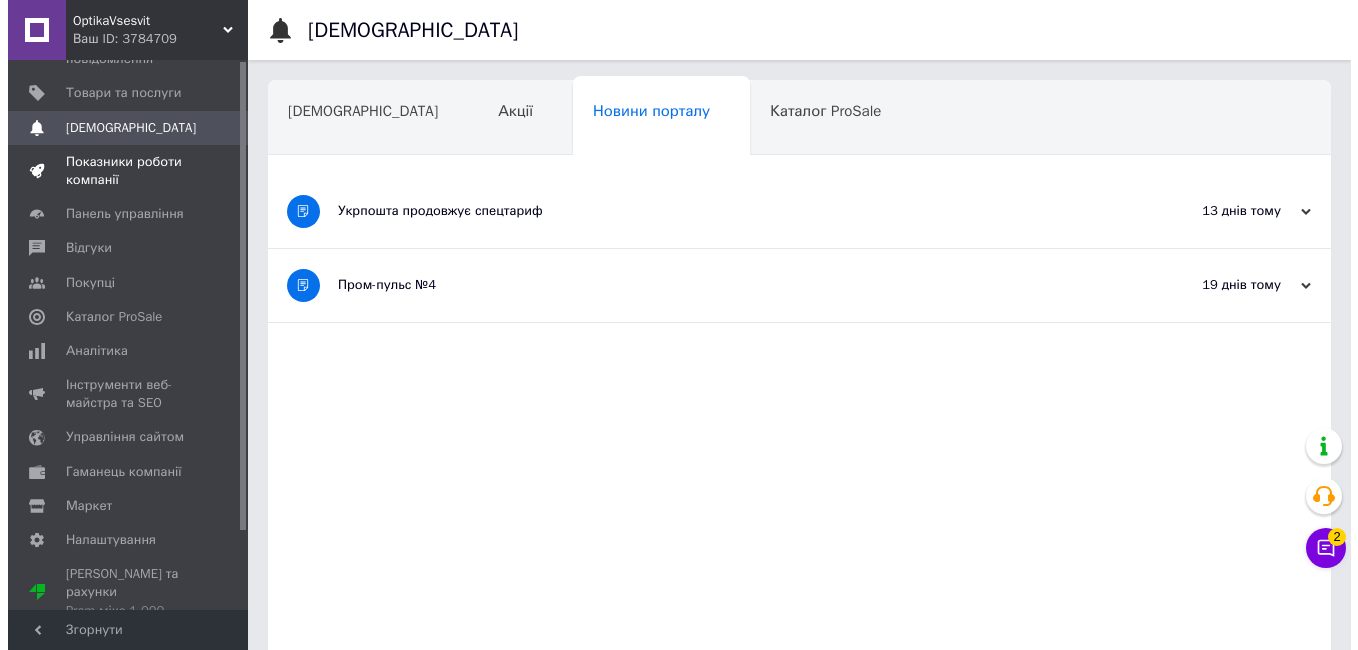 scroll, scrollTop: 0, scrollLeft: 0, axis: both 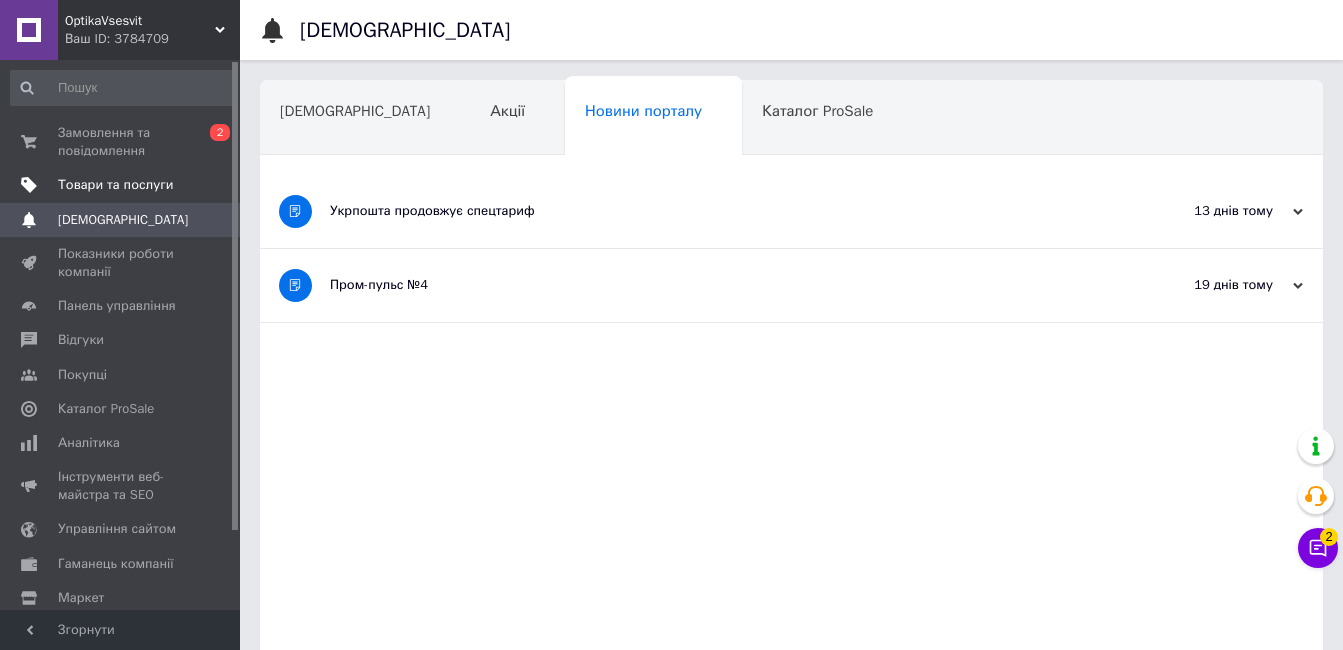 click on "Товари та послуги" at bounding box center [115, 185] 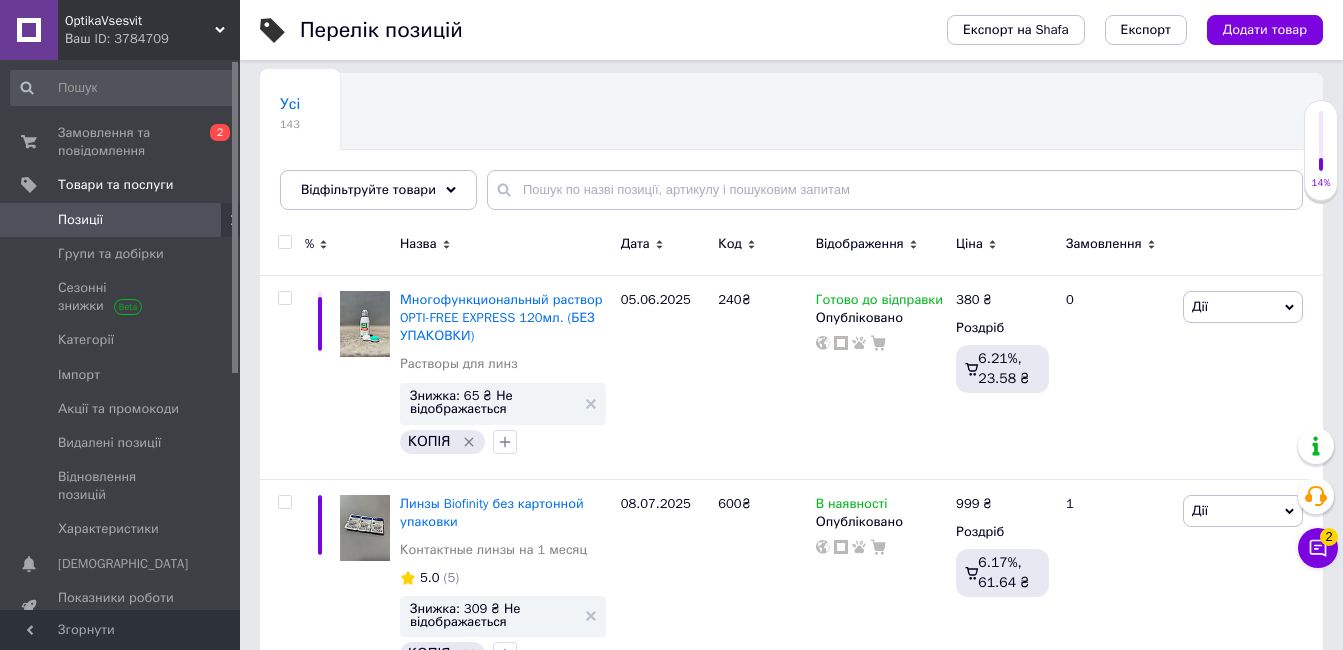 scroll, scrollTop: 200, scrollLeft: 0, axis: vertical 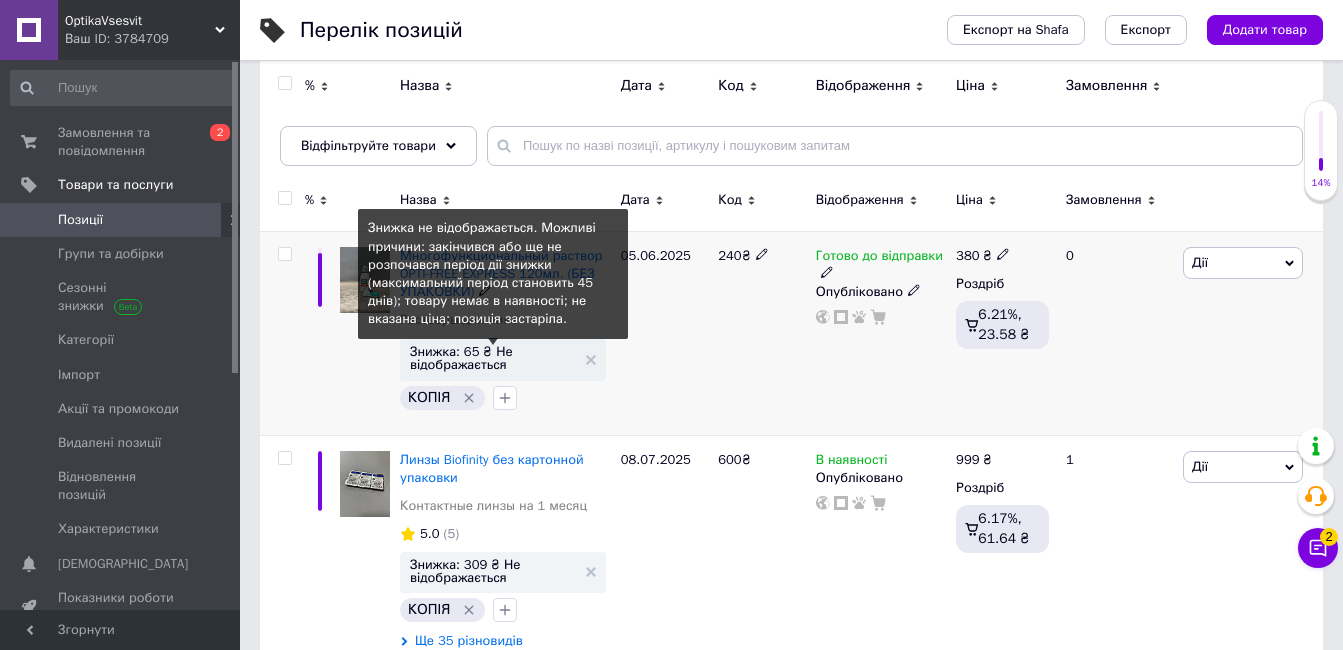 click on "Знижка: 65 ₴ Не відображається" at bounding box center (493, 358) 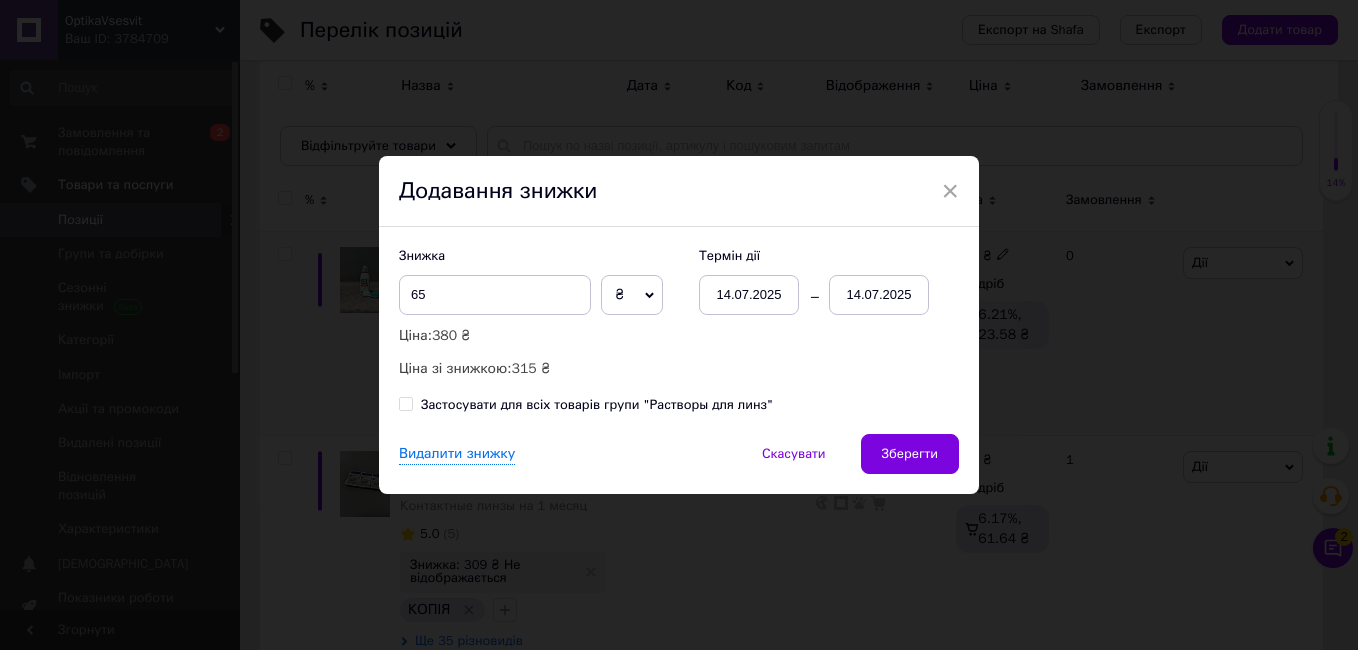 click on "14.07.2025" at bounding box center [879, 295] 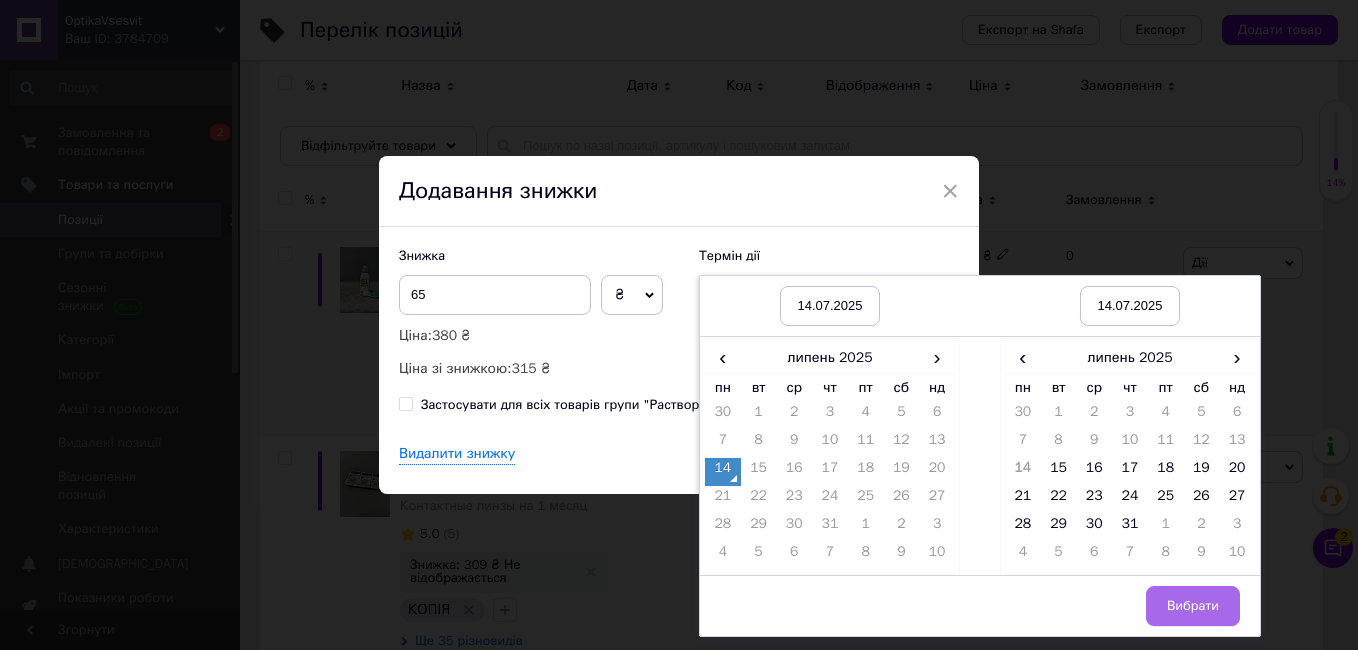 click on "20" at bounding box center [1237, 472] 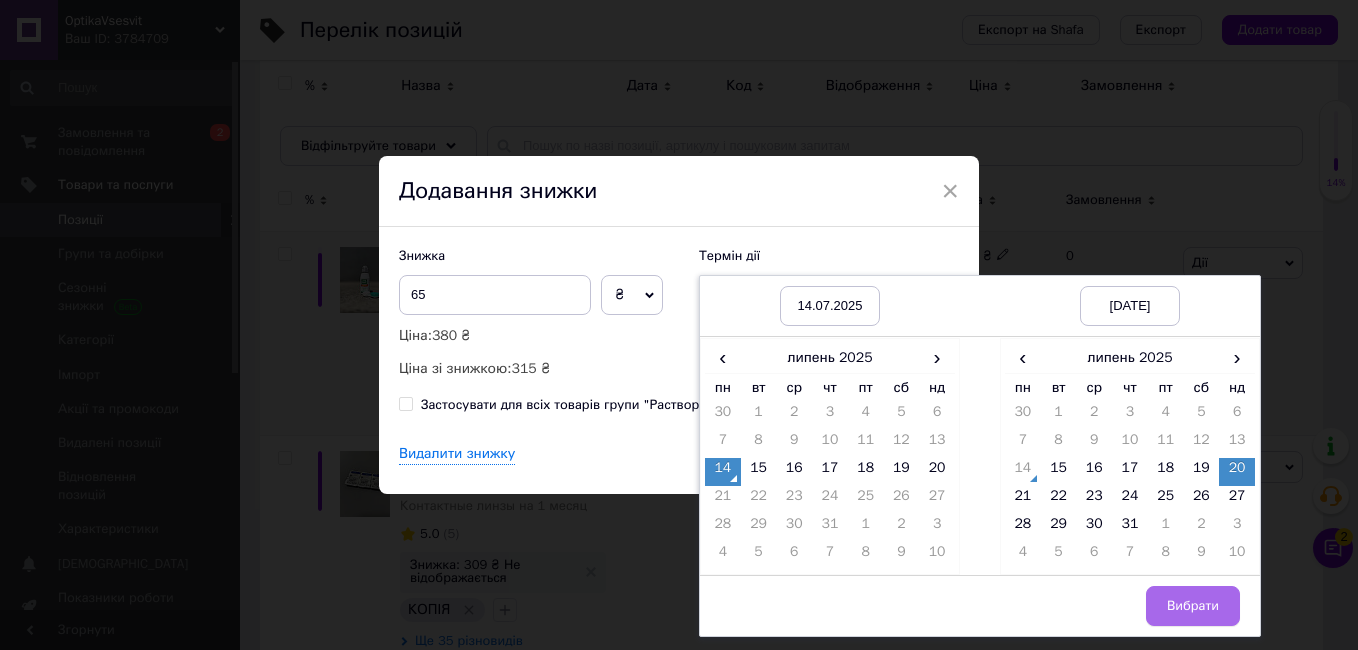 click on "Вибрати" at bounding box center (1193, 606) 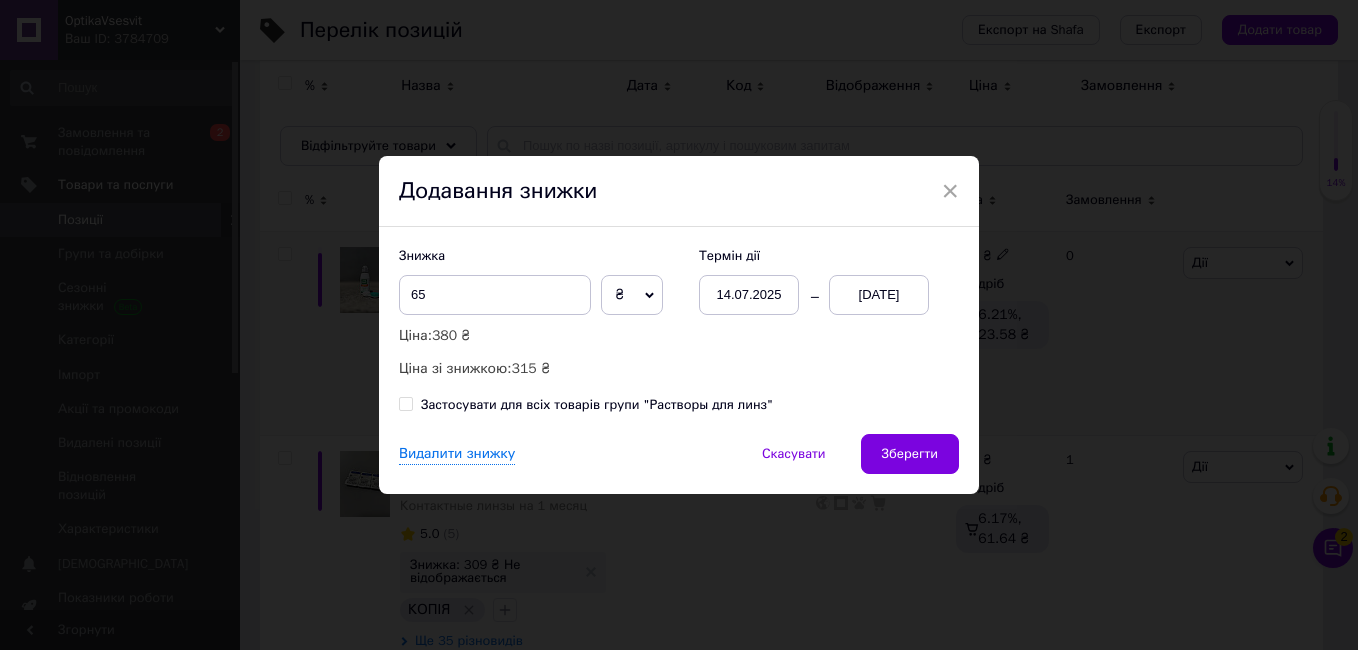 click on "Зберегти" at bounding box center (910, 454) 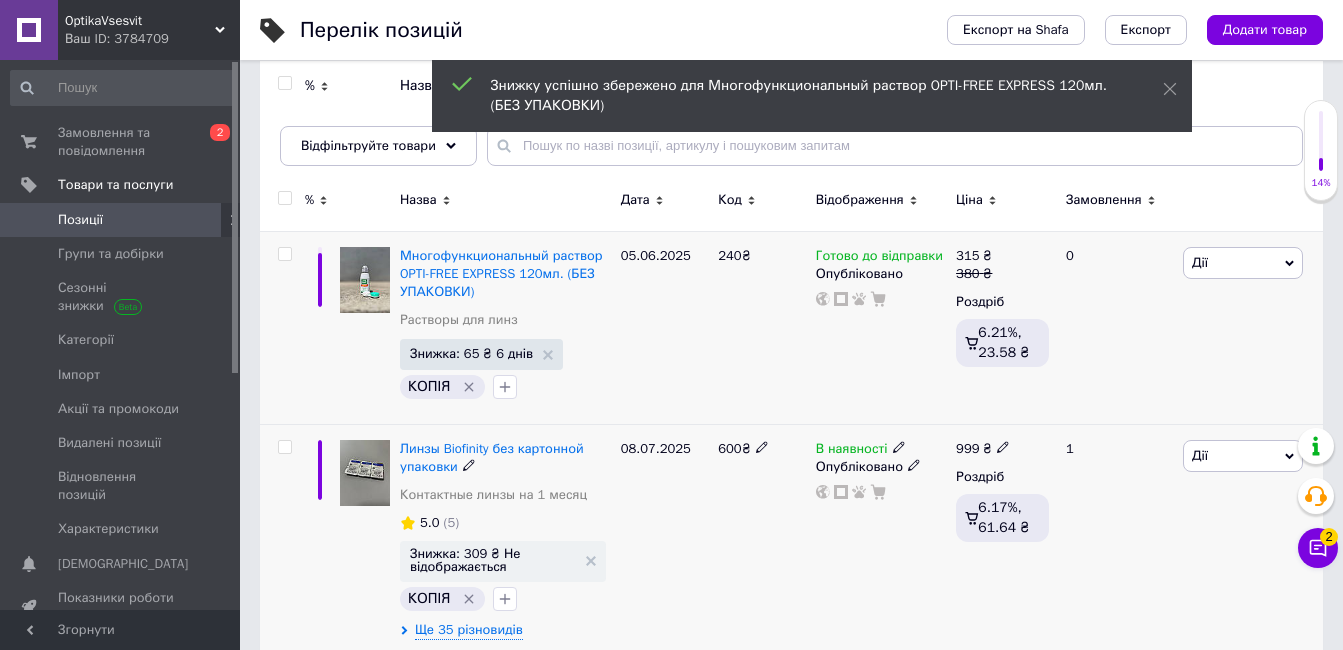 scroll, scrollTop: 400, scrollLeft: 0, axis: vertical 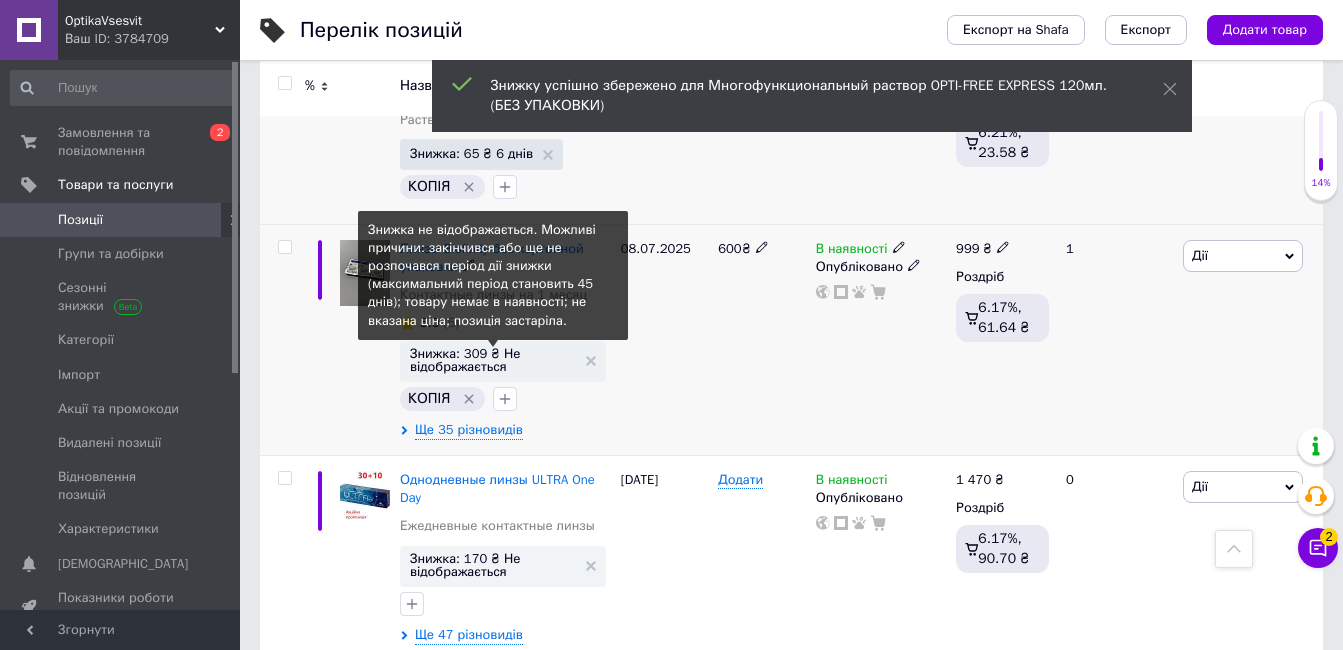 click on "Знижка: 309 ₴ Не відображається" at bounding box center (493, 360) 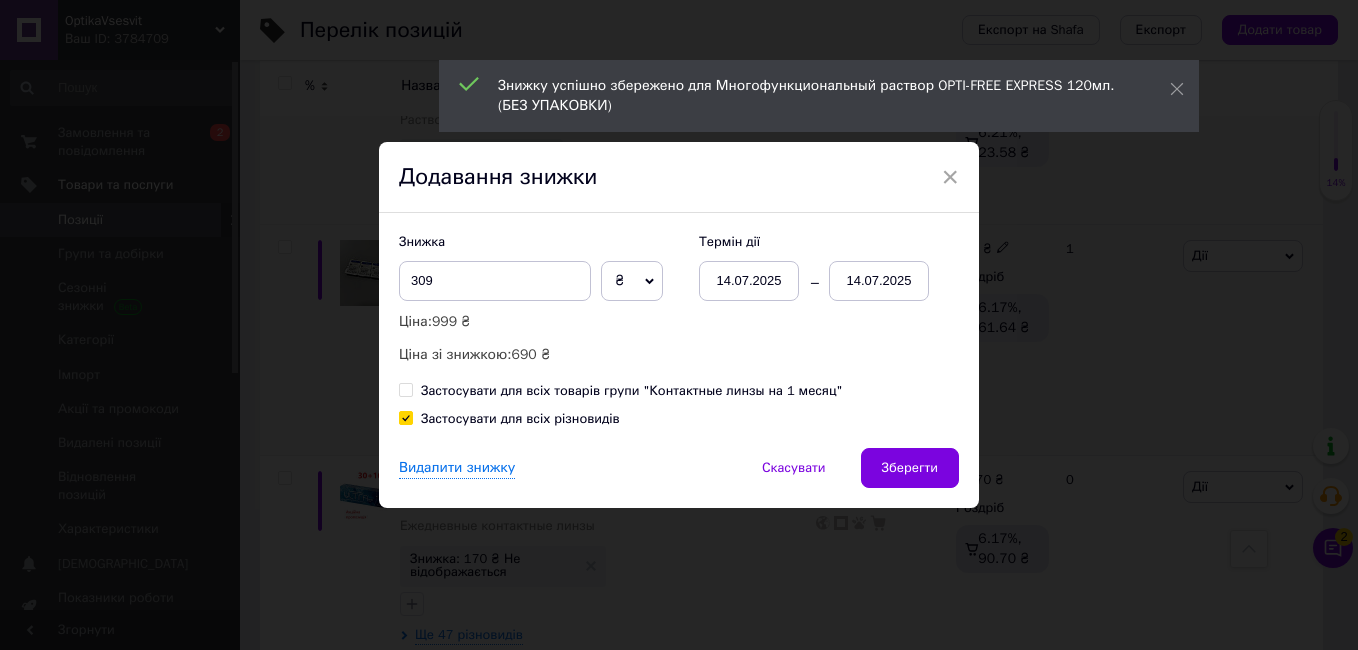 click on "14.07.2025" at bounding box center (879, 281) 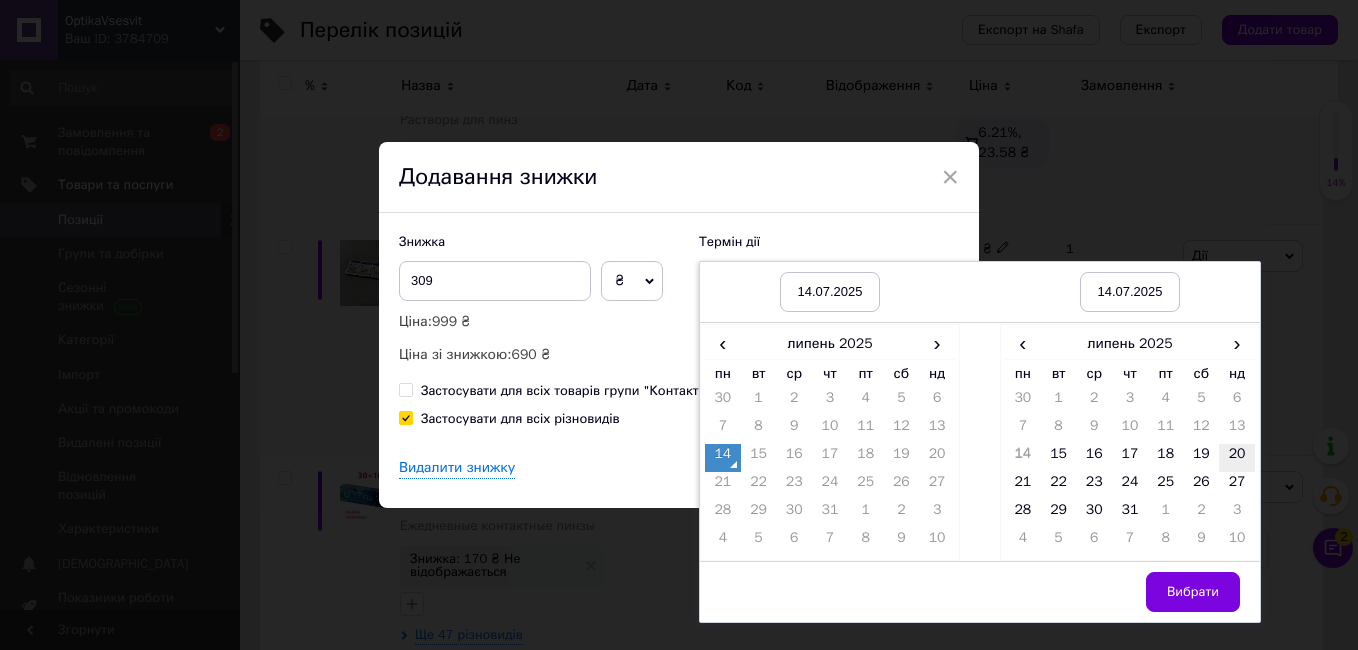drag, startPoint x: 1216, startPoint y: 458, endPoint x: 1227, endPoint y: 463, distance: 12.083046 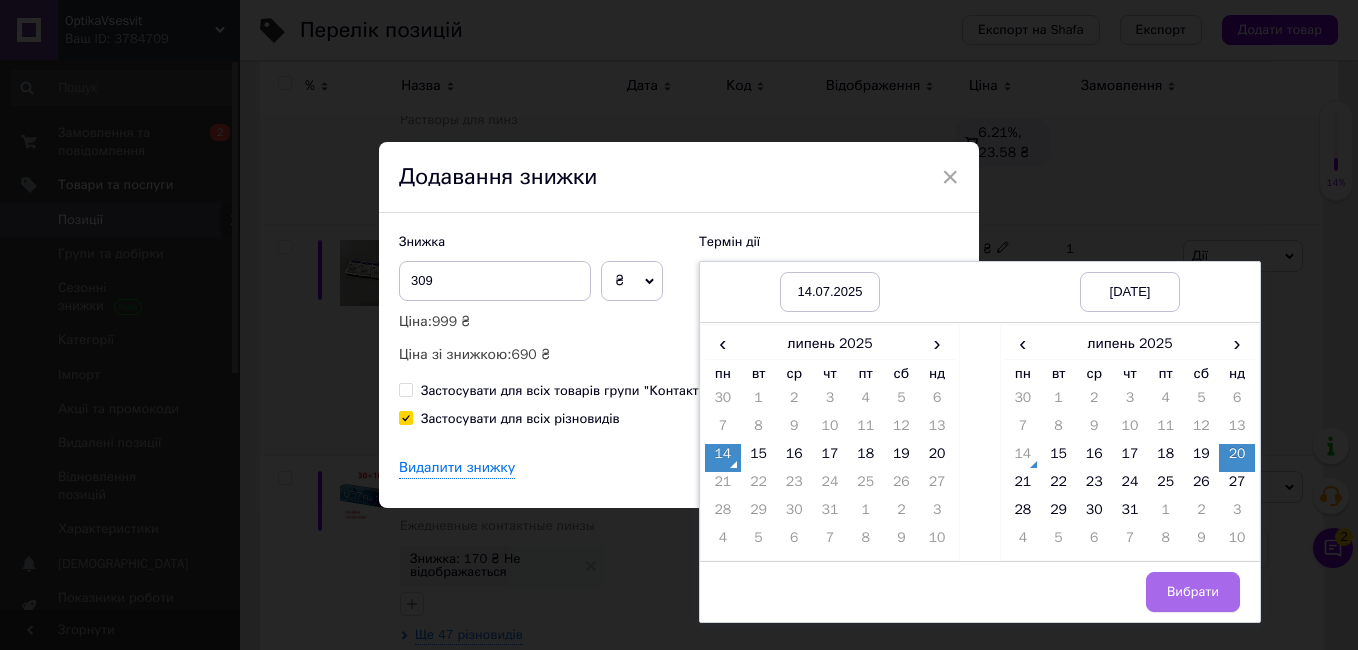 click on "Вибрати" at bounding box center (1193, 592) 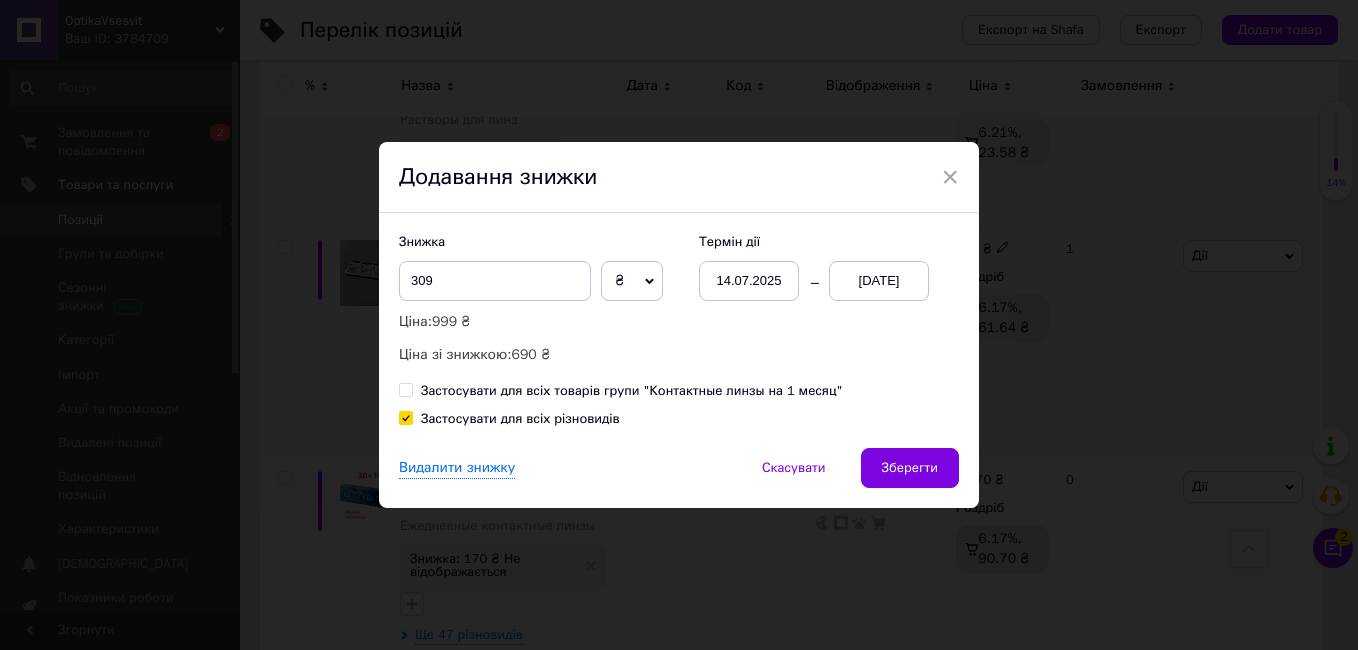 click on "Зберегти" at bounding box center [910, 468] 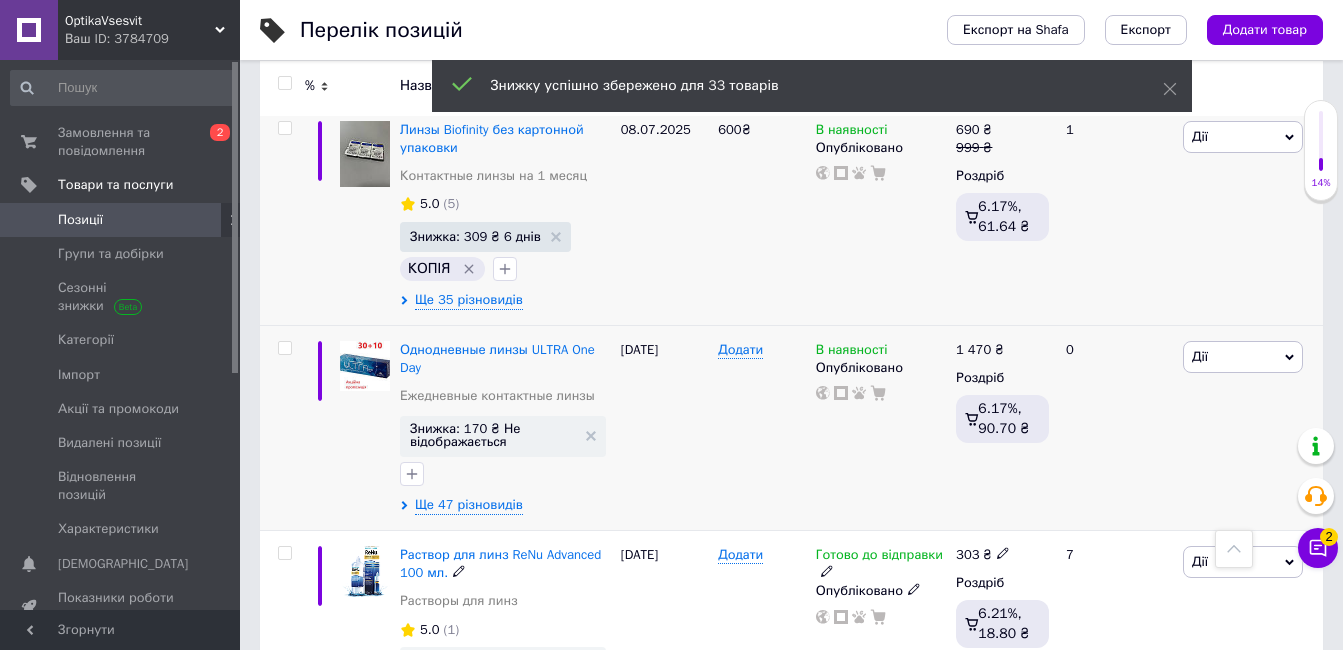scroll, scrollTop: 700, scrollLeft: 0, axis: vertical 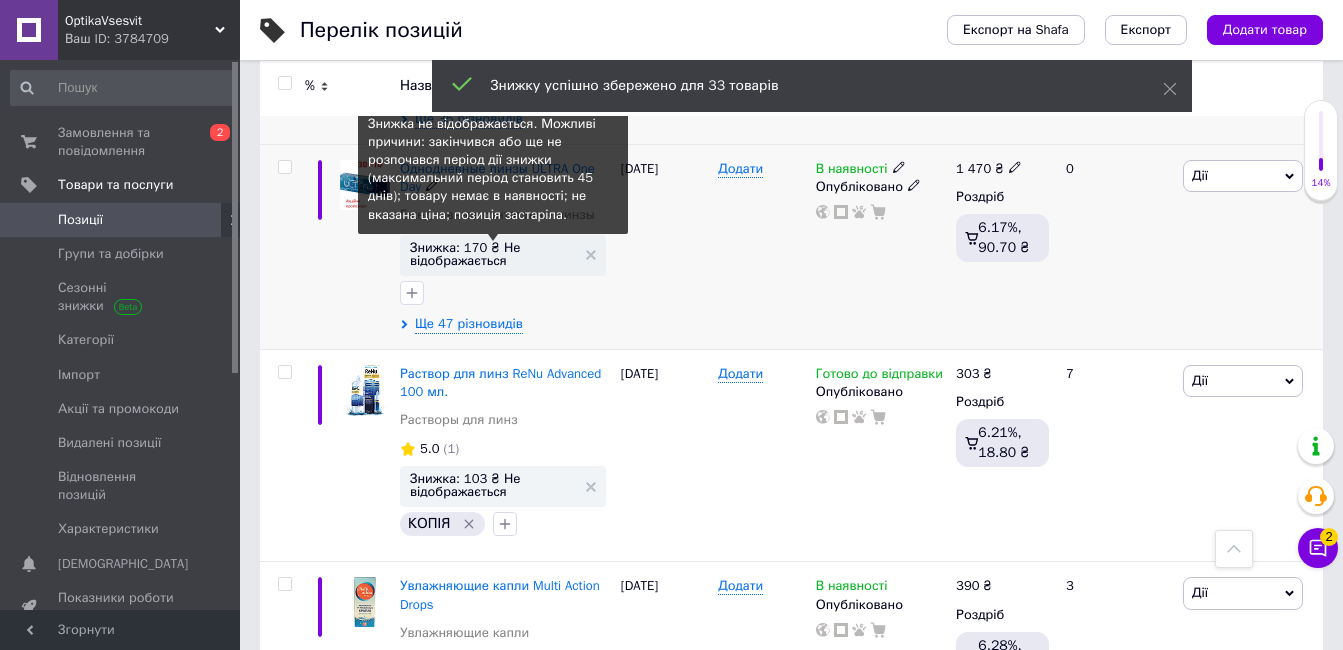 click on "Знижка: 170 ₴ Не відображається" at bounding box center (493, 254) 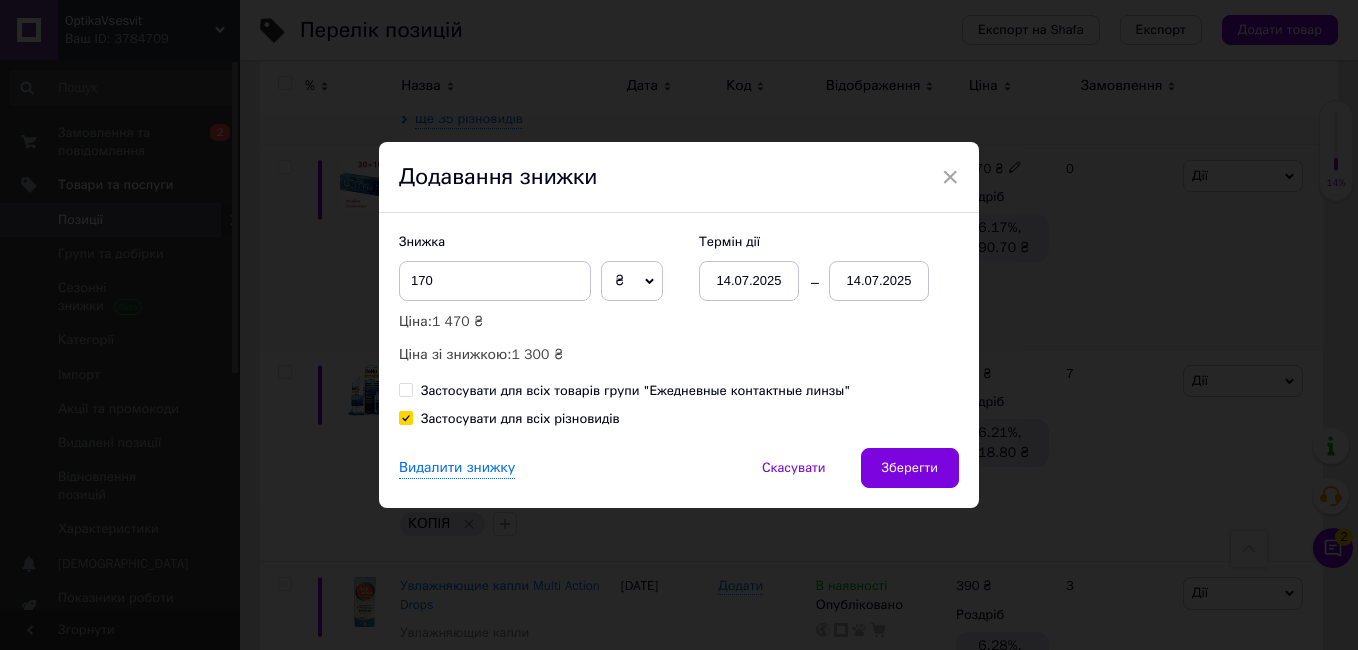 click on "14.07.2025" at bounding box center [879, 281] 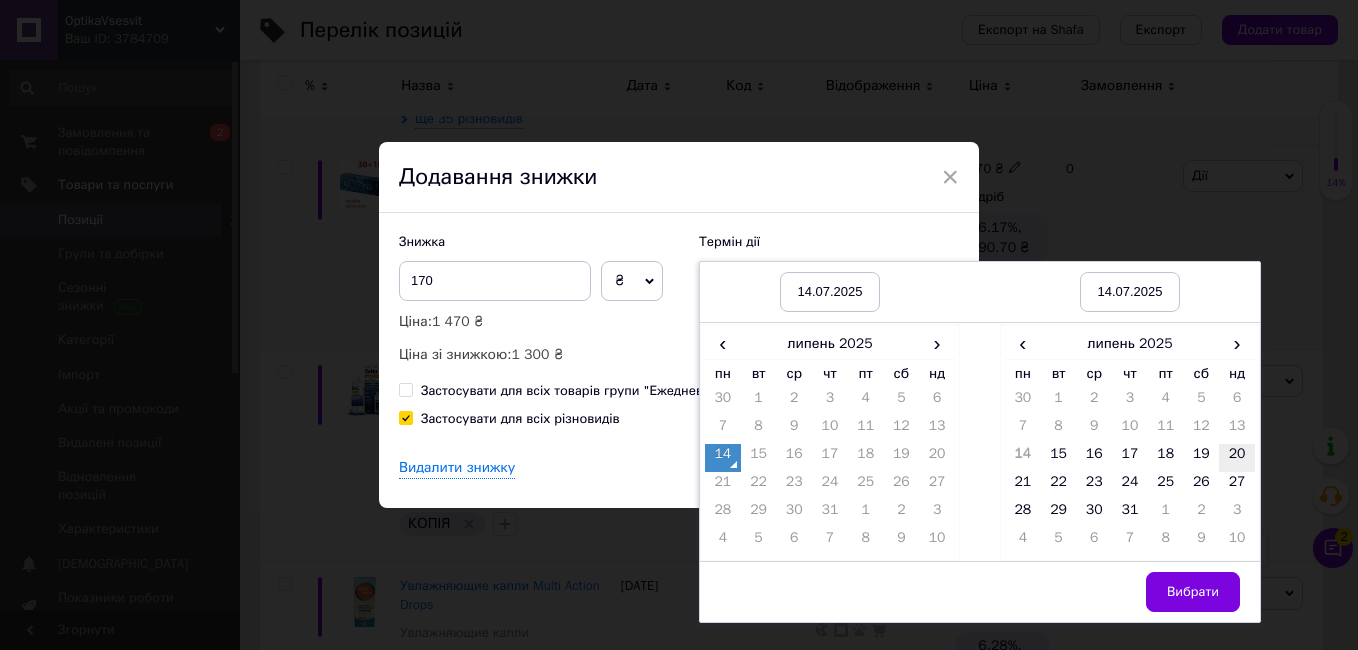 click on "20" at bounding box center [1237, 458] 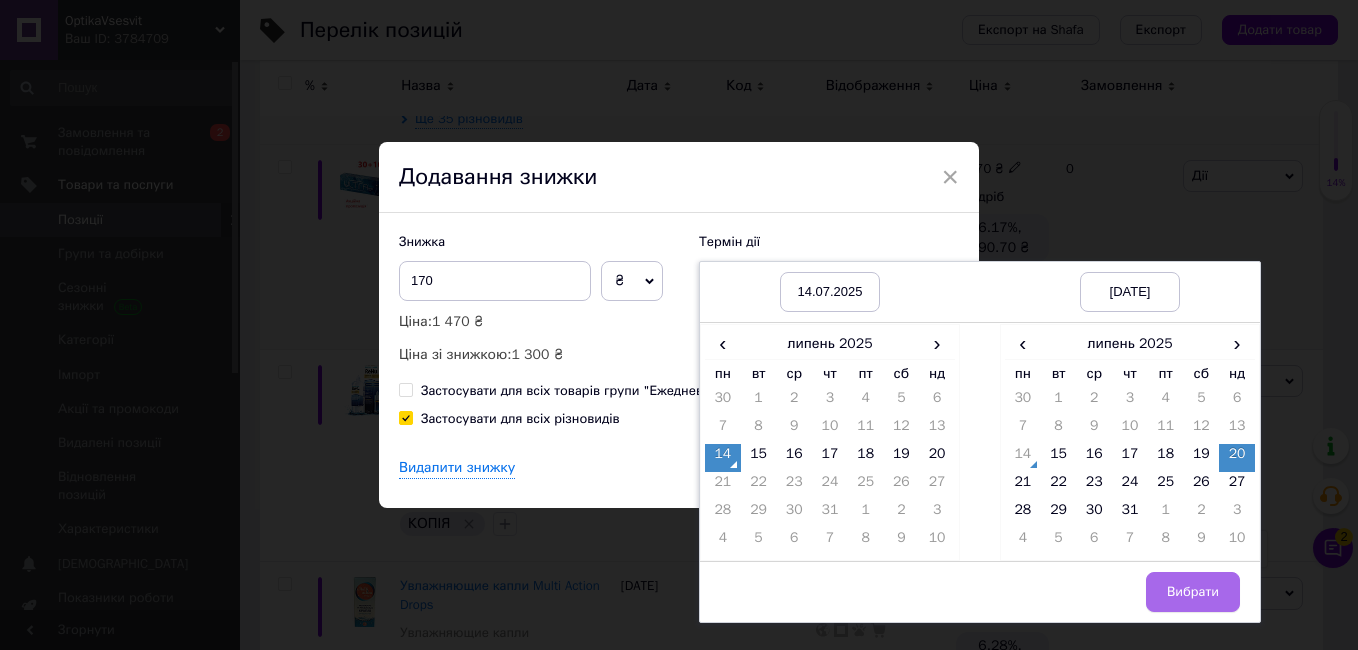 click on "Вибрати" at bounding box center [1193, 592] 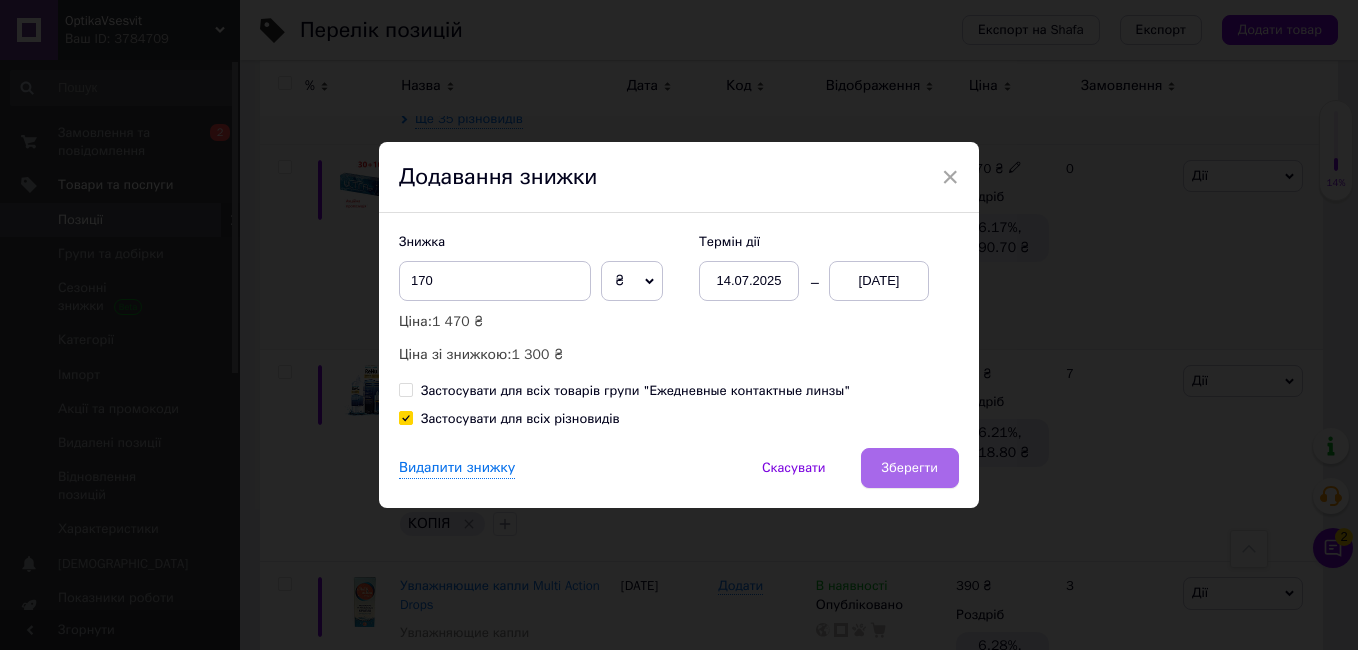 click on "Зберегти" at bounding box center [910, 468] 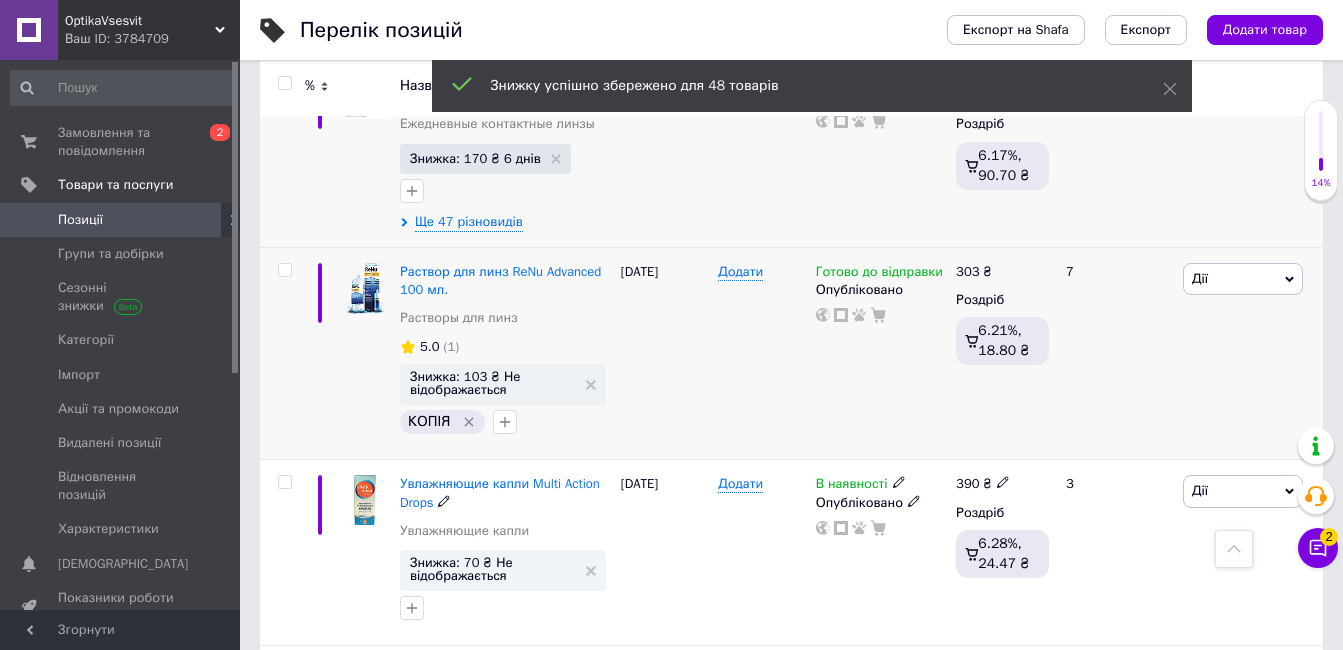 scroll, scrollTop: 900, scrollLeft: 0, axis: vertical 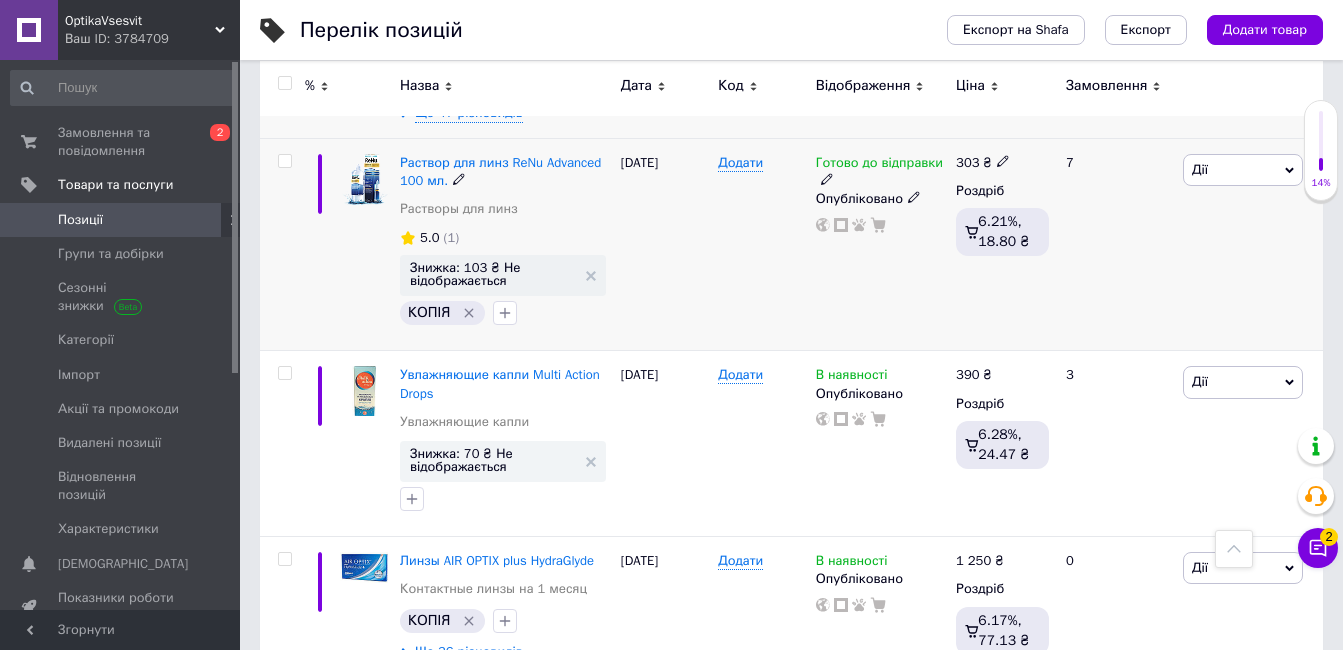 click on "Знижка: 103 ₴ Не відображається" at bounding box center (493, 274) 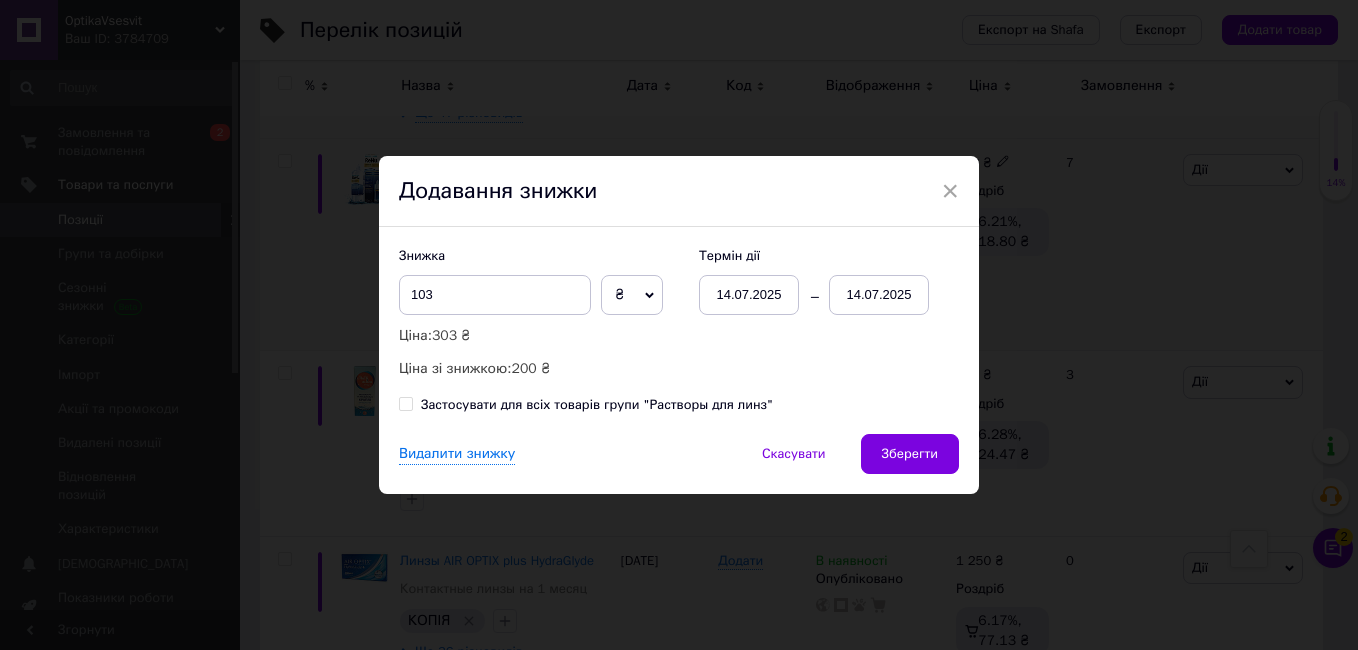 click on "14.07.2025" at bounding box center [879, 295] 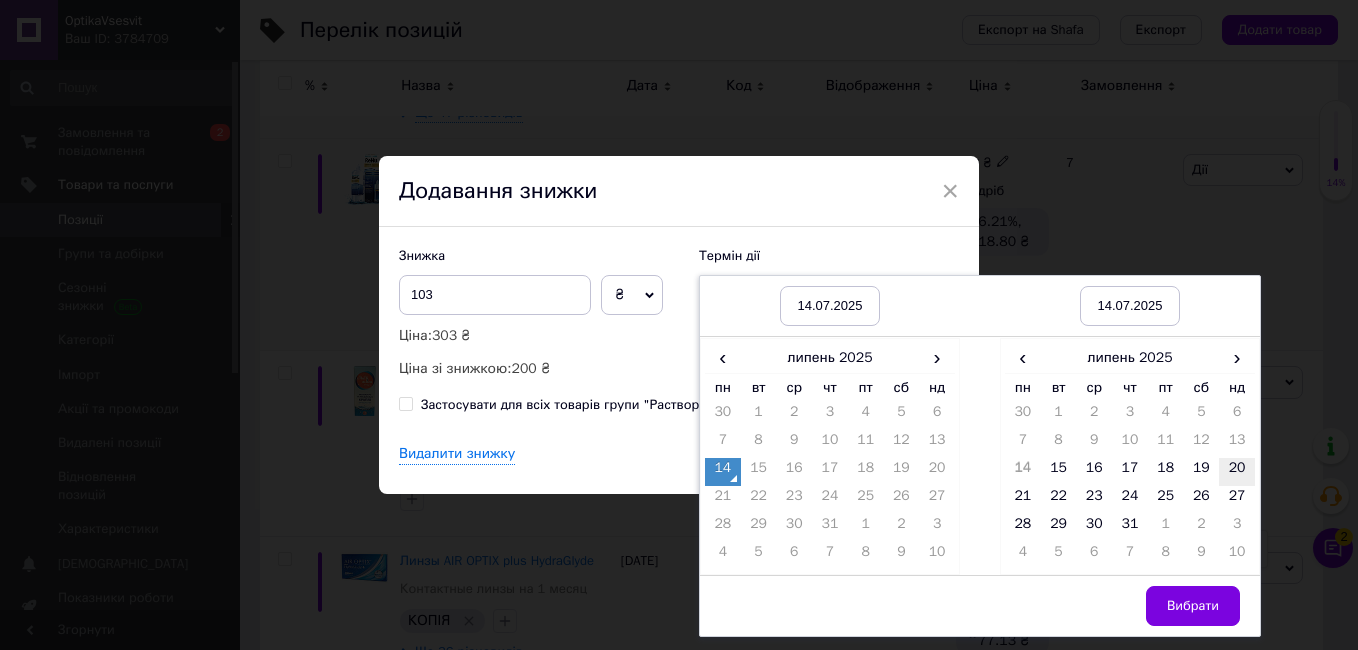 click on "20" at bounding box center (1237, 472) 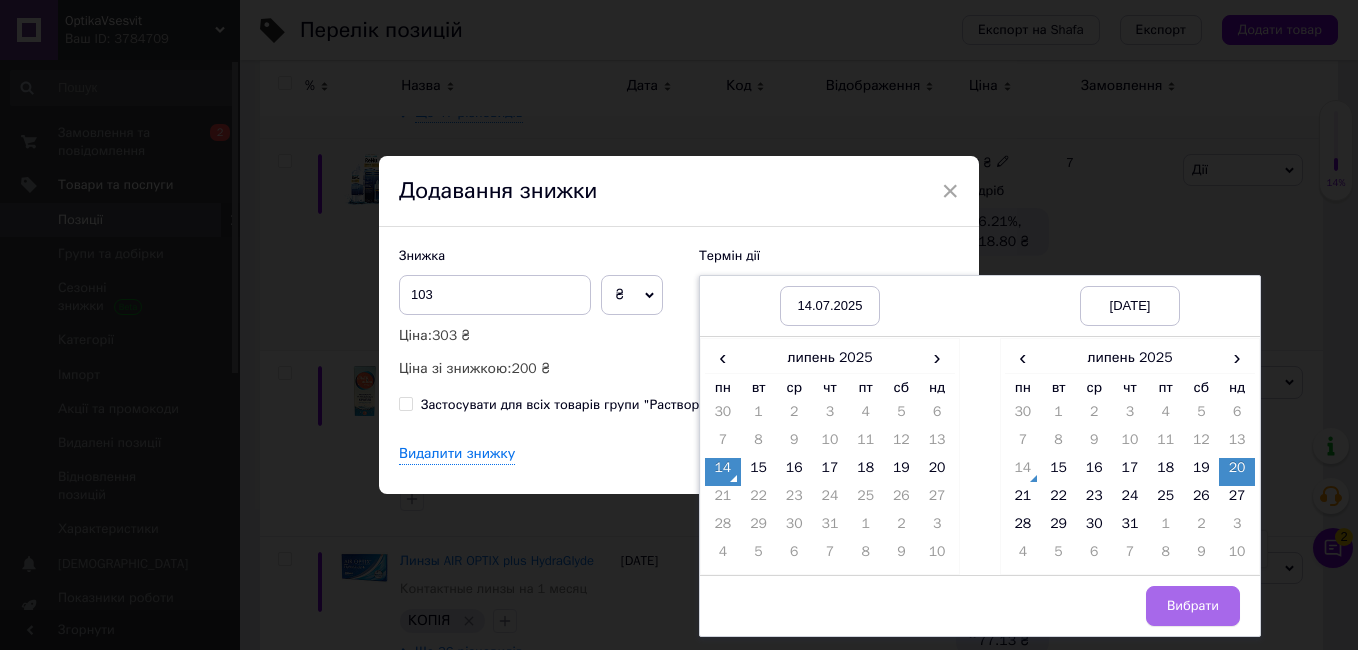 click on "Вибрати" at bounding box center [1193, 606] 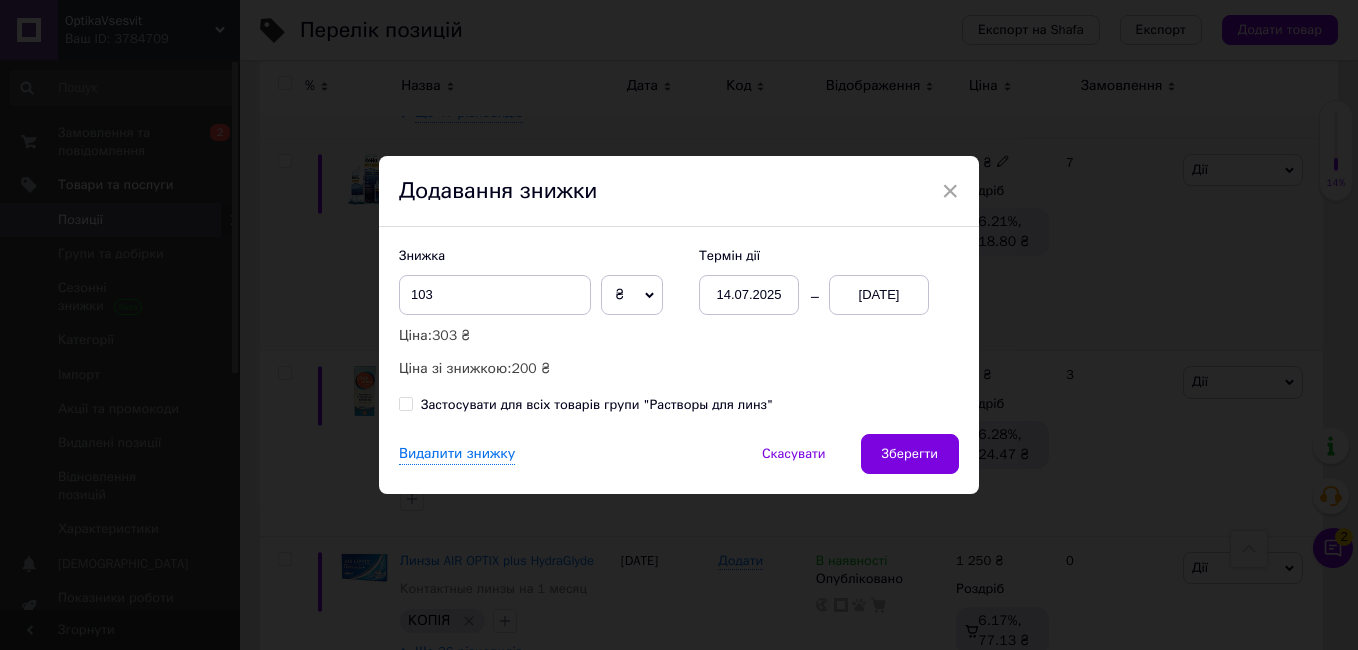 click on "Зберегти" at bounding box center [910, 454] 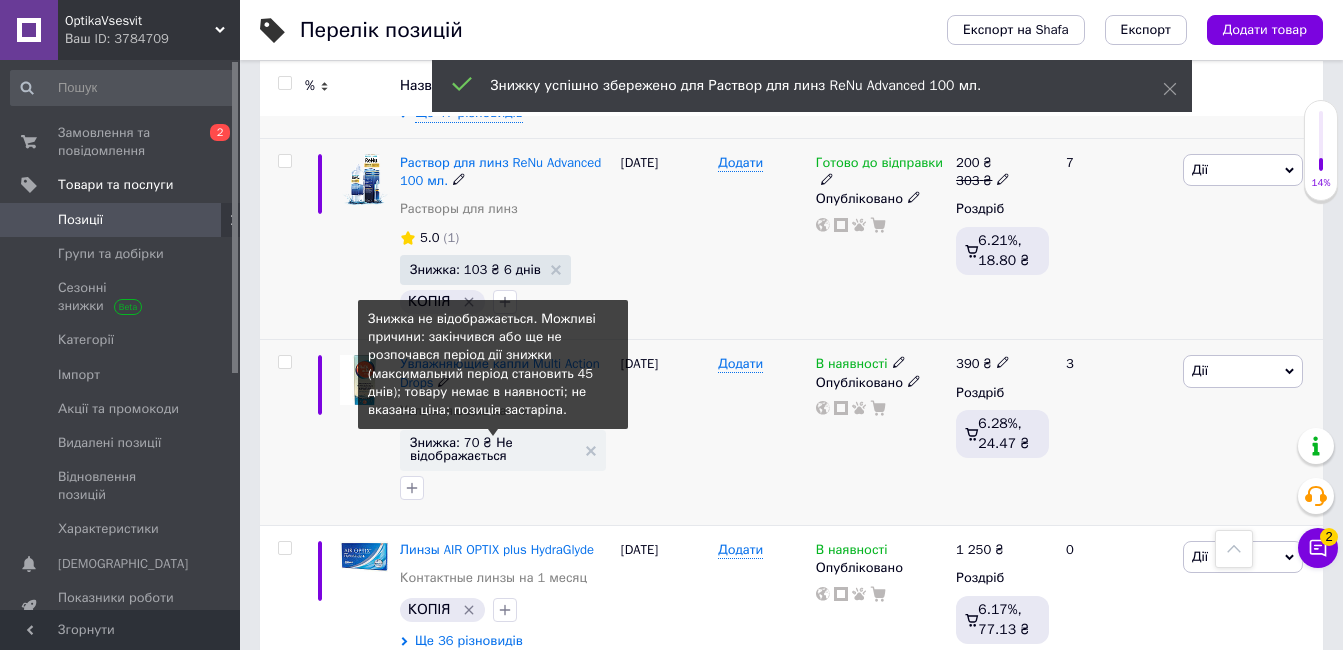 click on "Знижка: 70 ₴ Не відображається" at bounding box center (493, 449) 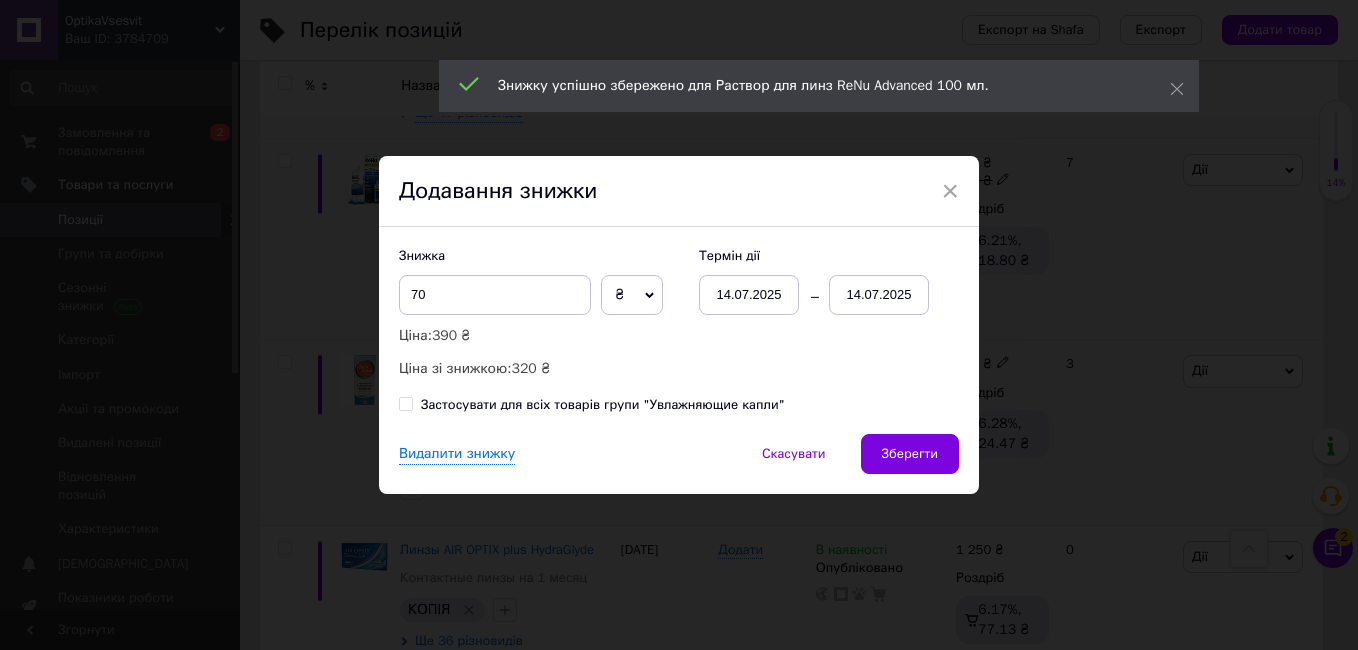 click on "14.07.2025" at bounding box center (879, 295) 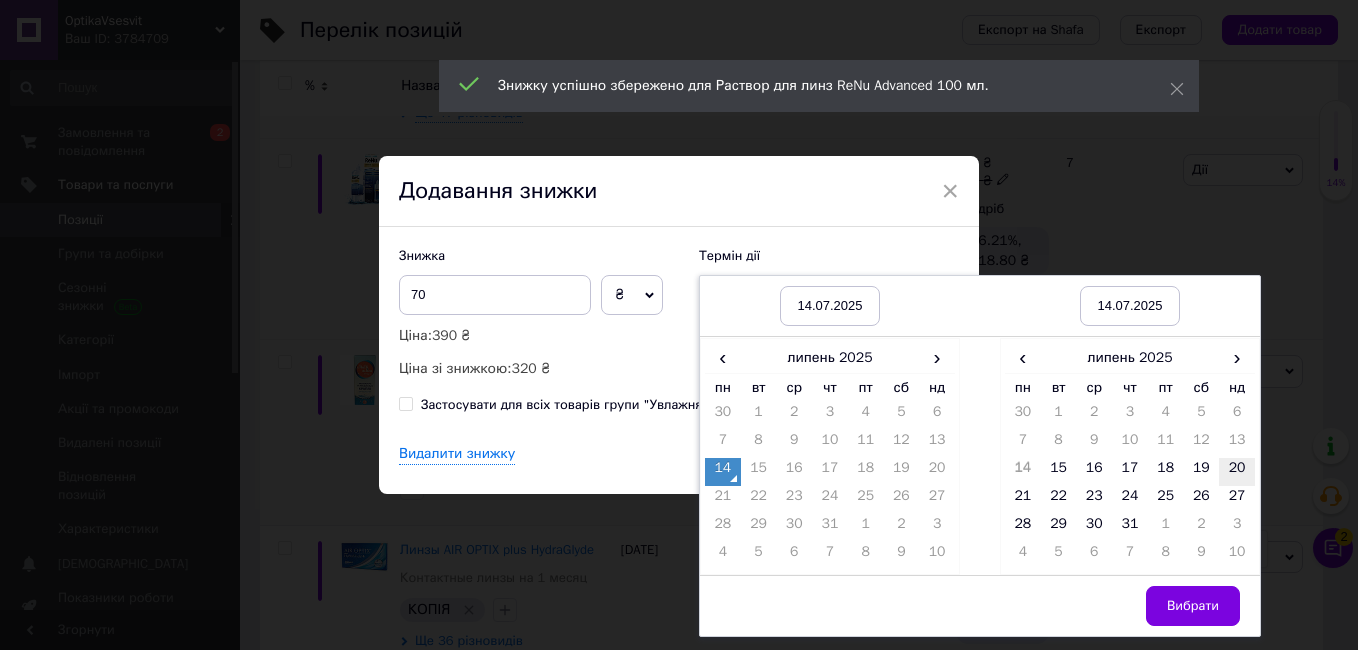 click on "20" at bounding box center [1237, 472] 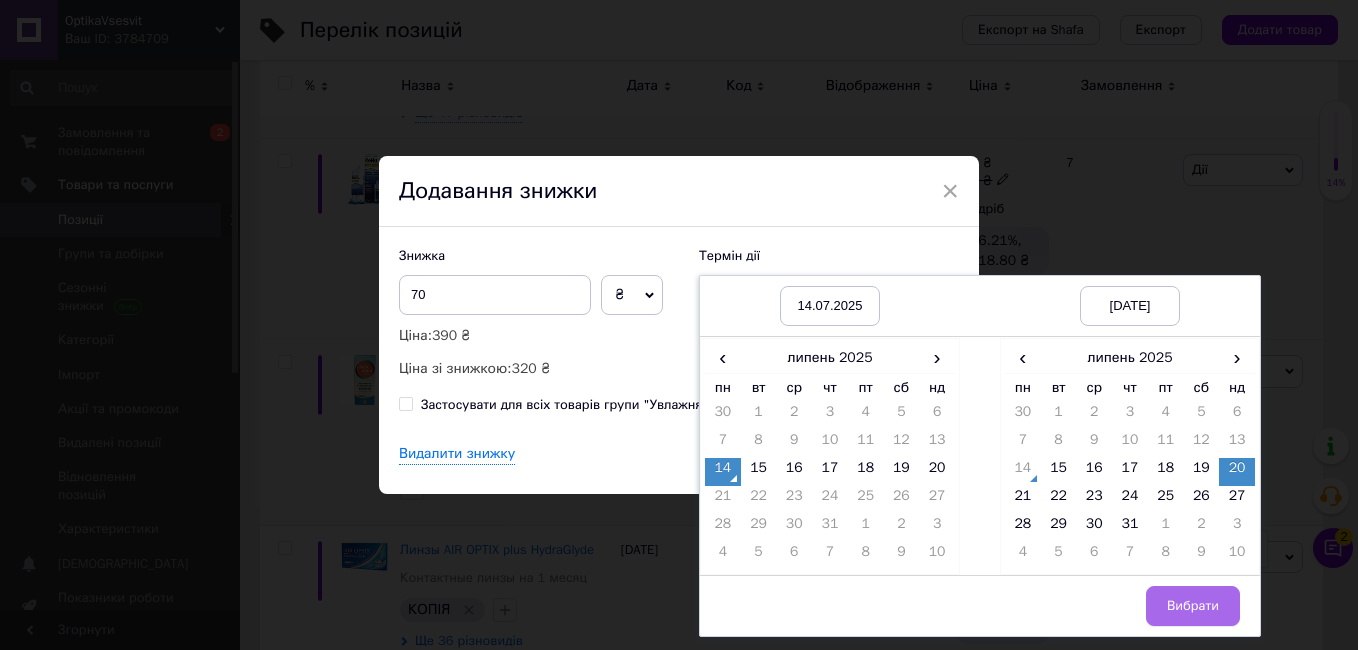 click on "Вибрати" at bounding box center [1193, 606] 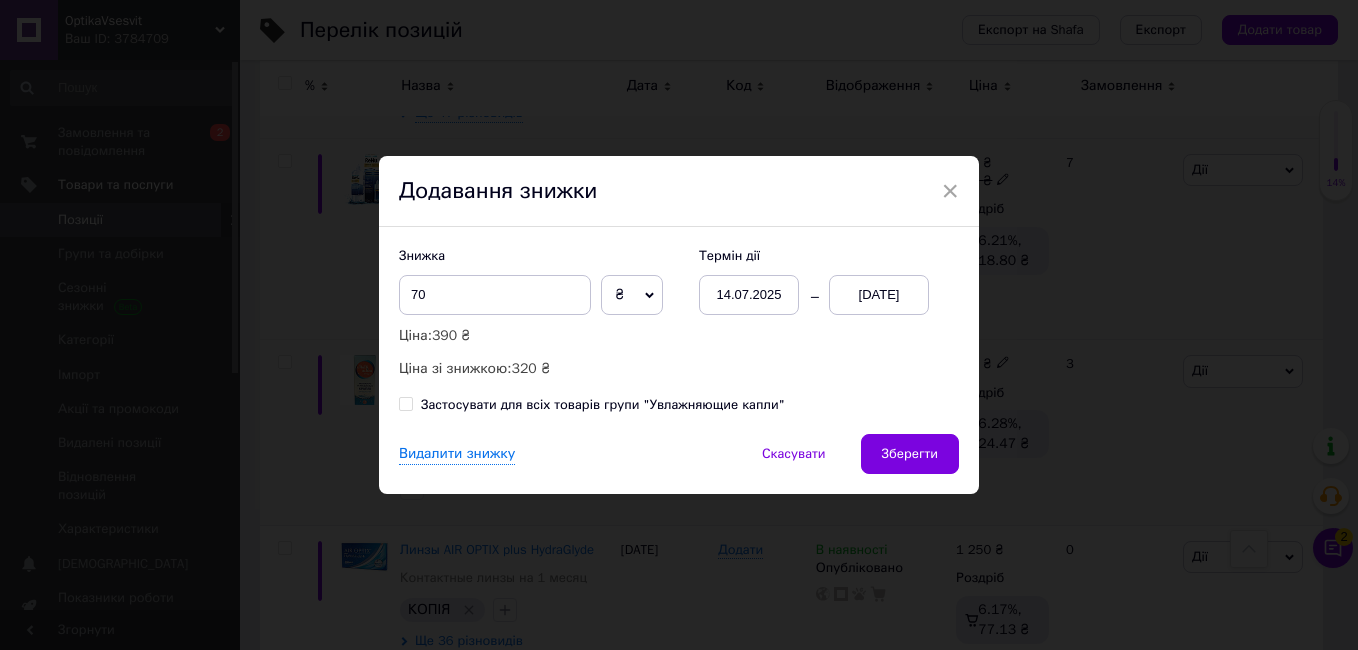 click on "Зберегти" at bounding box center (910, 454) 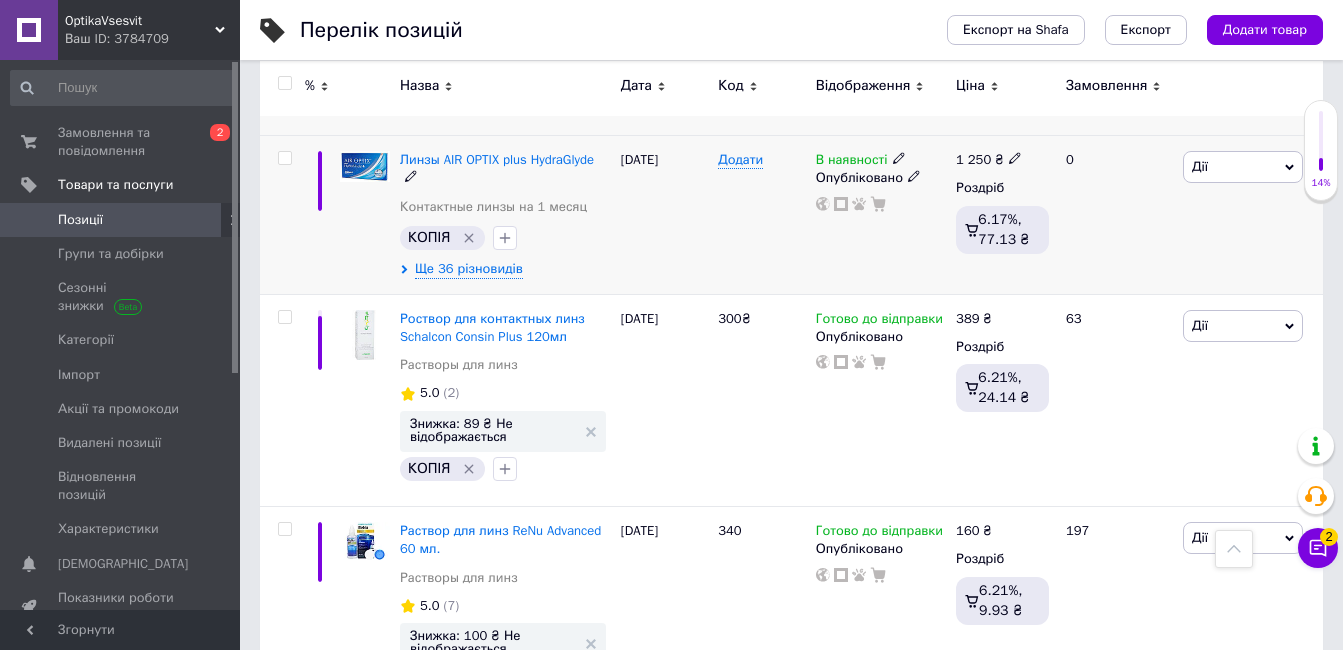 scroll, scrollTop: 1300, scrollLeft: 0, axis: vertical 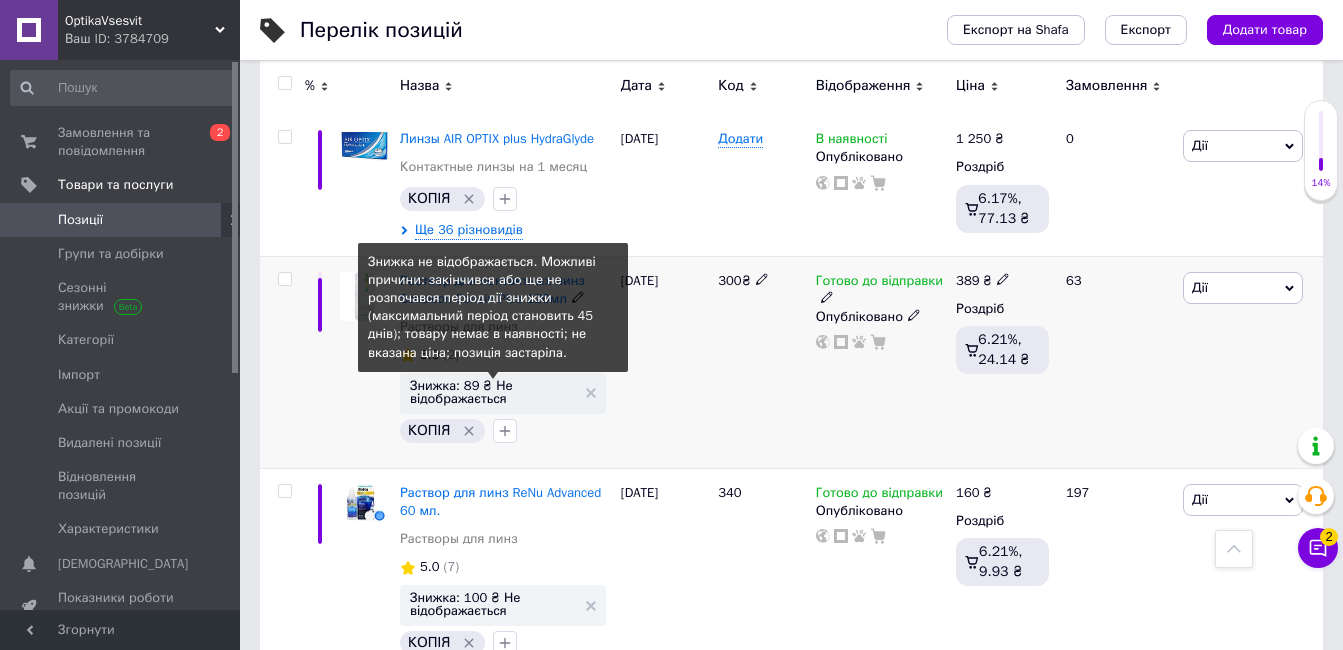 click on "Знижка: 89 ₴ Не відображається" at bounding box center (493, 392) 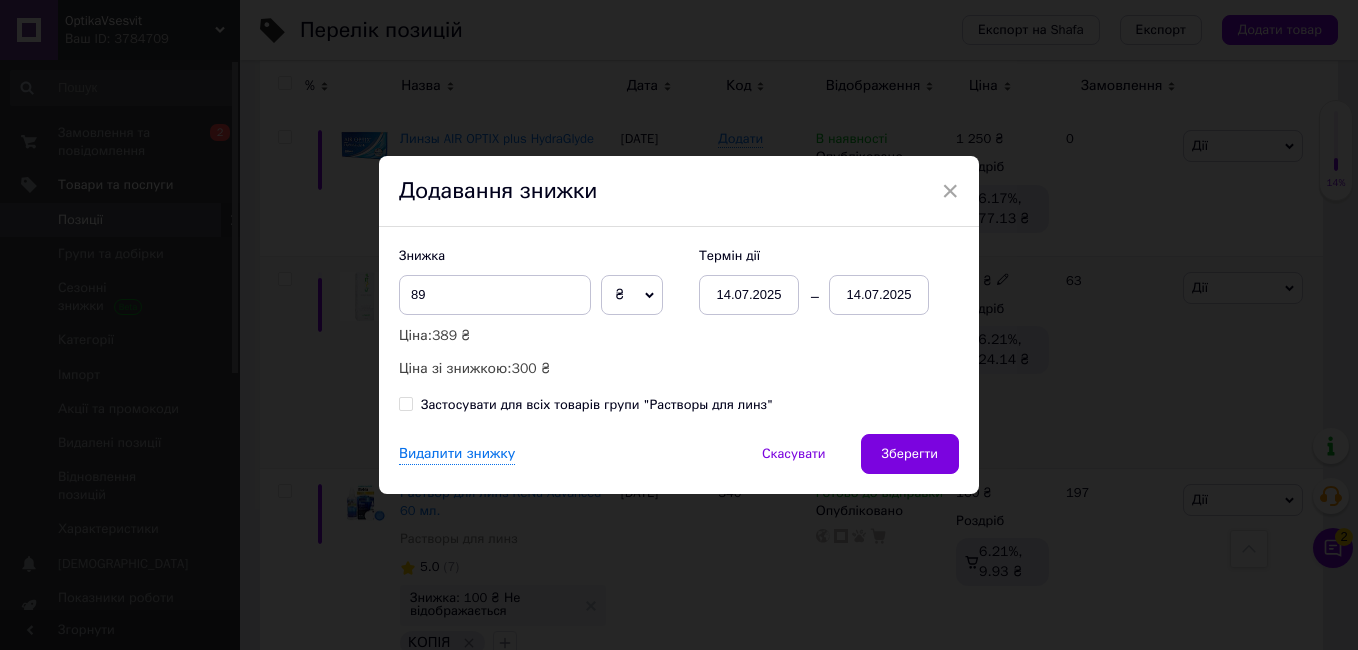 click on "14.07.2025" at bounding box center [879, 295] 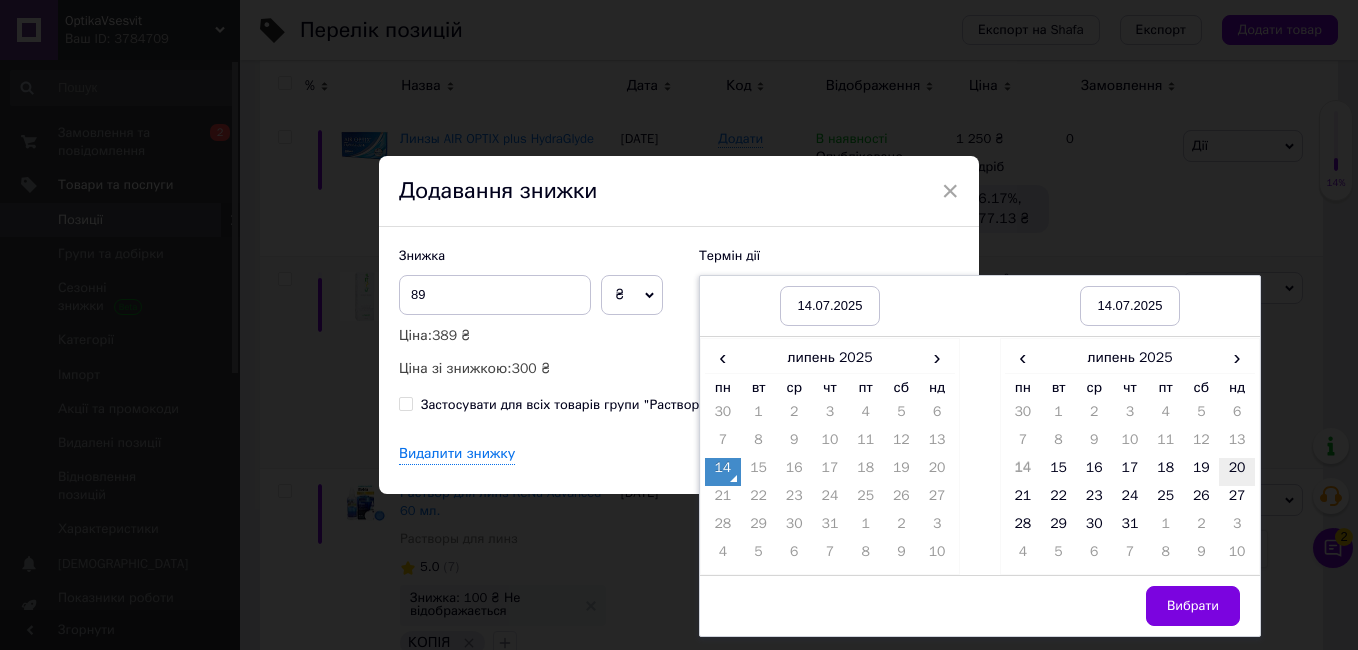 click on "20" at bounding box center (1237, 472) 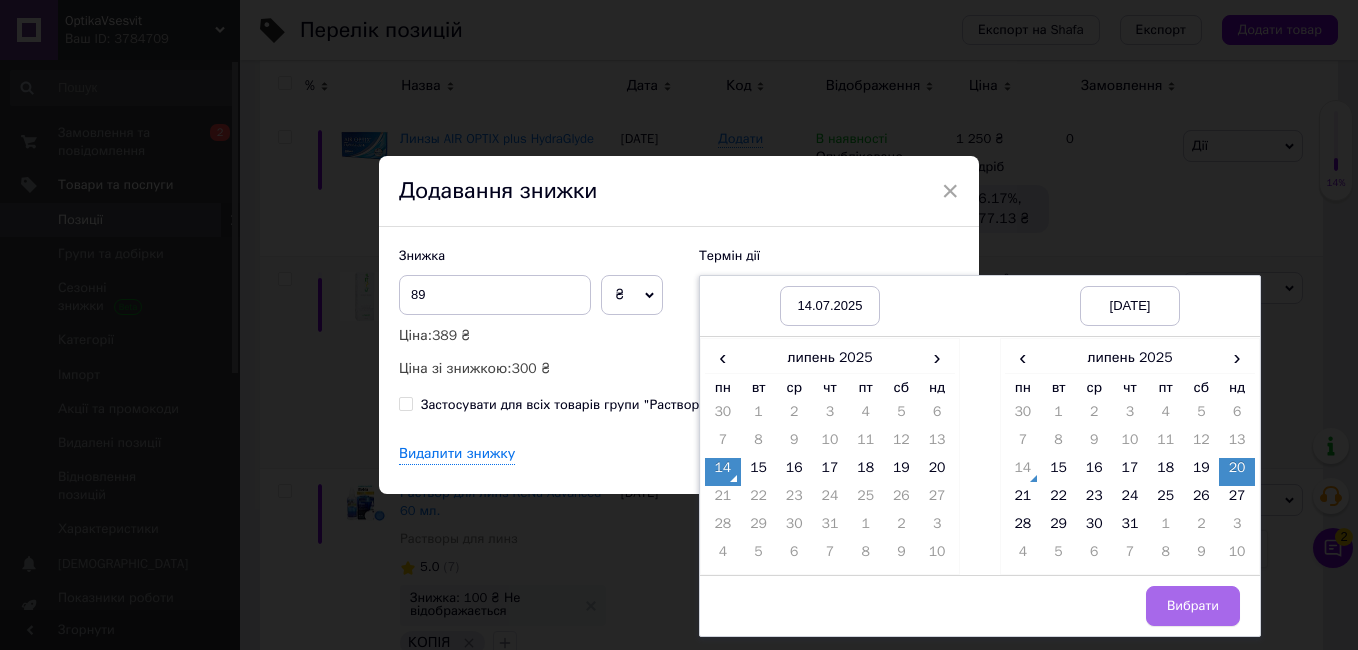 click on "Вибрати" at bounding box center [1193, 606] 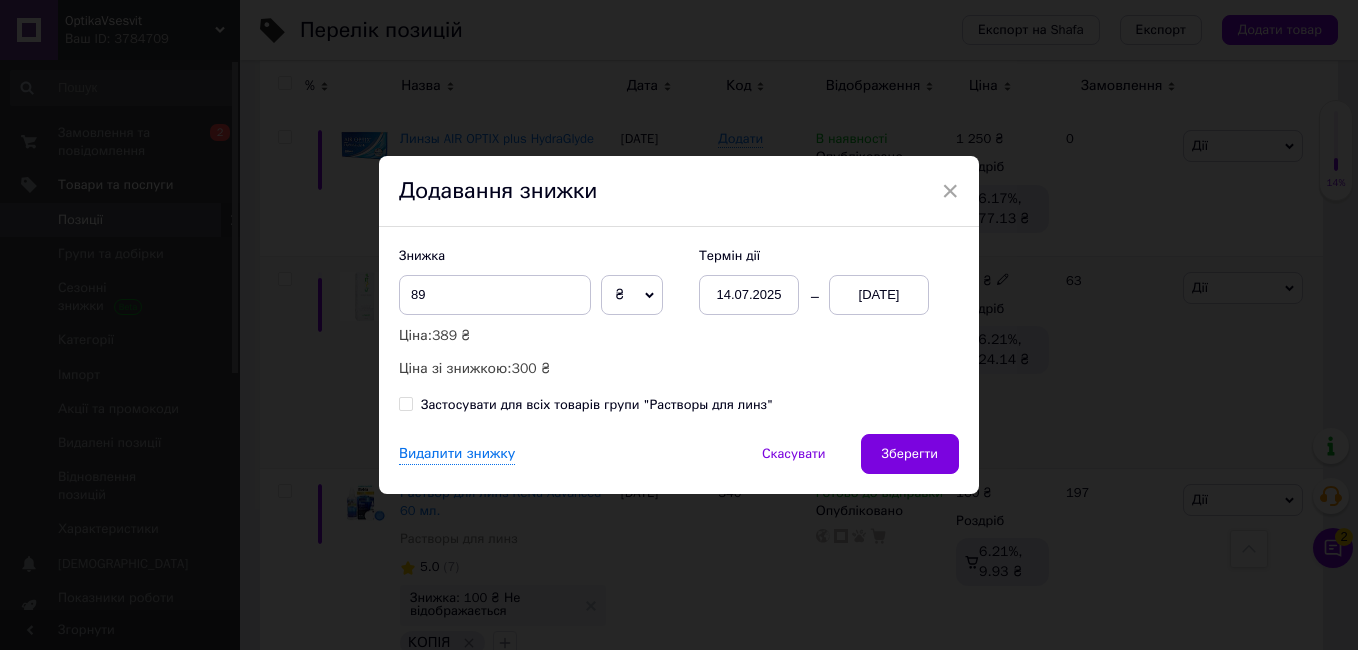 click on "Зберегти" at bounding box center (910, 454) 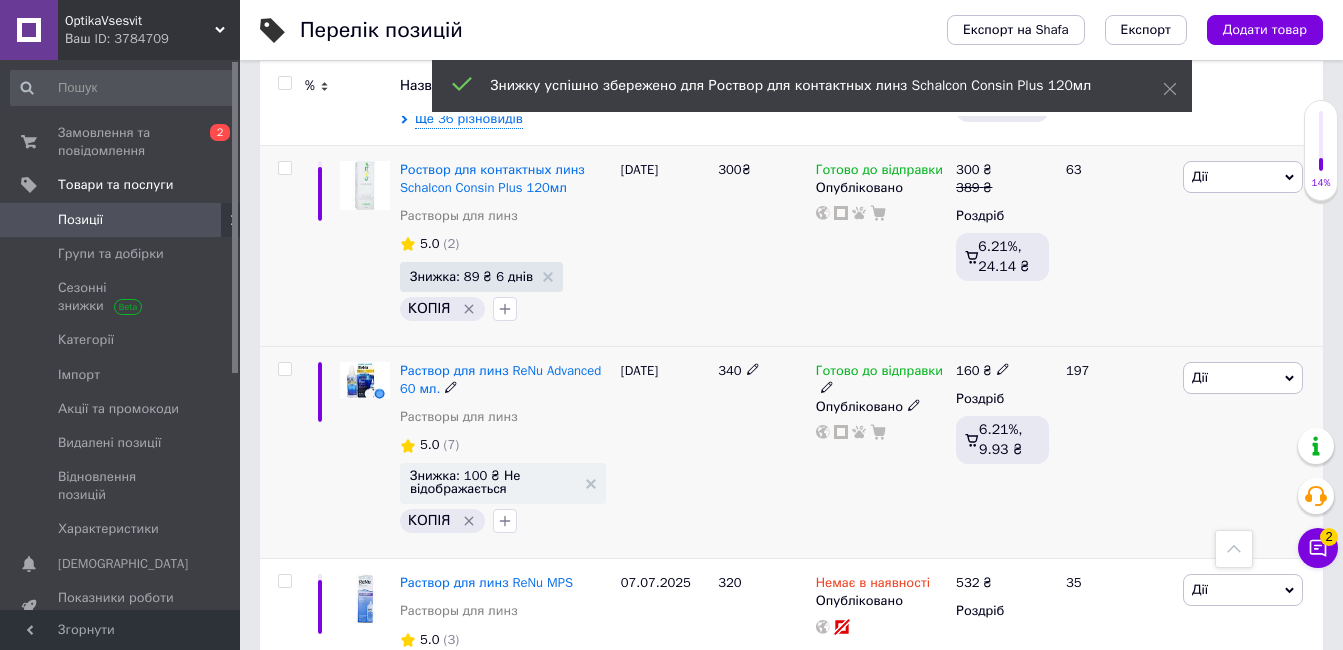 scroll, scrollTop: 1500, scrollLeft: 0, axis: vertical 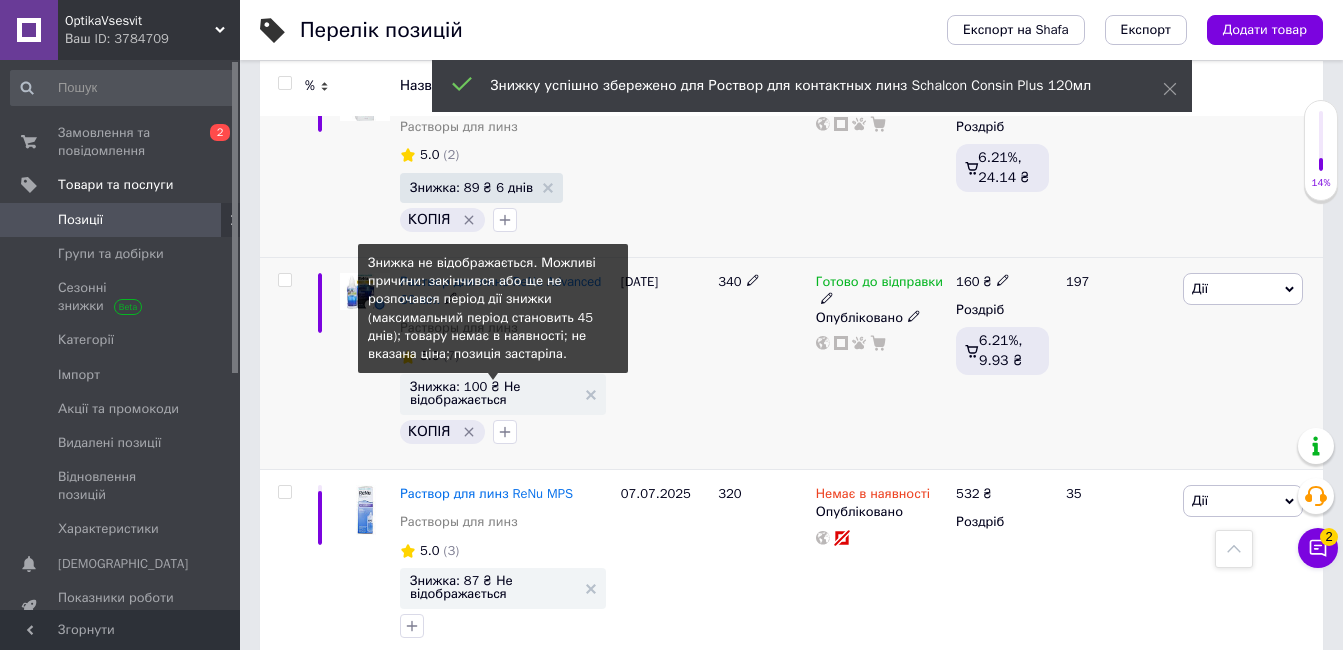 click on "Знижка: 100 ₴ Не відображається" at bounding box center [493, 393] 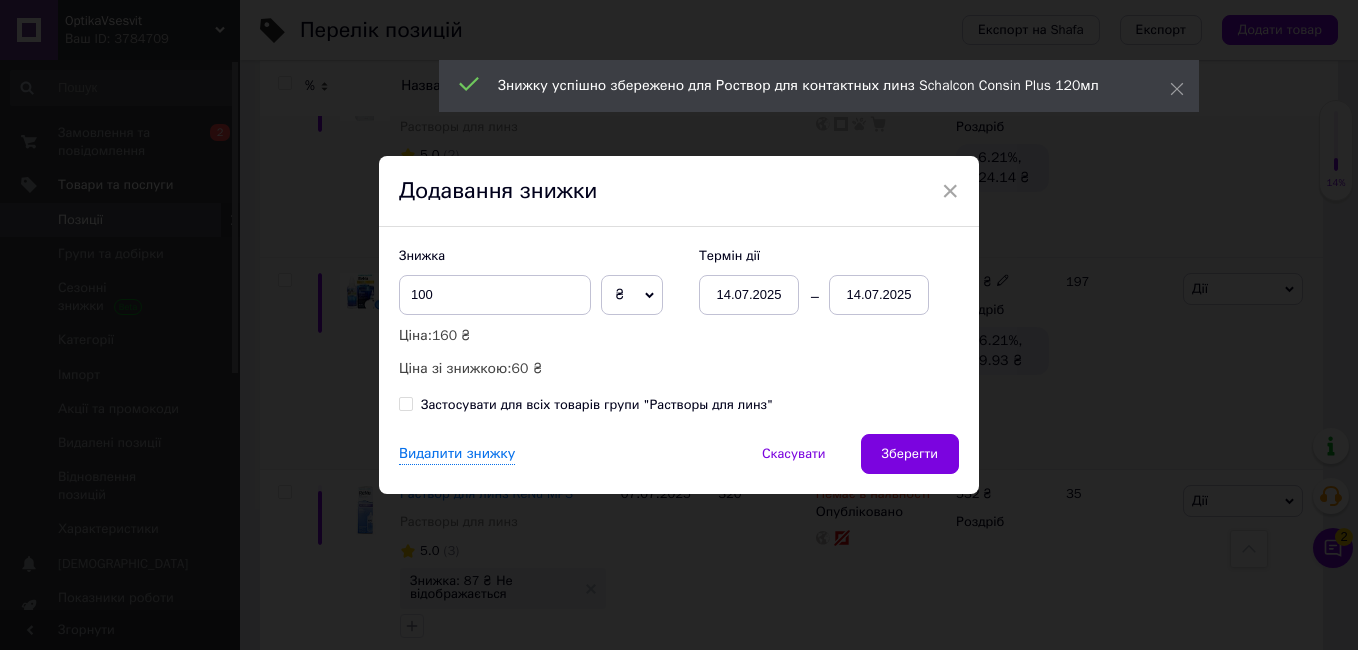 click on "14.07.2025" at bounding box center [879, 295] 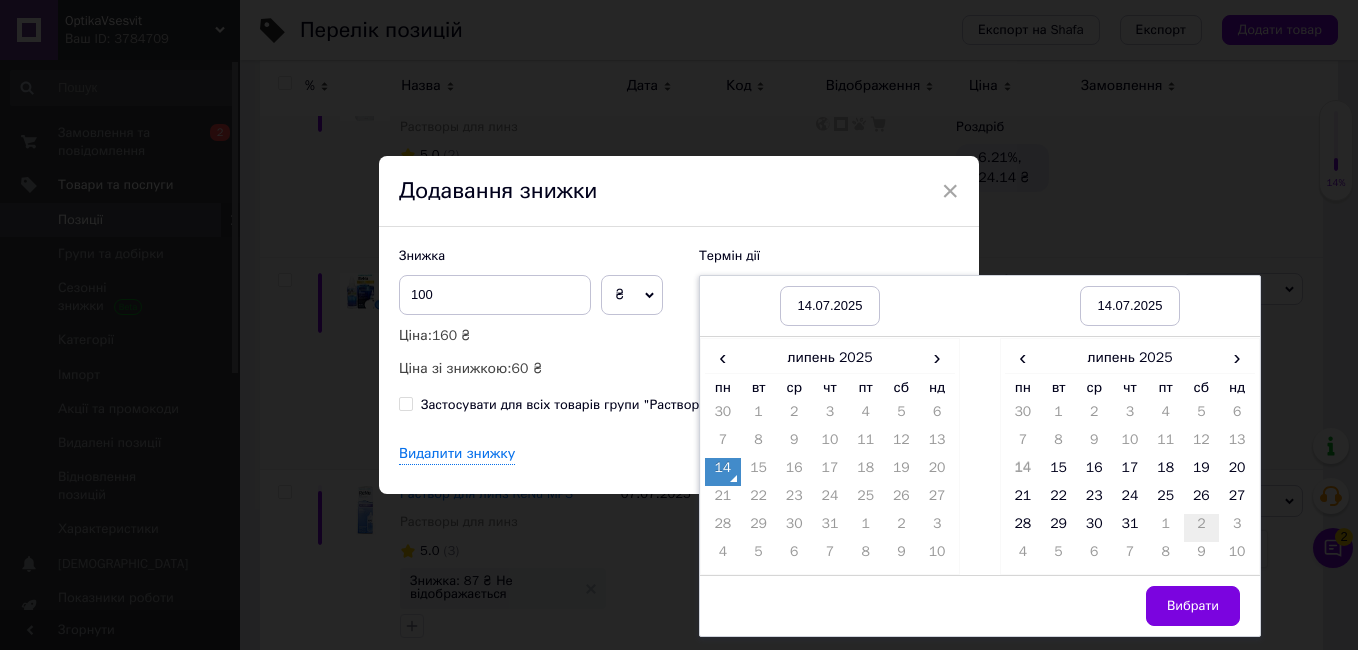 drag, startPoint x: 1226, startPoint y: 465, endPoint x: 1196, endPoint y: 524, distance: 66.189125 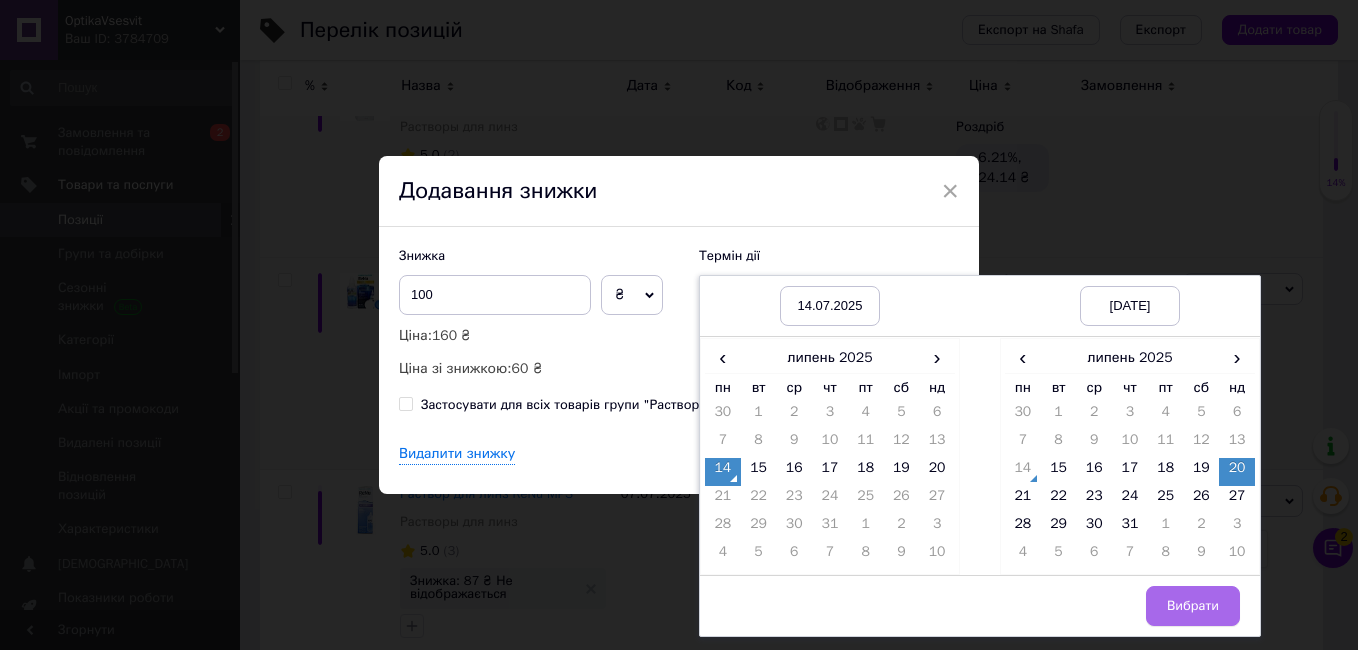 click on "Вибрати" at bounding box center [1193, 606] 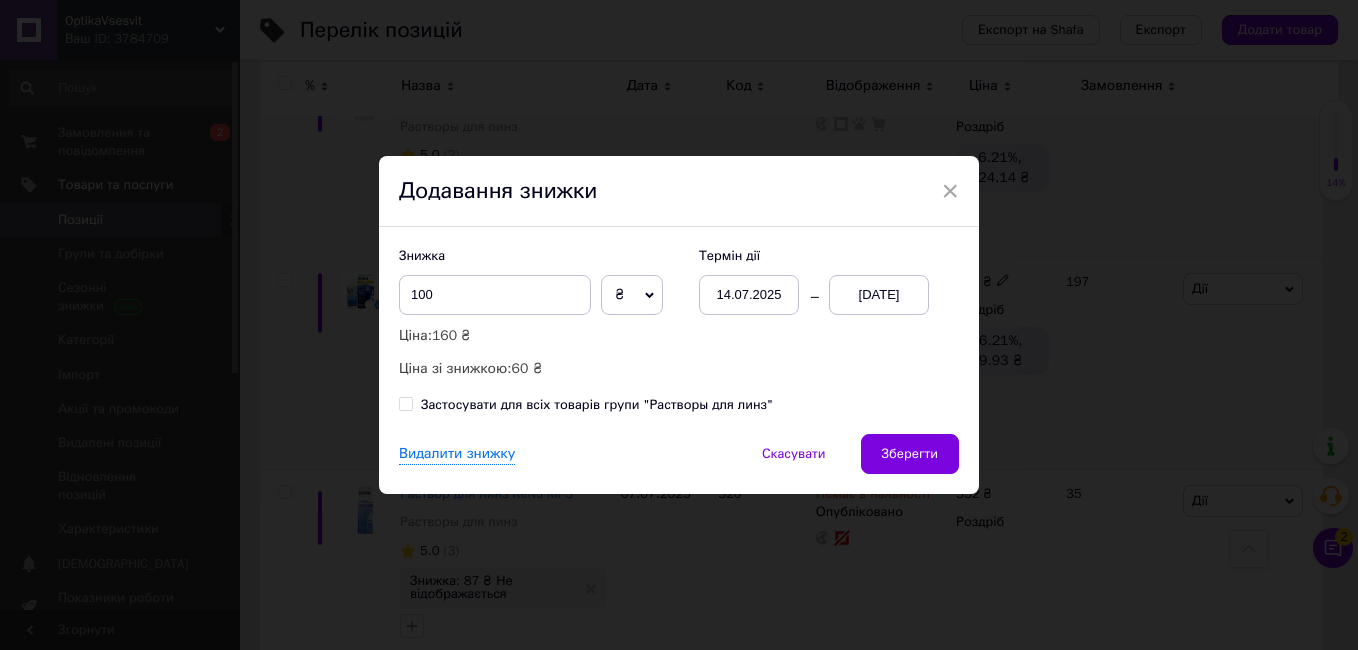 click on "Зберегти" at bounding box center (910, 454) 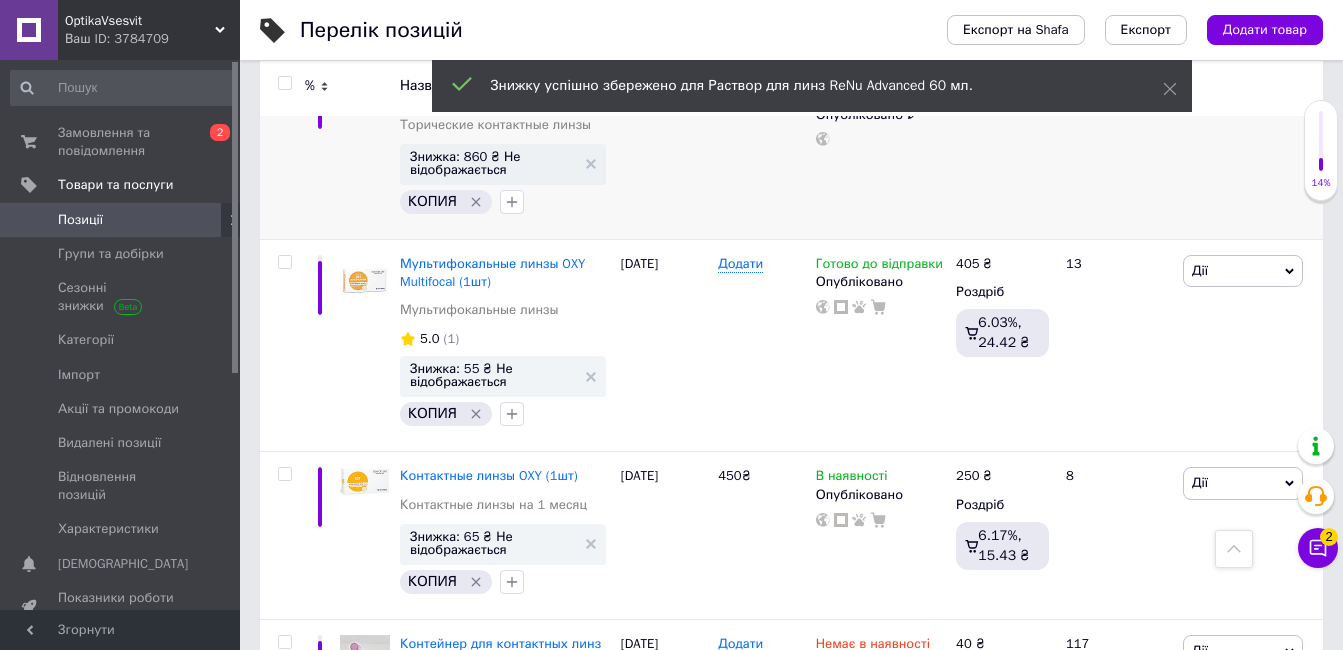 scroll, scrollTop: 2100, scrollLeft: 0, axis: vertical 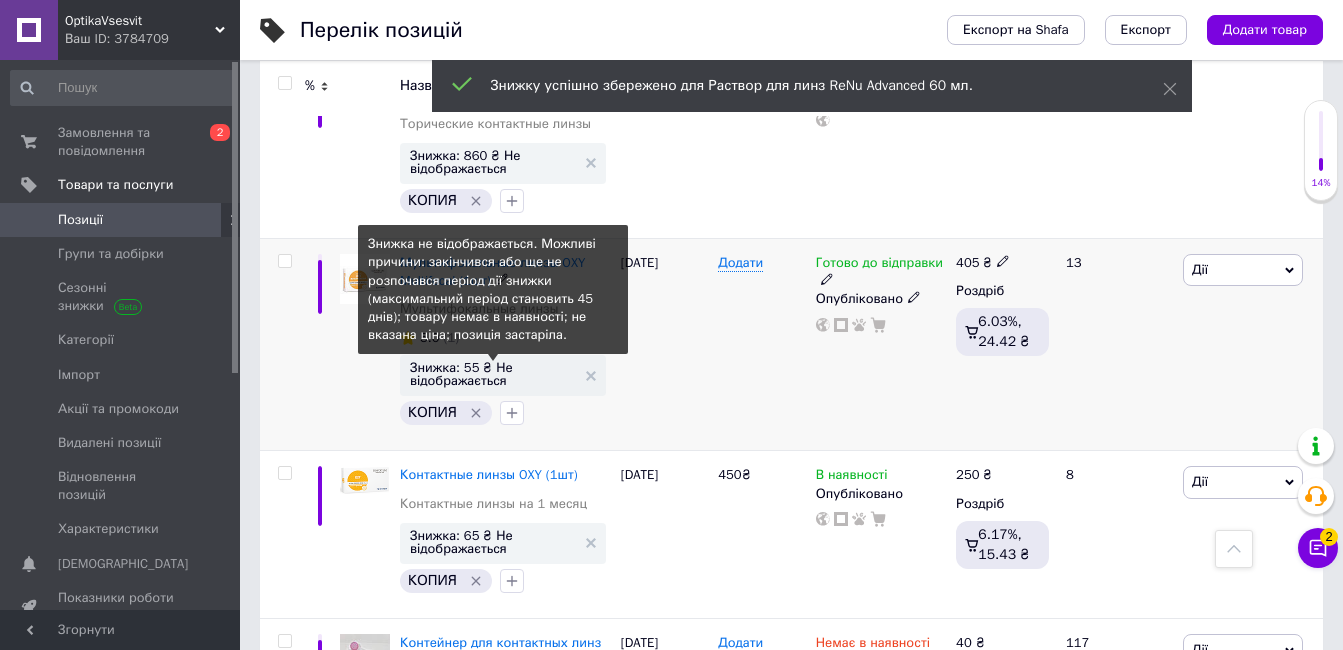 click on "Знижка: 55 ₴ Не відображається" at bounding box center (493, 374) 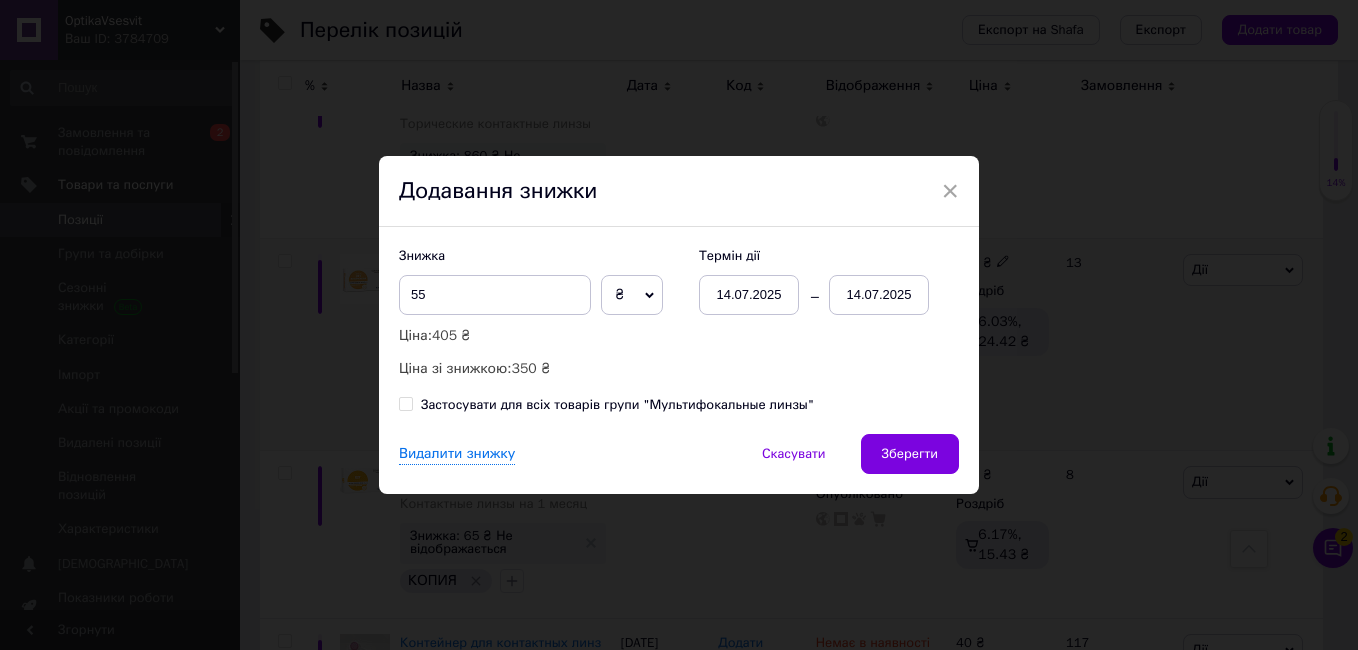 click on "Знижка 55 ₴ % Ціна:  405   ₴ Ціна зі знижкою:  350   ₴ Термін дії [DATE] [DATE]" at bounding box center [679, 313] 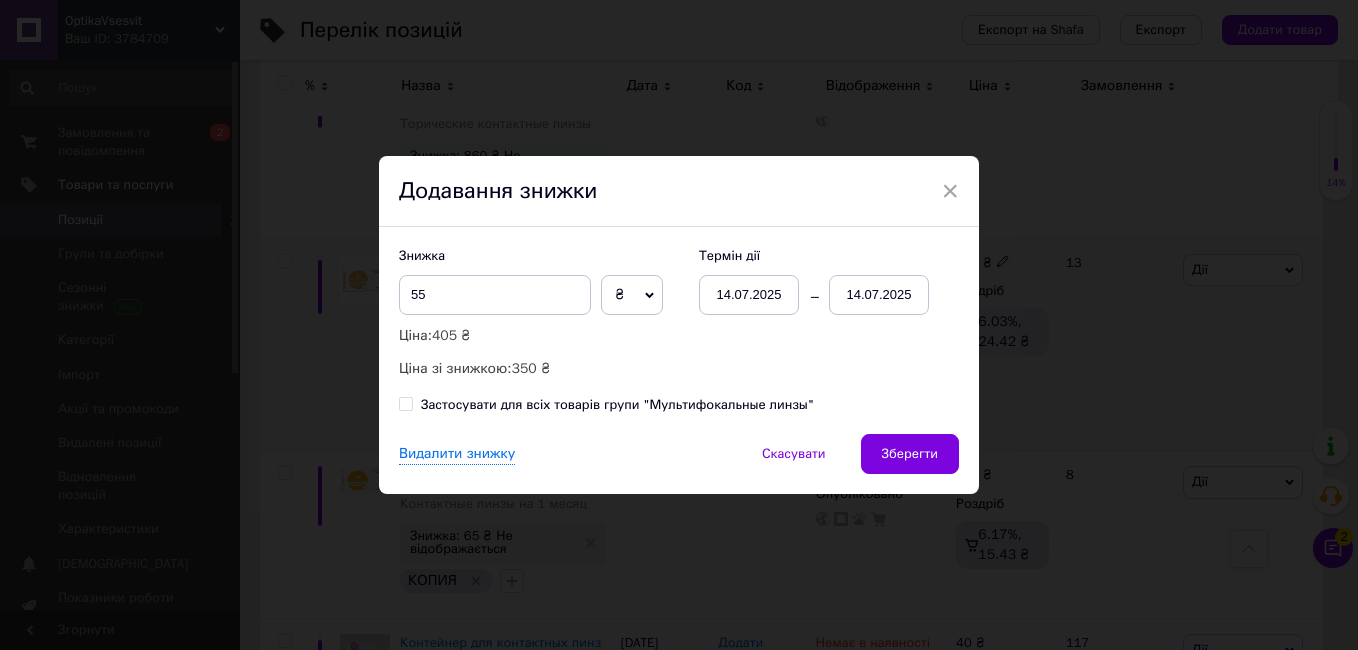 click on "14.07.2025" at bounding box center [879, 295] 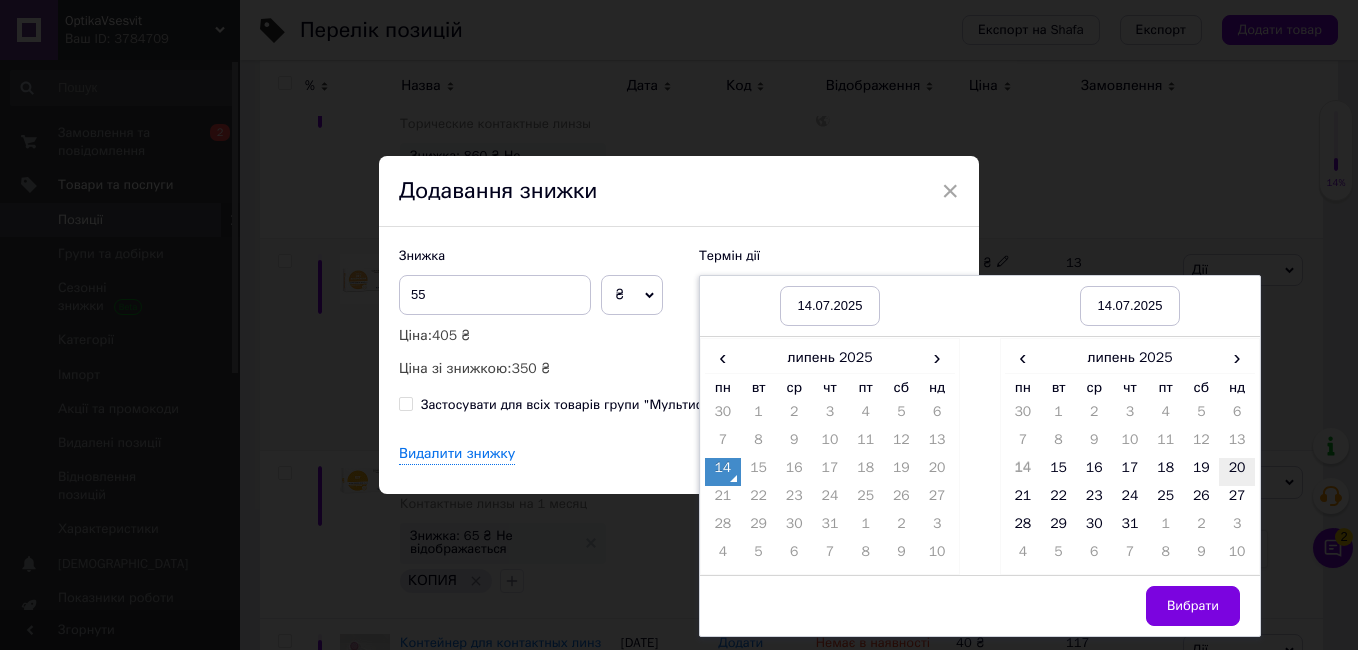 click on "20" at bounding box center (1237, 472) 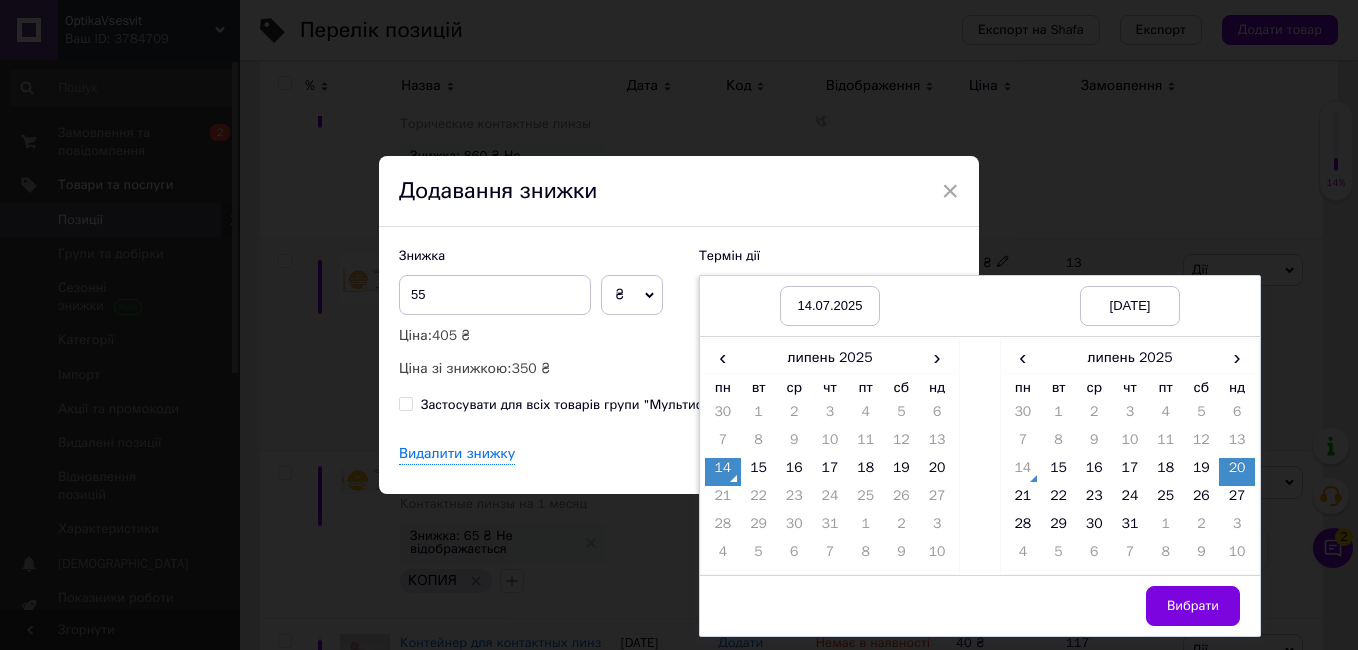 drag, startPoint x: 1212, startPoint y: 597, endPoint x: 964, endPoint y: 470, distance: 278.62698 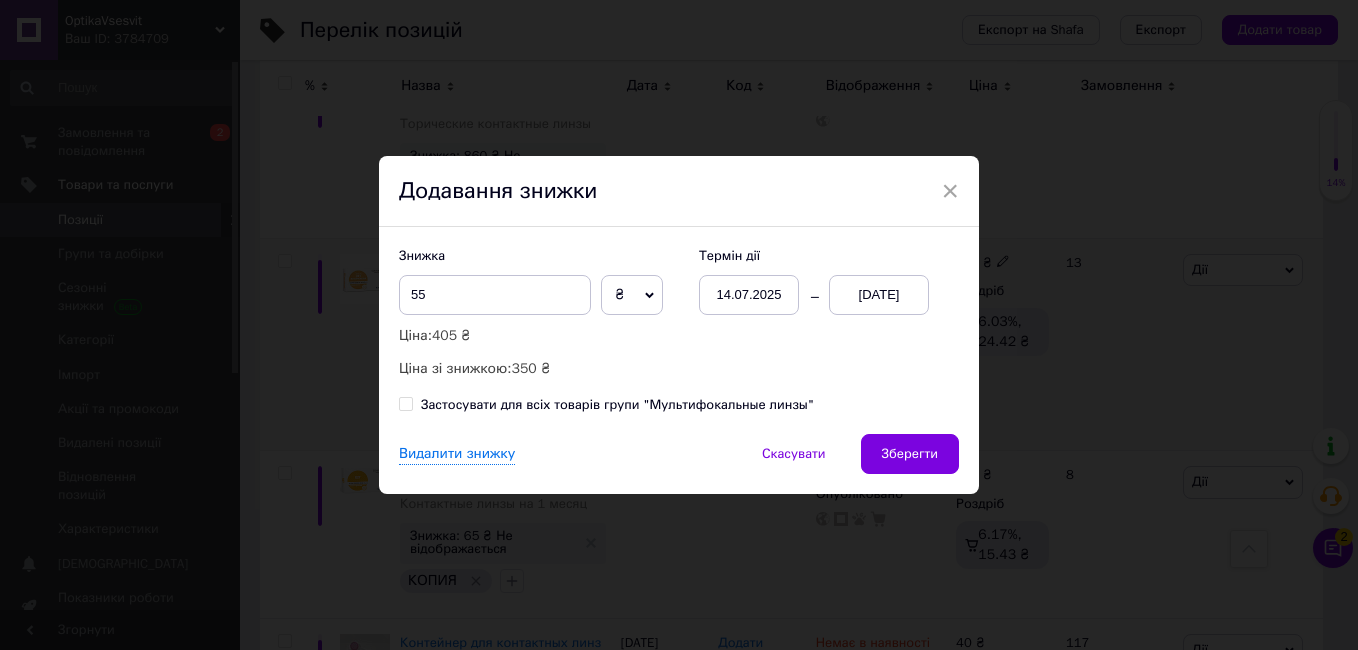 click on "Зберегти" at bounding box center [910, 454] 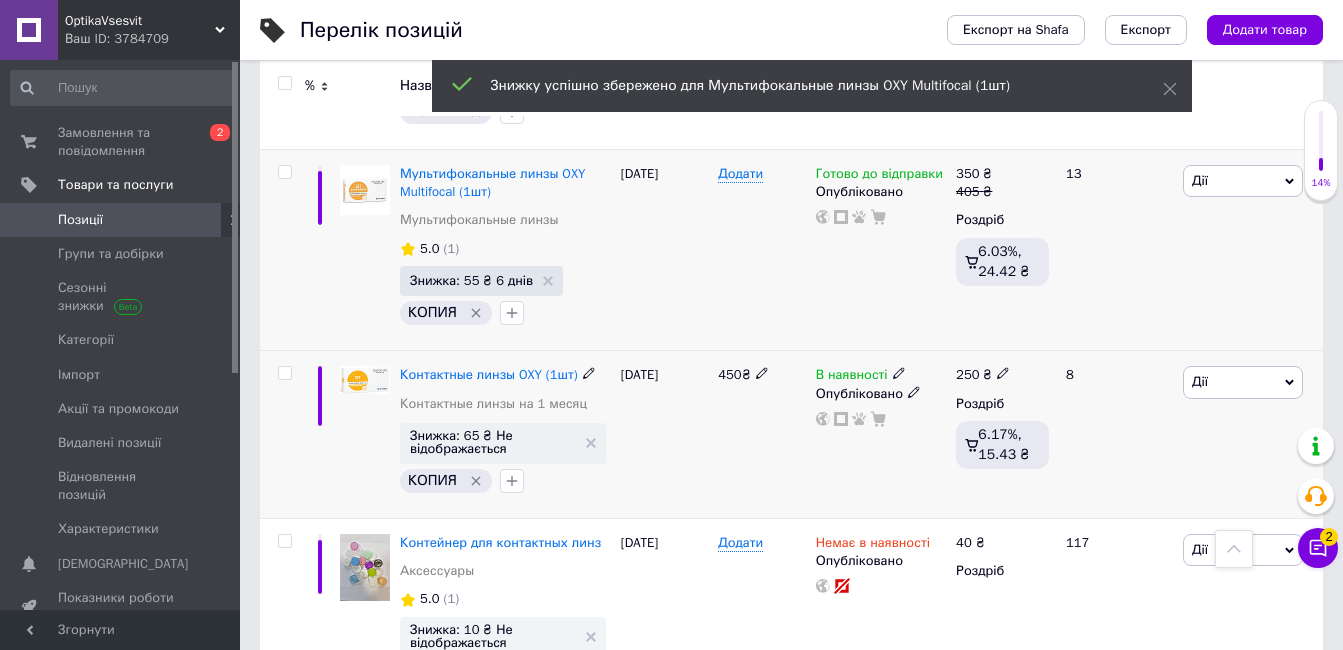 scroll, scrollTop: 2300, scrollLeft: 0, axis: vertical 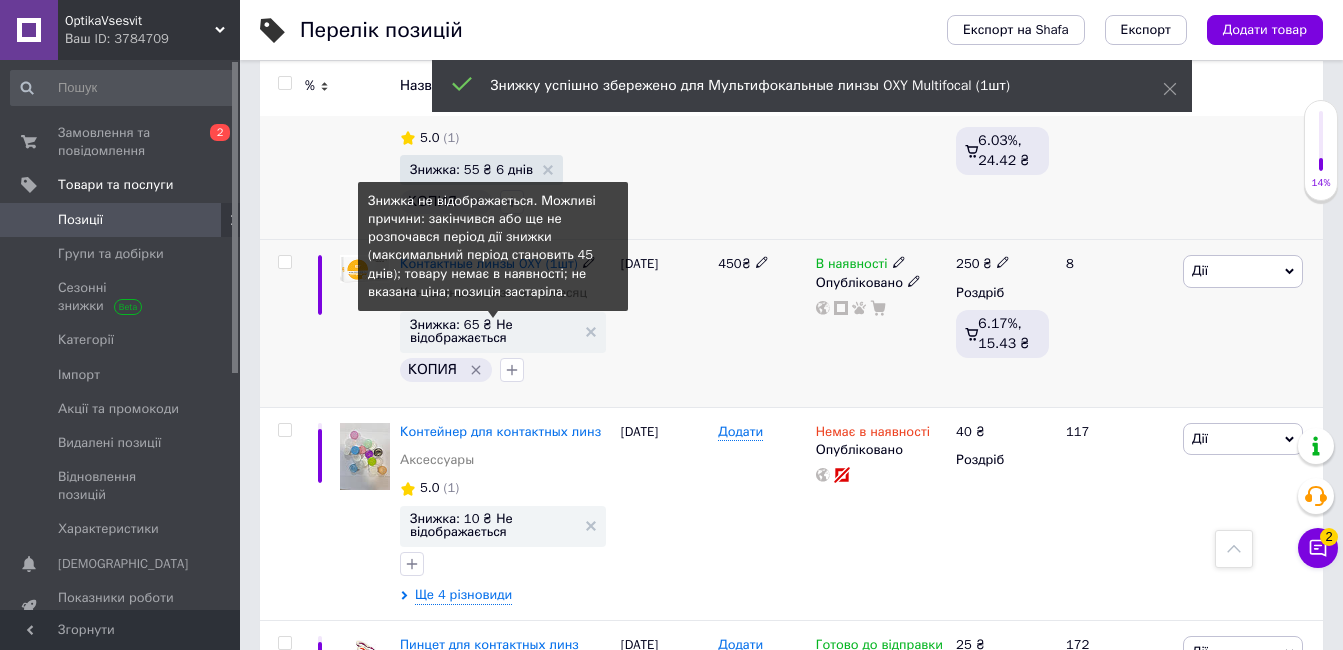 click on "Знижка: 65 ₴ Не відображається" at bounding box center (493, 331) 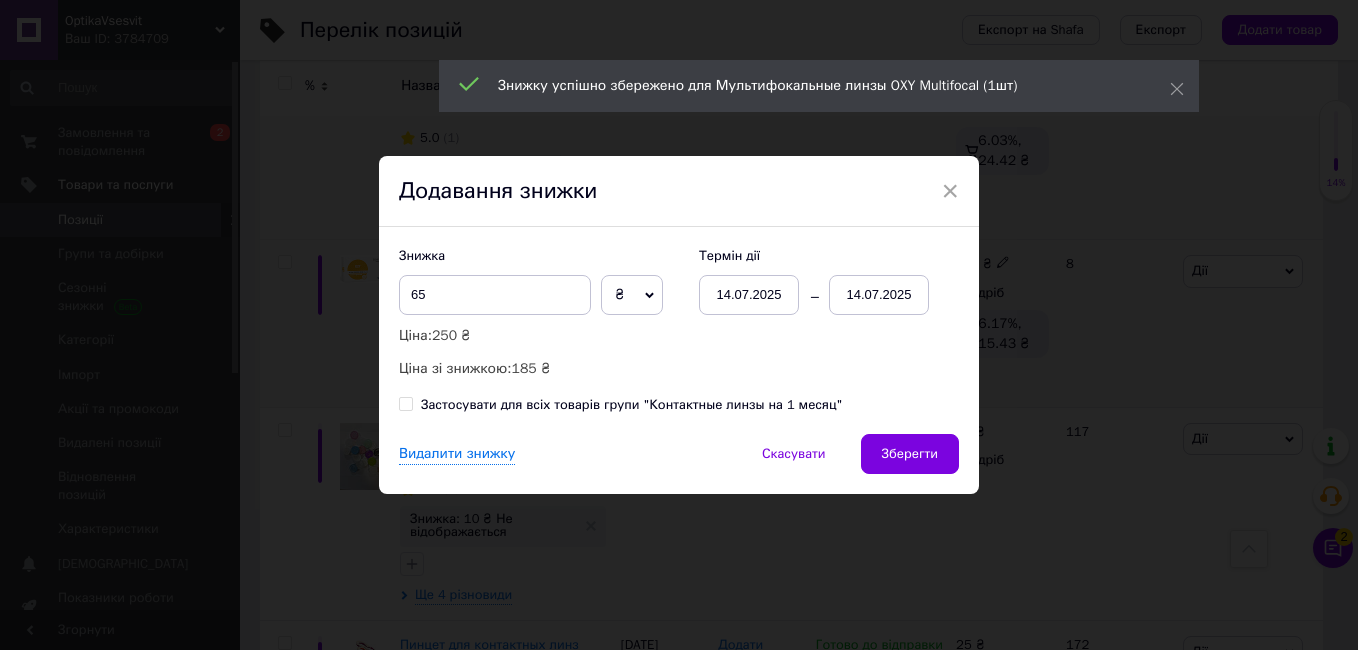 click on "14.07.2025" at bounding box center (879, 295) 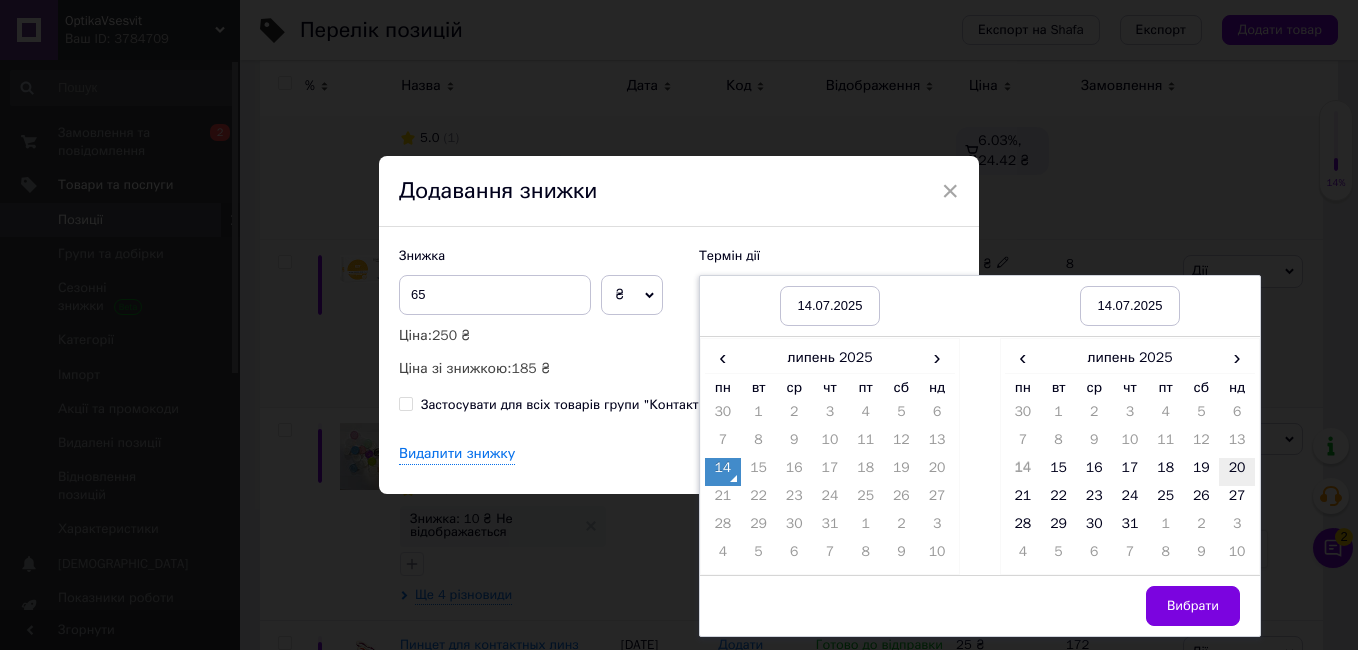 click on "20" at bounding box center (1237, 472) 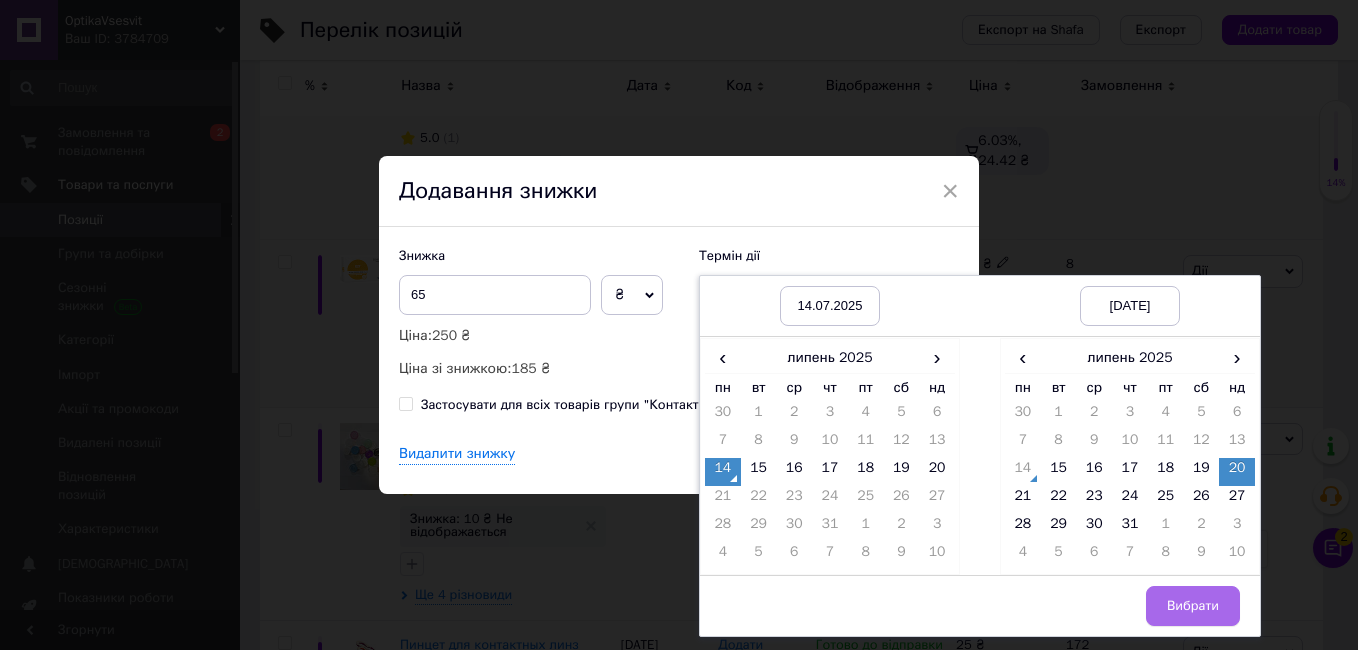 click on "Вибрати" at bounding box center (1193, 606) 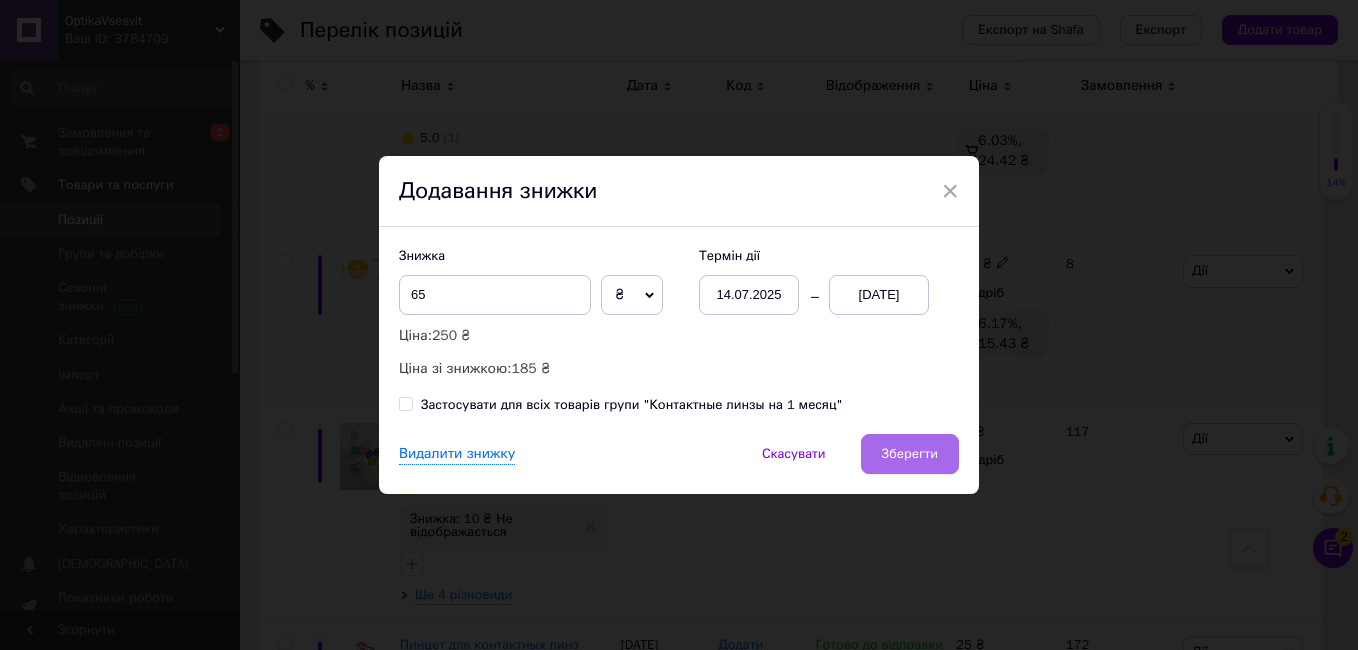 click on "Зберегти" at bounding box center (910, 454) 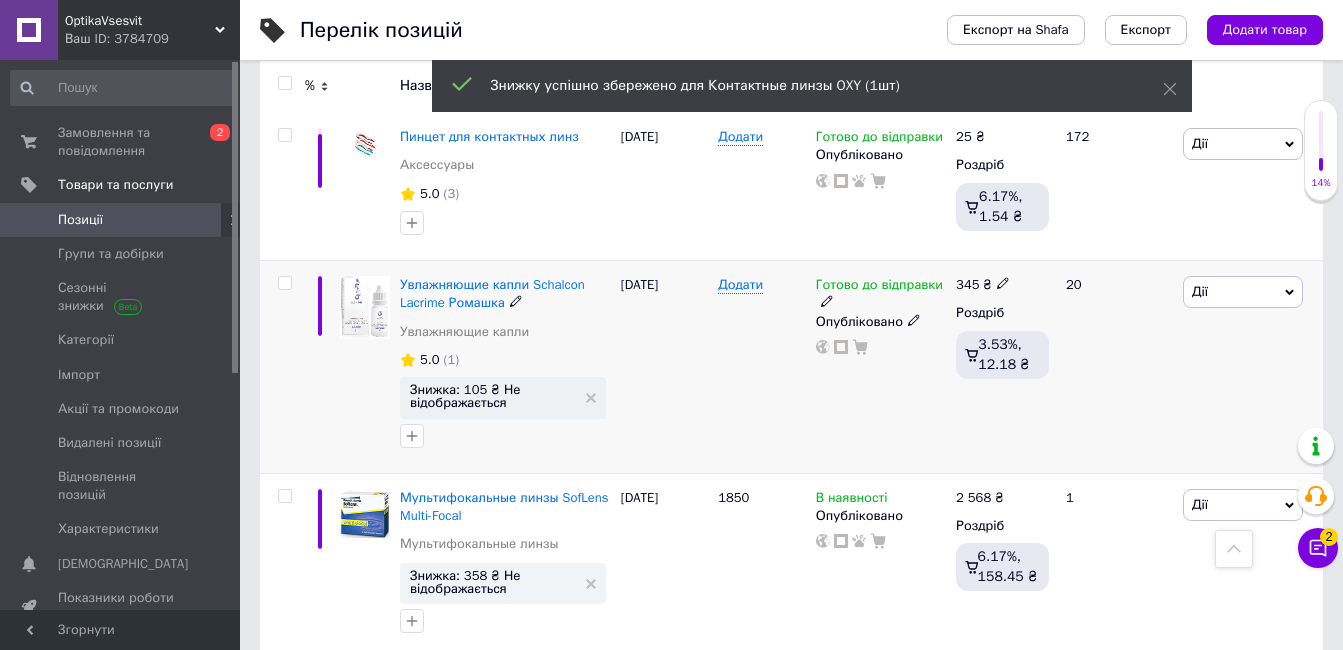 scroll, scrollTop: 2900, scrollLeft: 0, axis: vertical 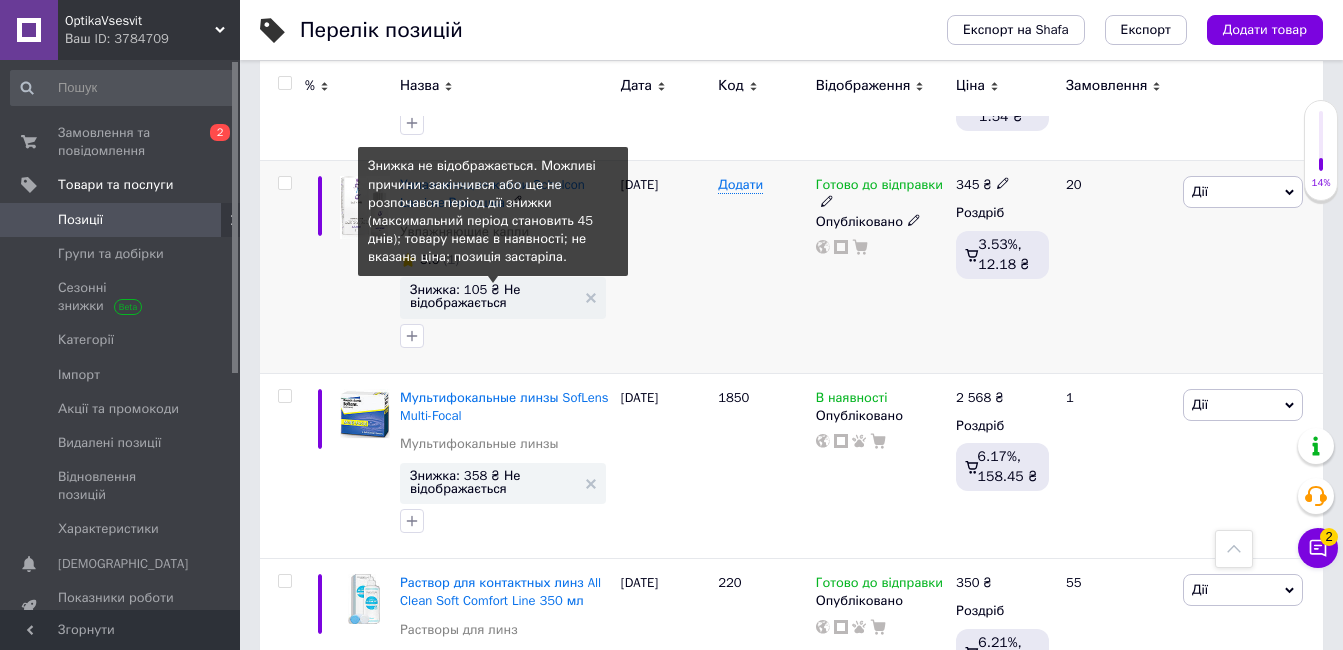 click on "Знижка: 105 ₴ Не відображається" at bounding box center [493, 296] 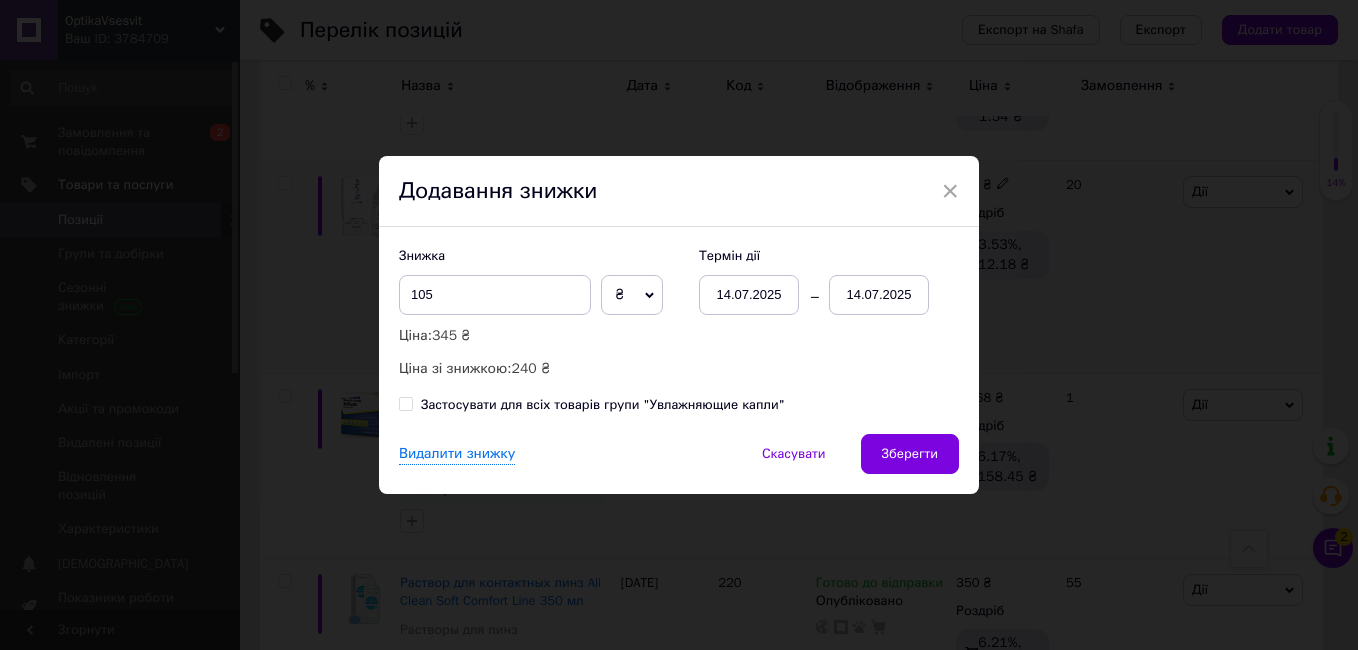 click on "14.07.2025" at bounding box center [879, 295] 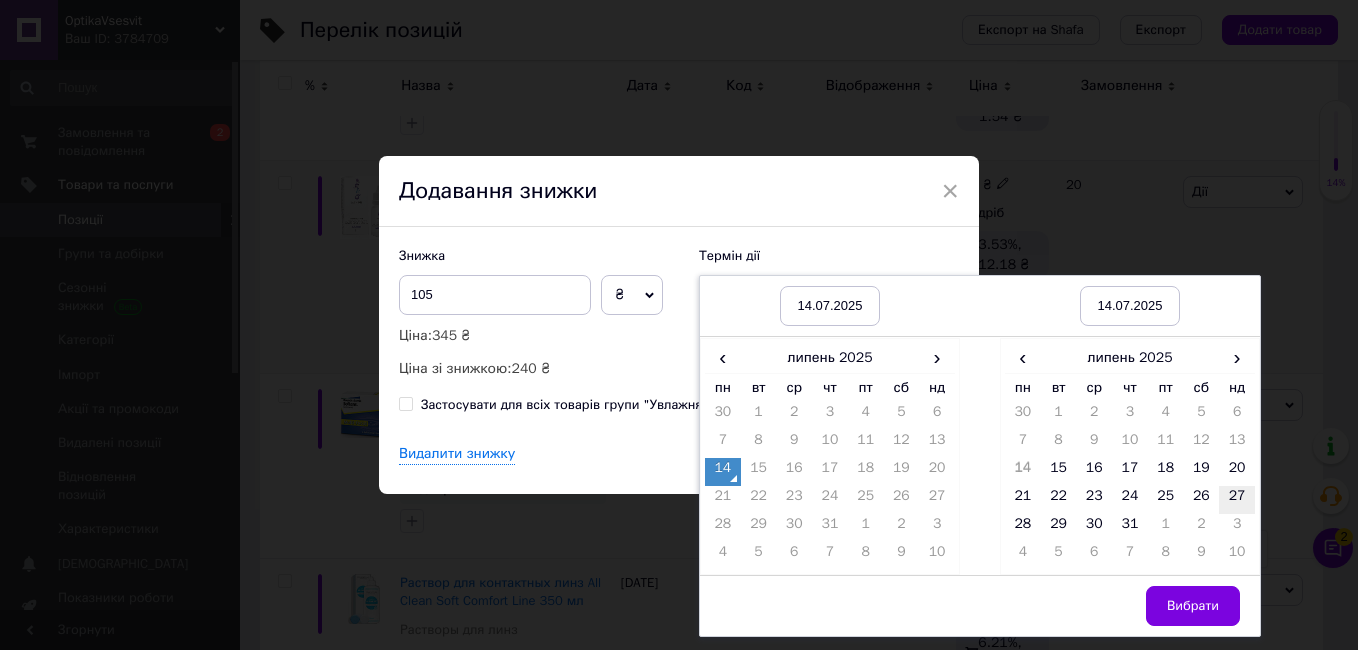 click on "27" at bounding box center (1237, 500) 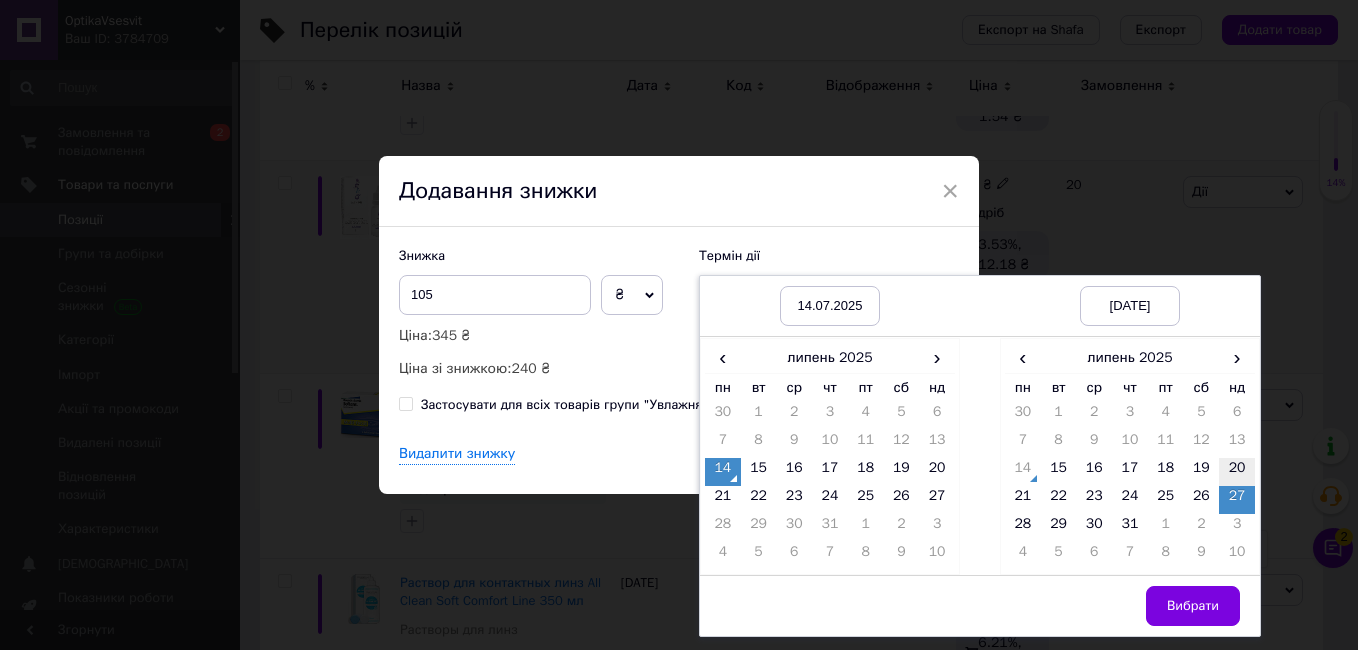click on "20" at bounding box center (1237, 472) 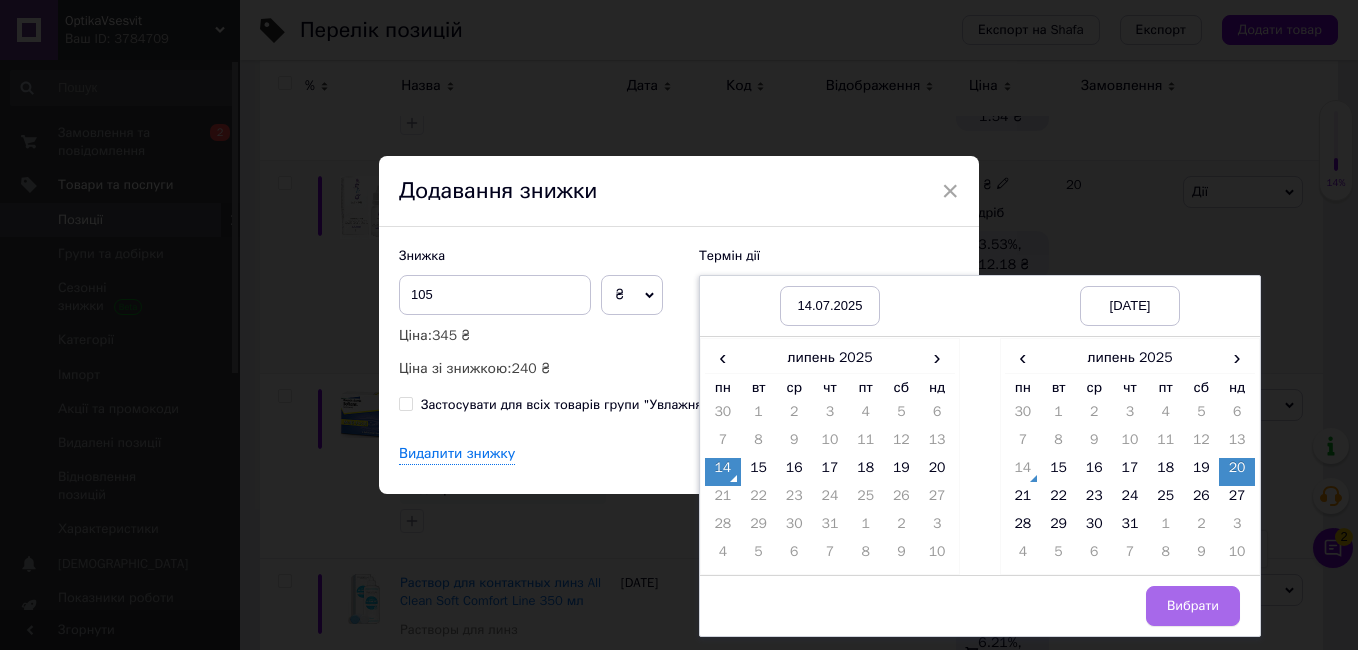 click on "Вибрати" at bounding box center [1193, 606] 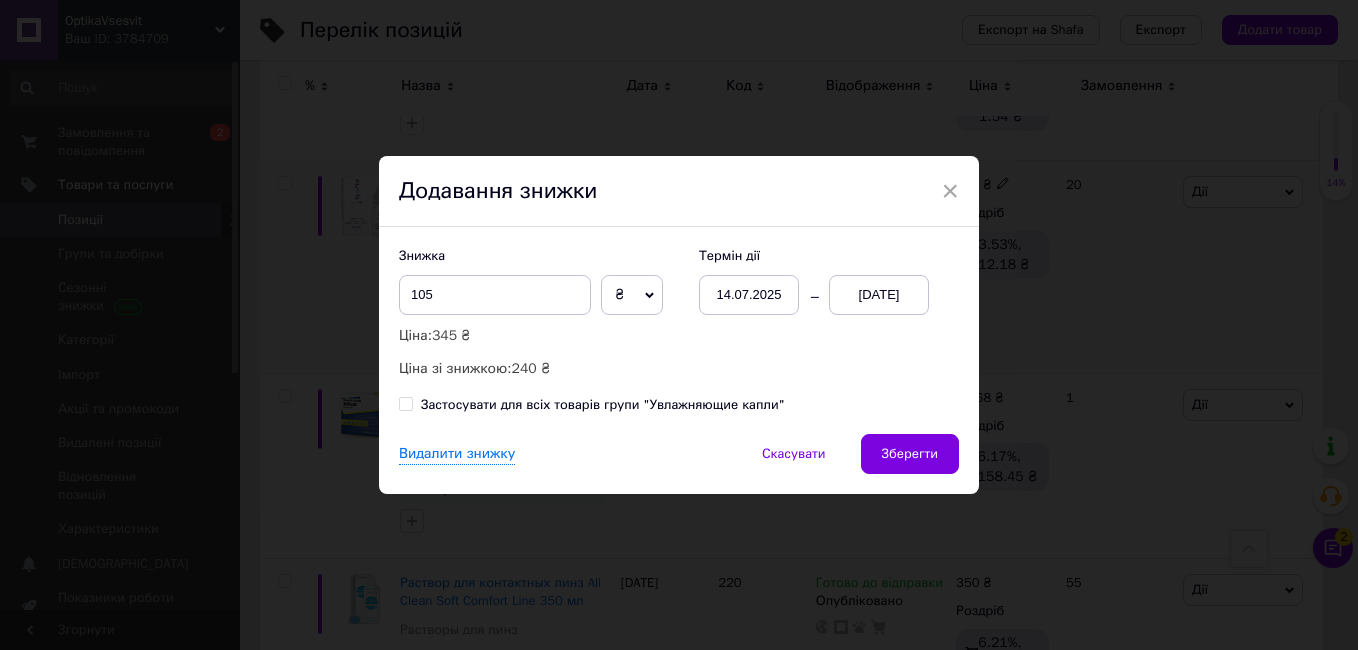 click on "Зберегти" at bounding box center (910, 454) 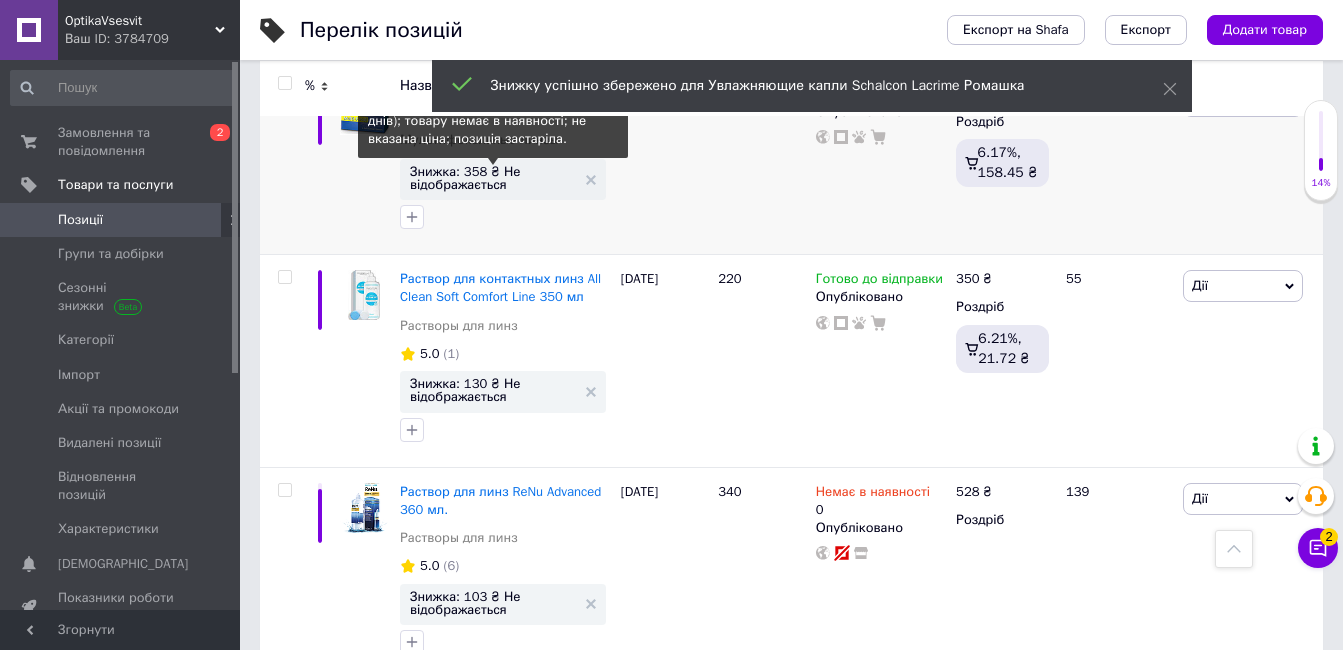 scroll, scrollTop: 3200, scrollLeft: 0, axis: vertical 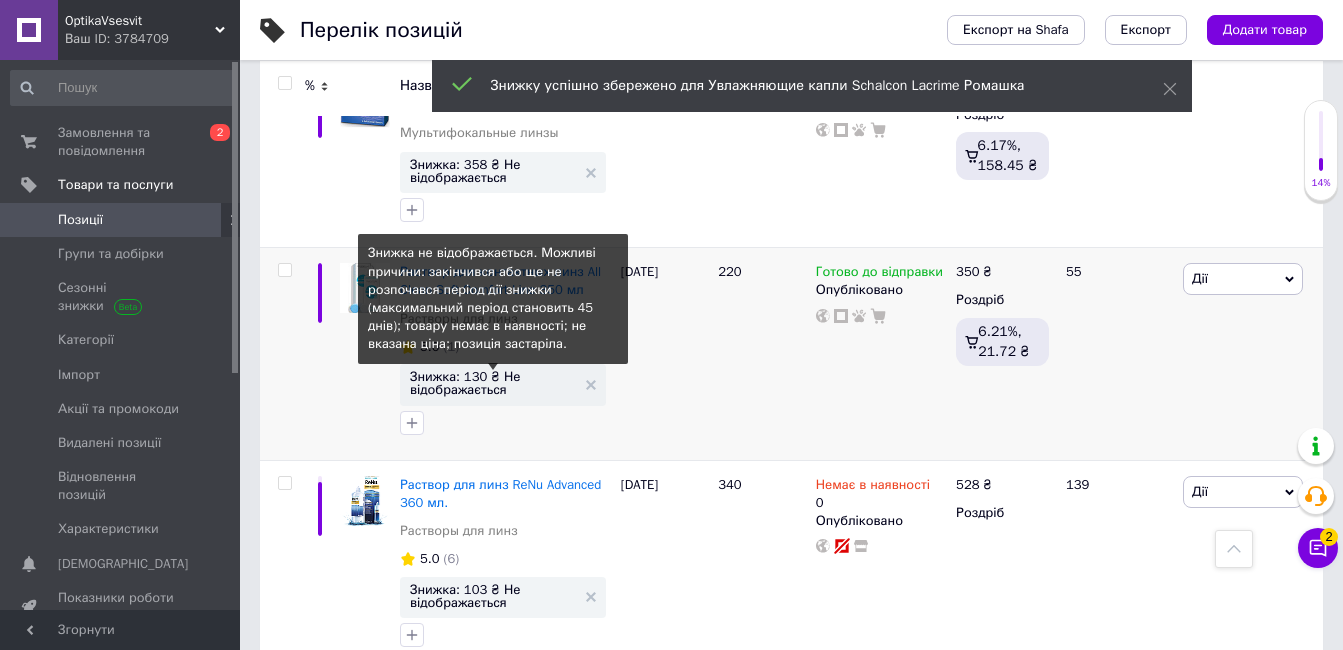 click on "Знижка: 130 ₴ Не відображається" at bounding box center (493, 383) 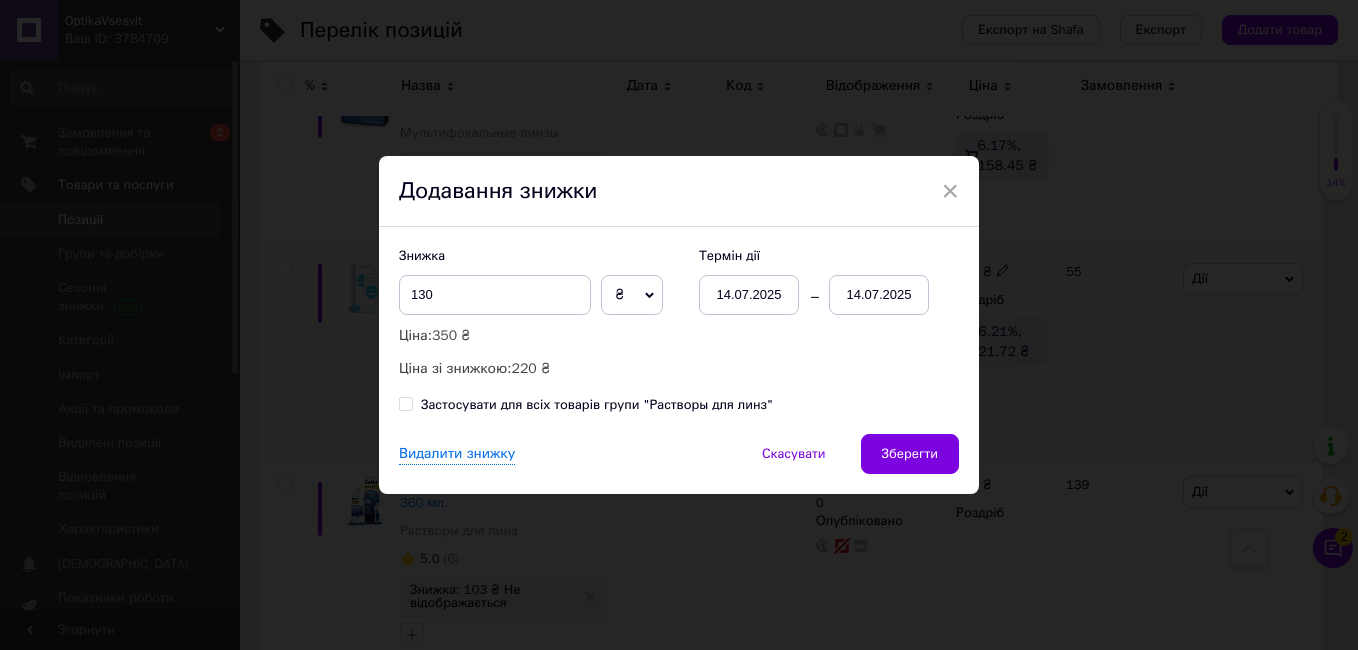 click on "14.07.2025" at bounding box center [879, 295] 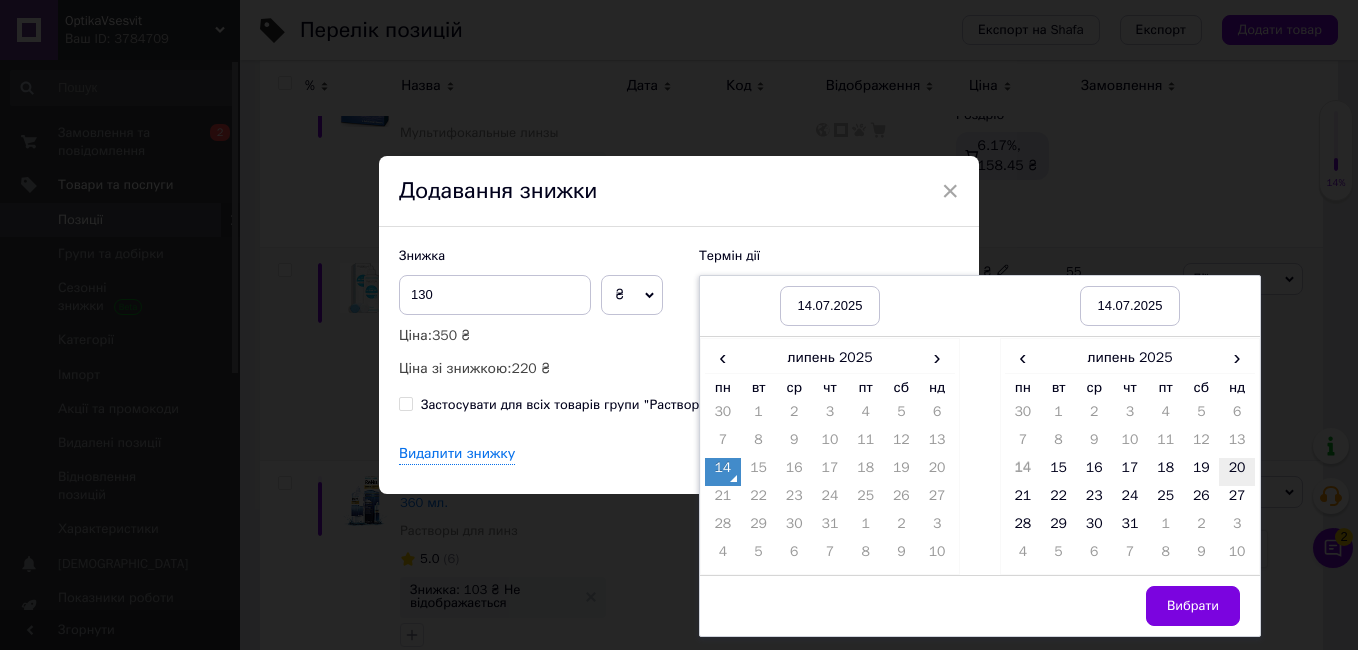 click on "20" at bounding box center [1237, 472] 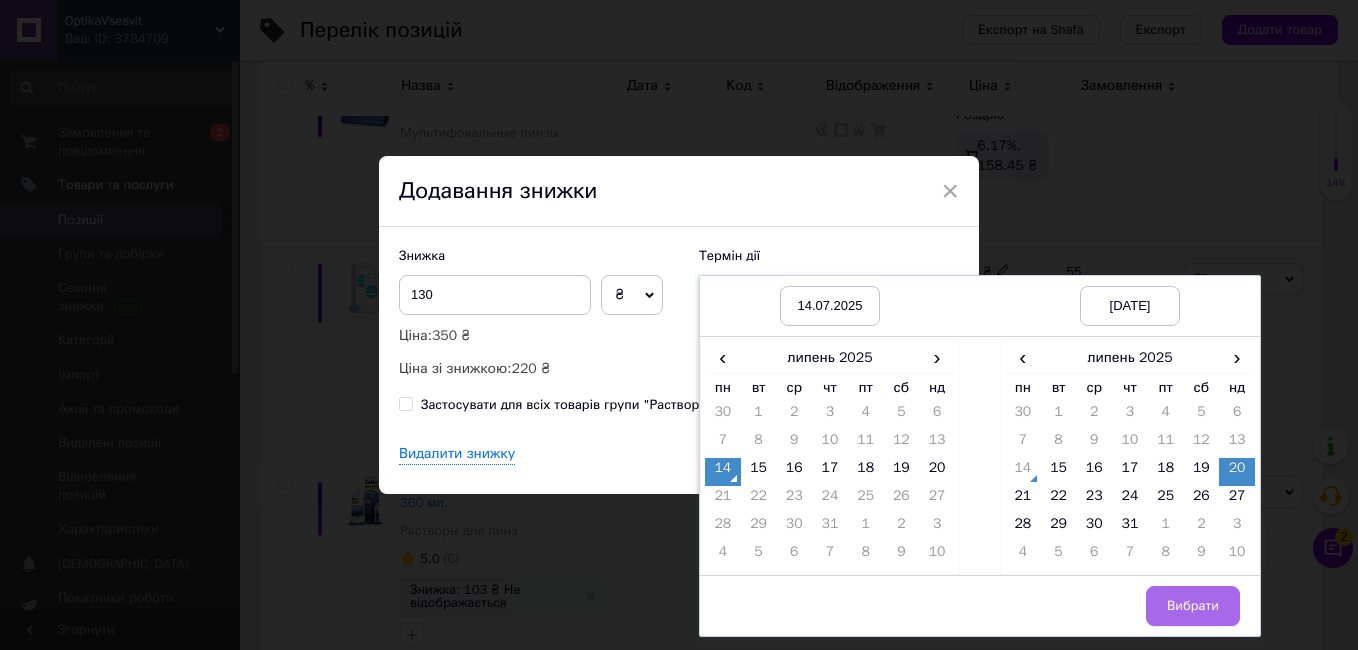 click on "Вибрати" at bounding box center (1193, 606) 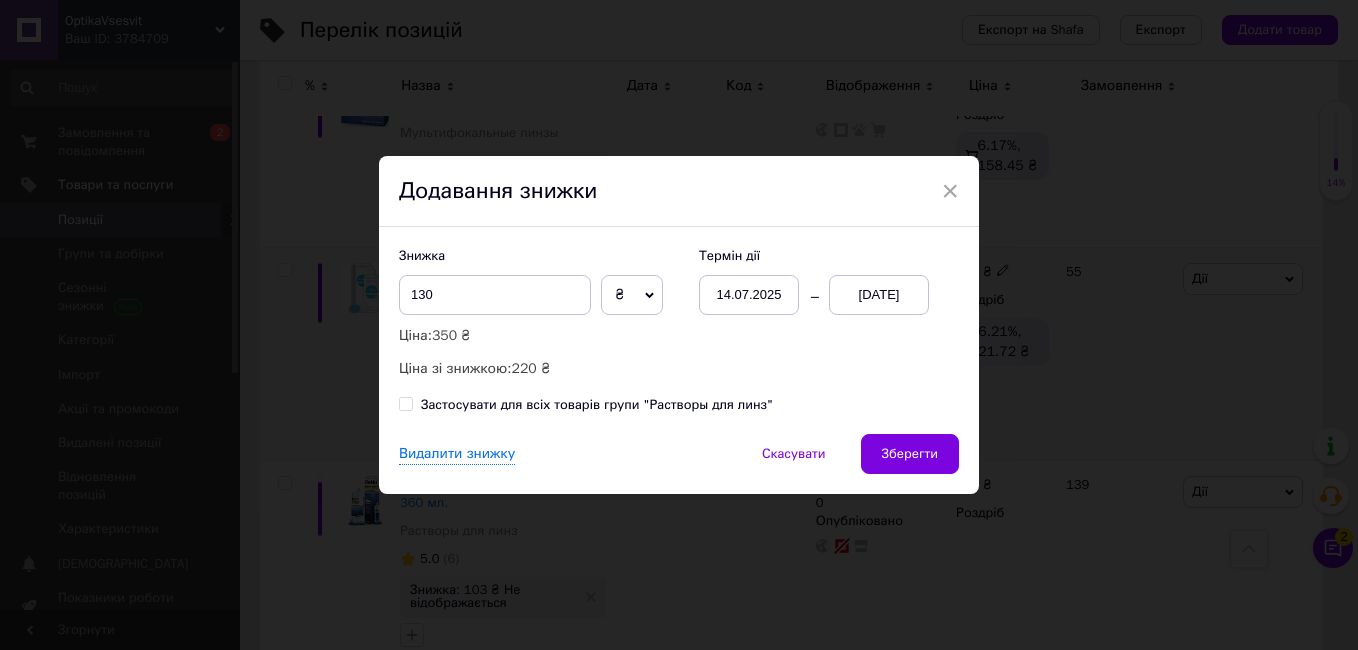 click on "Зберегти" at bounding box center [910, 454] 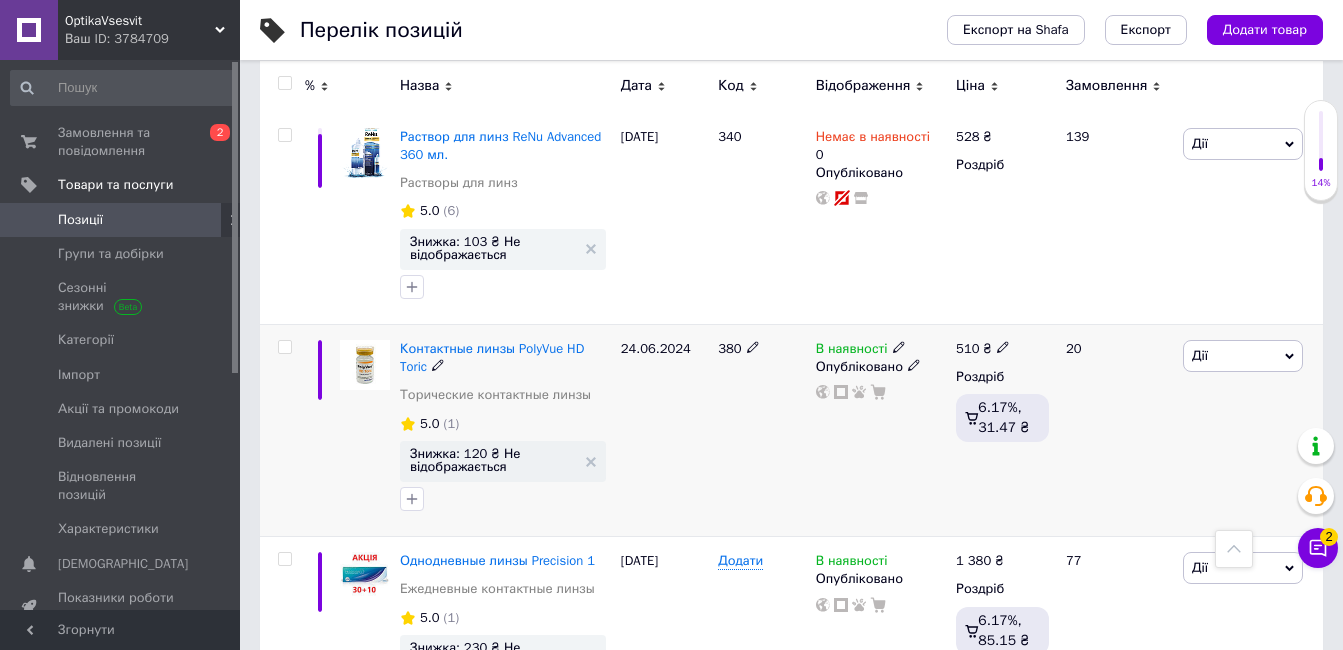 scroll, scrollTop: 3600, scrollLeft: 0, axis: vertical 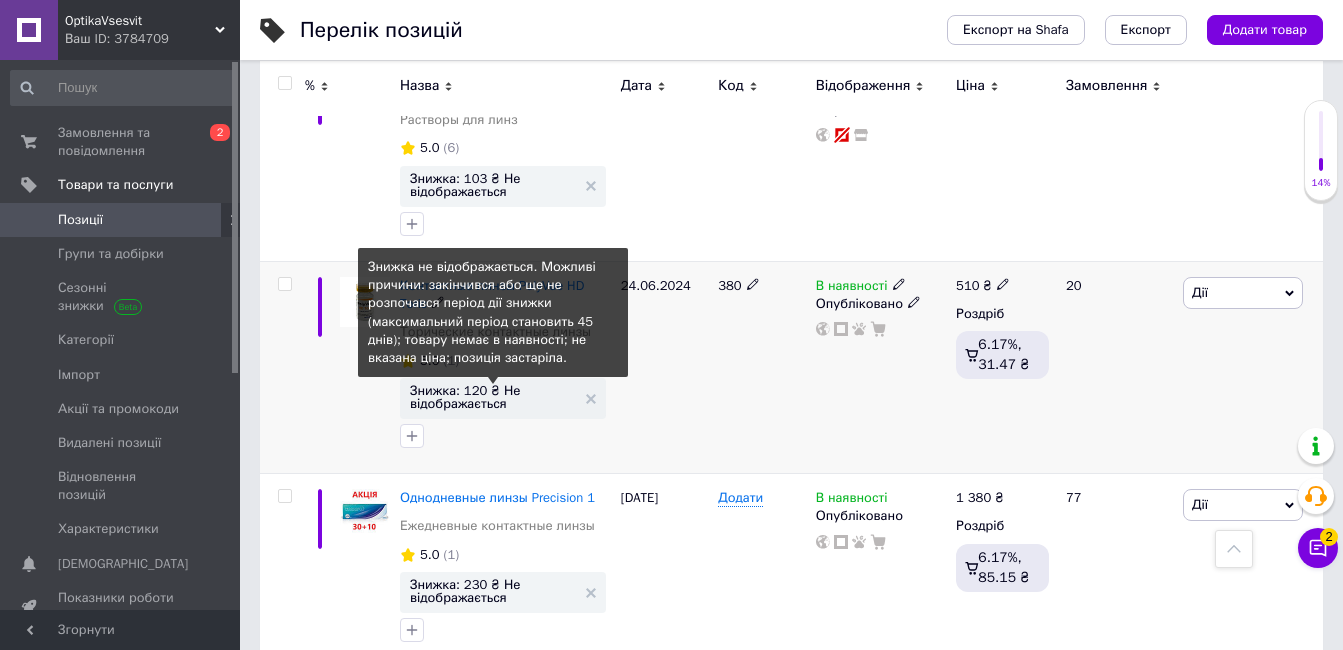 click on "Знижка: 120 ₴ Не відображається" at bounding box center [493, 397] 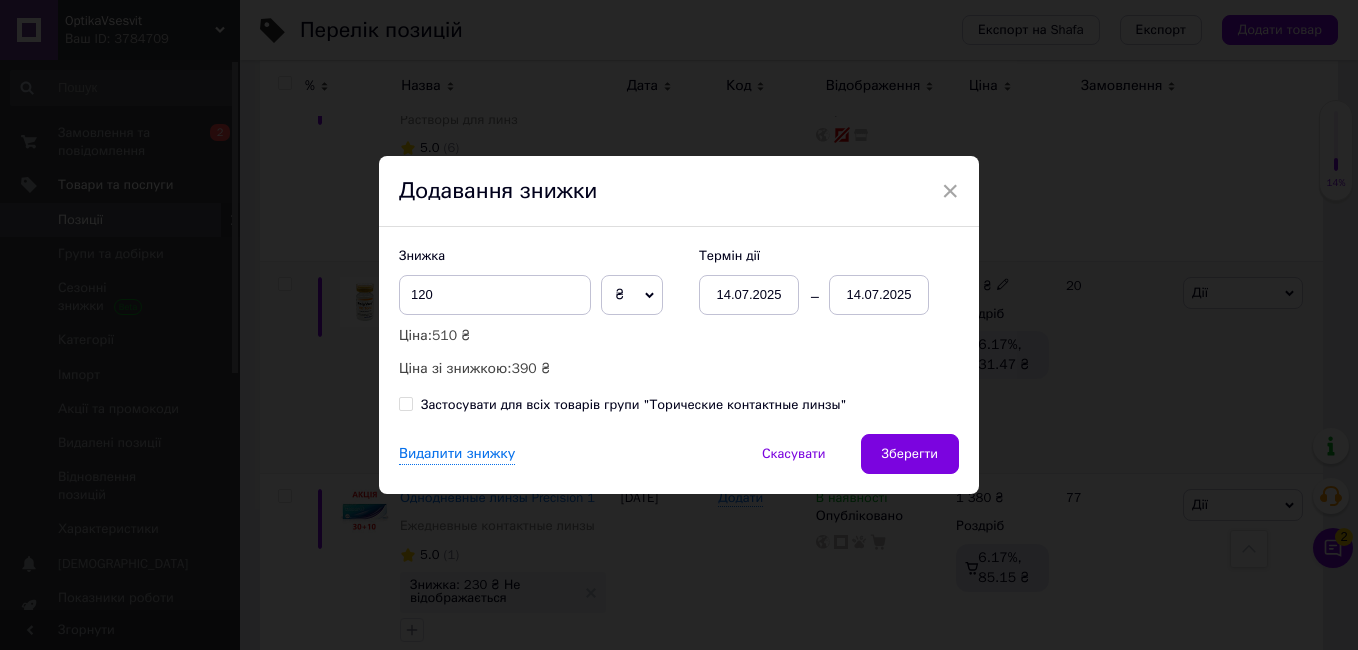 click on "14.07.2025" at bounding box center [879, 295] 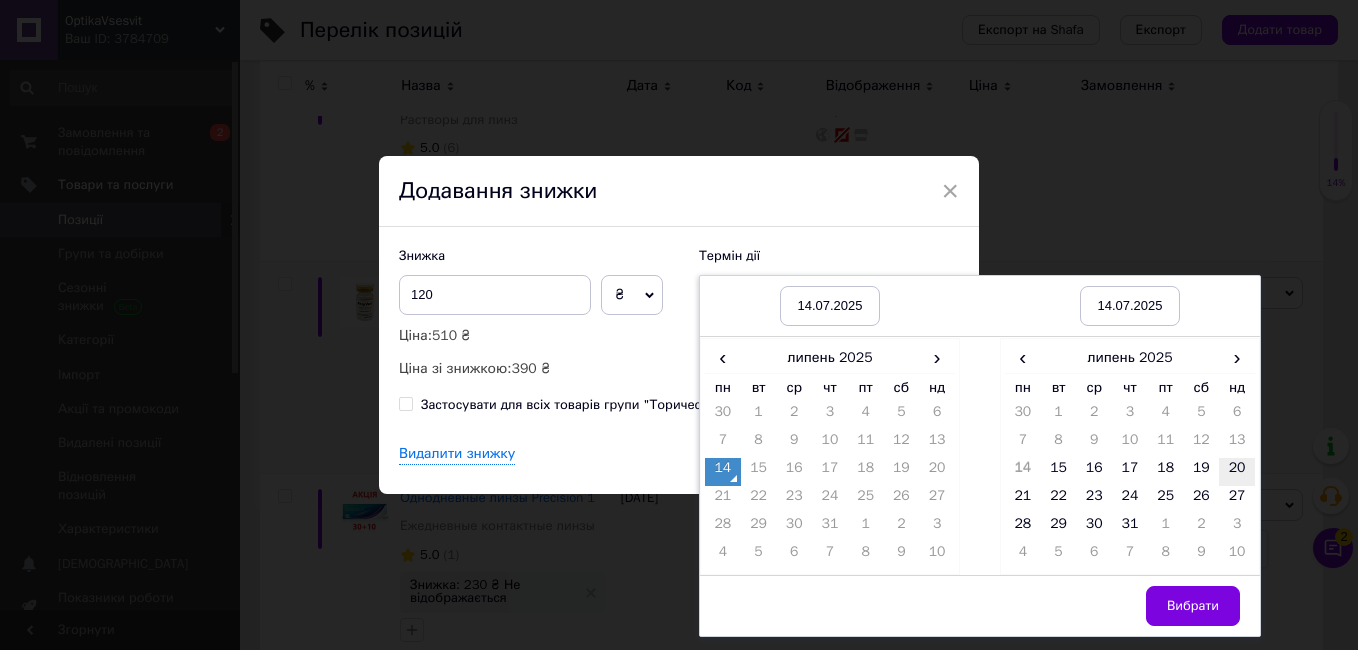 click on "20" at bounding box center (1237, 472) 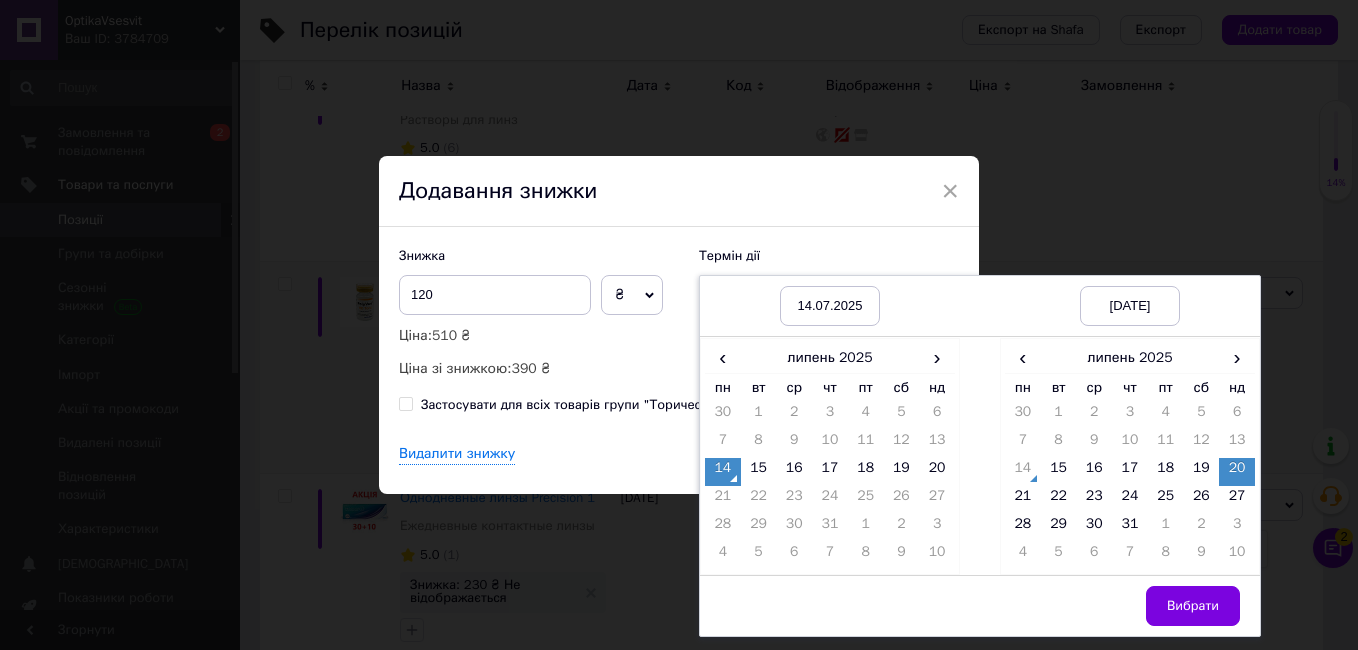 drag, startPoint x: 1176, startPoint y: 598, endPoint x: 840, endPoint y: 468, distance: 360.27213 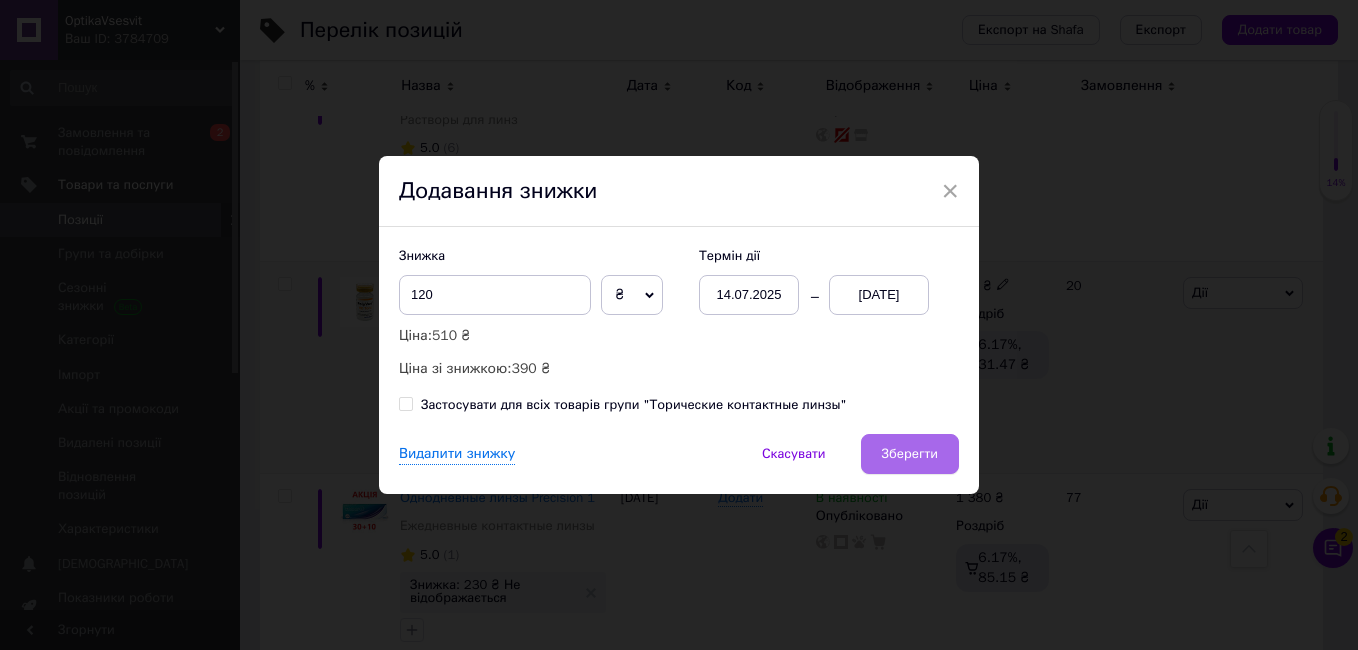 click on "Зберегти" at bounding box center [910, 454] 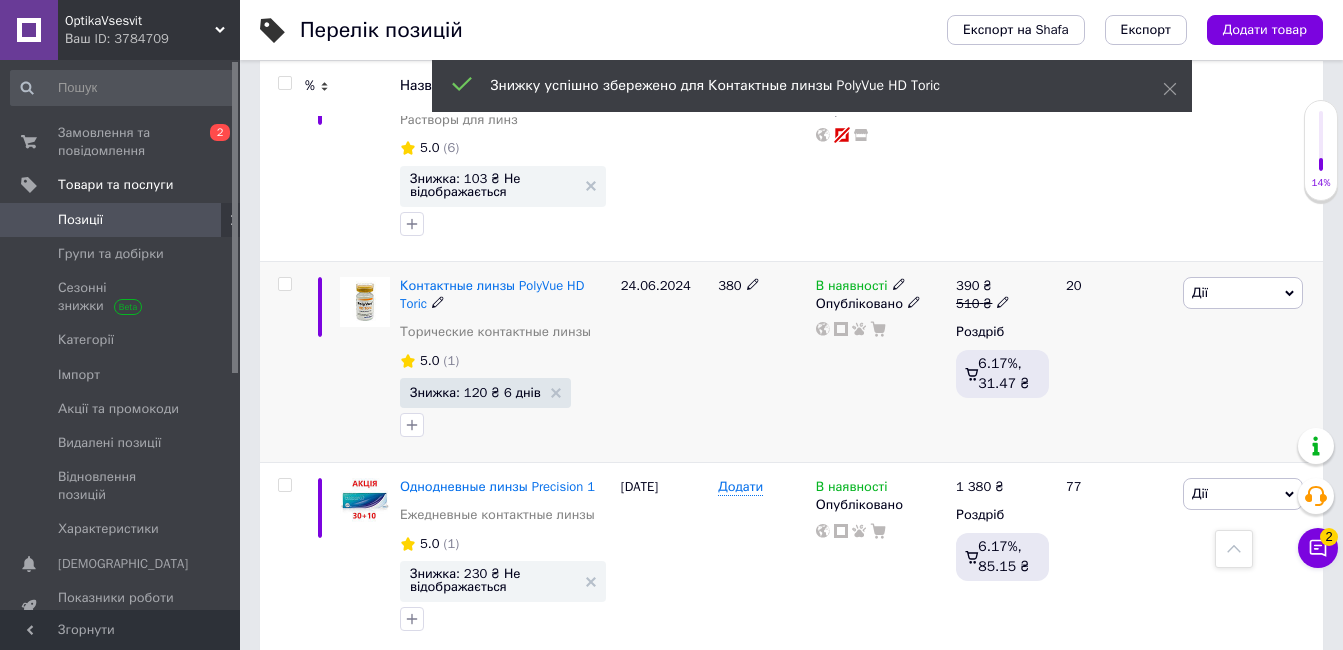 scroll, scrollTop: 3800, scrollLeft: 0, axis: vertical 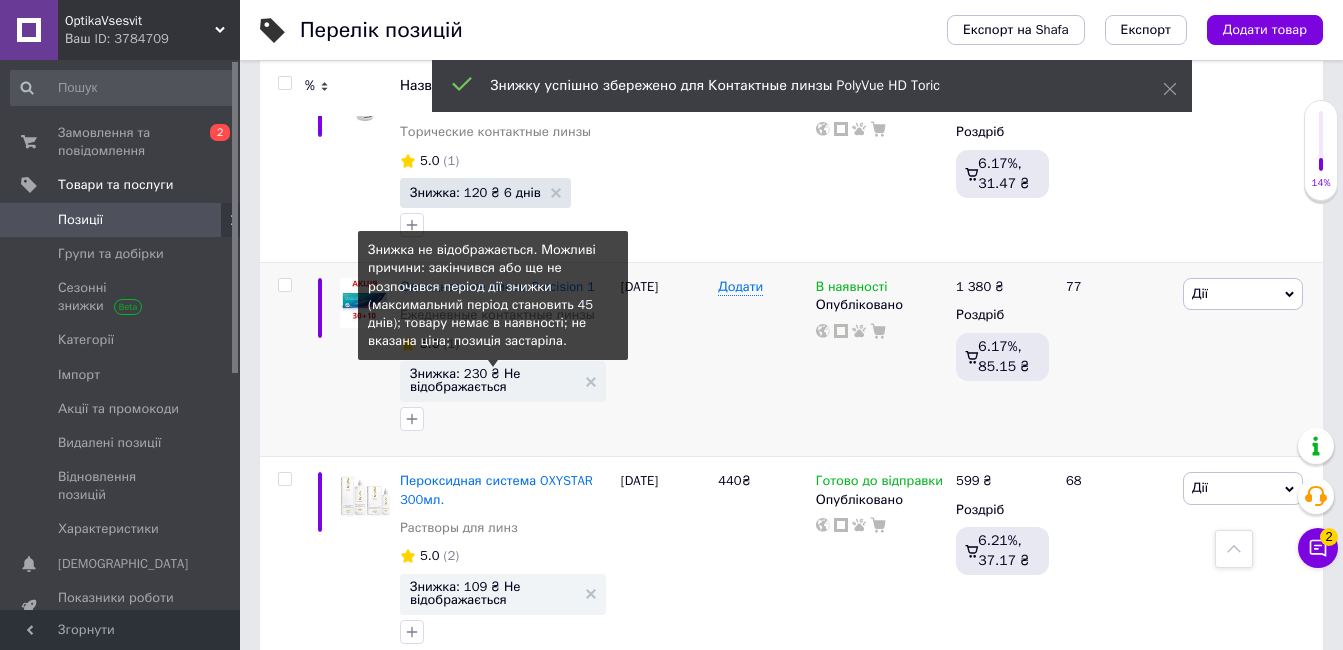 click on "Знижка: 230 ₴ Не відображається" at bounding box center (493, 380) 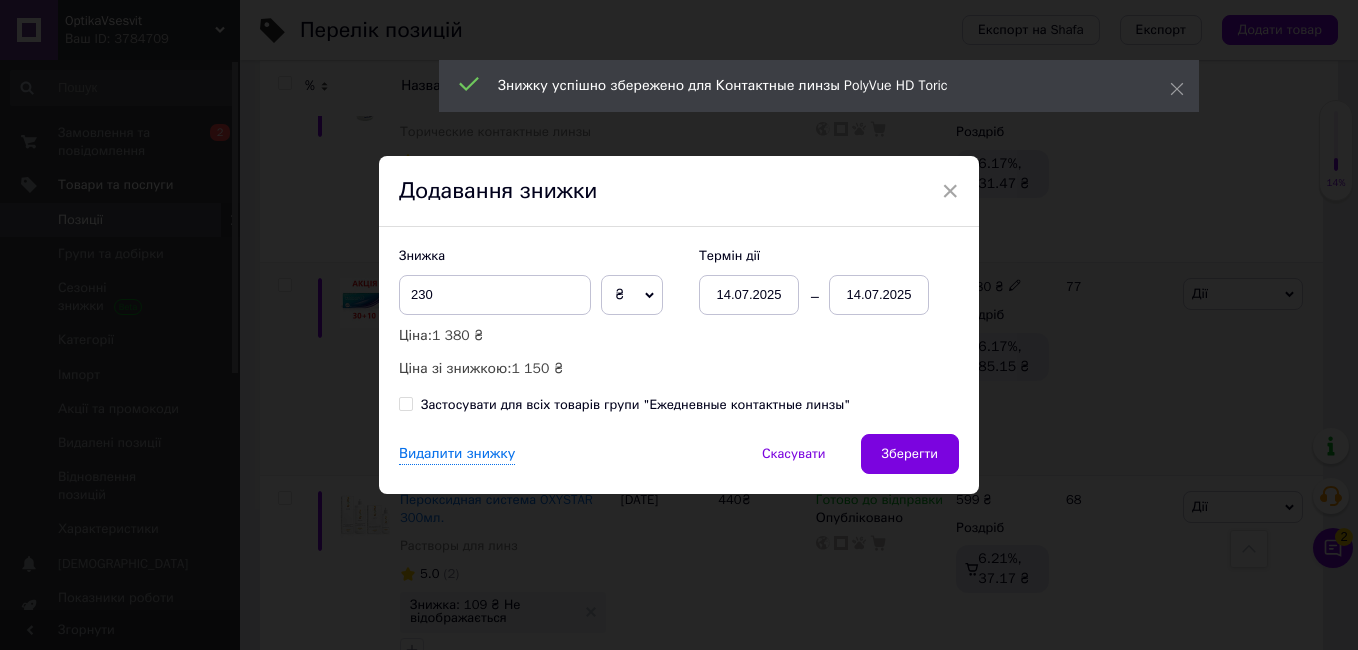 click on "14.07.2025" at bounding box center [879, 295] 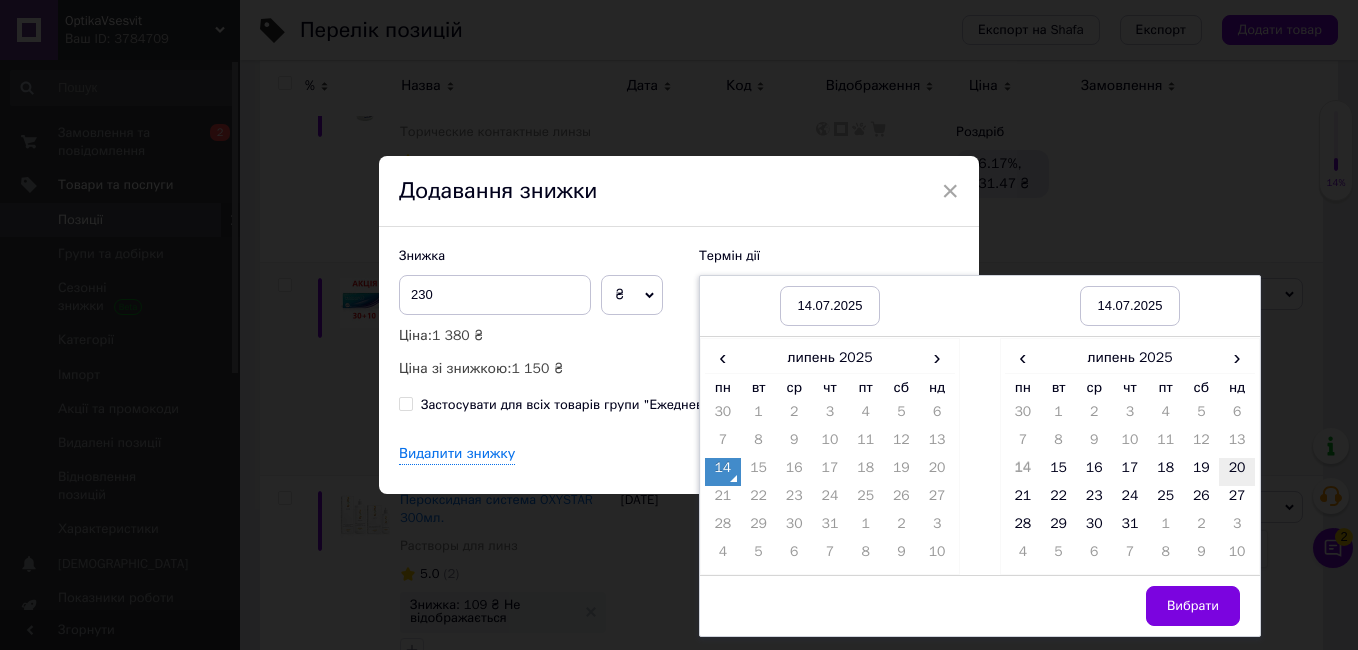 click on "20" at bounding box center (1237, 472) 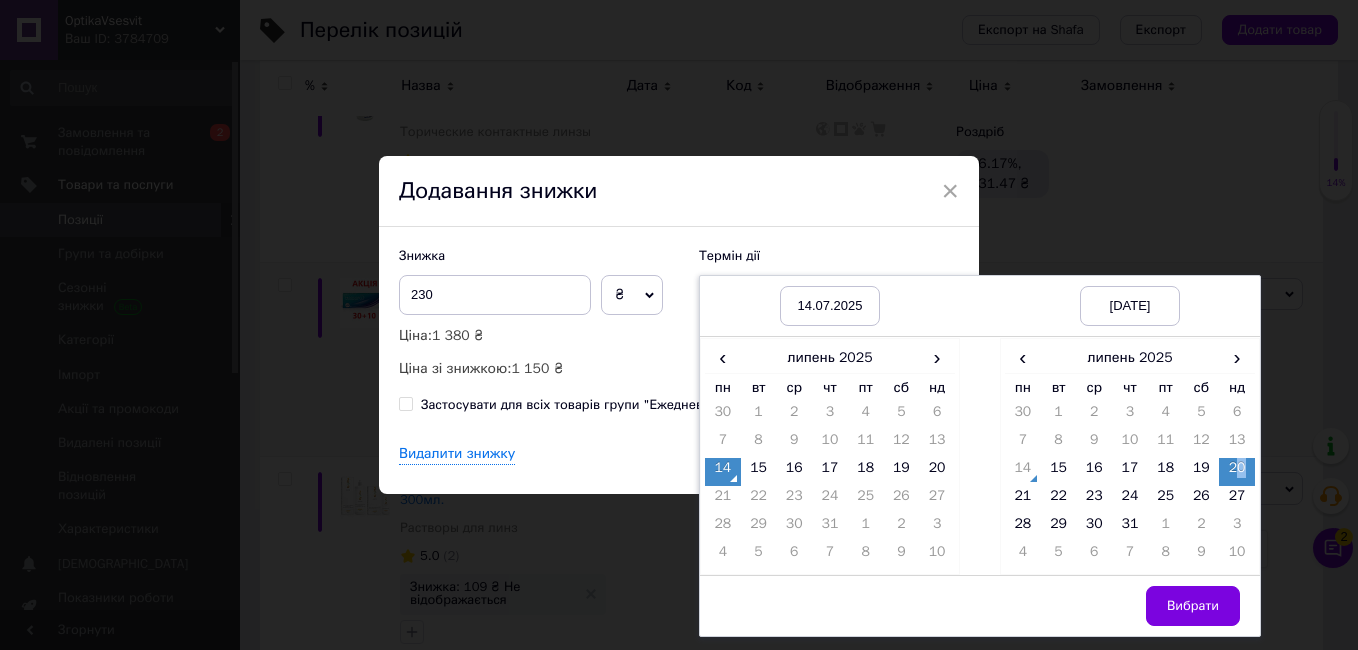 drag, startPoint x: 1242, startPoint y: 479, endPoint x: 901, endPoint y: 469, distance: 341.1466 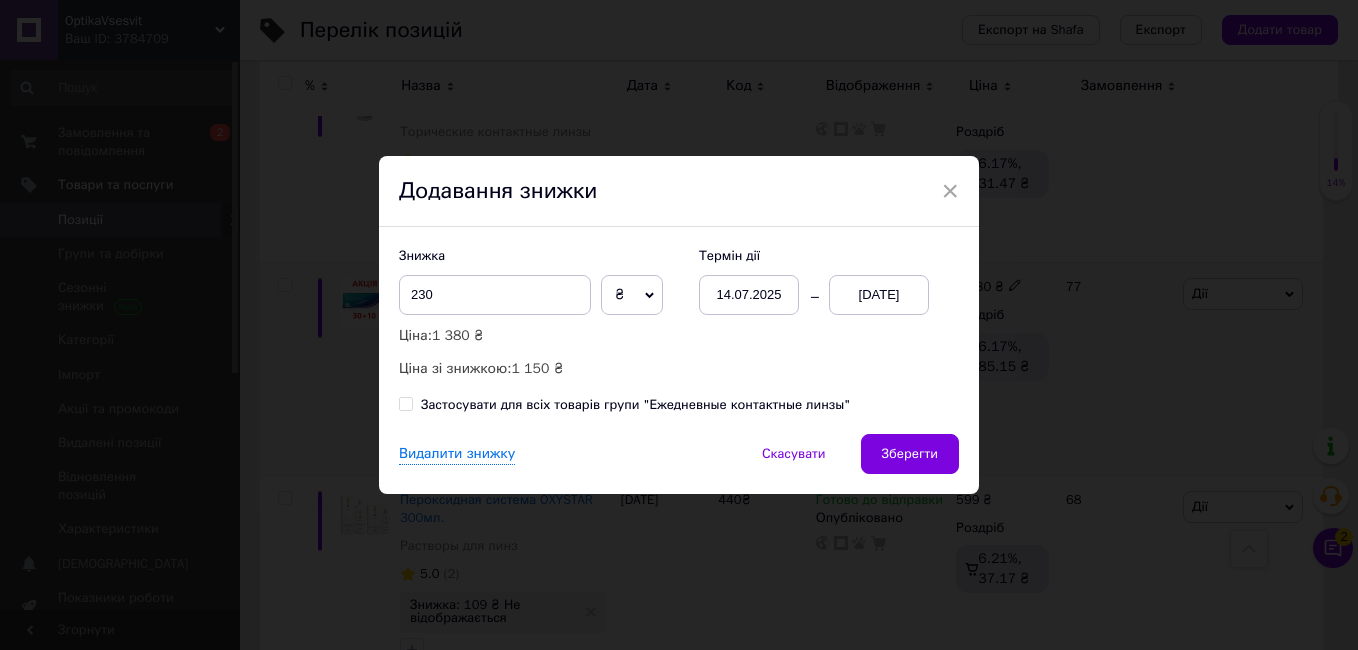 click on "Зберегти" at bounding box center (910, 454) 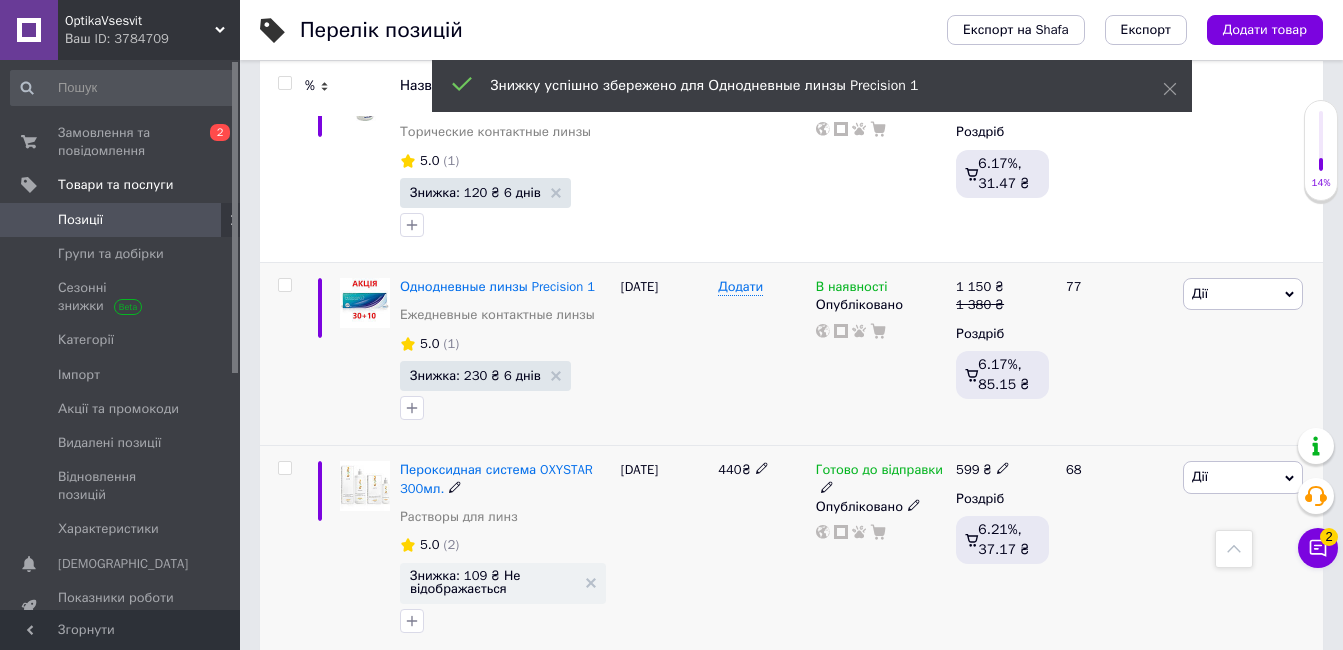 scroll, scrollTop: 4000, scrollLeft: 0, axis: vertical 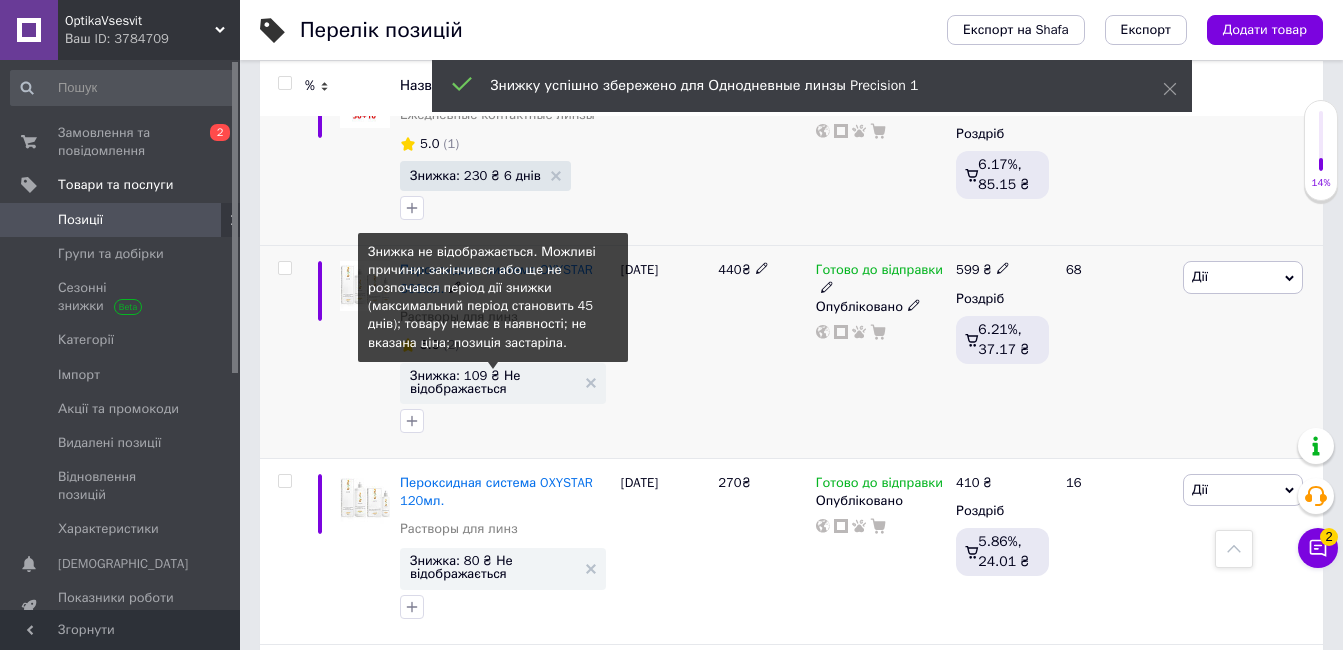 click on "Знижка: 109 ₴ Не відображається" at bounding box center [493, 382] 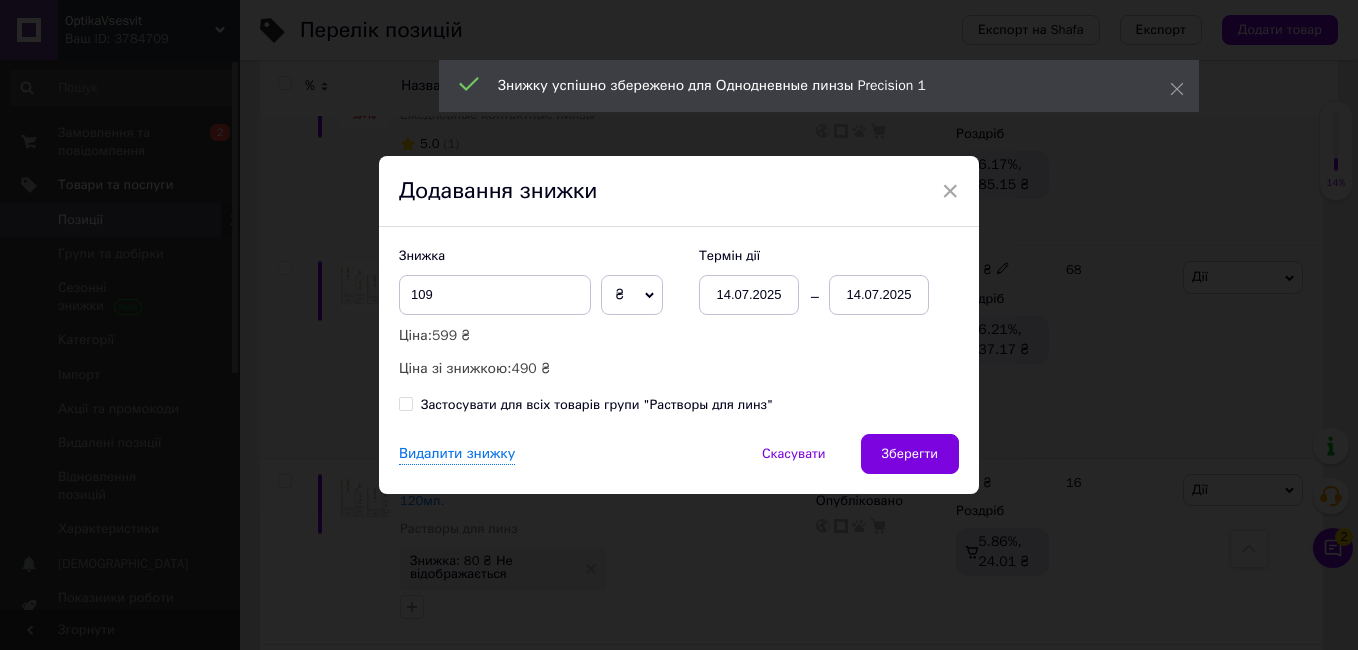click on "14.07.2025" at bounding box center [879, 295] 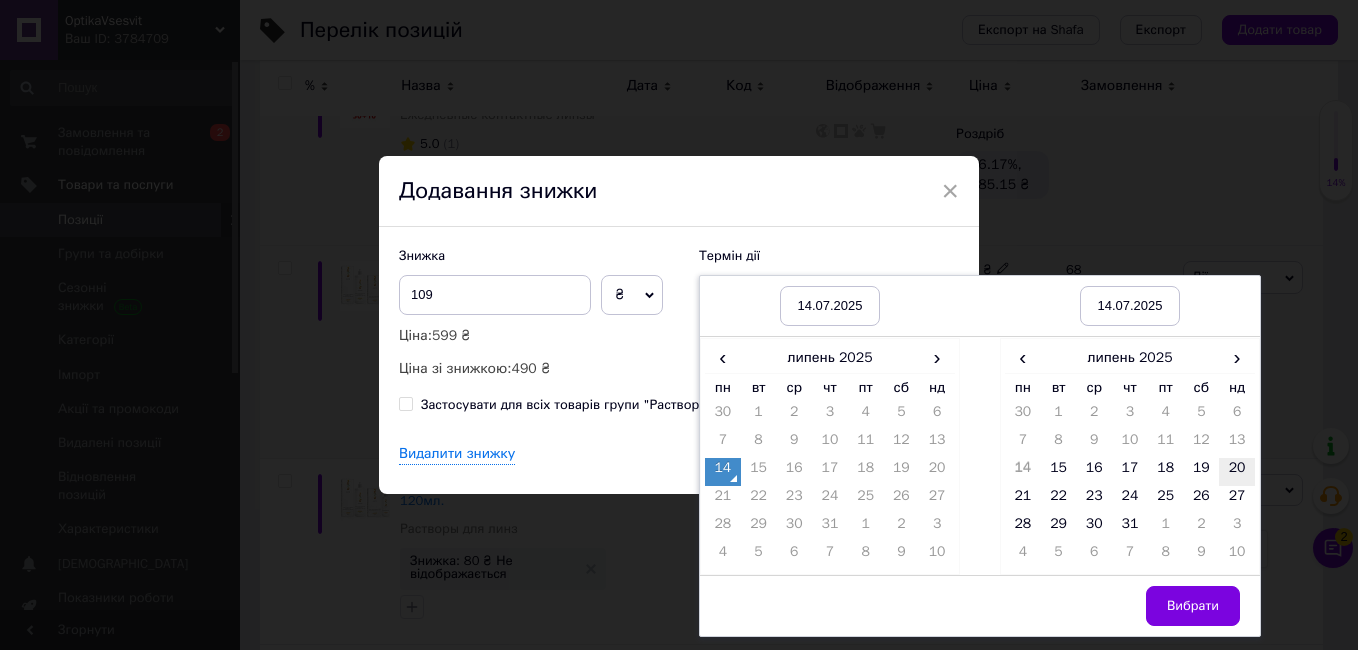 click on "30 1 2 3 4 5 6 7 8 9 10 11 12 13 14 15 16 17 18 19 20 21 22 23 24 25 26 27 28 29 30 31 1 2 3 4 5 6 7 8 9 10" at bounding box center (1130, 486) 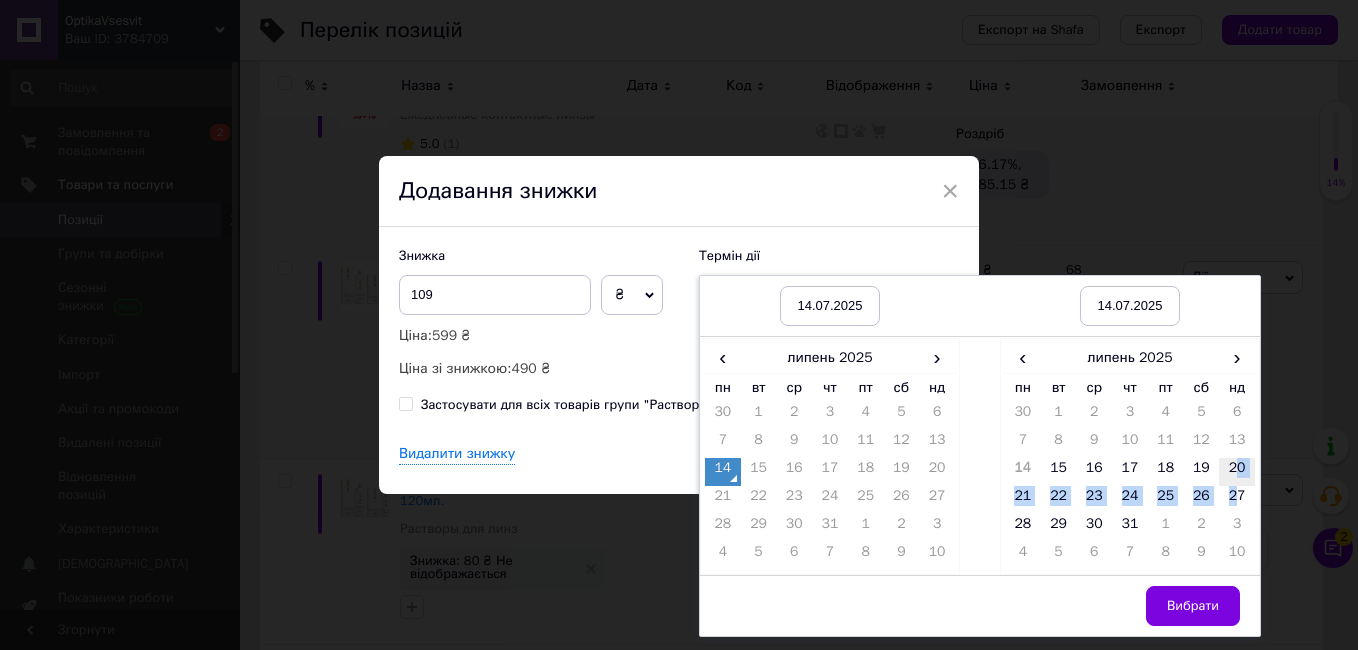 click on "20" at bounding box center (1237, 472) 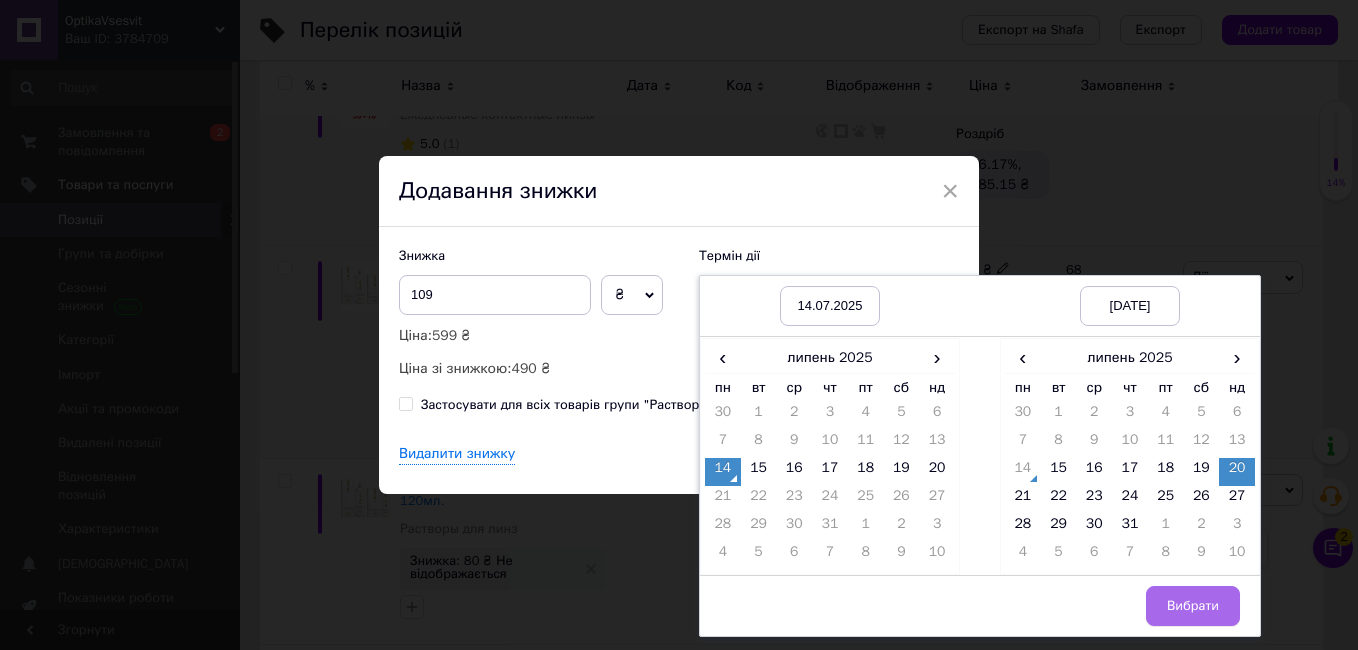 click on "Вибрати" at bounding box center (1193, 606) 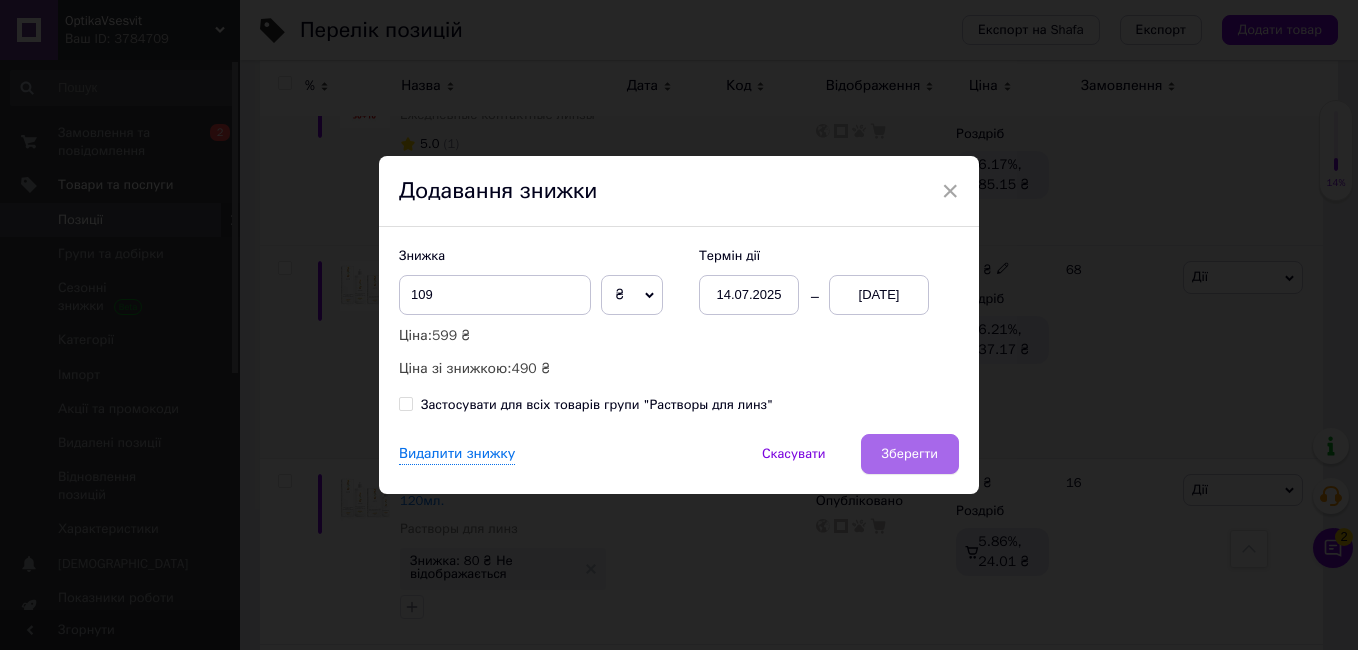 click on "Зберегти" at bounding box center [910, 454] 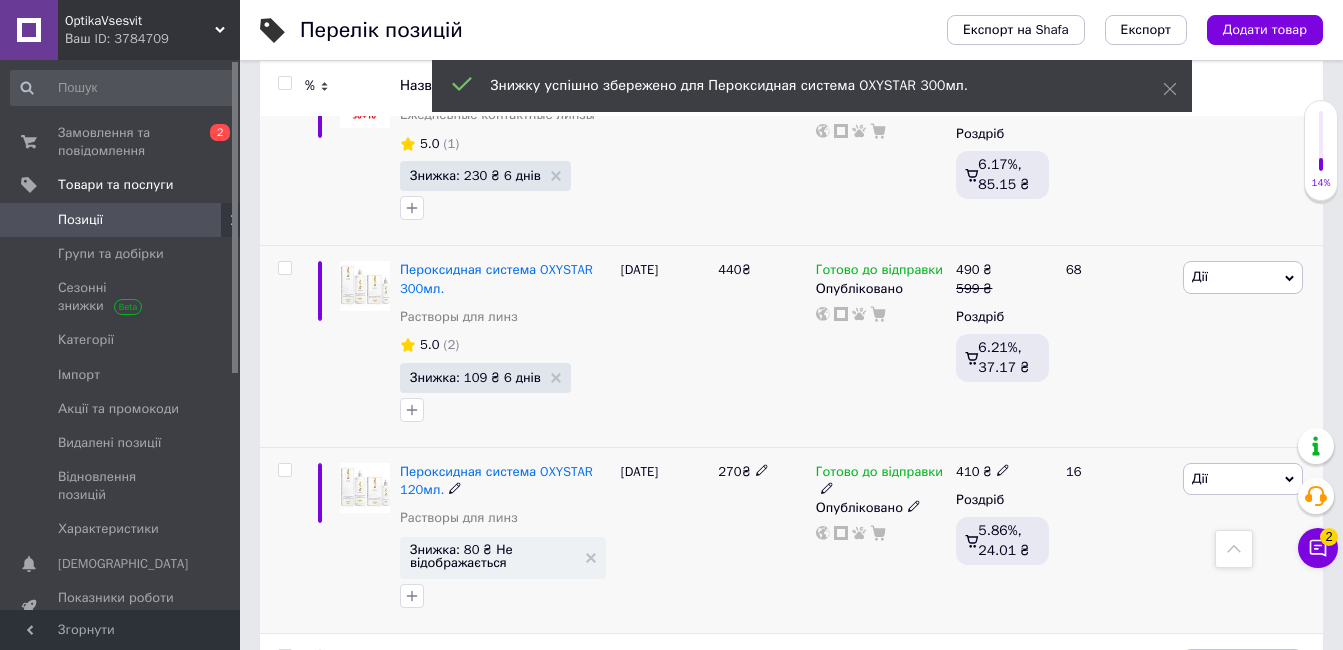 scroll, scrollTop: 4100, scrollLeft: 0, axis: vertical 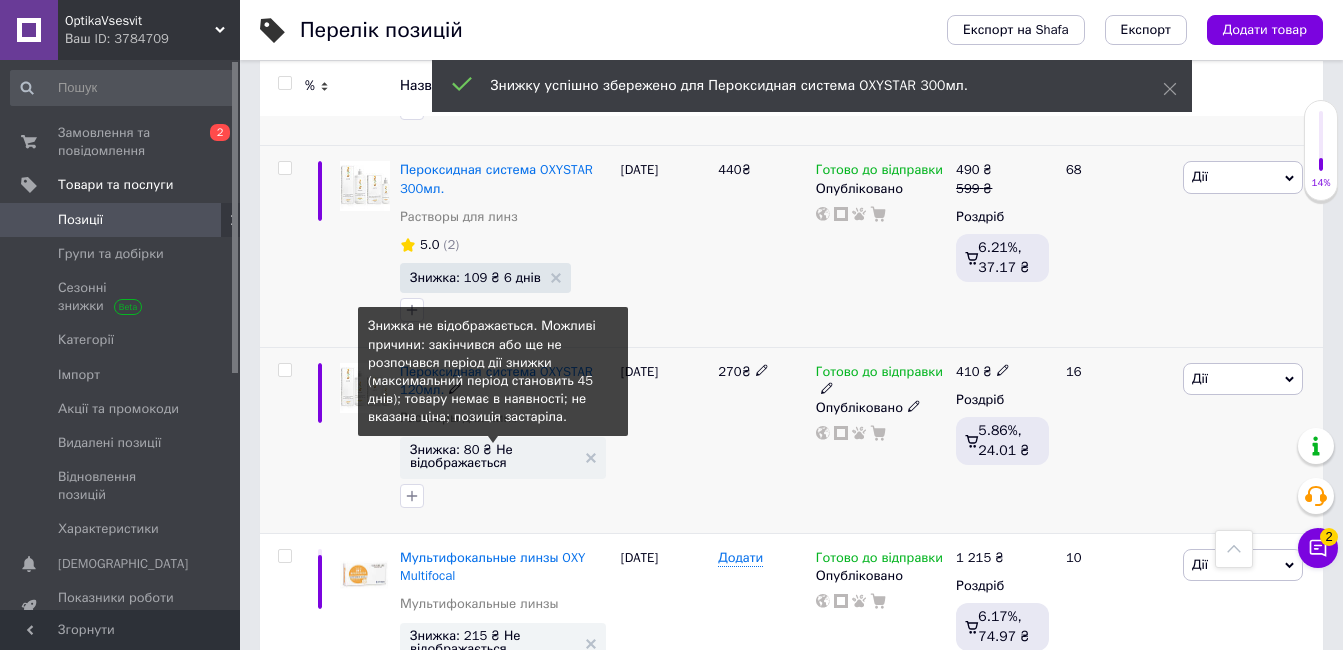 click on "Знижка: 80 ₴ Не відображається" at bounding box center (493, 456) 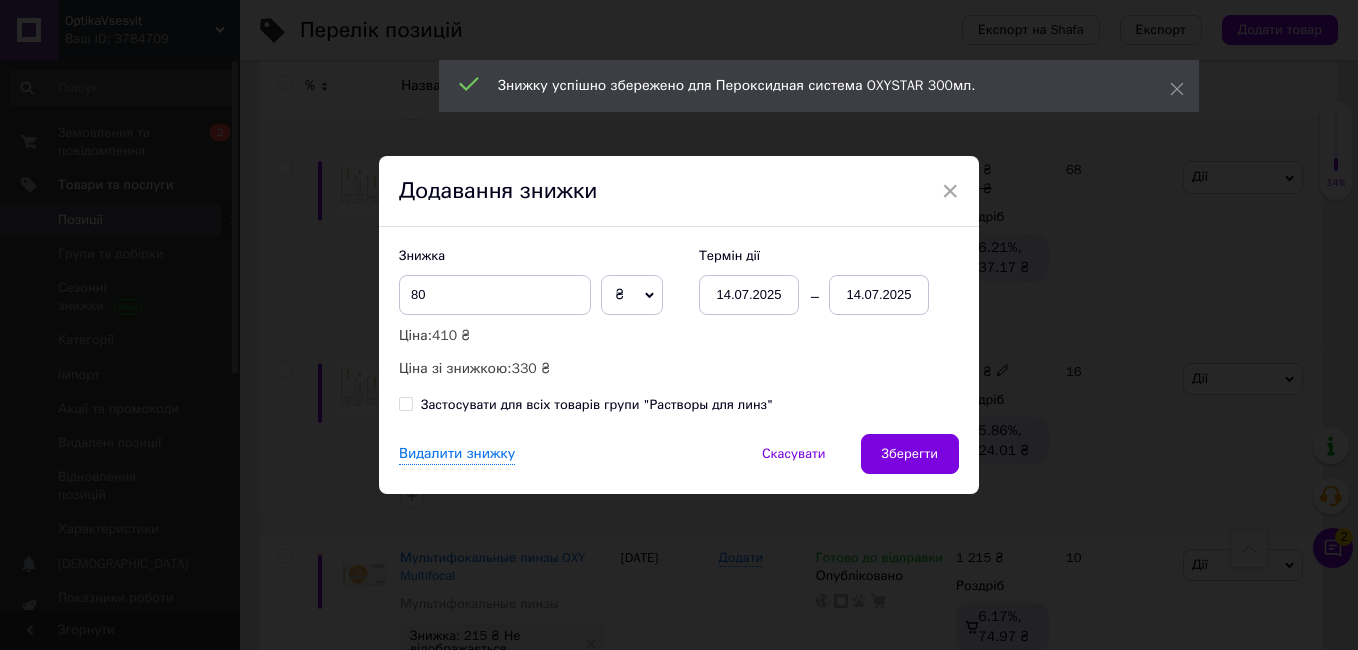 click on "14.07.2025" at bounding box center (879, 295) 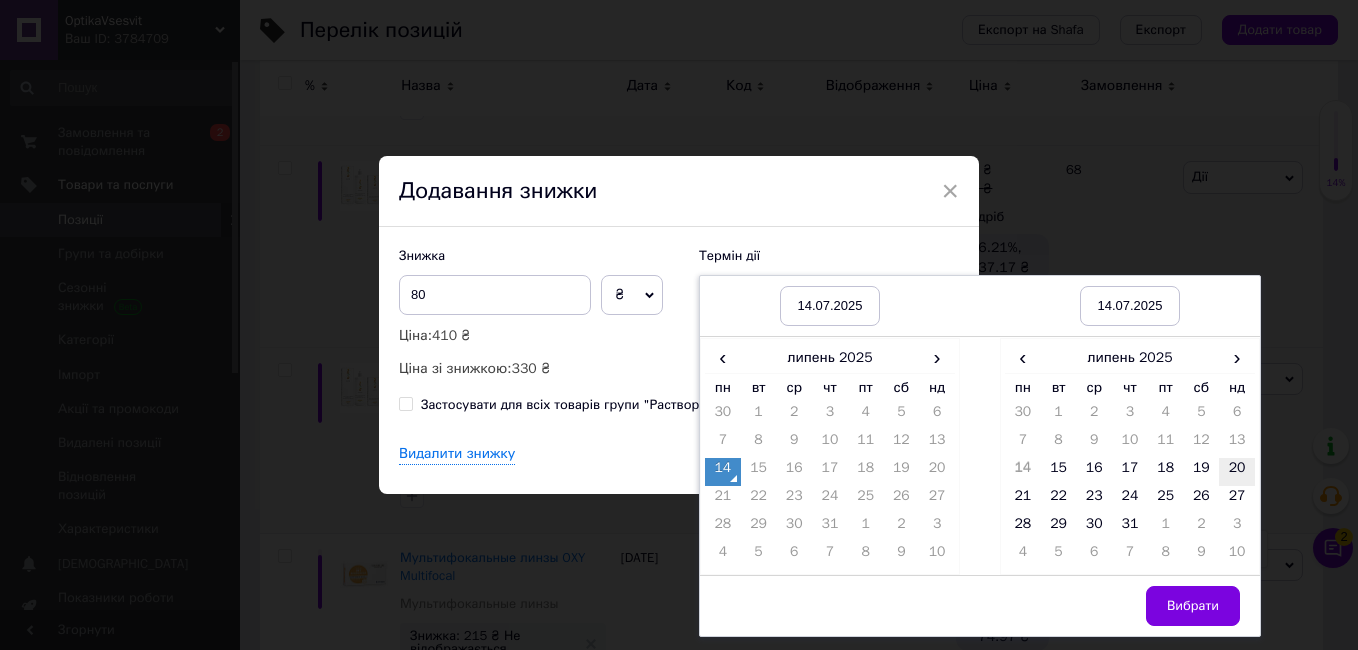 click on "20" at bounding box center [1237, 472] 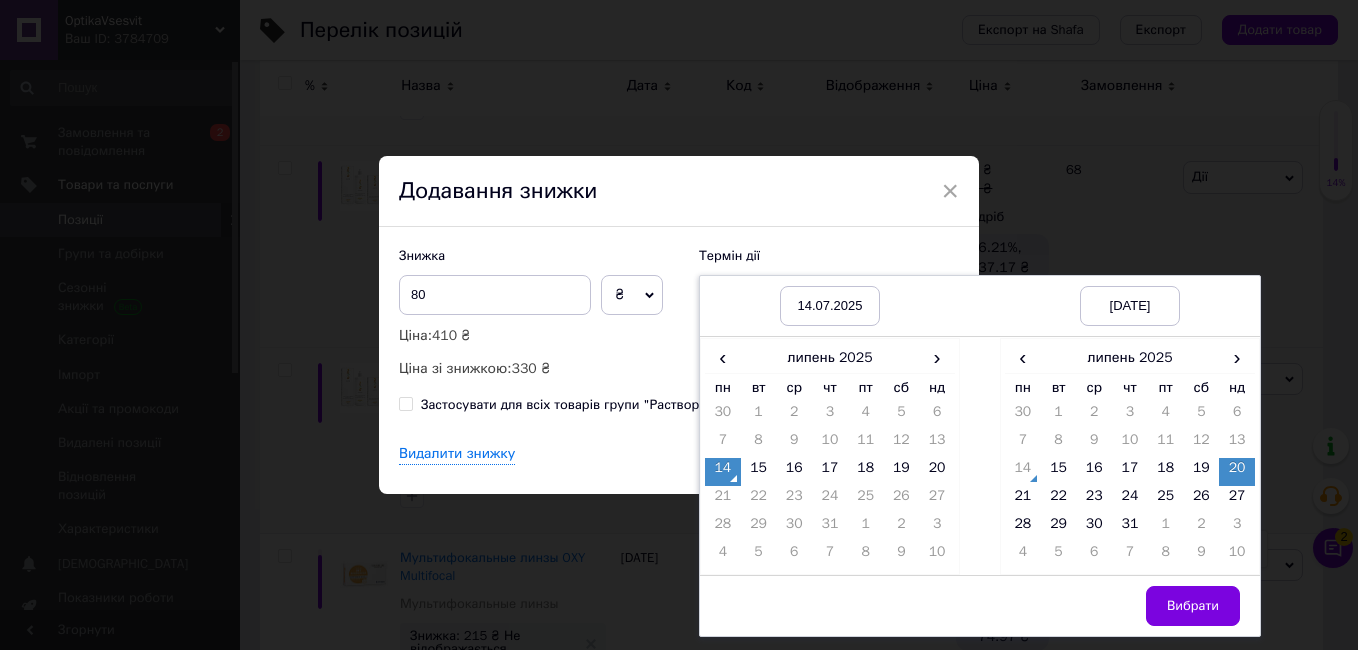 click on "Вибрати" at bounding box center [1193, 606] 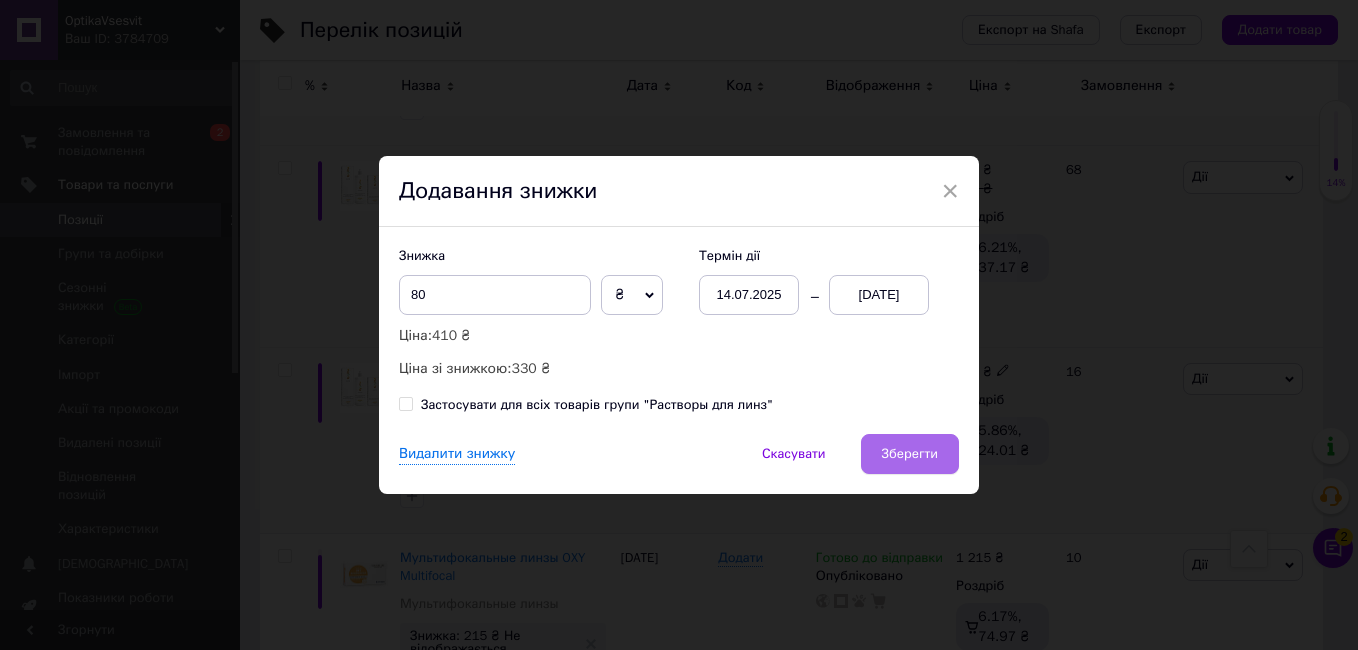 click on "Зберегти" at bounding box center [910, 454] 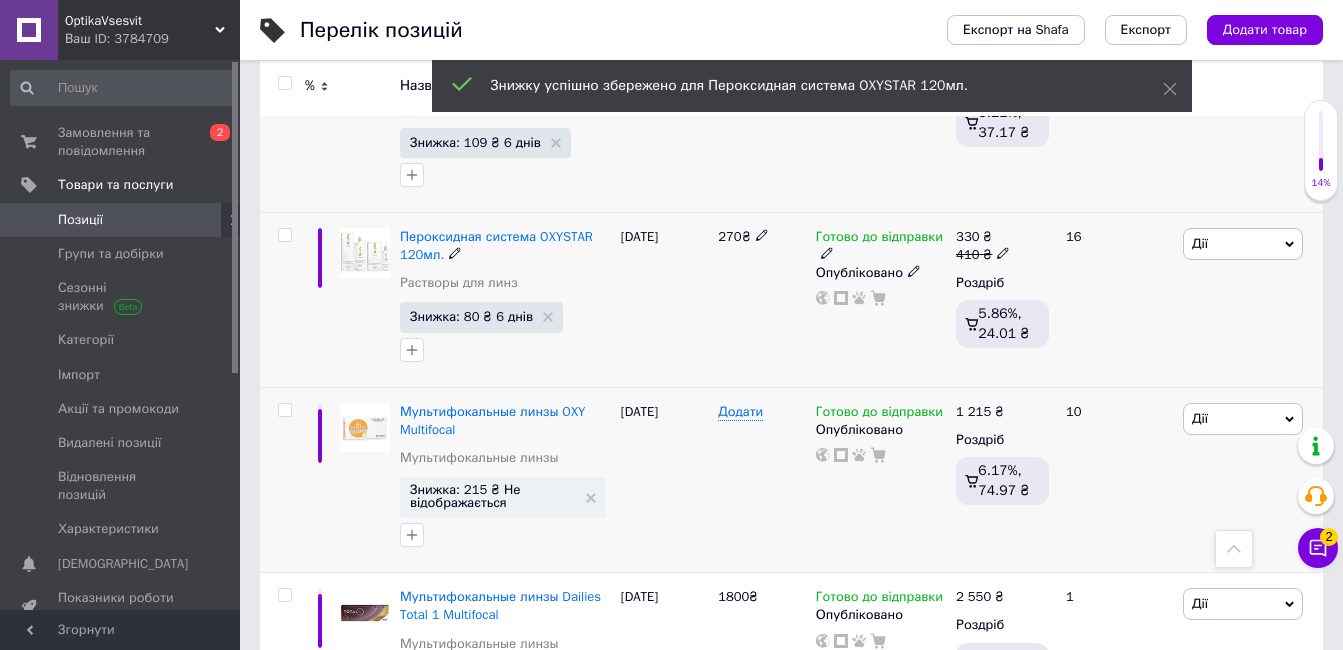 scroll, scrollTop: 4400, scrollLeft: 0, axis: vertical 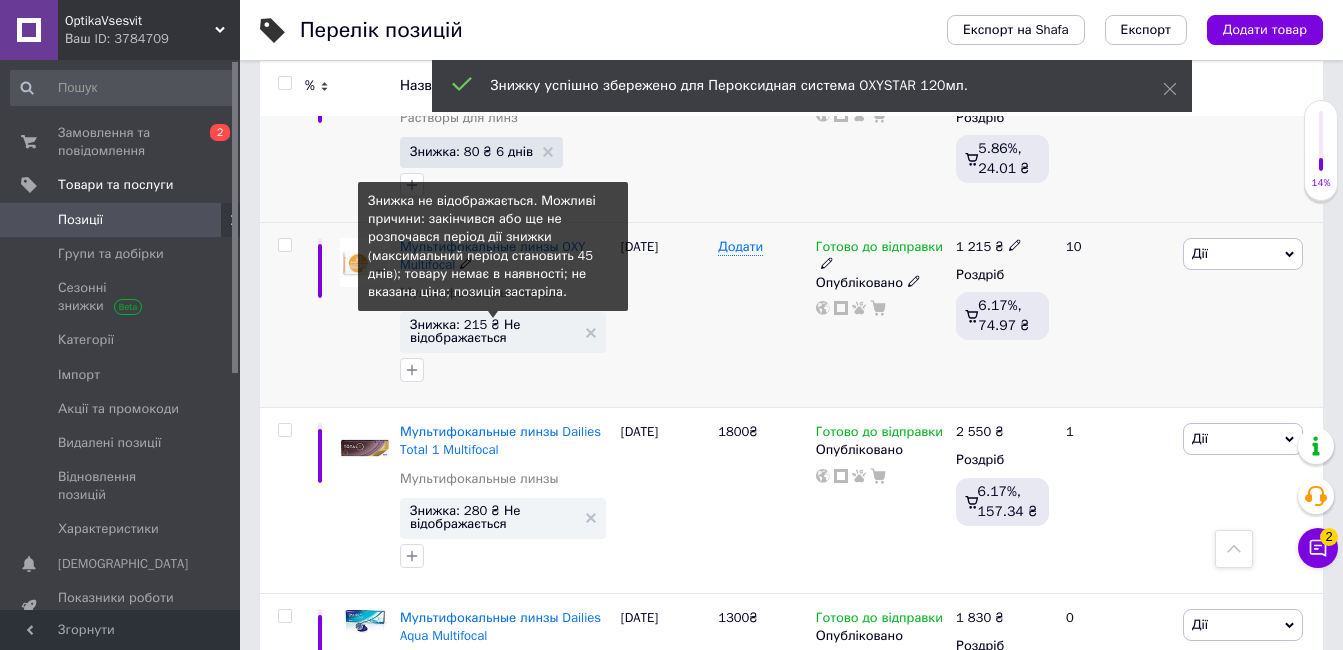 click on "Знижка: 215 ₴ Не відображається" at bounding box center (493, 331) 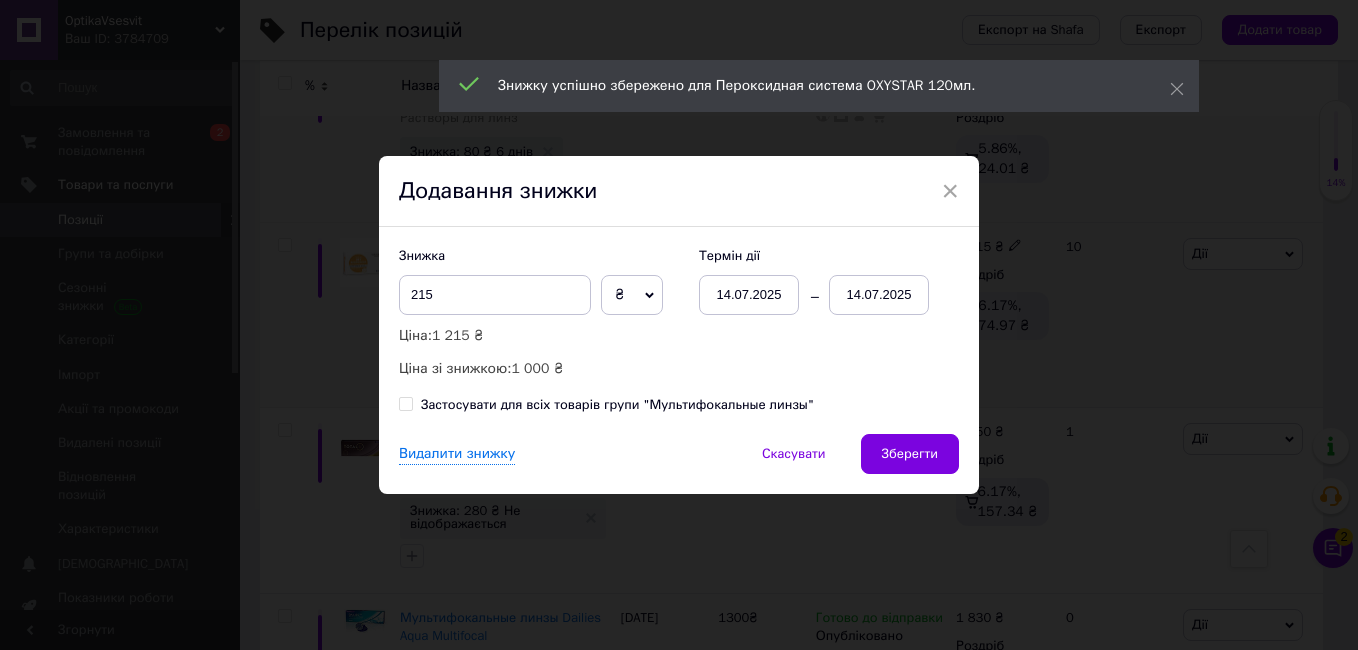 click on "14.07.2025" at bounding box center (879, 295) 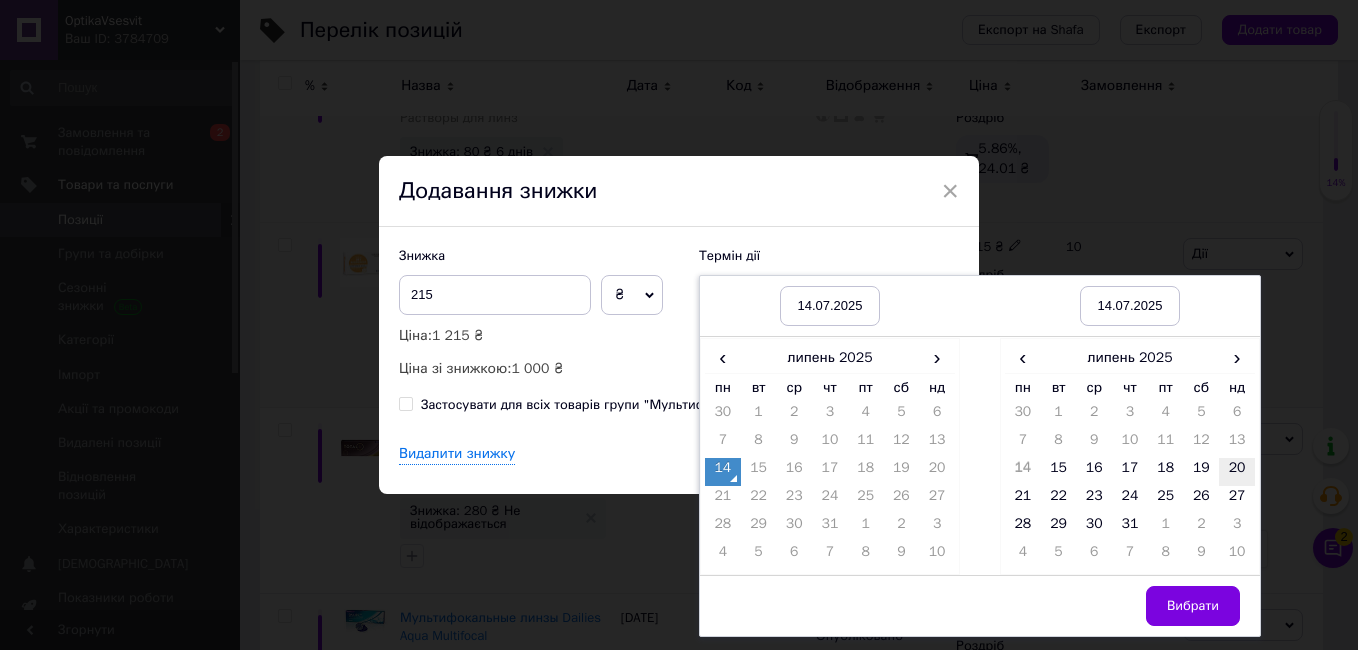 click on "20" at bounding box center [1237, 472] 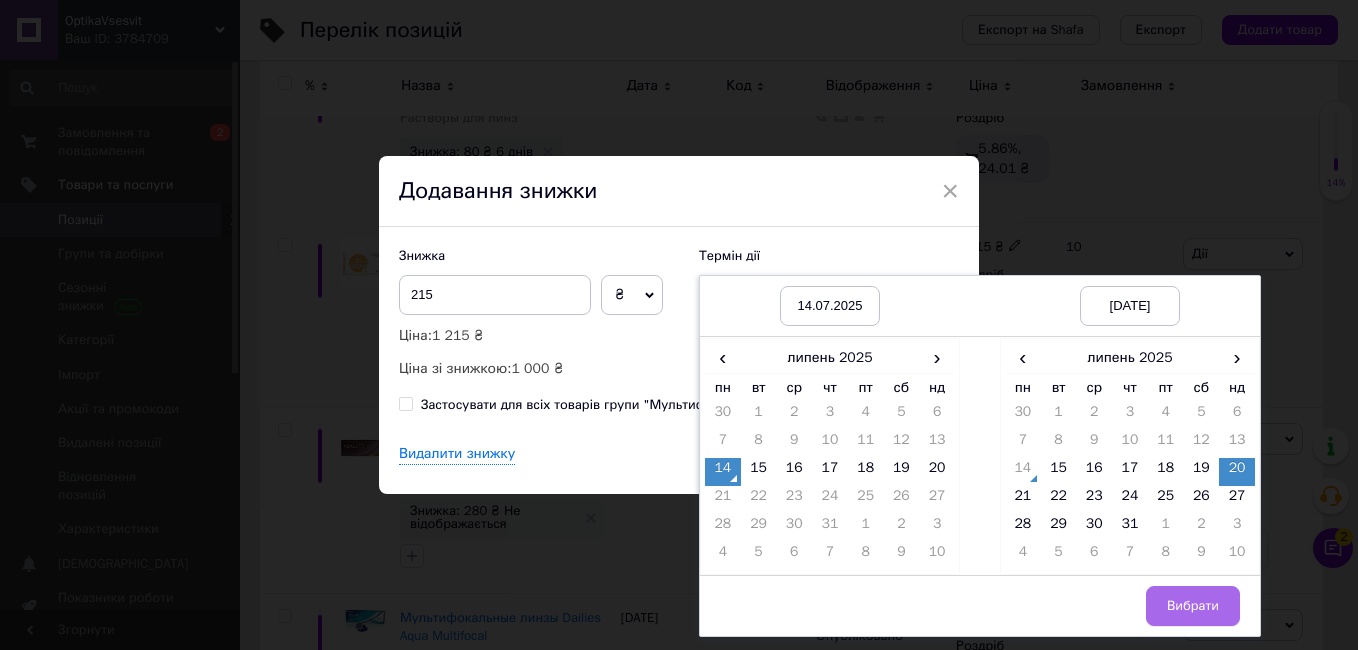 click on "Вибрати" at bounding box center (1193, 606) 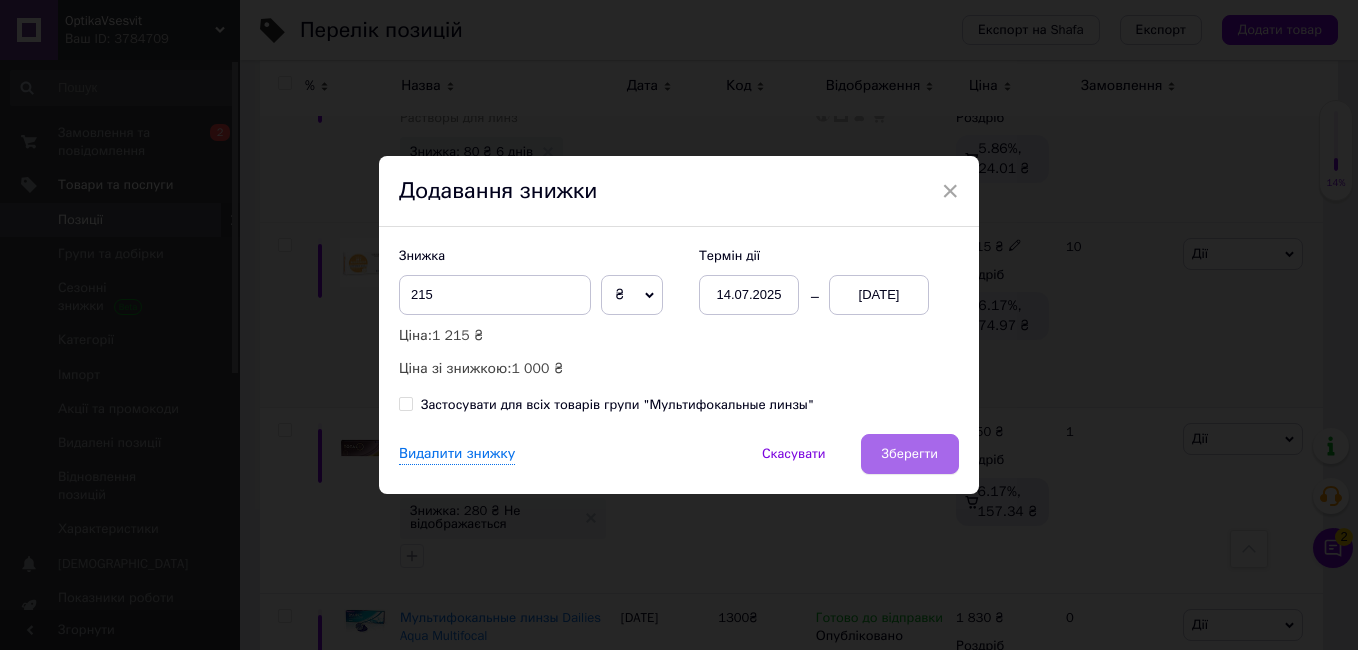 click on "Зберегти" at bounding box center (910, 454) 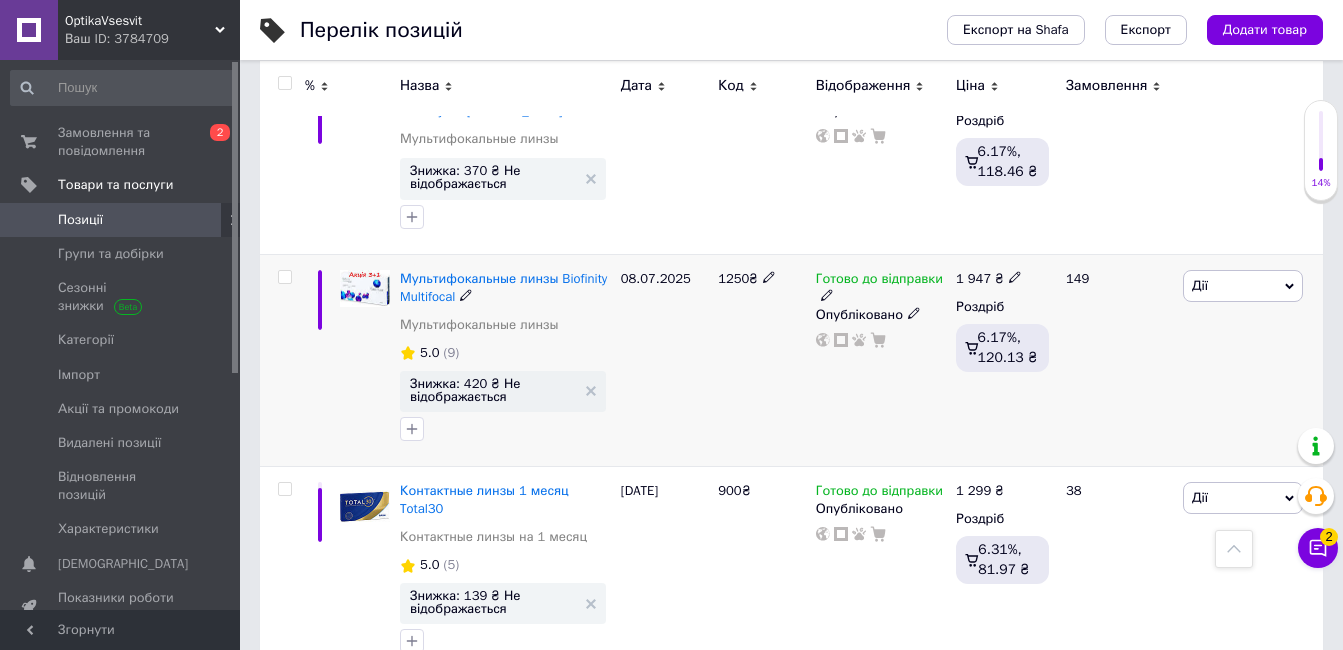 scroll, scrollTop: 5200, scrollLeft: 0, axis: vertical 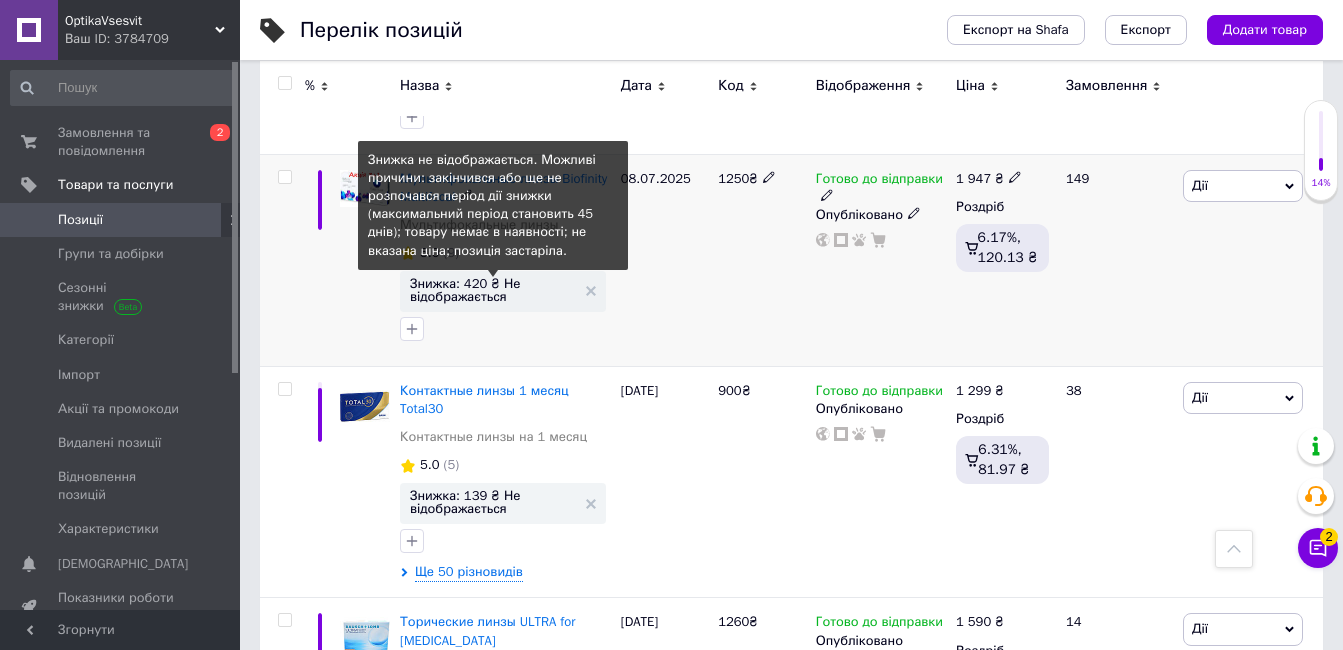 click on "Знижка: 420 ₴ Не відображається" at bounding box center [493, 290] 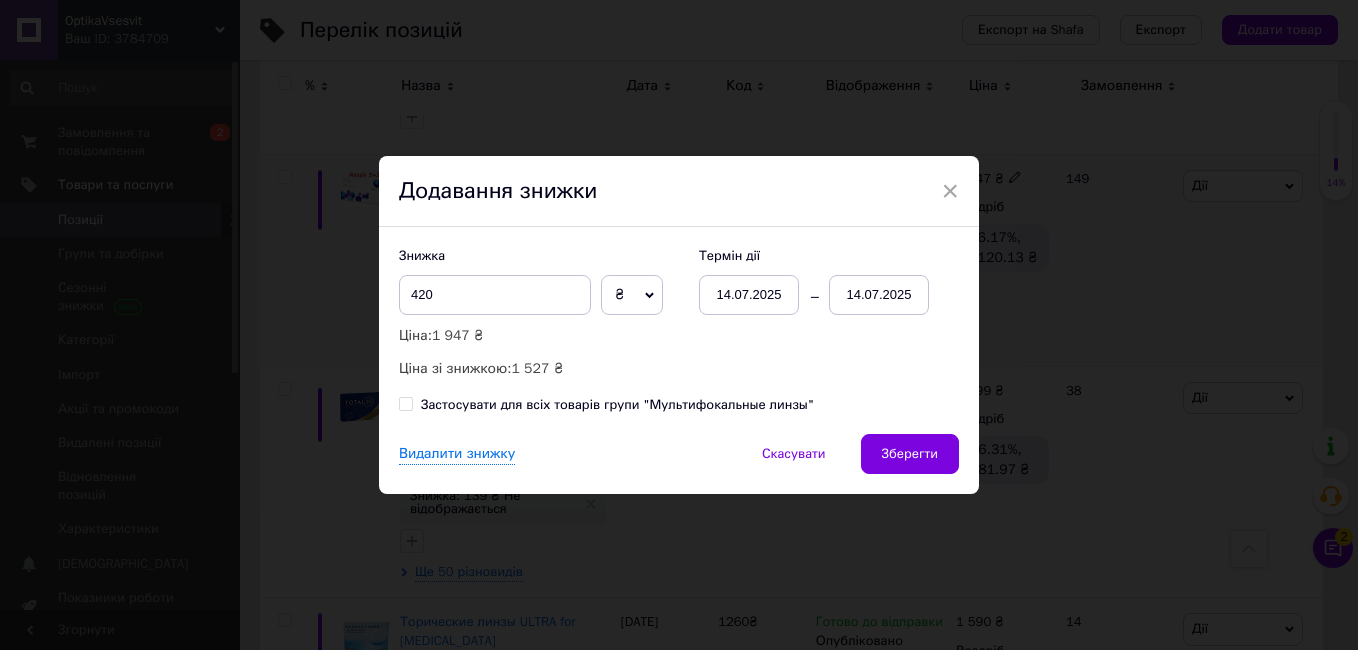 click on "14.07.2025" at bounding box center (879, 295) 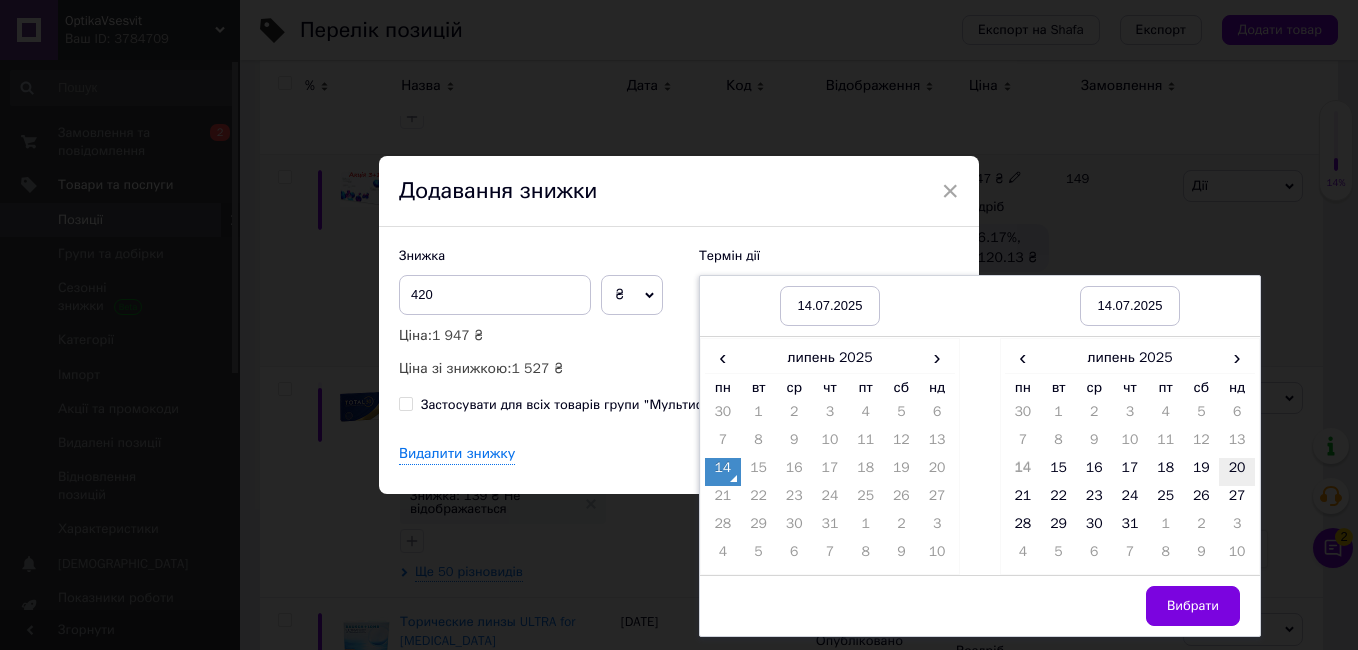click on "20" at bounding box center [1237, 472] 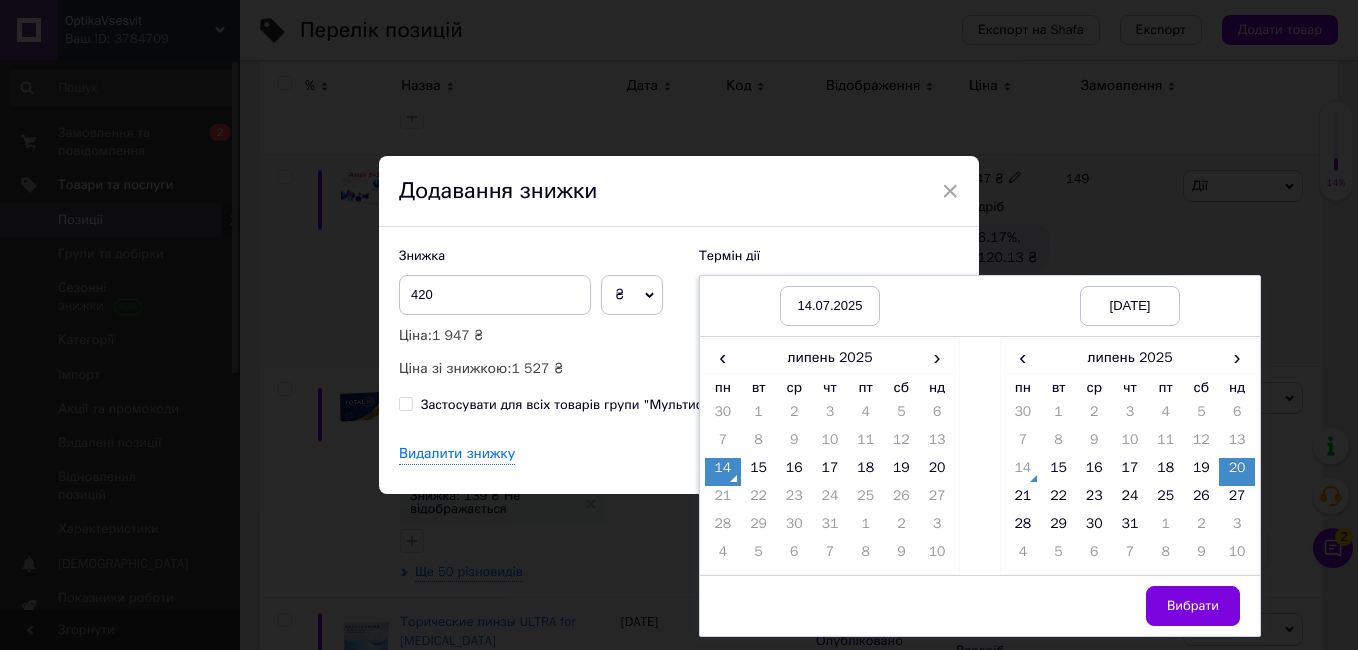 drag, startPoint x: 1172, startPoint y: 613, endPoint x: 1002, endPoint y: 527, distance: 190.51509 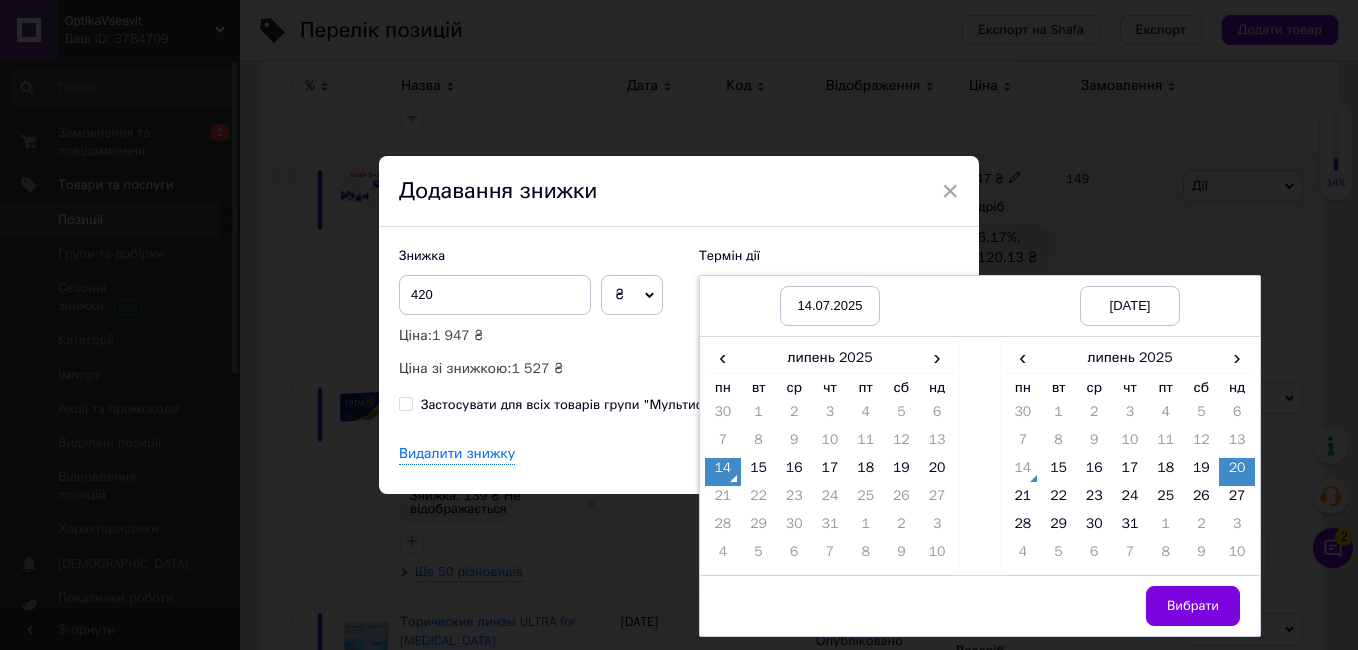 click on "Вибрати" at bounding box center (1193, 606) 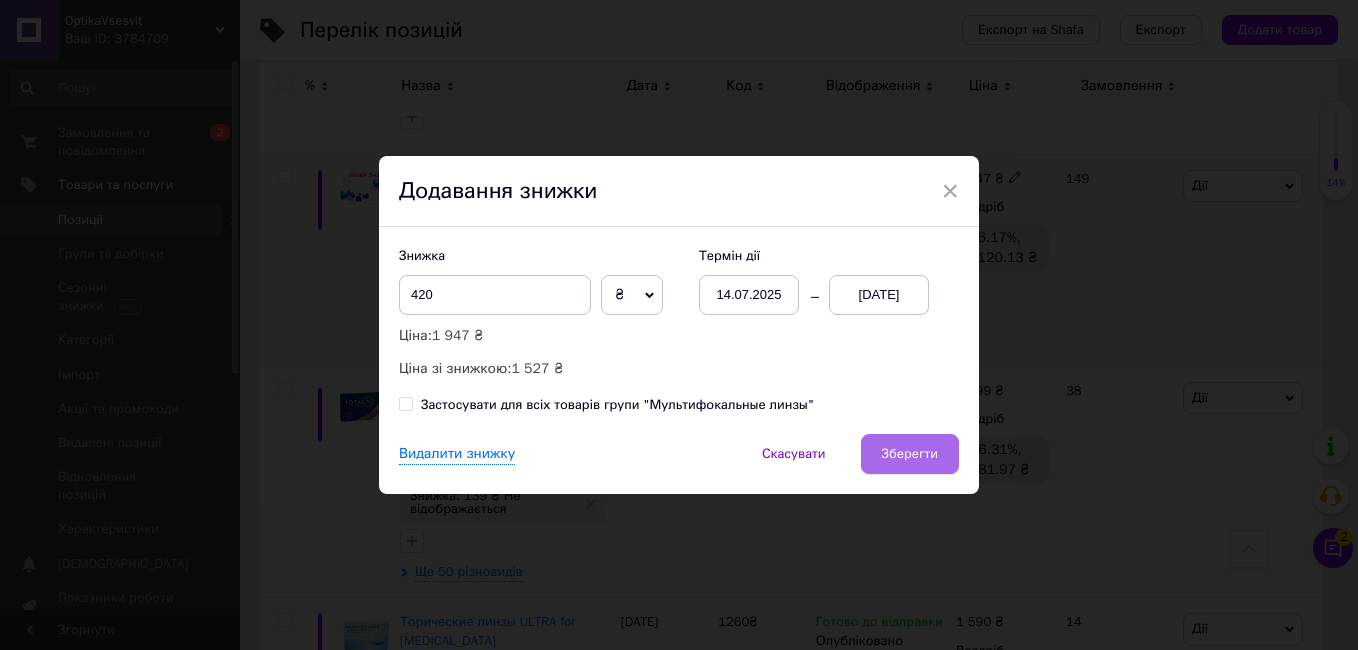 click on "Зберегти" at bounding box center [910, 454] 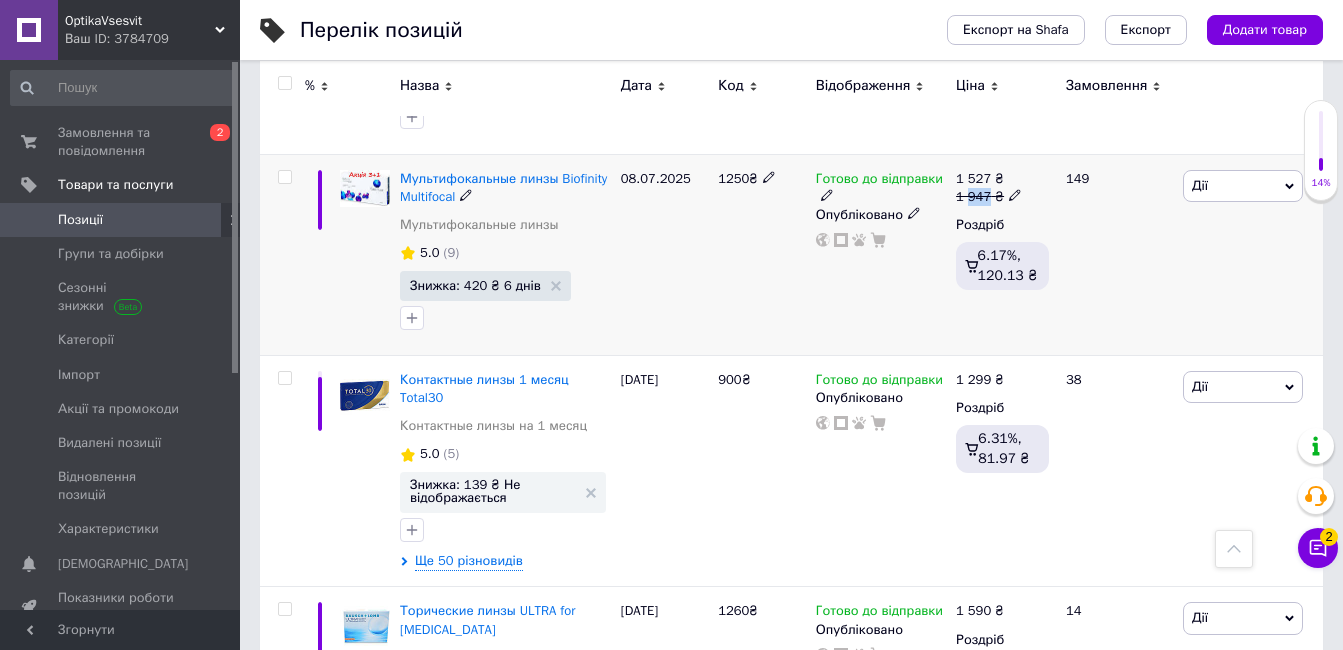 drag, startPoint x: 969, startPoint y: 198, endPoint x: 988, endPoint y: 200, distance: 19.104973 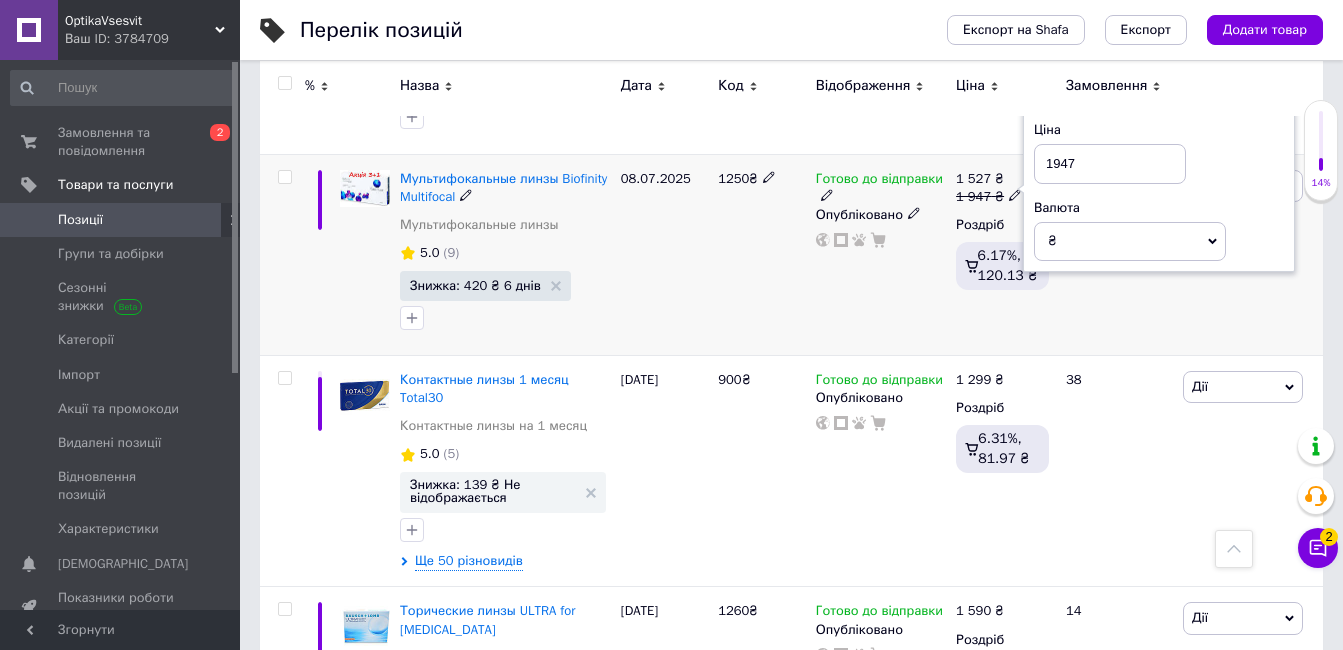 click on "149" at bounding box center [1116, 254] 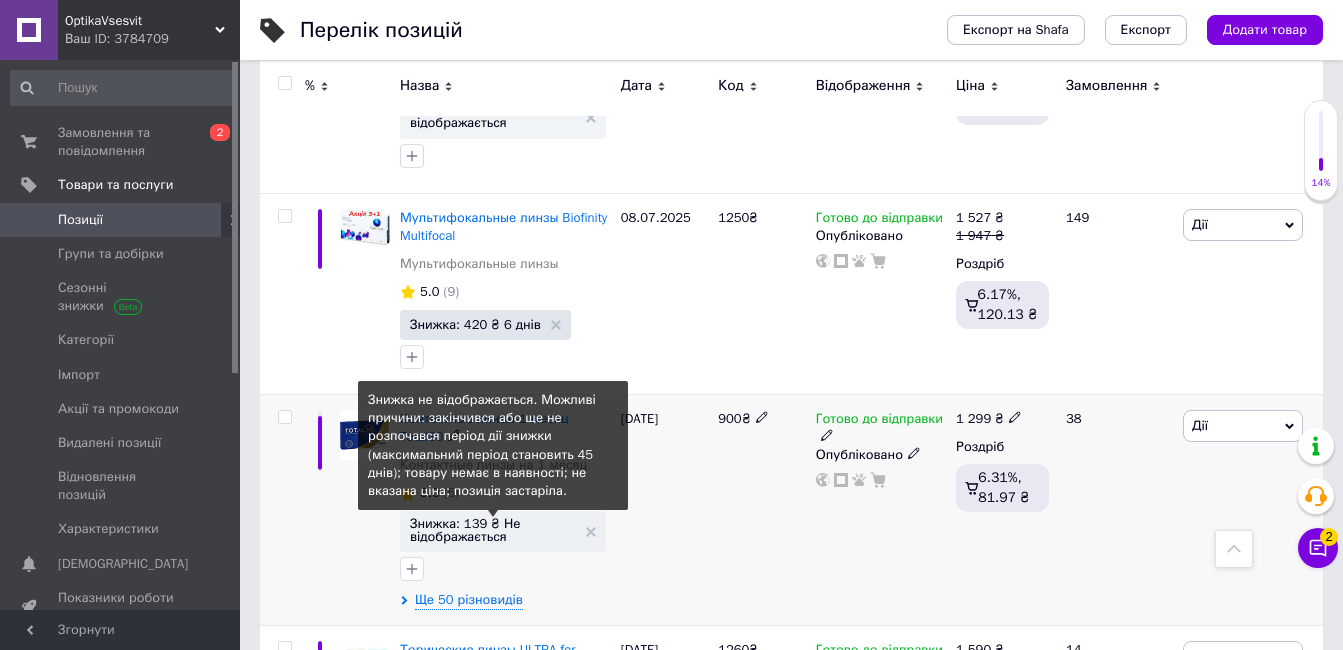 scroll, scrollTop: 5300, scrollLeft: 0, axis: vertical 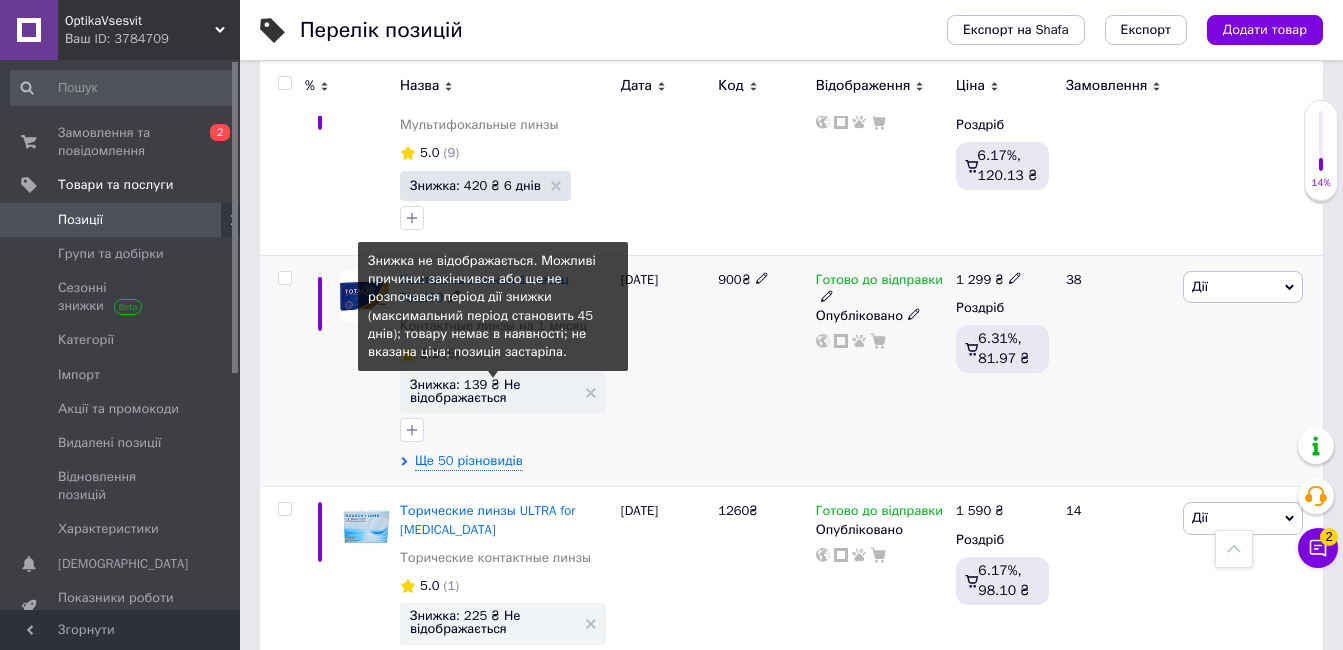 click on "Знижка: 139 ₴ Не відображається" at bounding box center [493, 391] 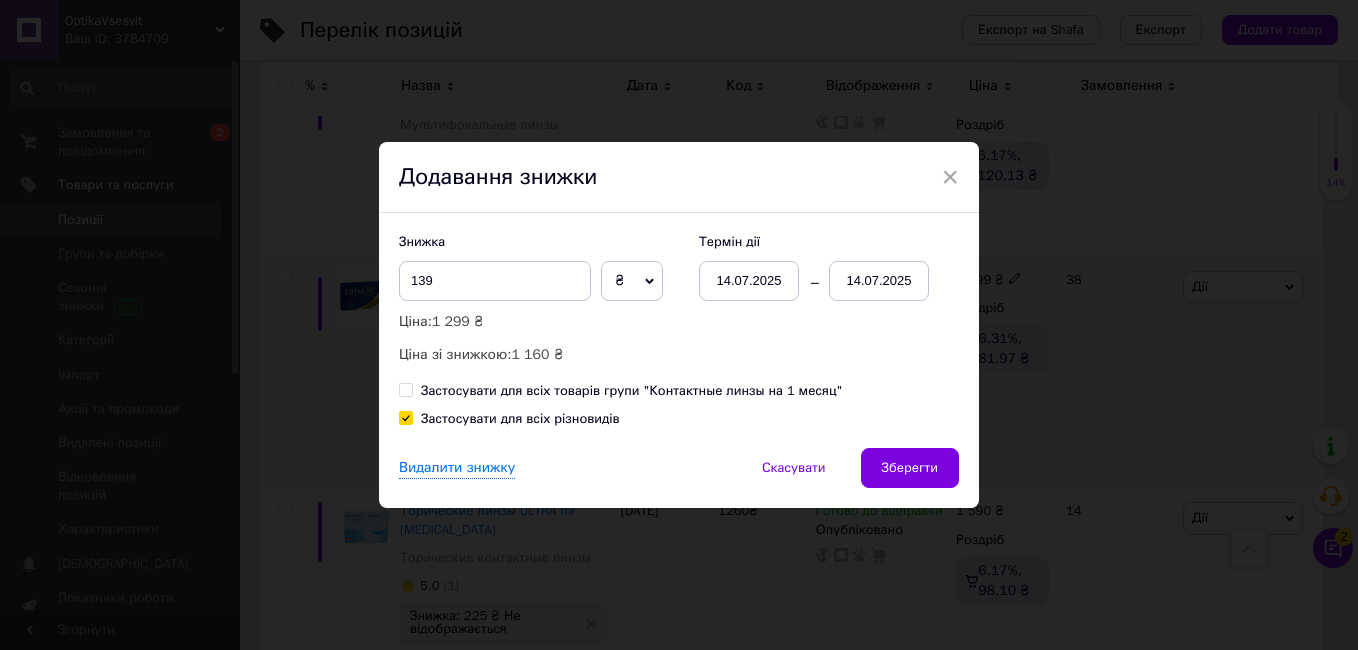 click on "14.07.2025" at bounding box center [879, 281] 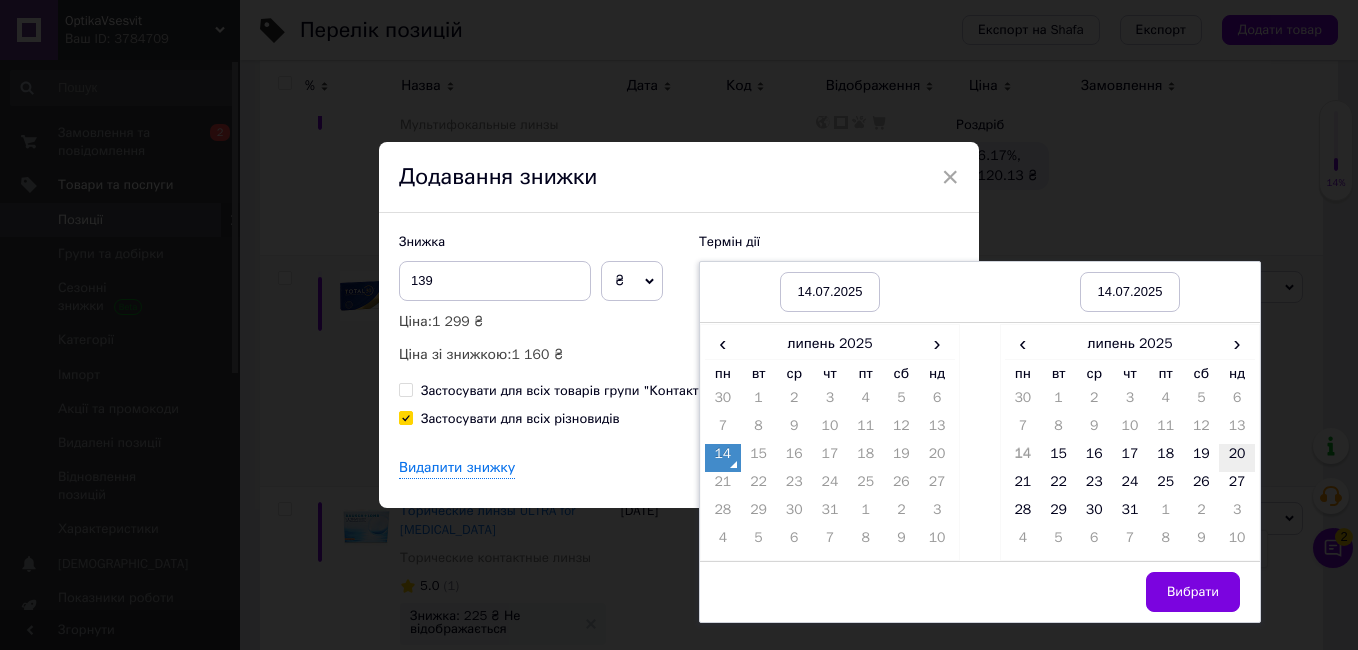 click on "20" at bounding box center [1237, 458] 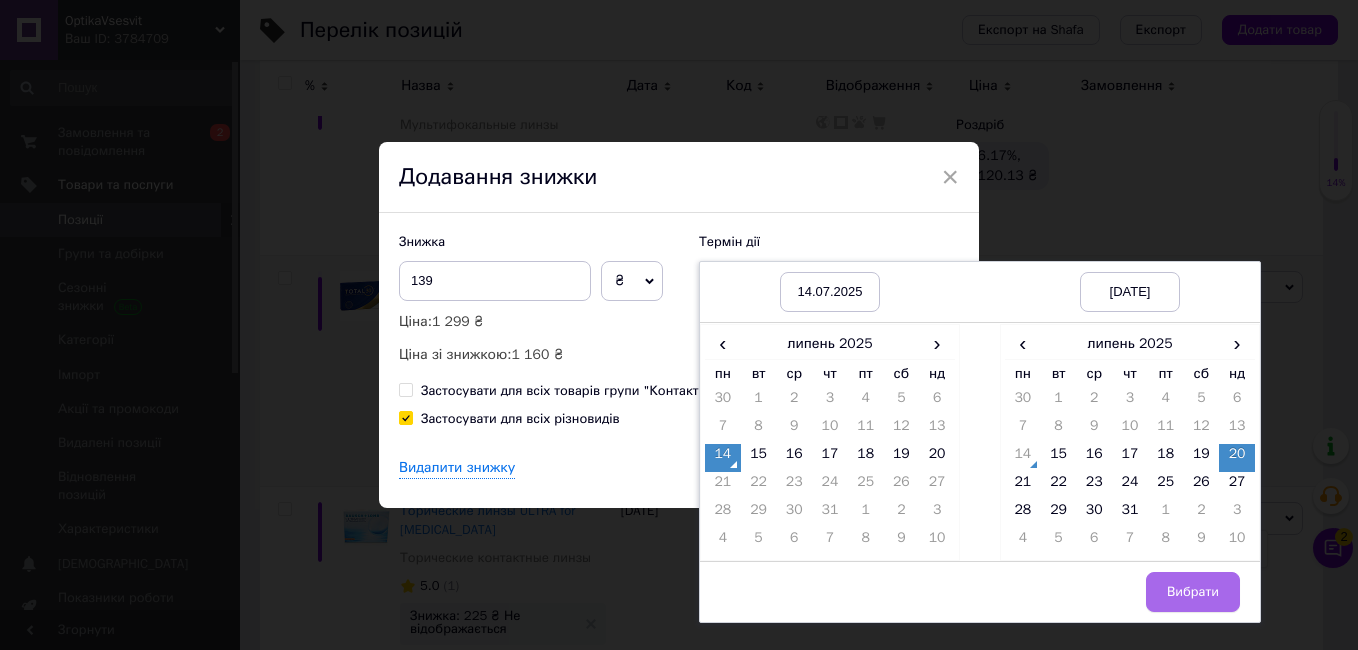click on "Вибрати" at bounding box center (1193, 592) 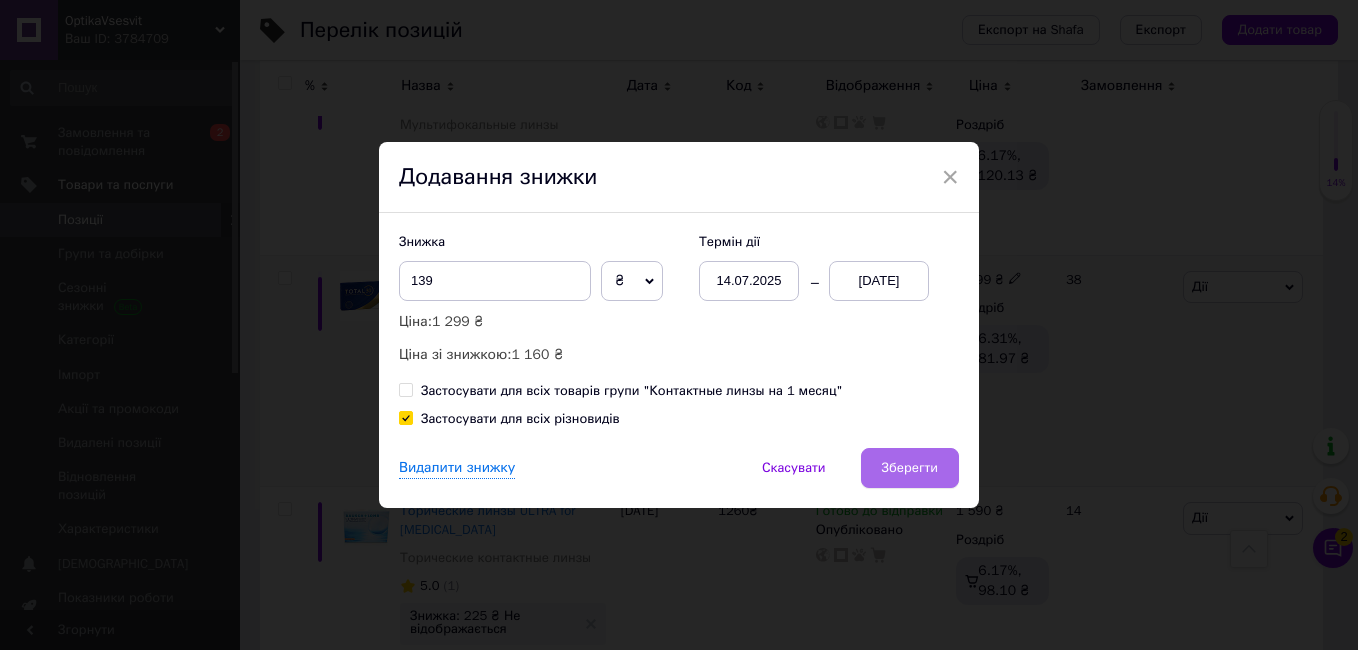 click on "Зберегти" at bounding box center [910, 468] 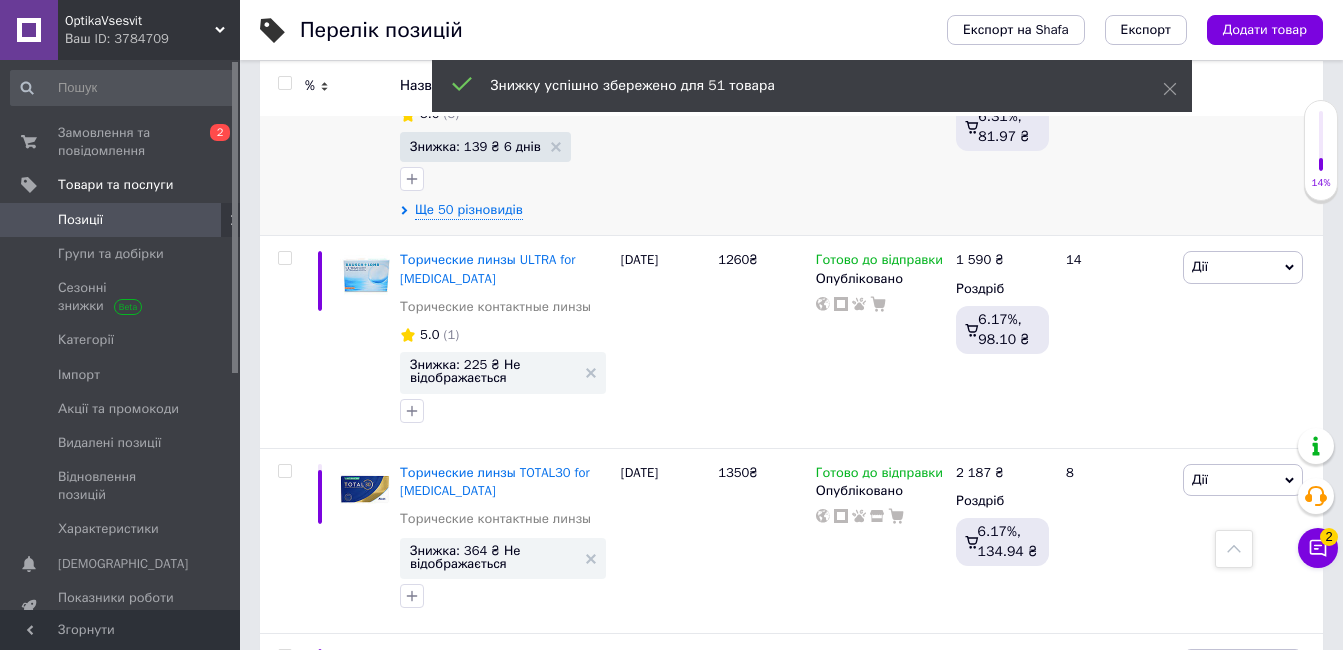 scroll, scrollTop: 5600, scrollLeft: 0, axis: vertical 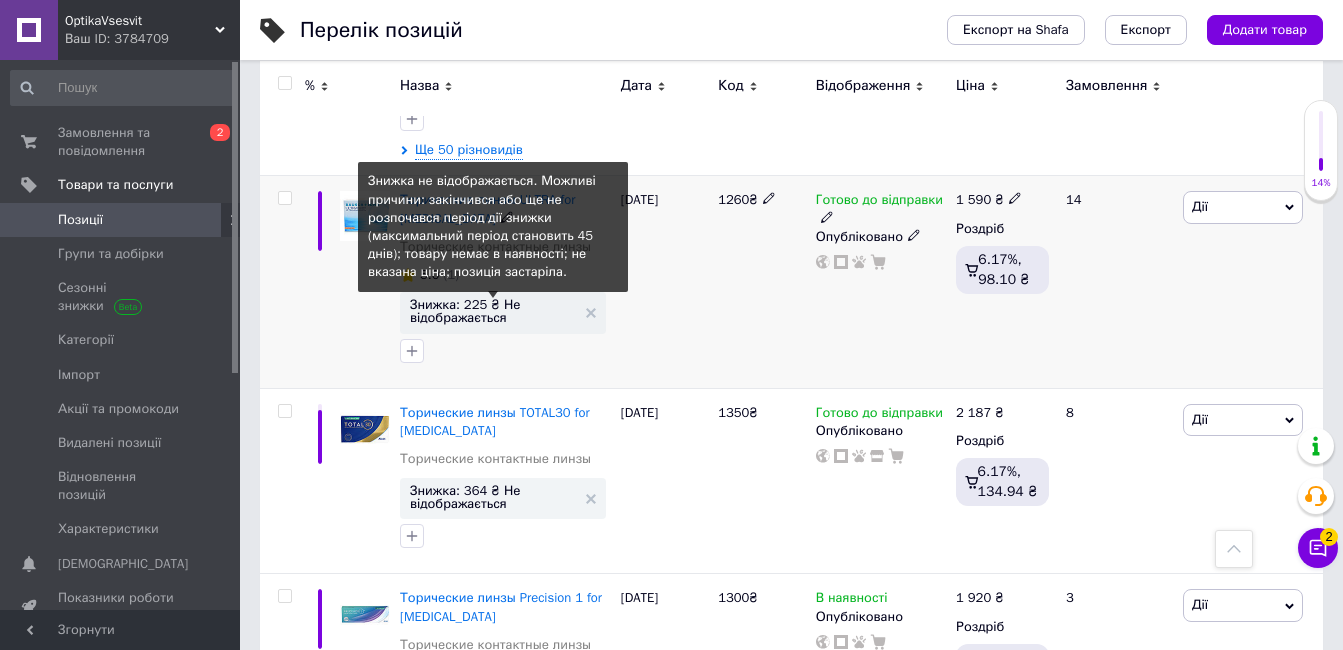 click on "Знижка: 225 ₴ Не відображається" at bounding box center (493, 311) 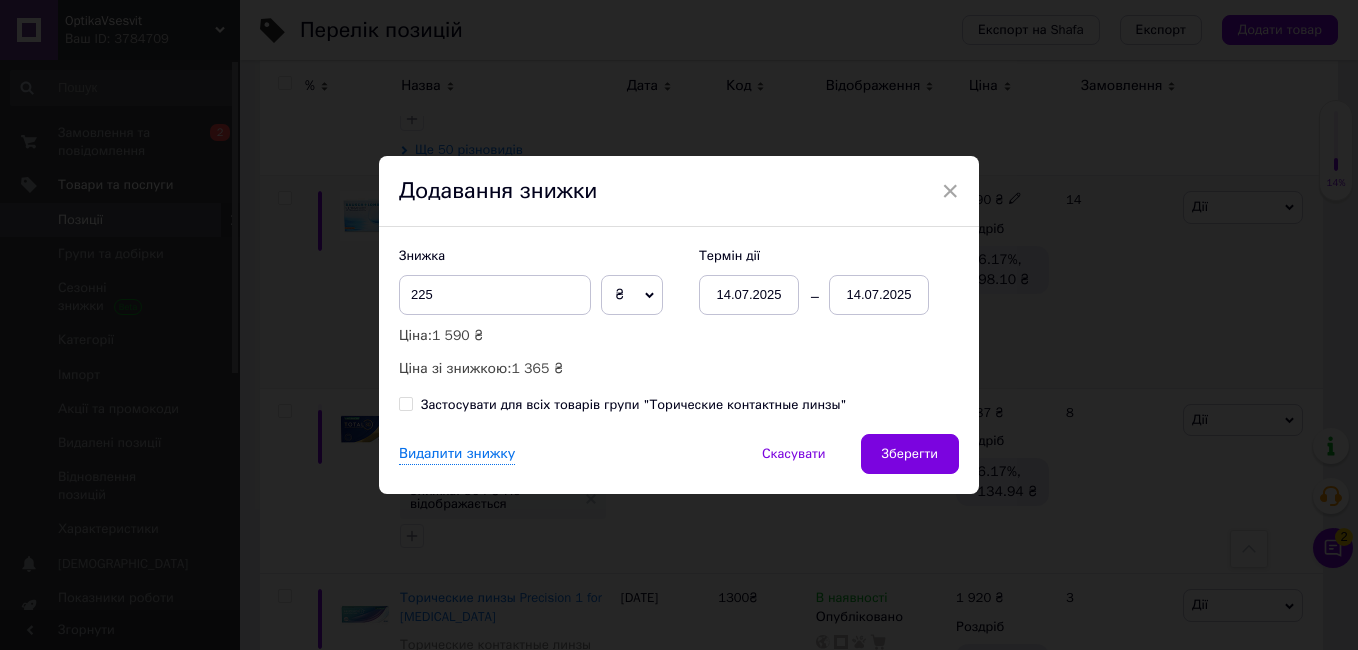click on "14.07.2025" at bounding box center [879, 295] 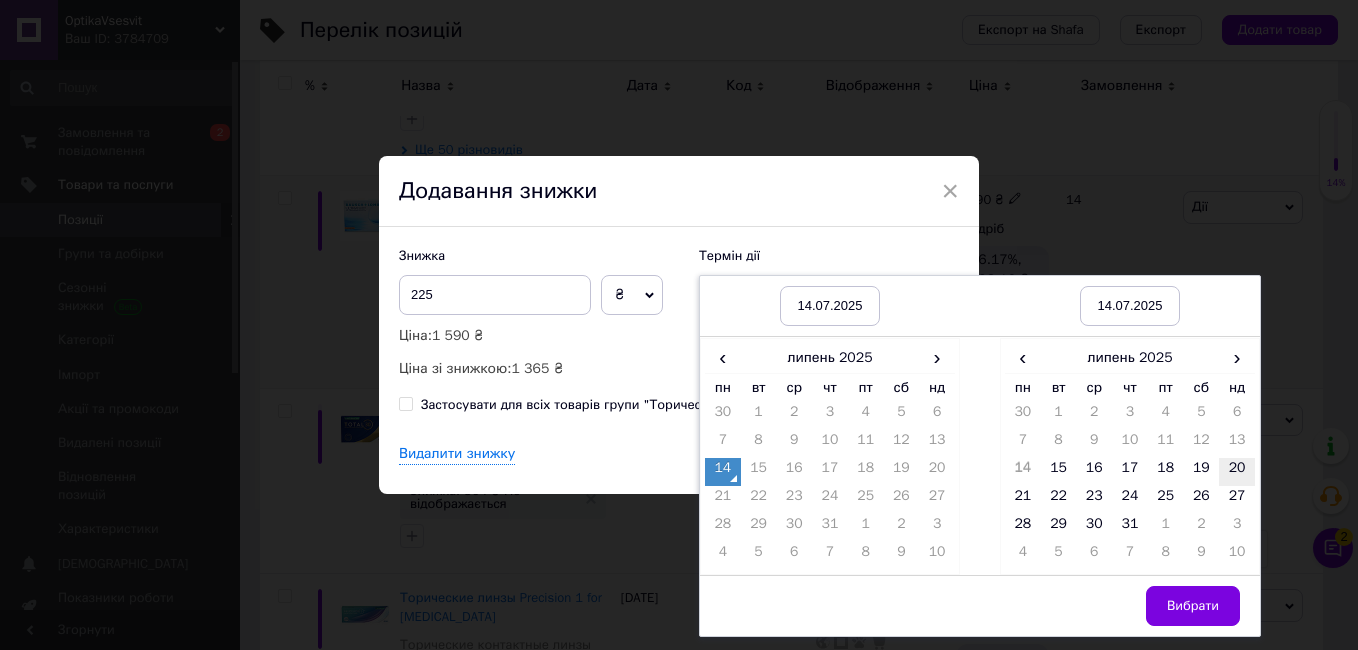 click on "20" at bounding box center (1237, 472) 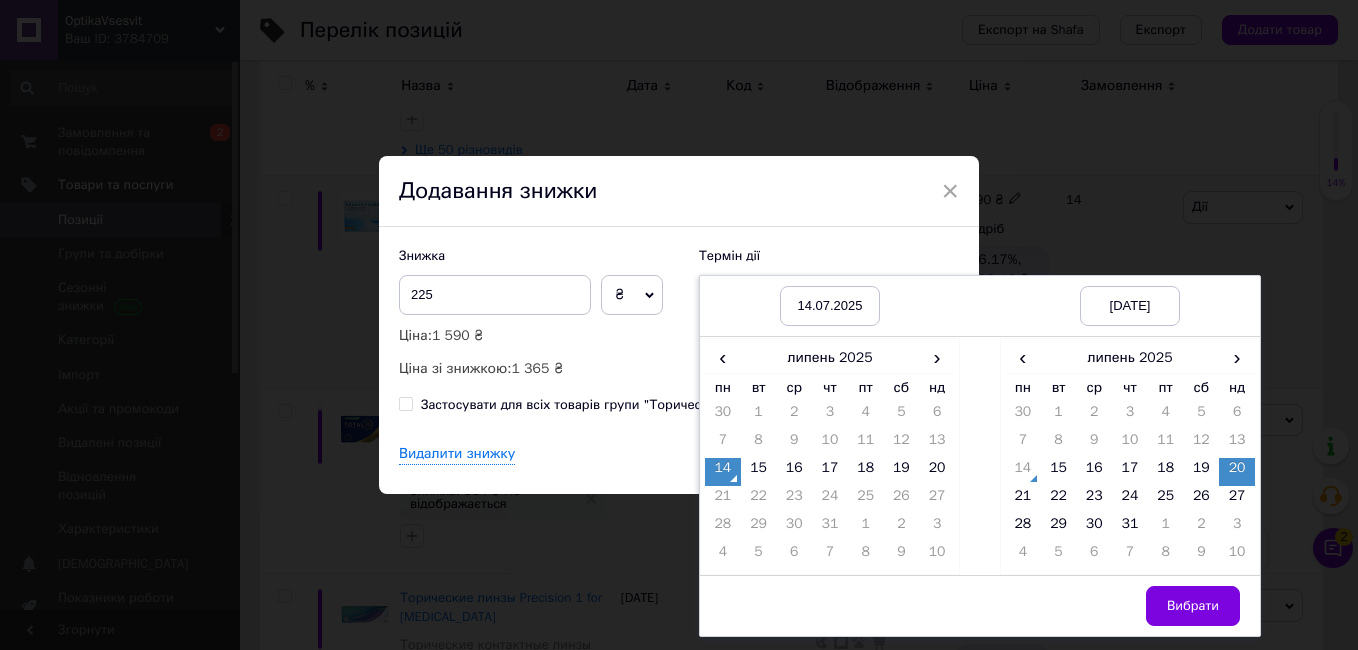 click on "Вибрати" at bounding box center (1130, 605) 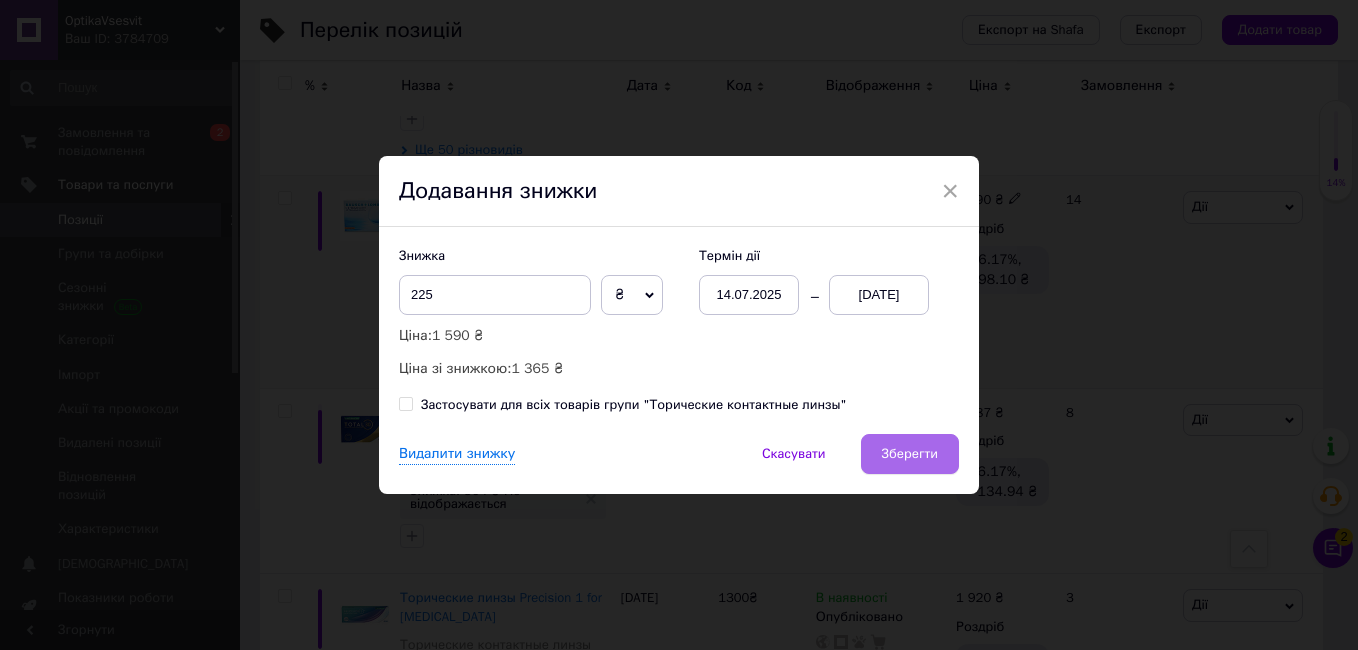 click on "Зберегти" at bounding box center (910, 454) 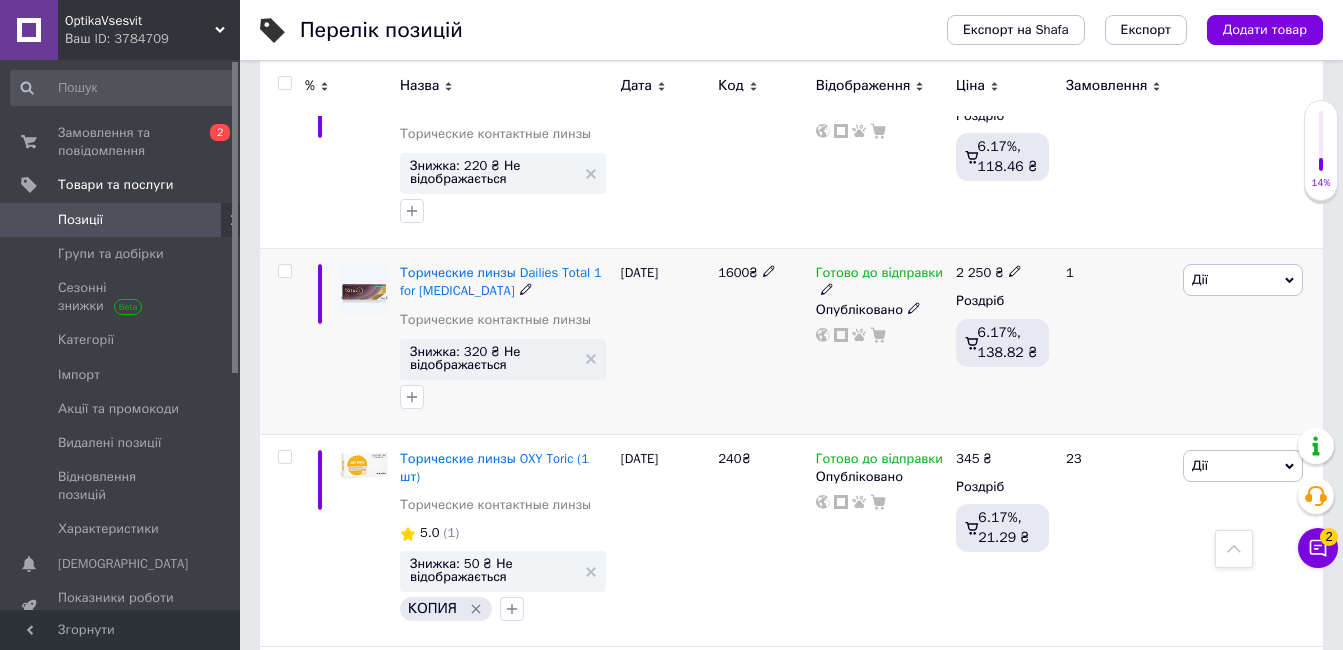 scroll, scrollTop: 6300, scrollLeft: 0, axis: vertical 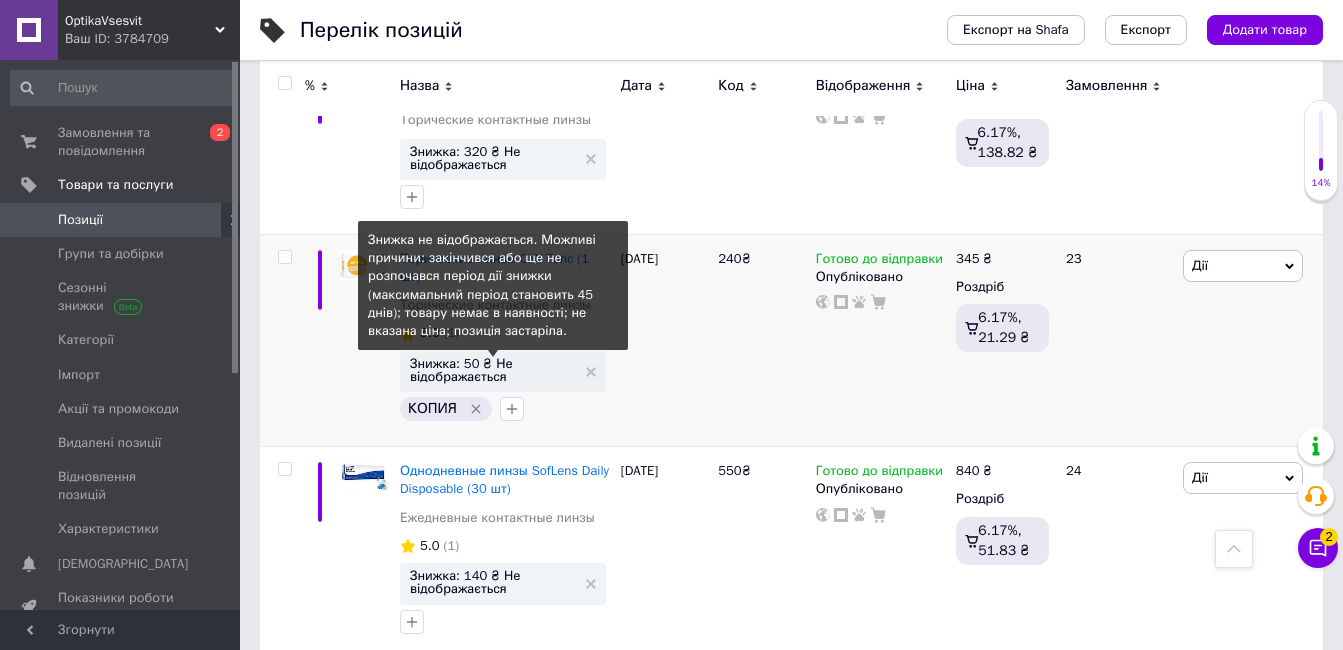 click on "Знижка: 50 ₴ Не відображається" at bounding box center [493, 370] 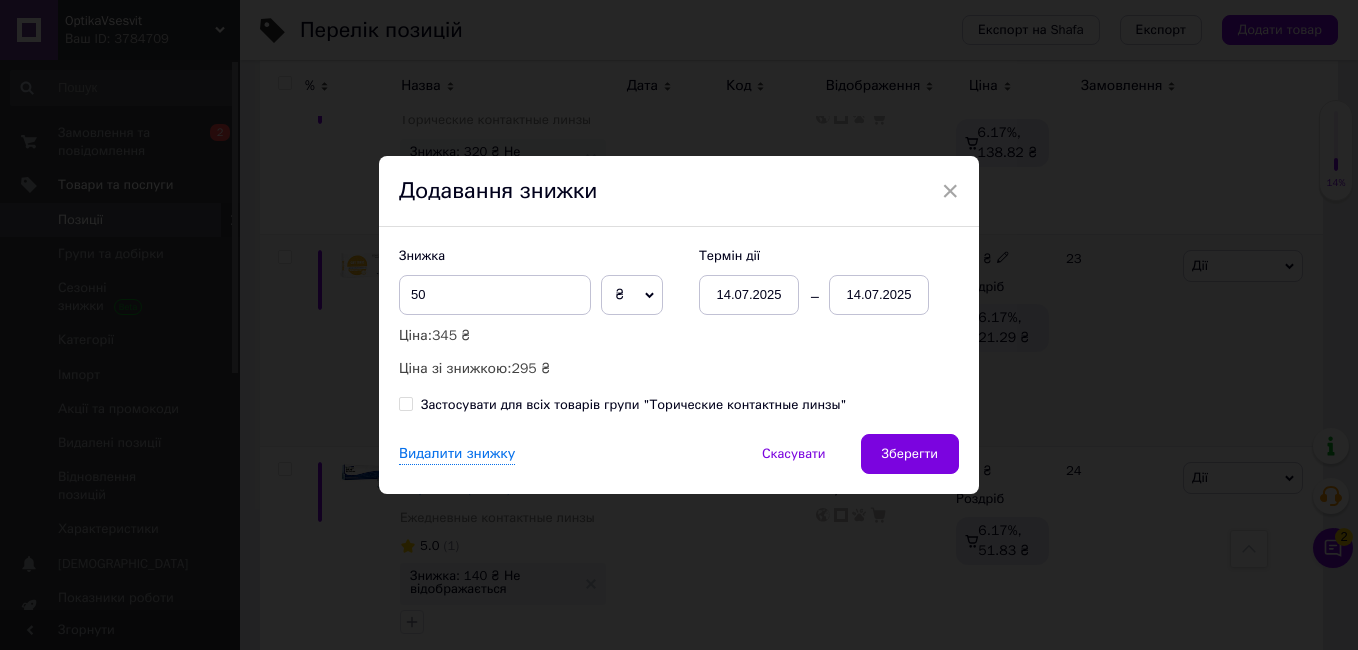 click on "14.07.2025" at bounding box center [879, 295] 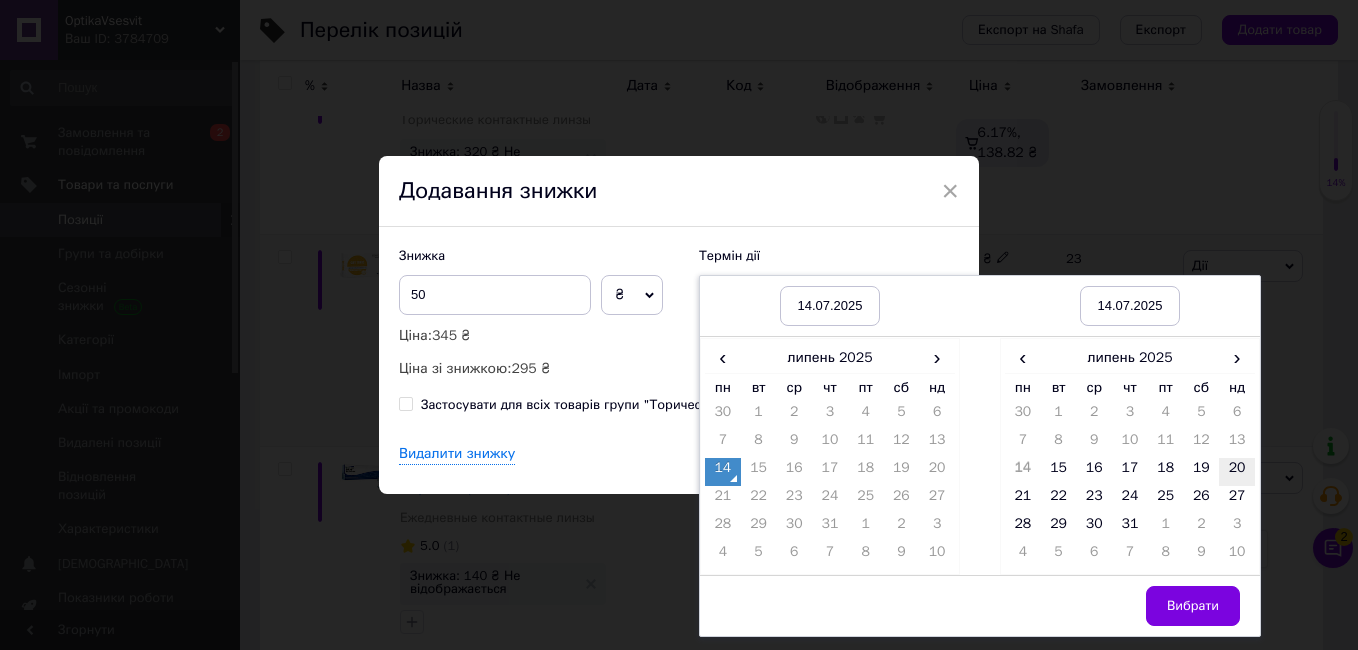 click on "20" at bounding box center (1237, 472) 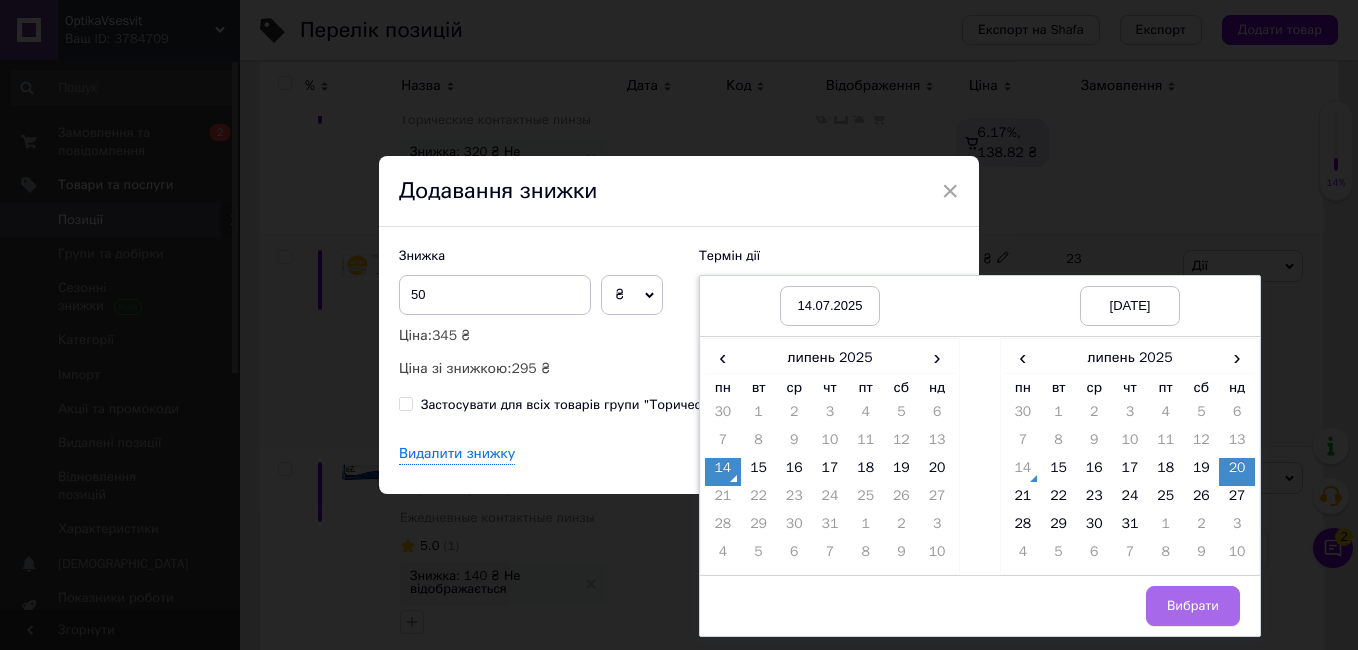 click on "Вибрати" at bounding box center [1193, 606] 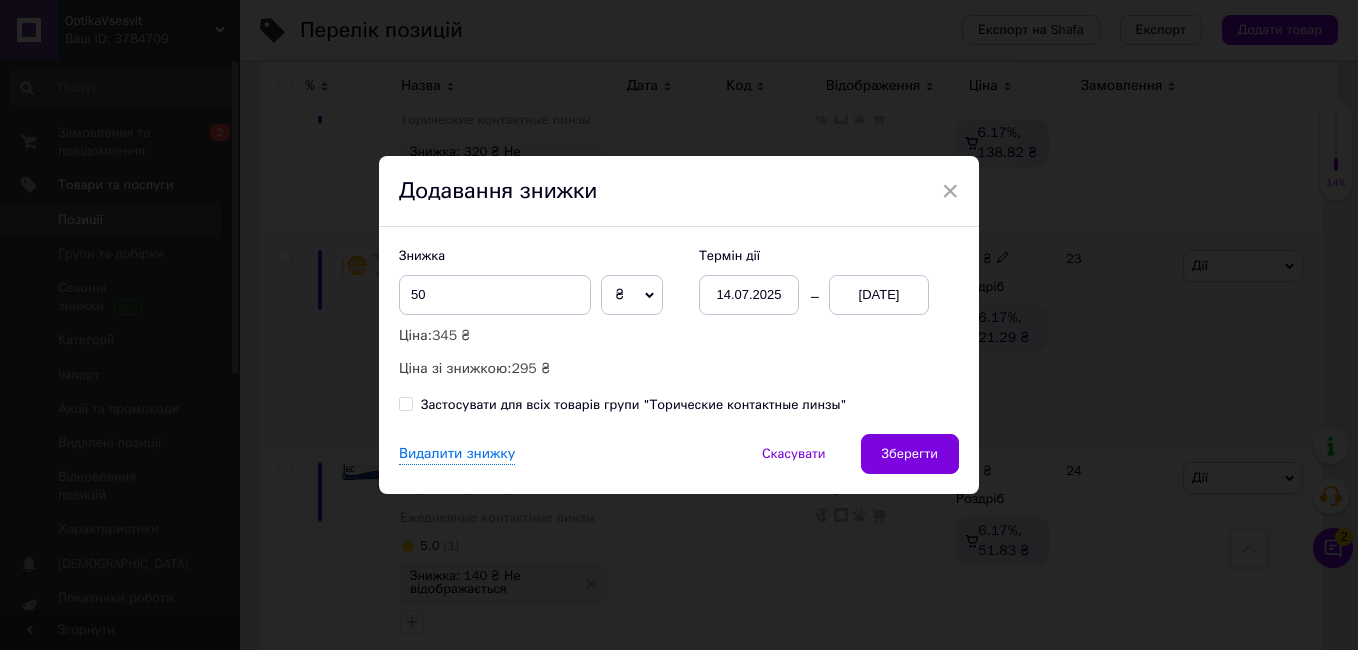 click on "Зберегти" at bounding box center (910, 454) 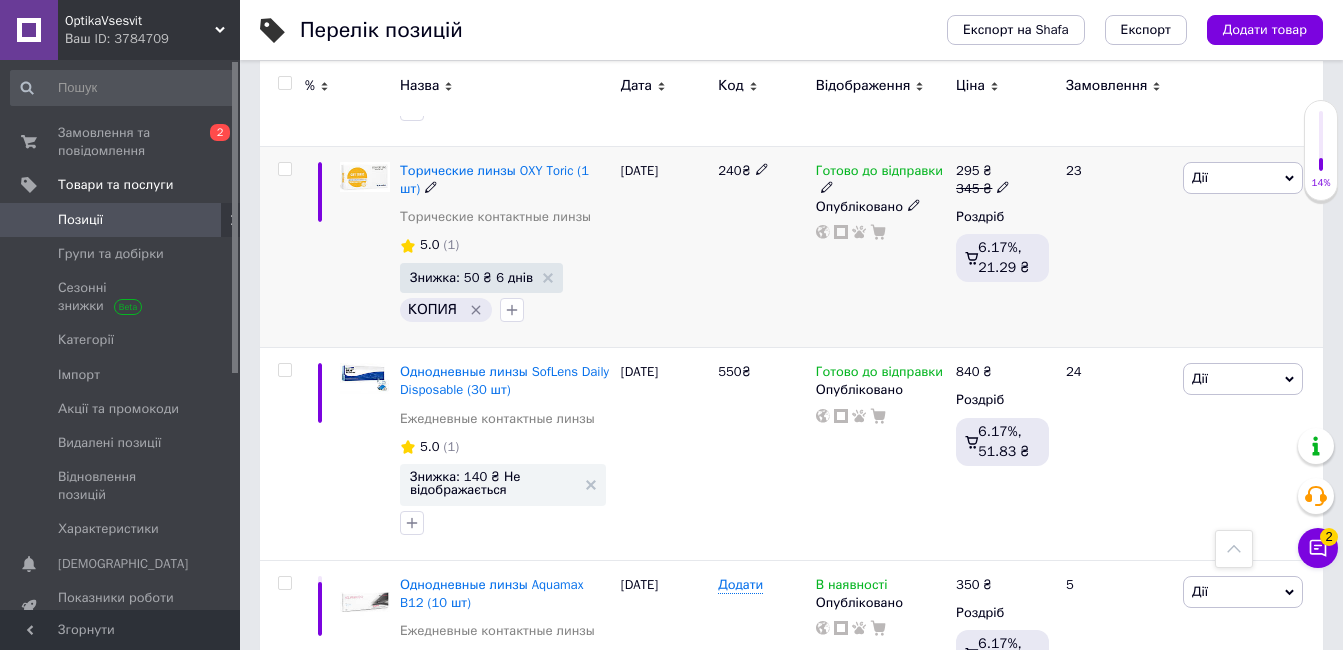 scroll, scrollTop: 6400, scrollLeft: 0, axis: vertical 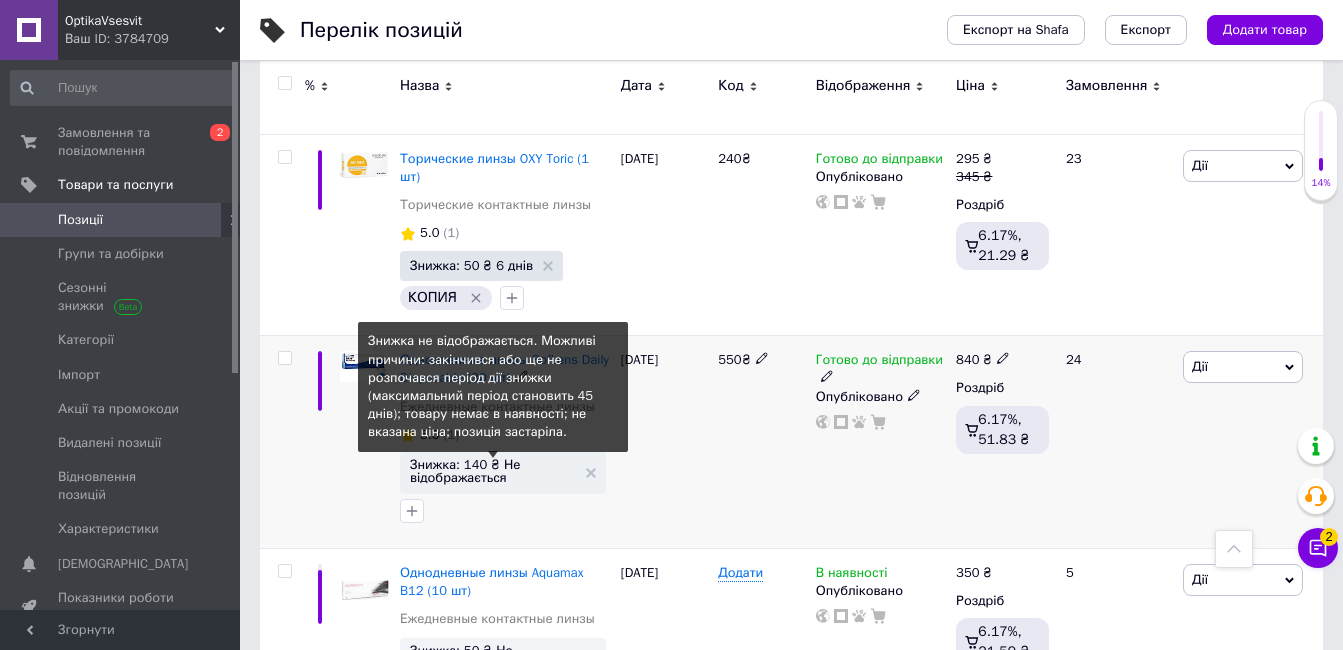 click on "Знижка: 140 ₴ Не відображається" at bounding box center [493, 471] 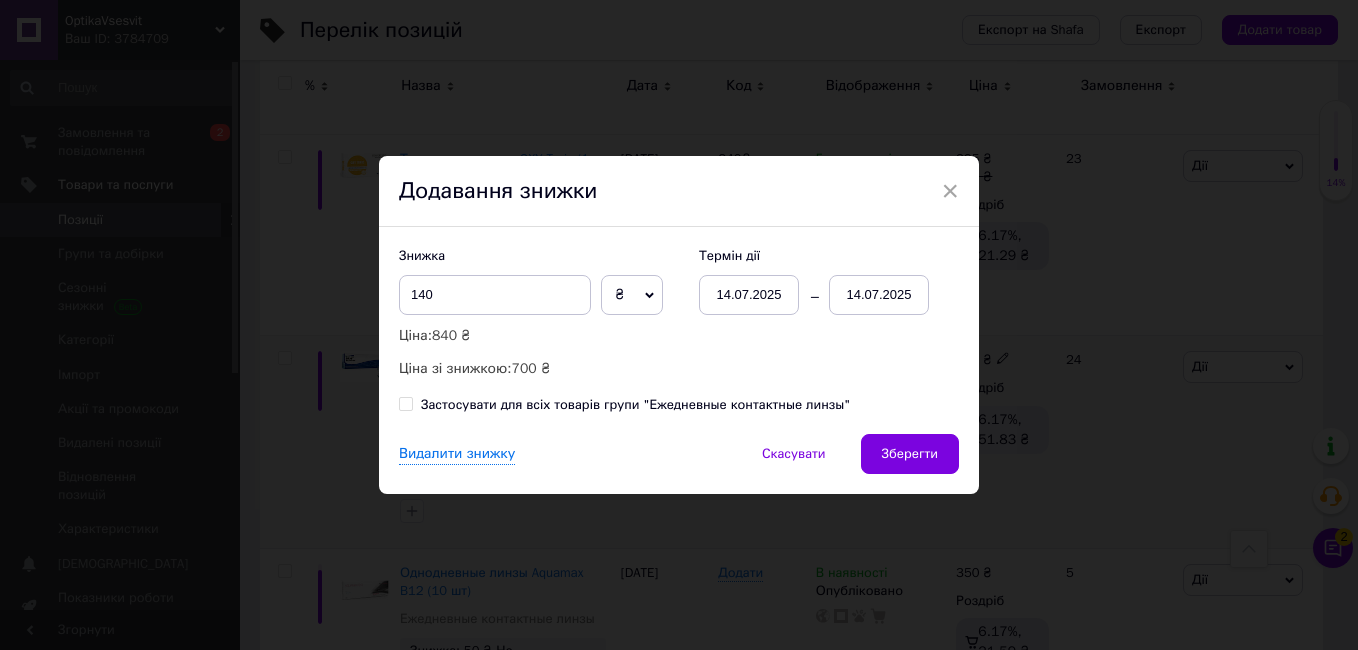 click on "14.07.2025" at bounding box center [879, 295] 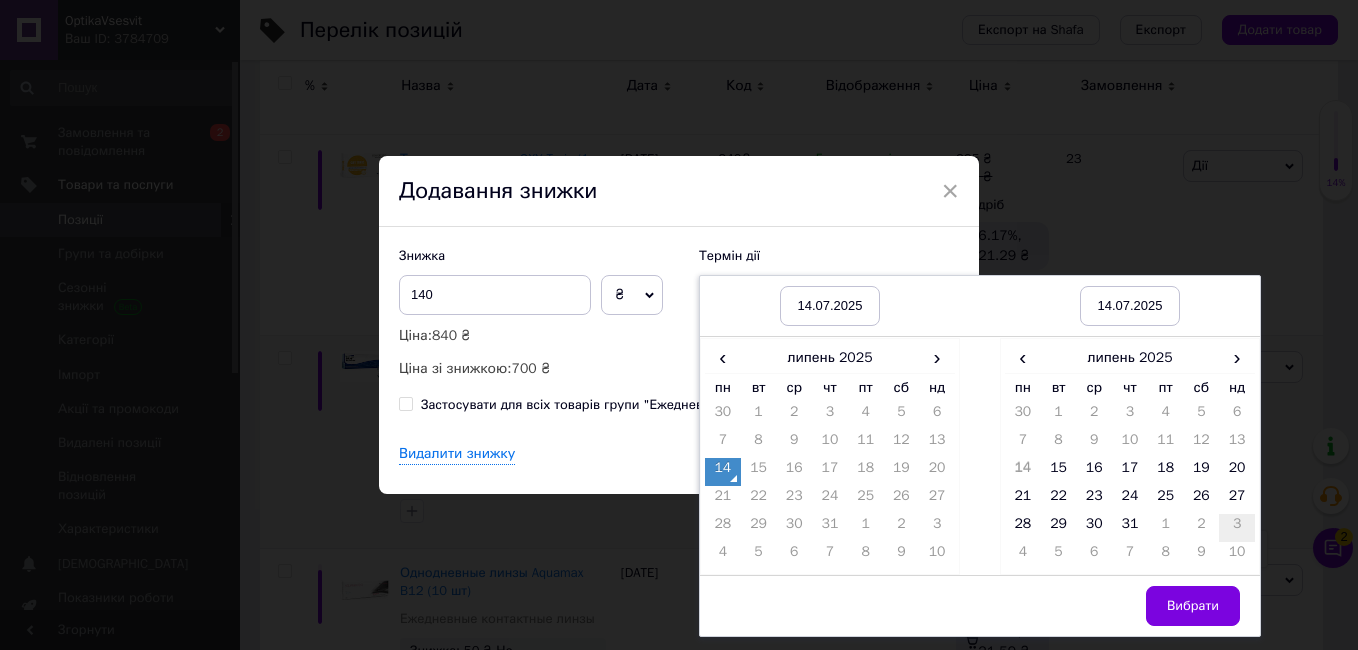 drag, startPoint x: 1237, startPoint y: 469, endPoint x: 1232, endPoint y: 513, distance: 44.28318 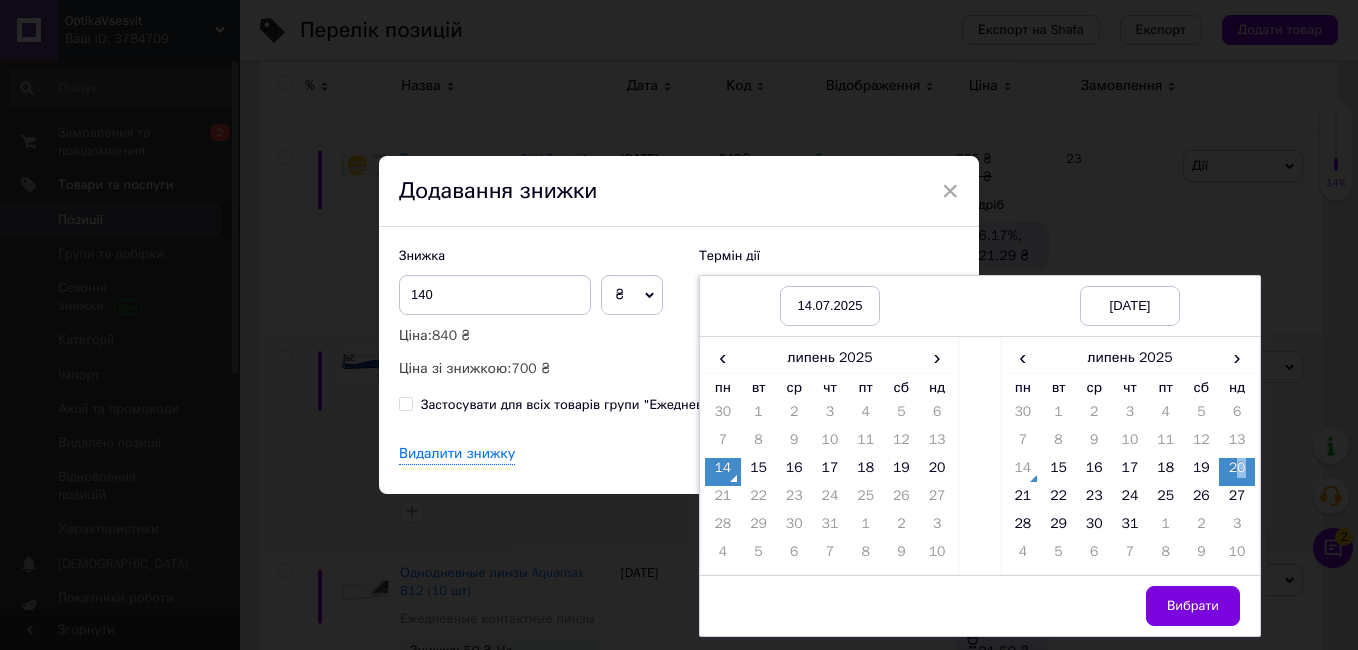 drag, startPoint x: 1232, startPoint y: 513, endPoint x: 1198, endPoint y: 616, distance: 108.46658 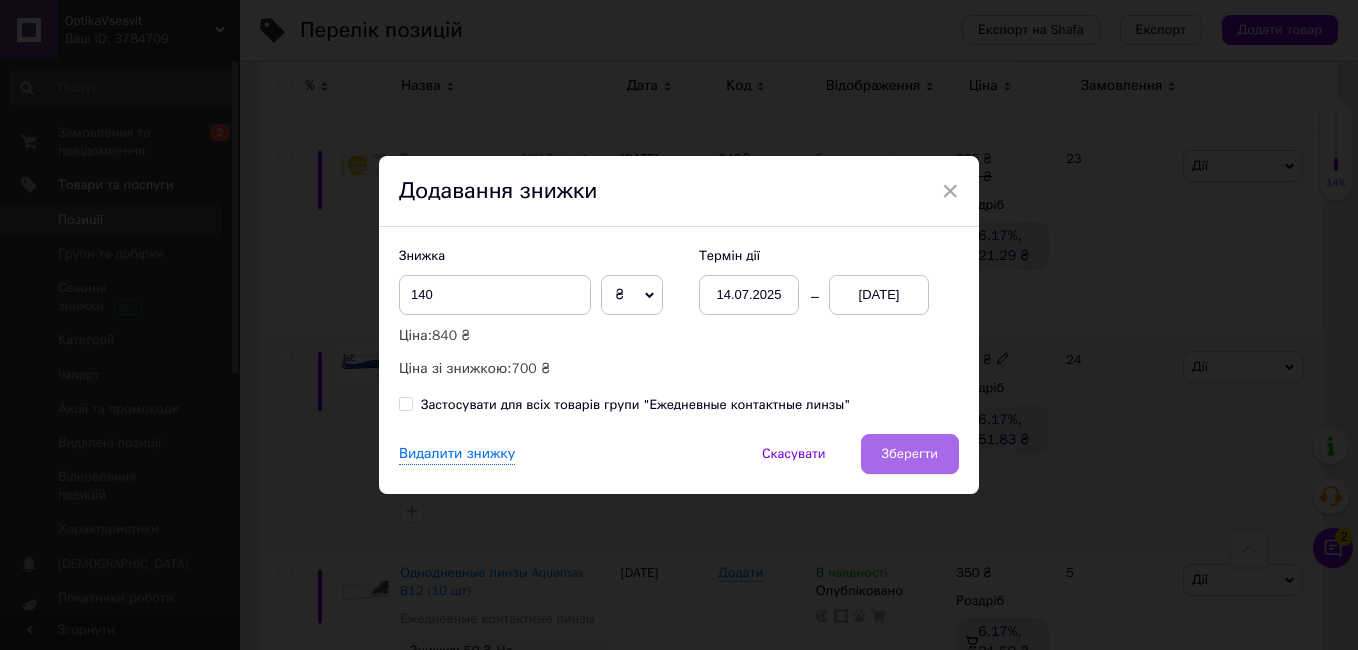 click on "Зберегти" at bounding box center [910, 454] 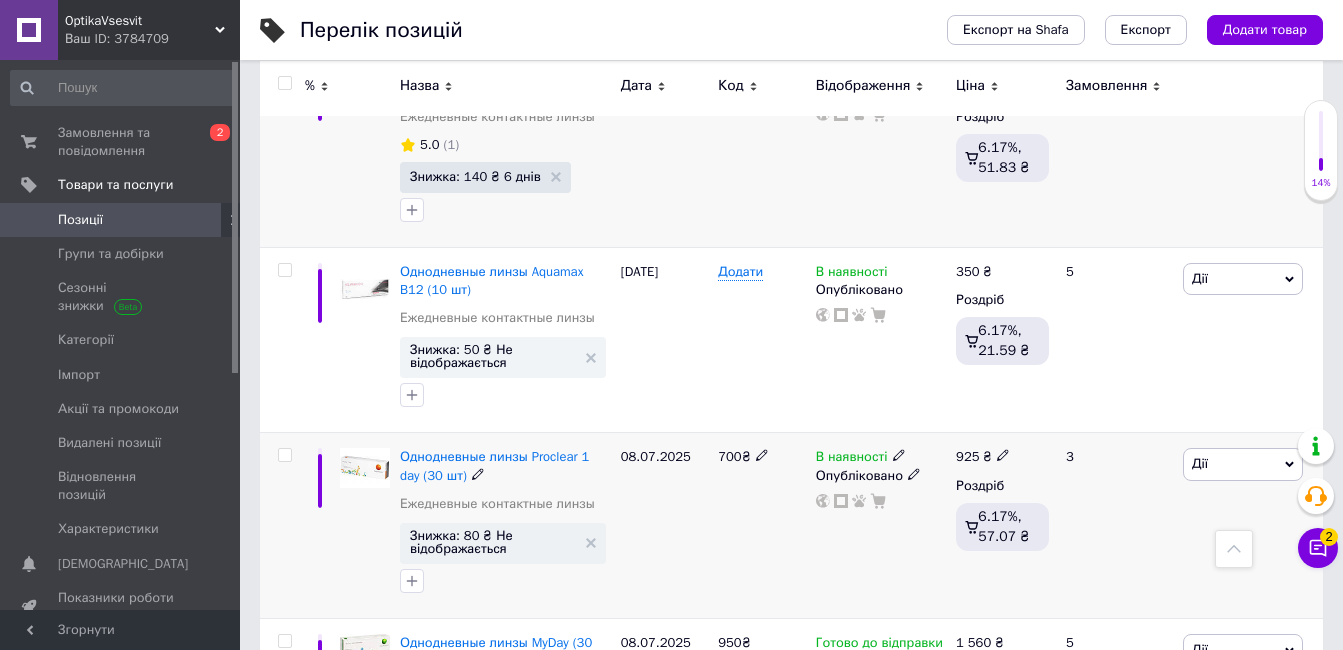 scroll, scrollTop: 6800, scrollLeft: 0, axis: vertical 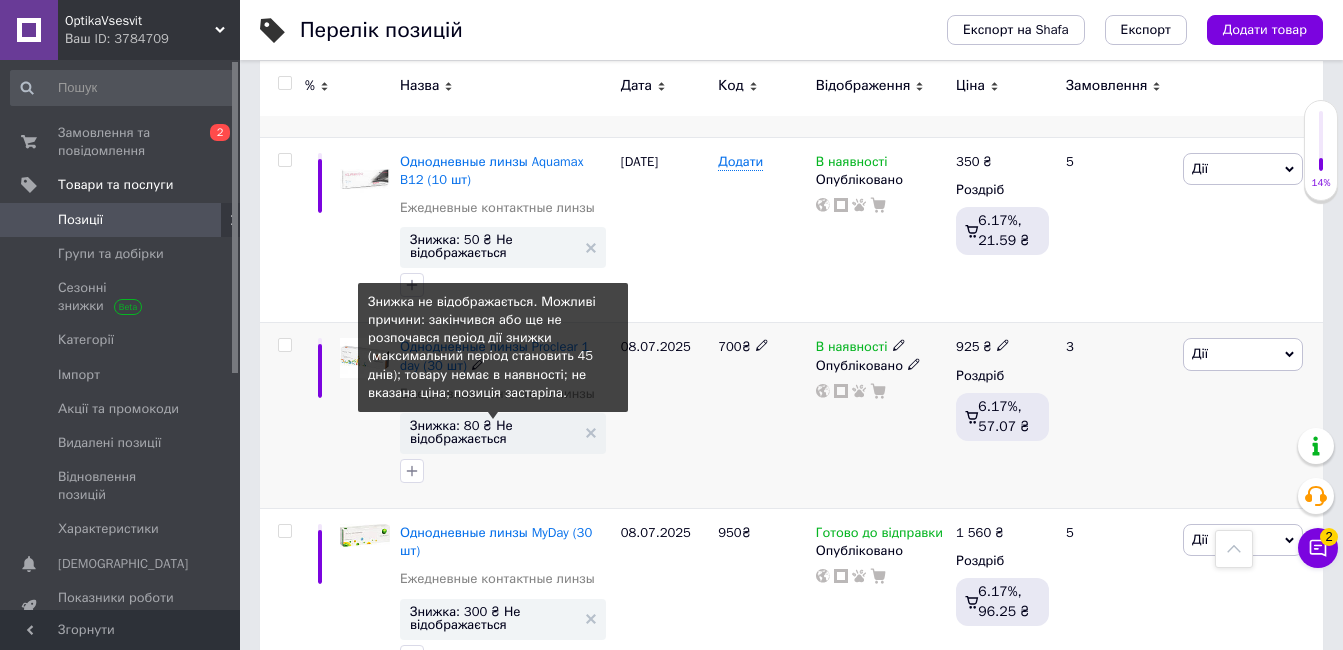 click on "Знижка: 80 ₴ Не відображається" at bounding box center [493, 432] 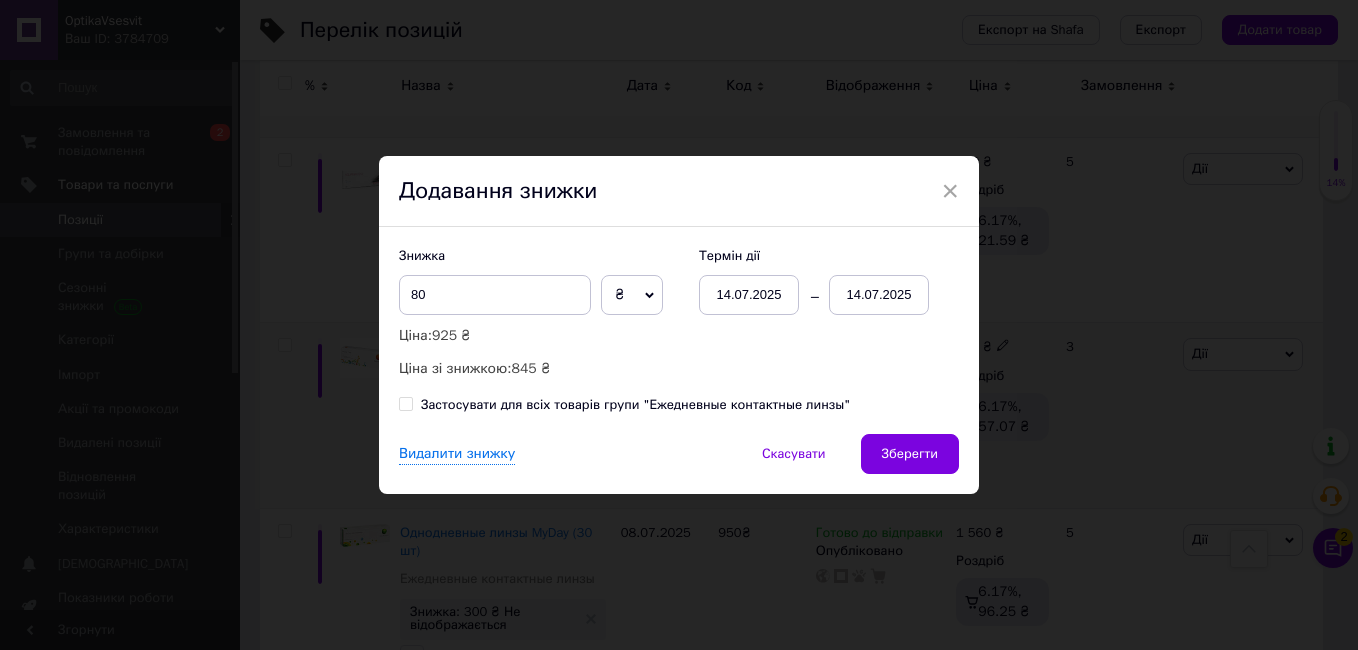 click on "14.07.2025" at bounding box center (879, 295) 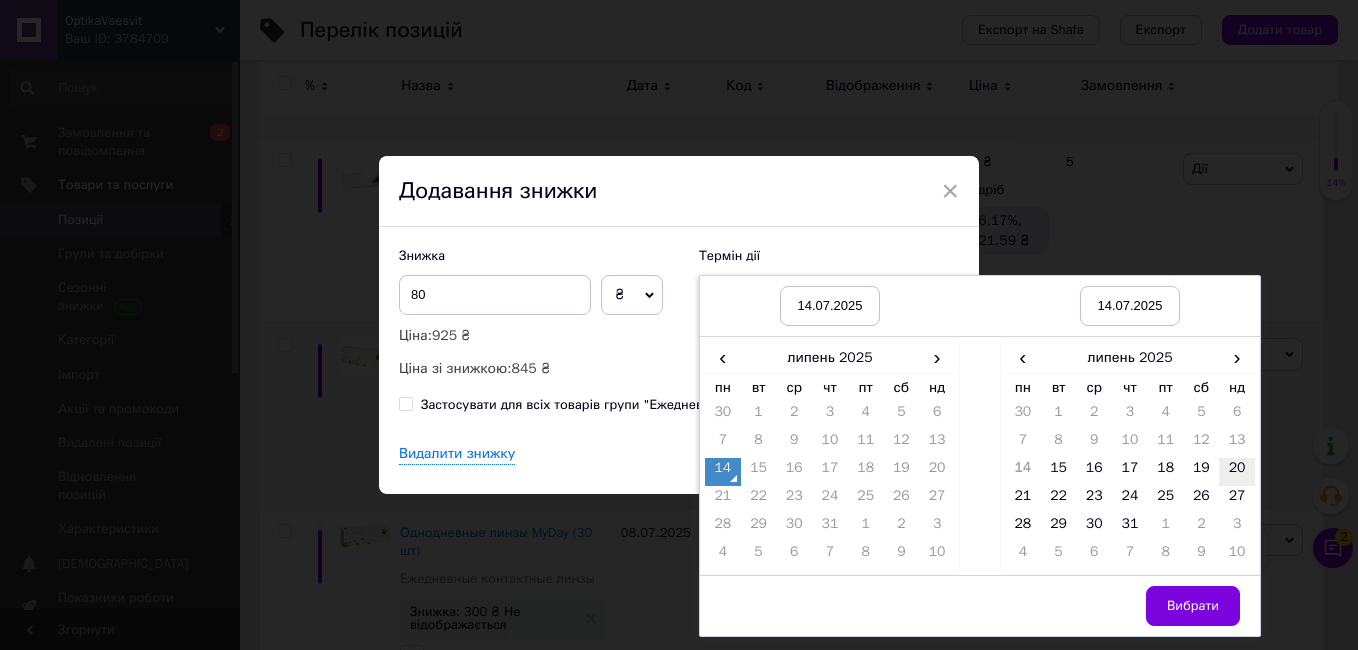 click on "20" at bounding box center (1237, 472) 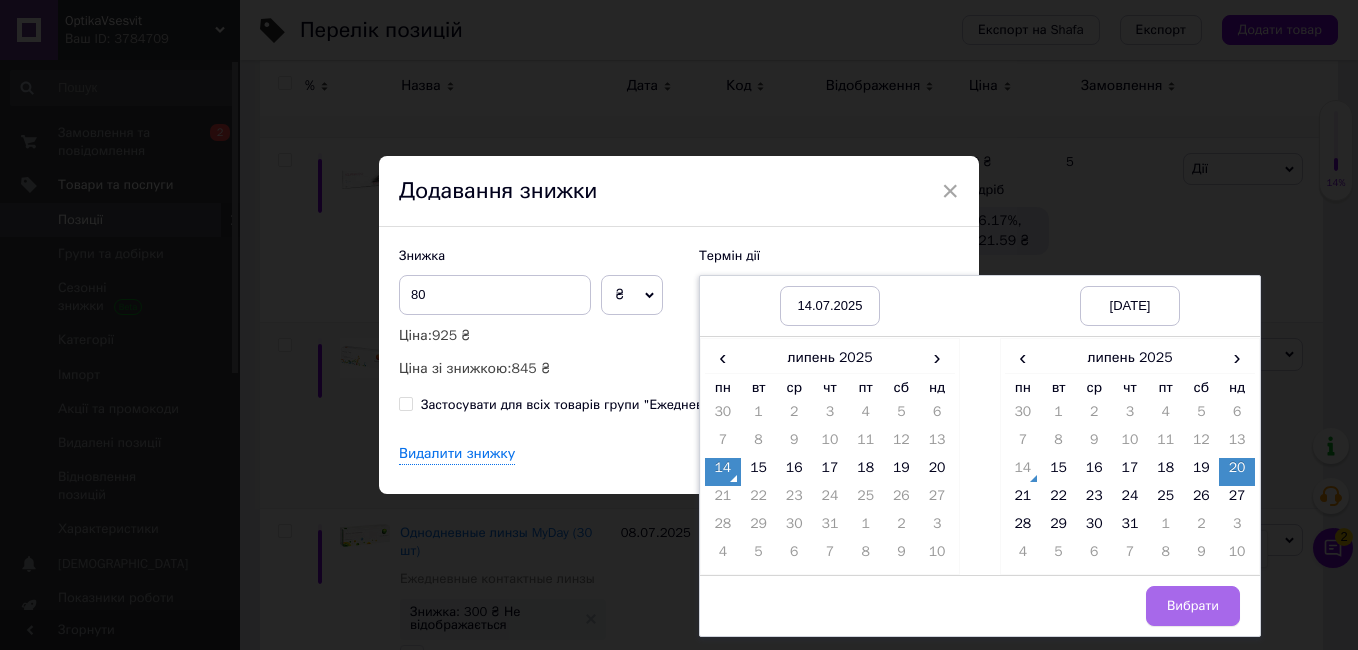 click on "Вибрати" at bounding box center [1193, 606] 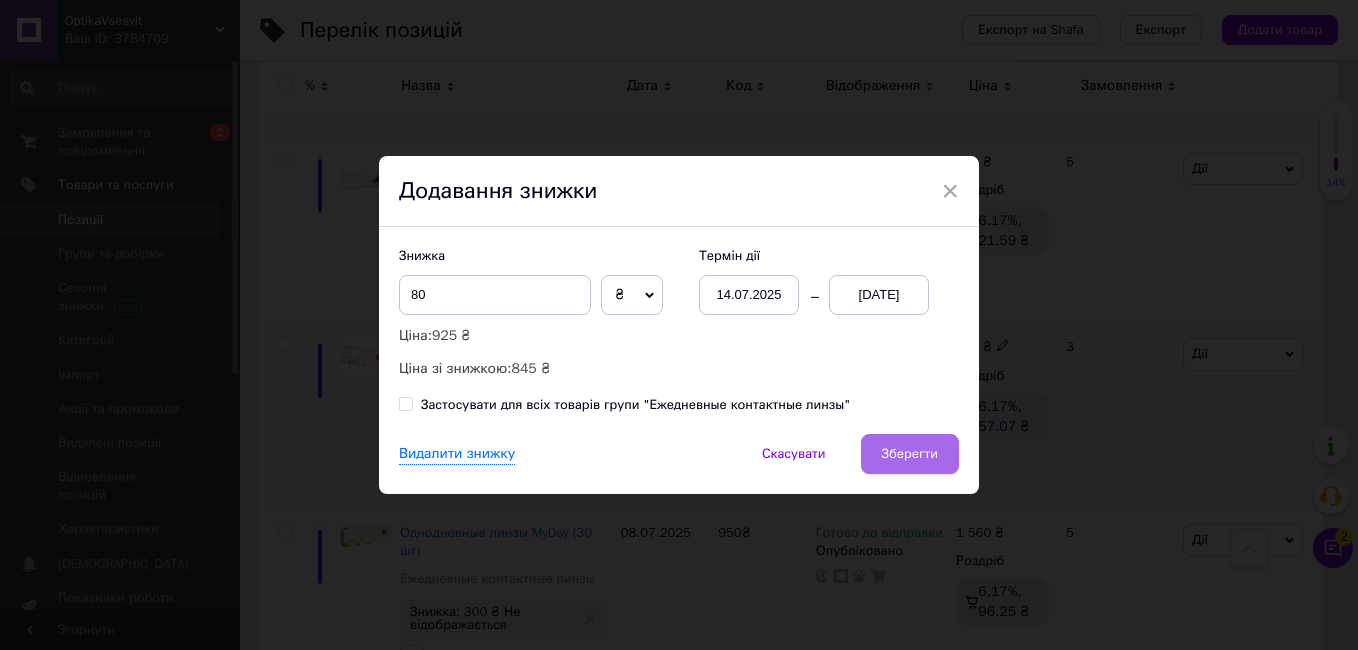 click on "Зберегти" at bounding box center [910, 454] 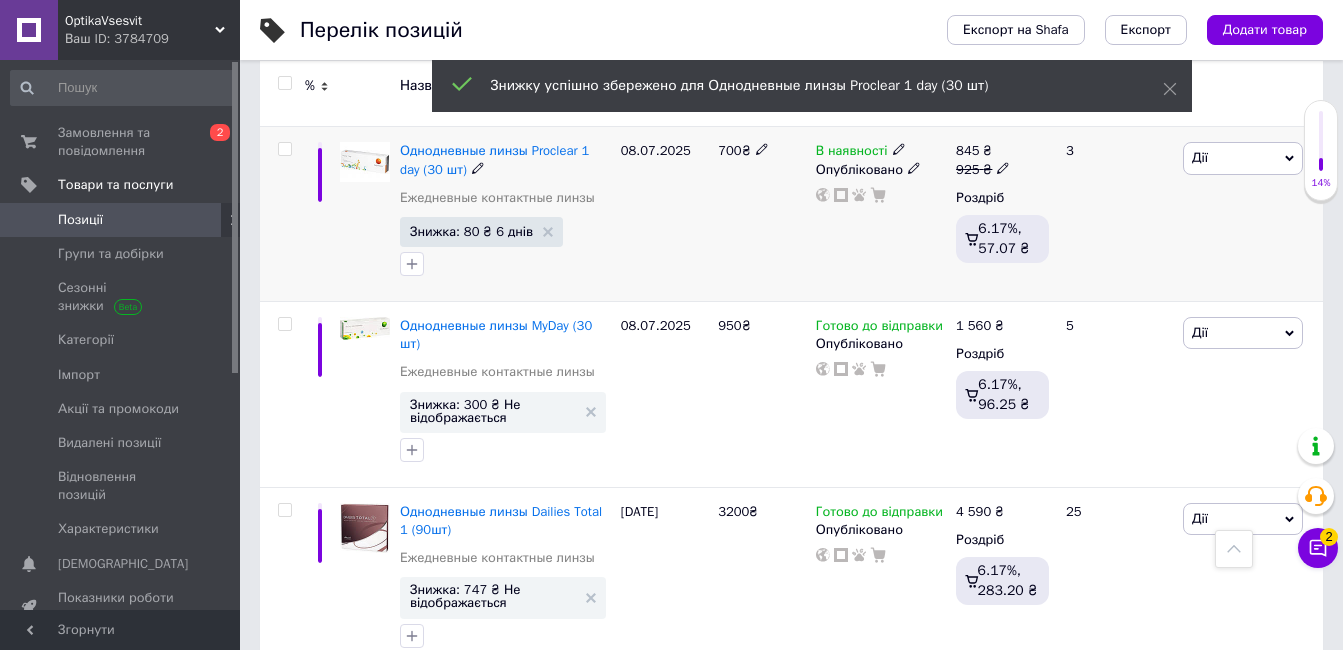 scroll, scrollTop: 7000, scrollLeft: 0, axis: vertical 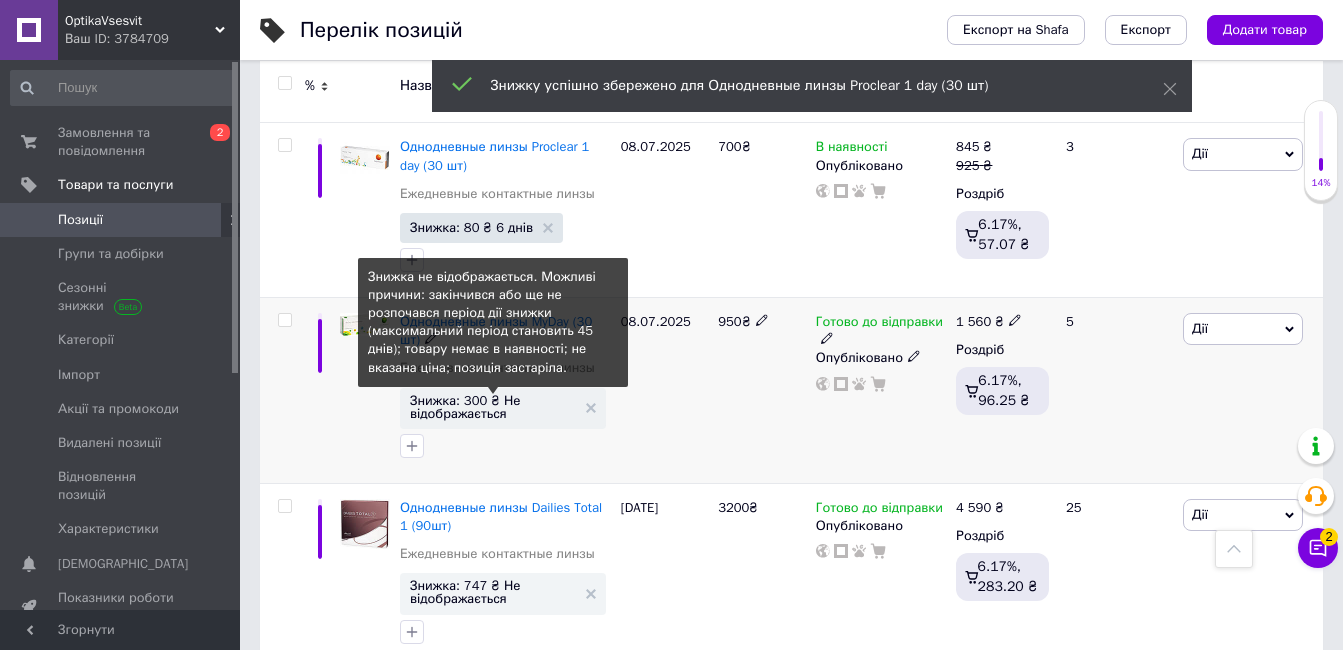 click on "Знижка: 300 ₴ Не відображається" at bounding box center [493, 407] 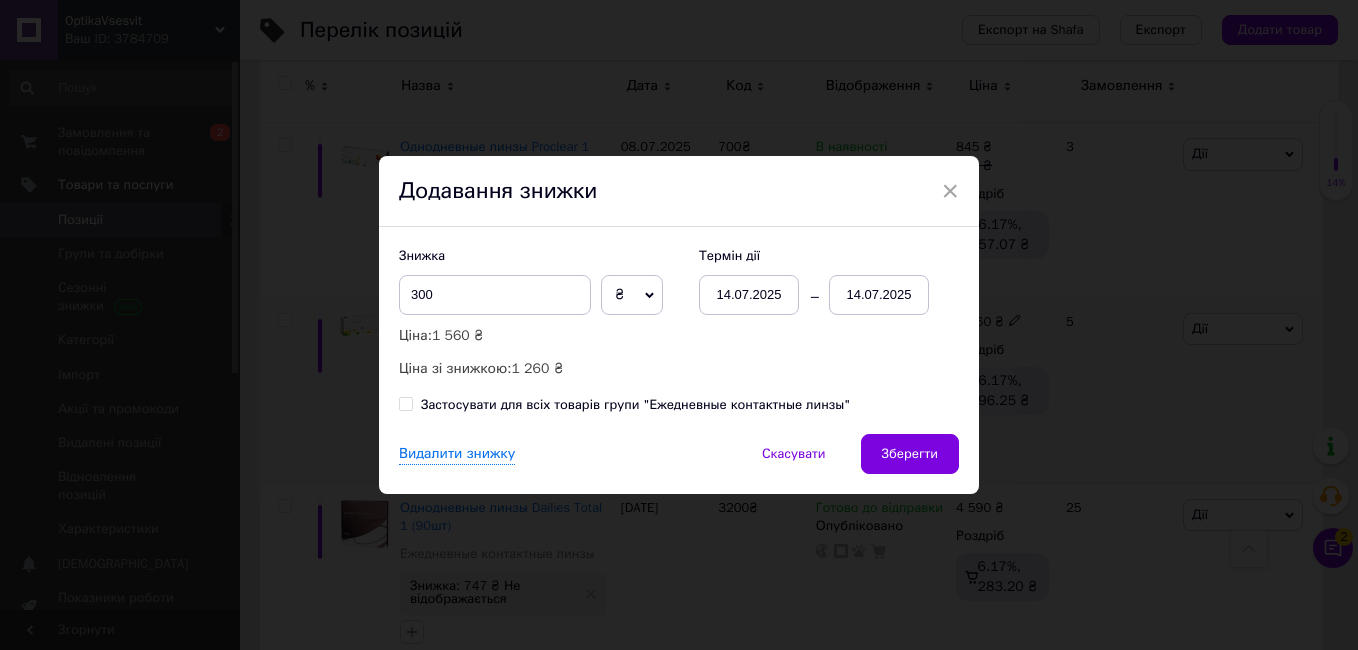 click on "14.07.2025" at bounding box center (879, 295) 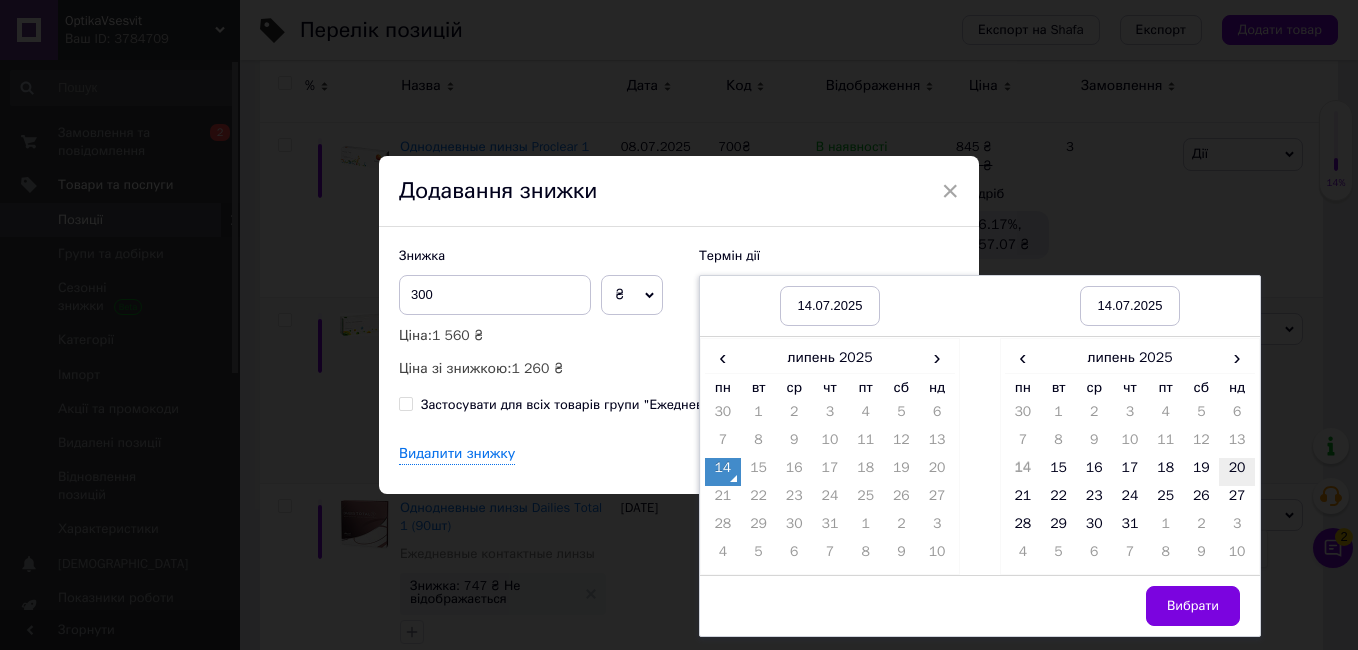 click on "20" at bounding box center (1237, 472) 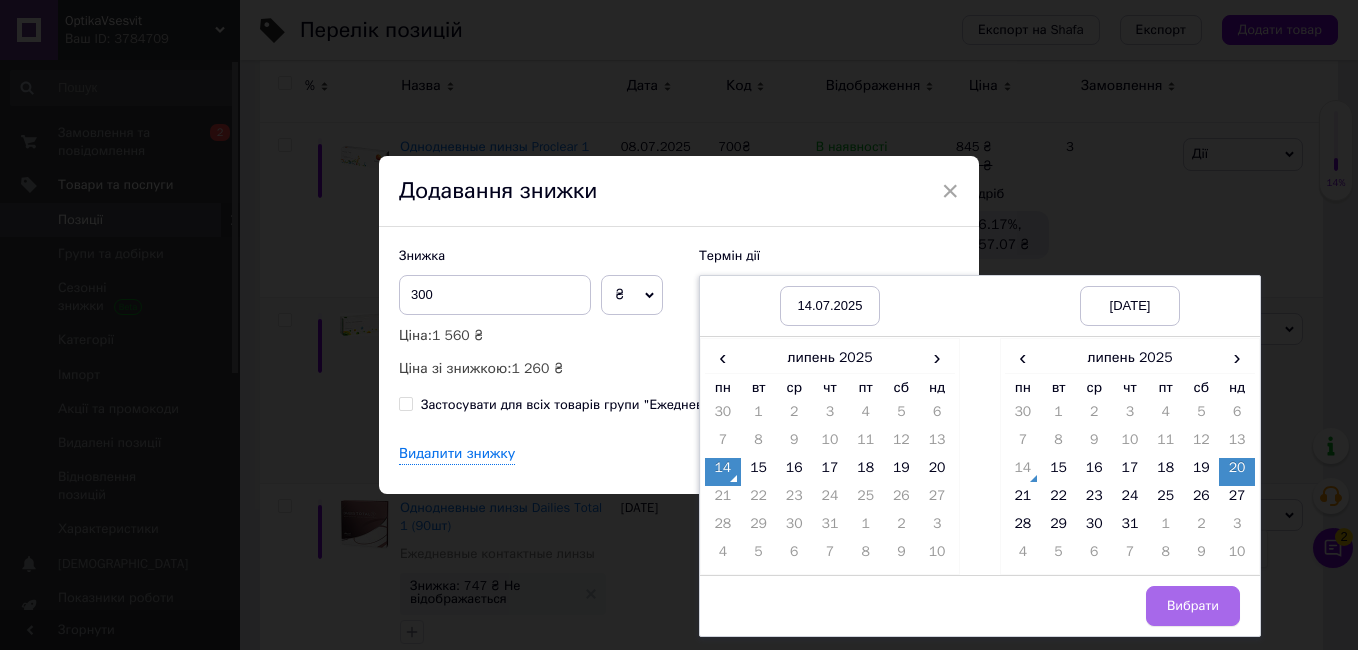click on "Вибрати" at bounding box center [1193, 606] 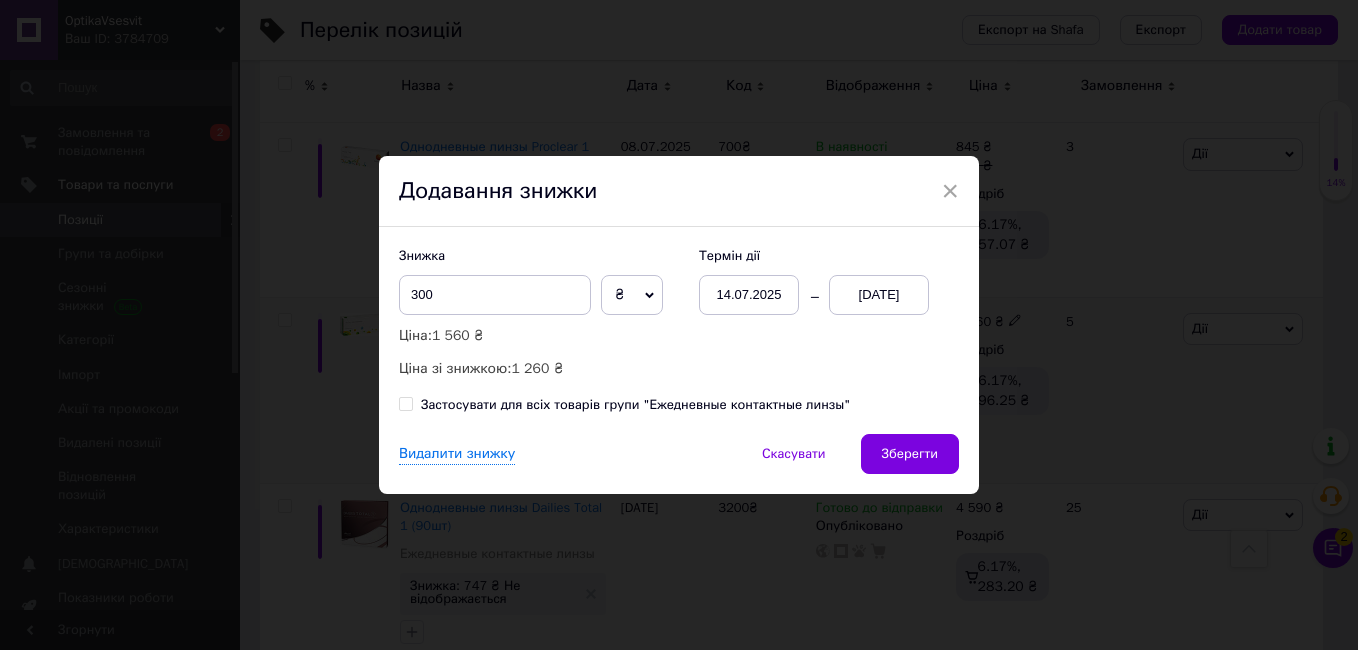 click on "Зберегти" at bounding box center [910, 454] 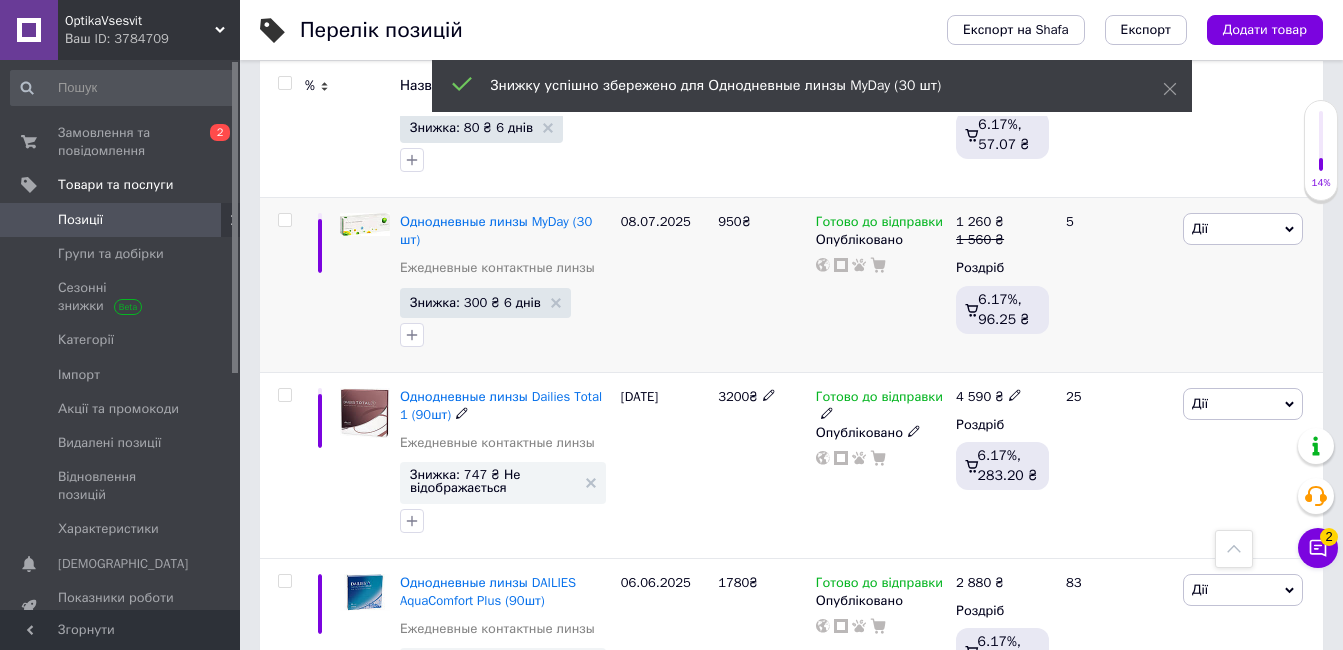 scroll, scrollTop: 7200, scrollLeft: 0, axis: vertical 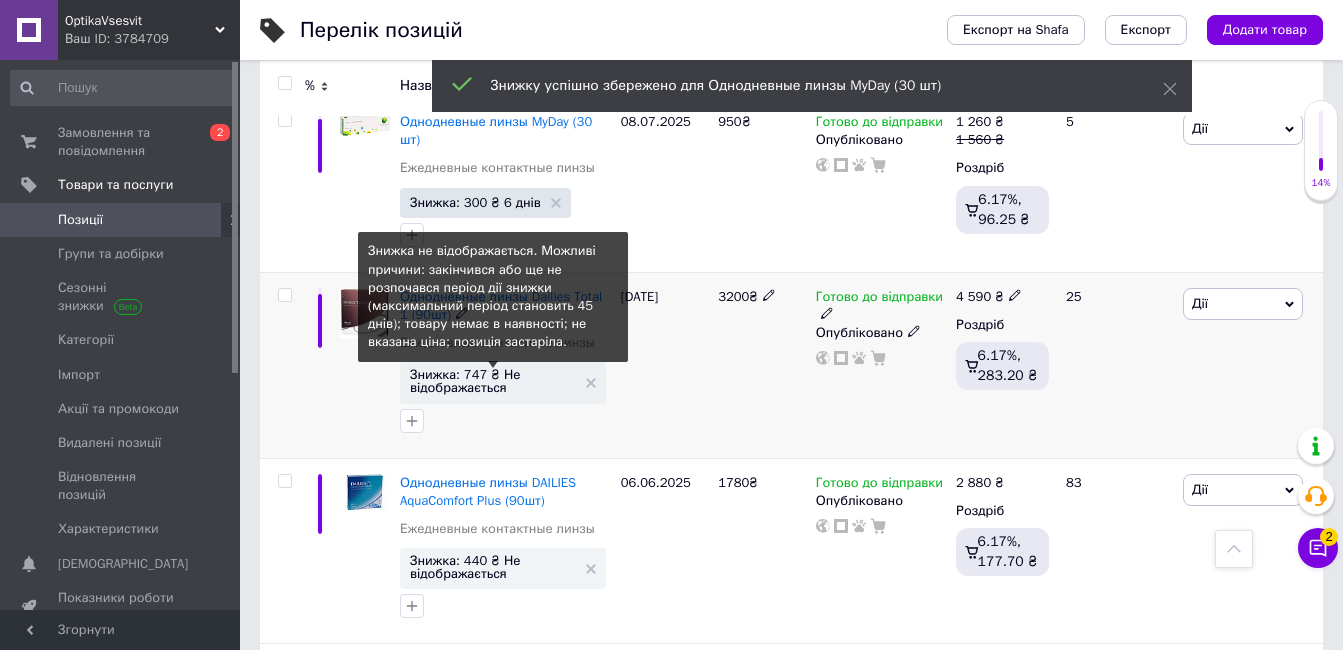 click on "Знижка: 747 ₴ Не відображається" at bounding box center [493, 381] 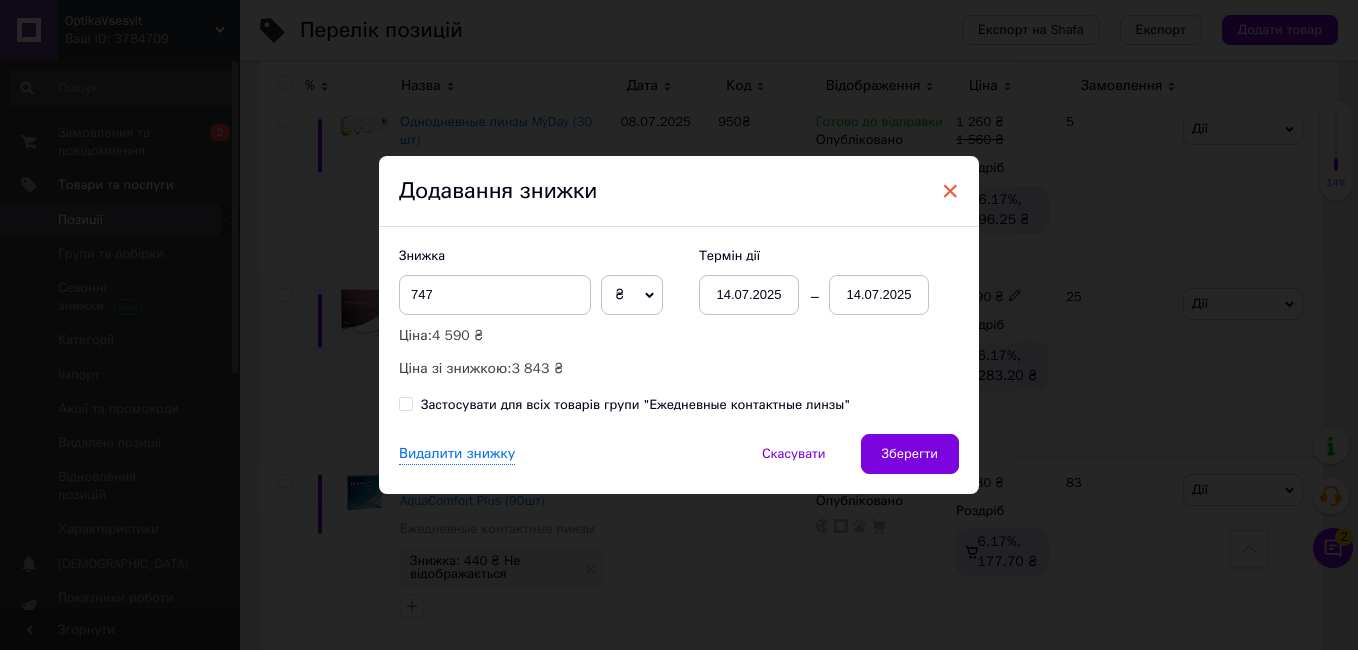 click on "×" at bounding box center (950, 191) 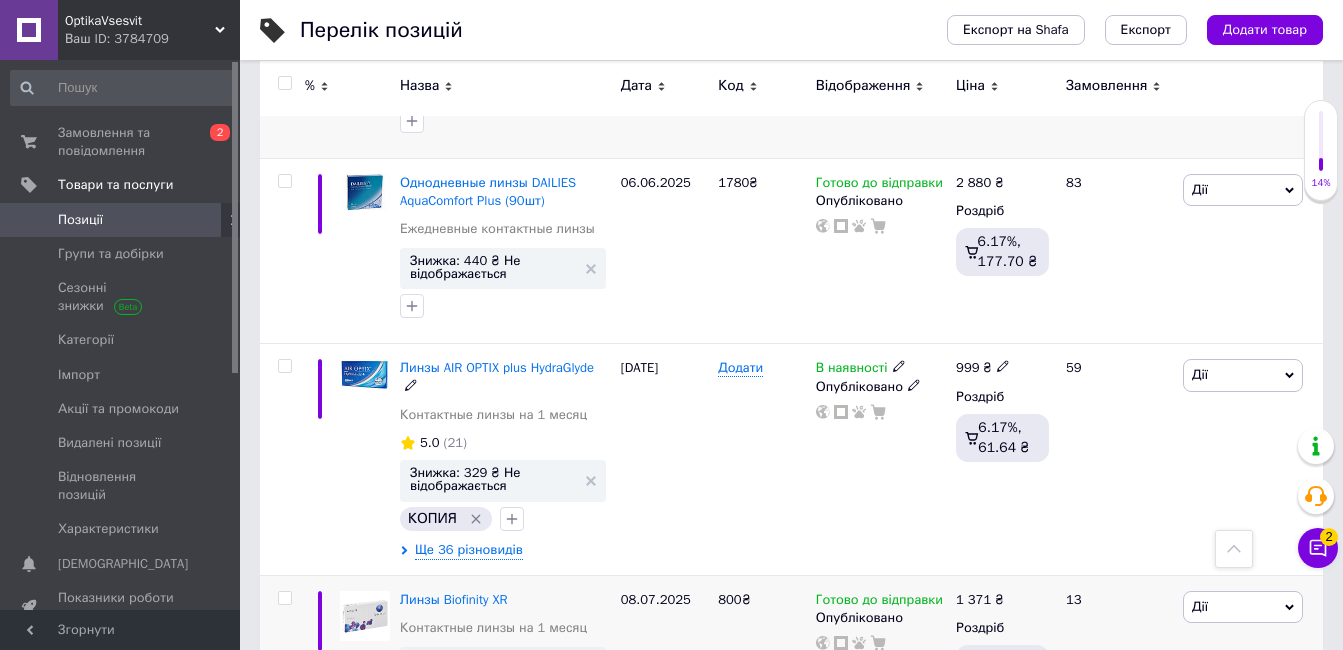 scroll, scrollTop: 7700, scrollLeft: 0, axis: vertical 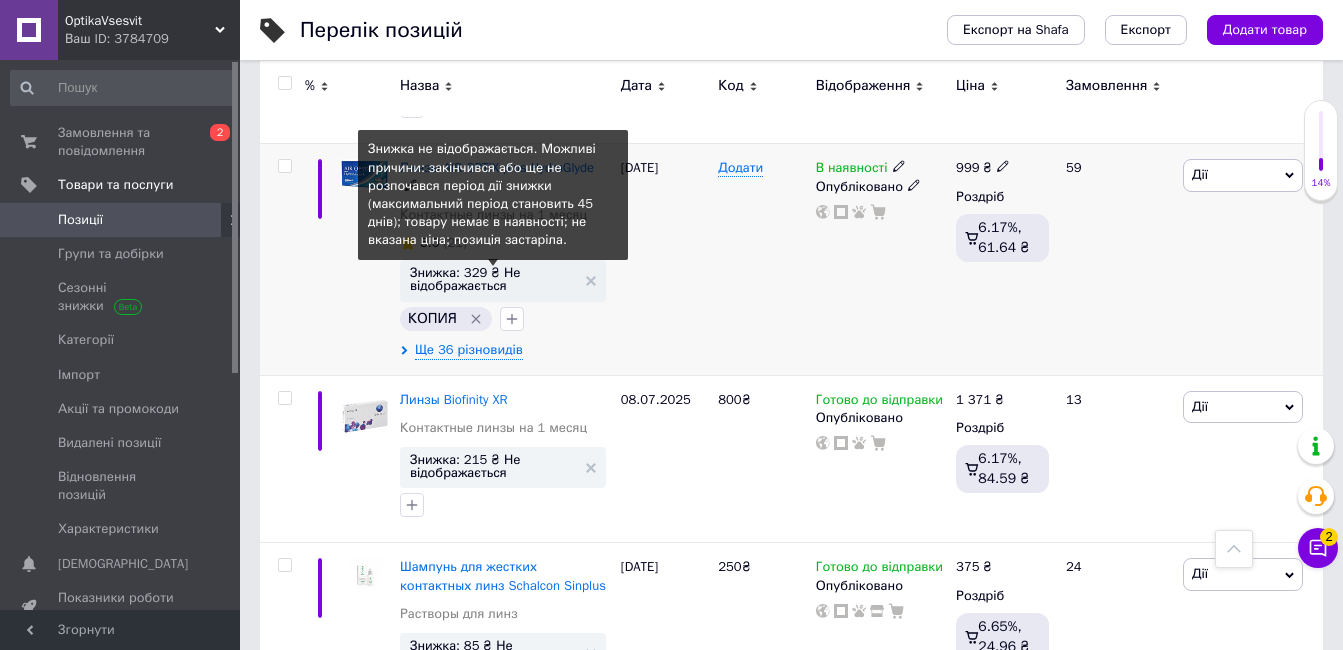 click on "Знижка: 329 ₴ Не відображається" at bounding box center [493, 279] 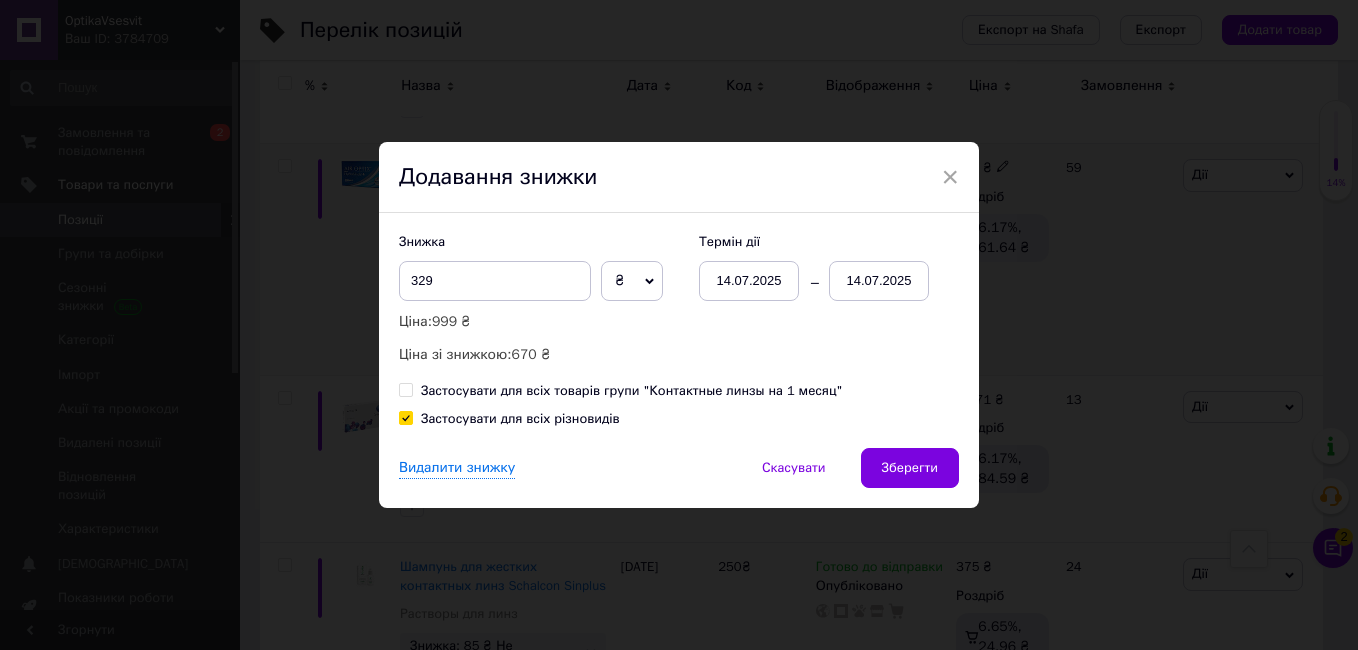 click on "Термін дії [DATE] [DATE]" at bounding box center [819, 267] 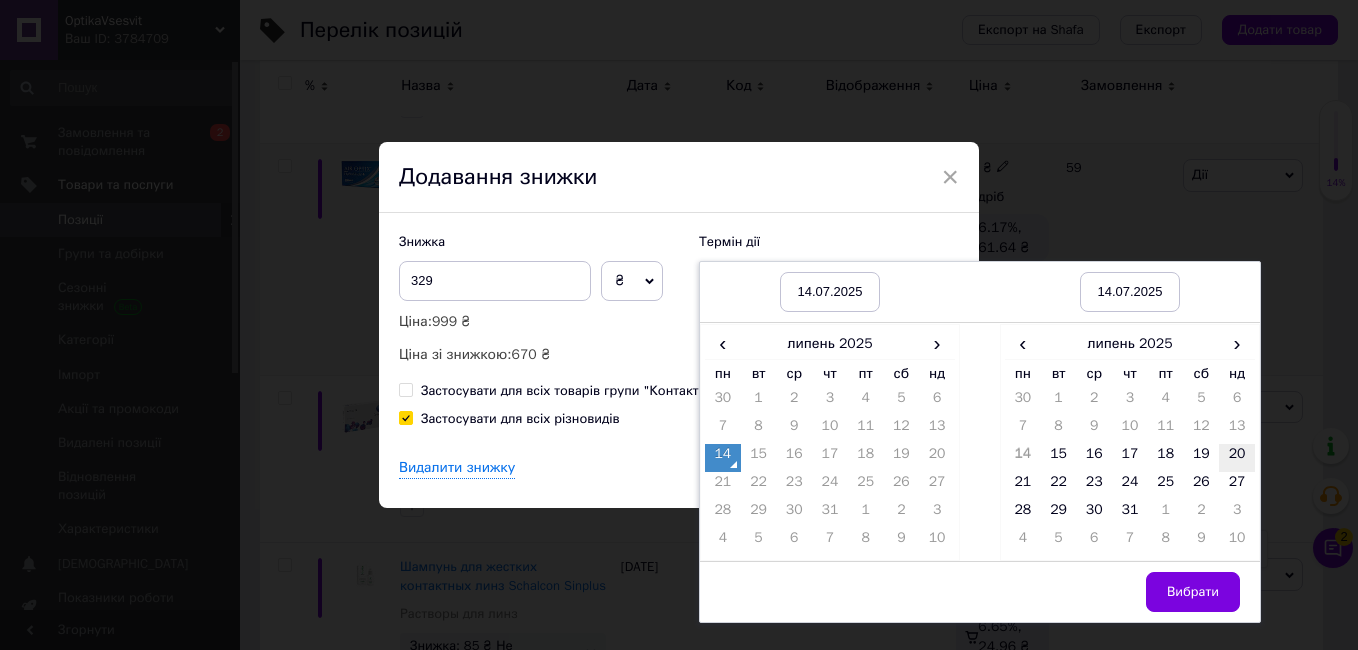 click on "20" at bounding box center [1237, 458] 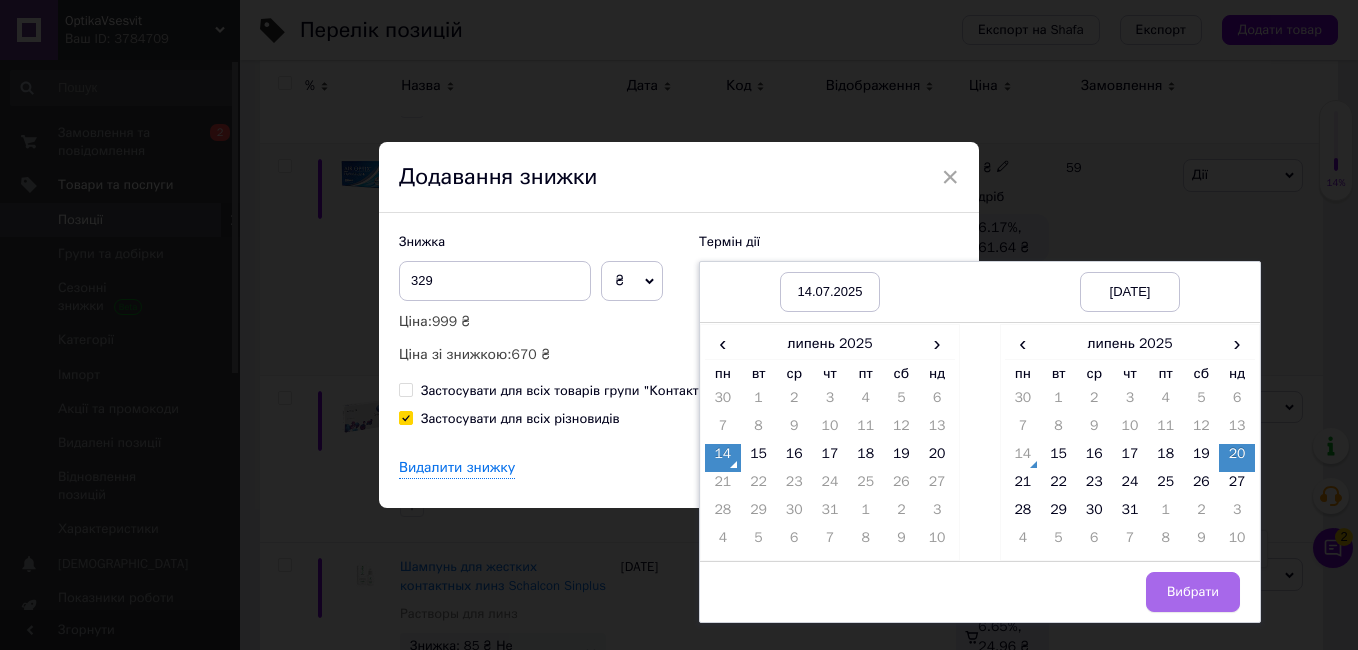 click on "Вибрати" at bounding box center (1193, 592) 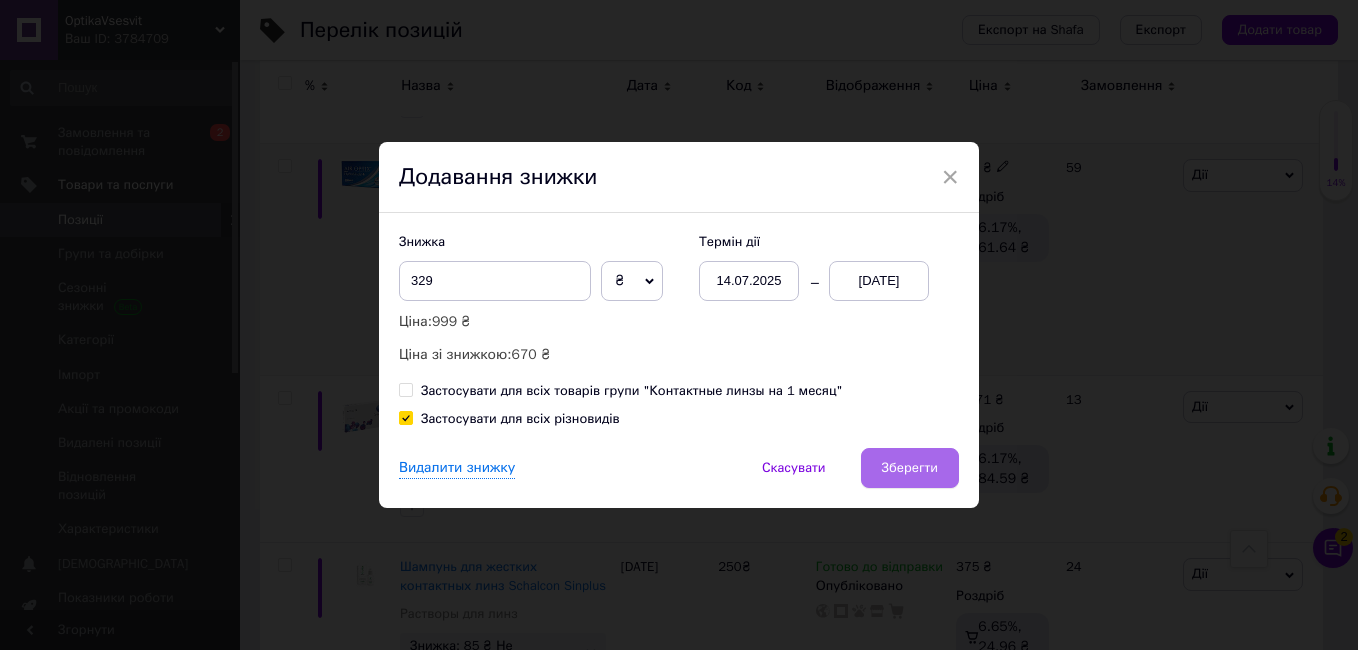 click on "Зберегти" at bounding box center [910, 468] 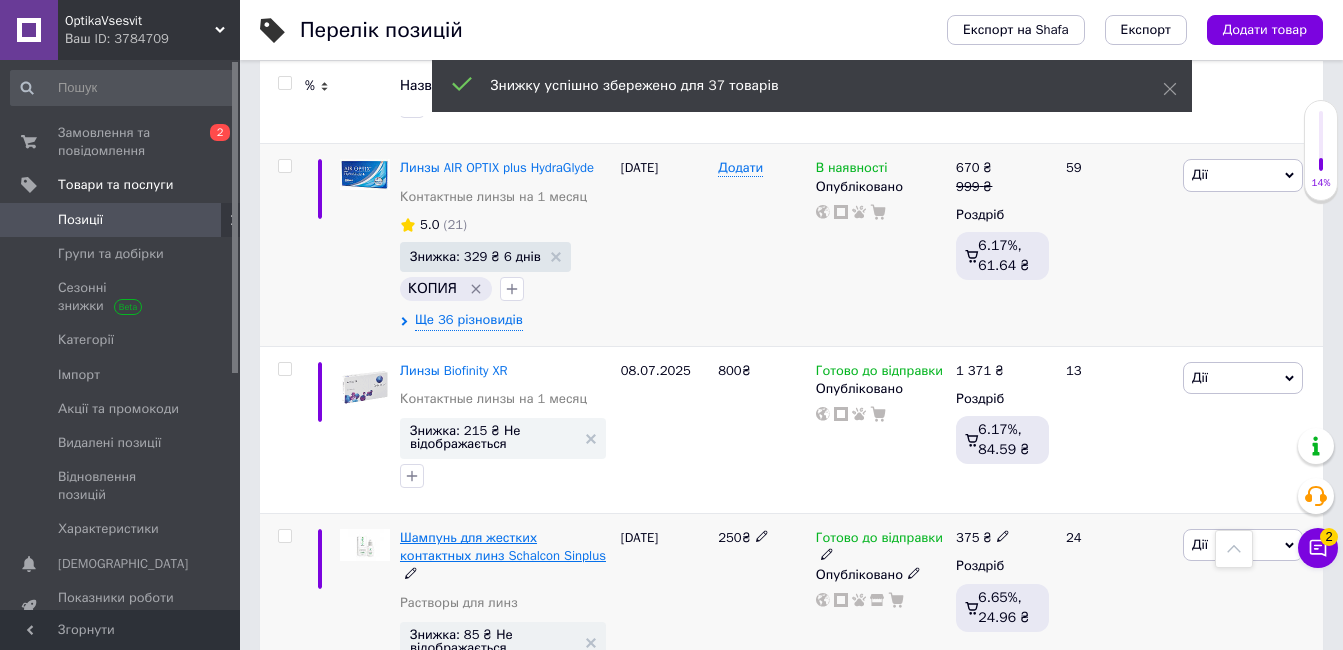 scroll, scrollTop: 7800, scrollLeft: 0, axis: vertical 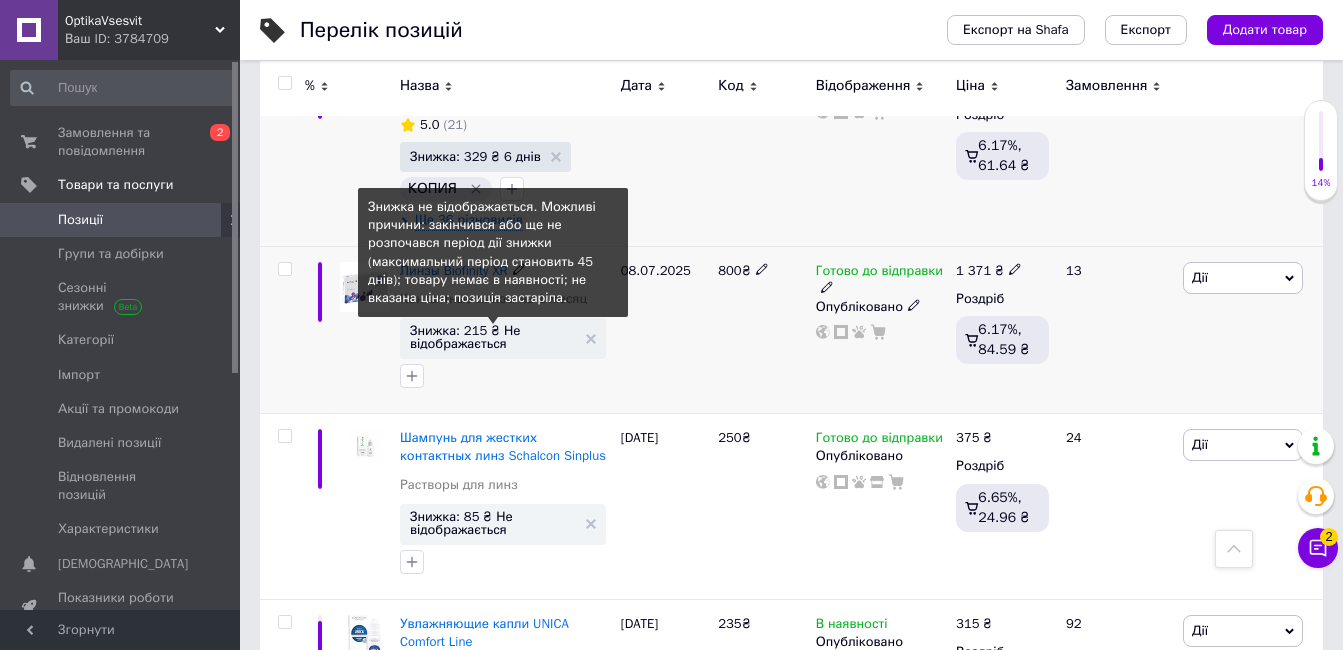click on "Знижка: 215 ₴ Не відображається" at bounding box center (493, 337) 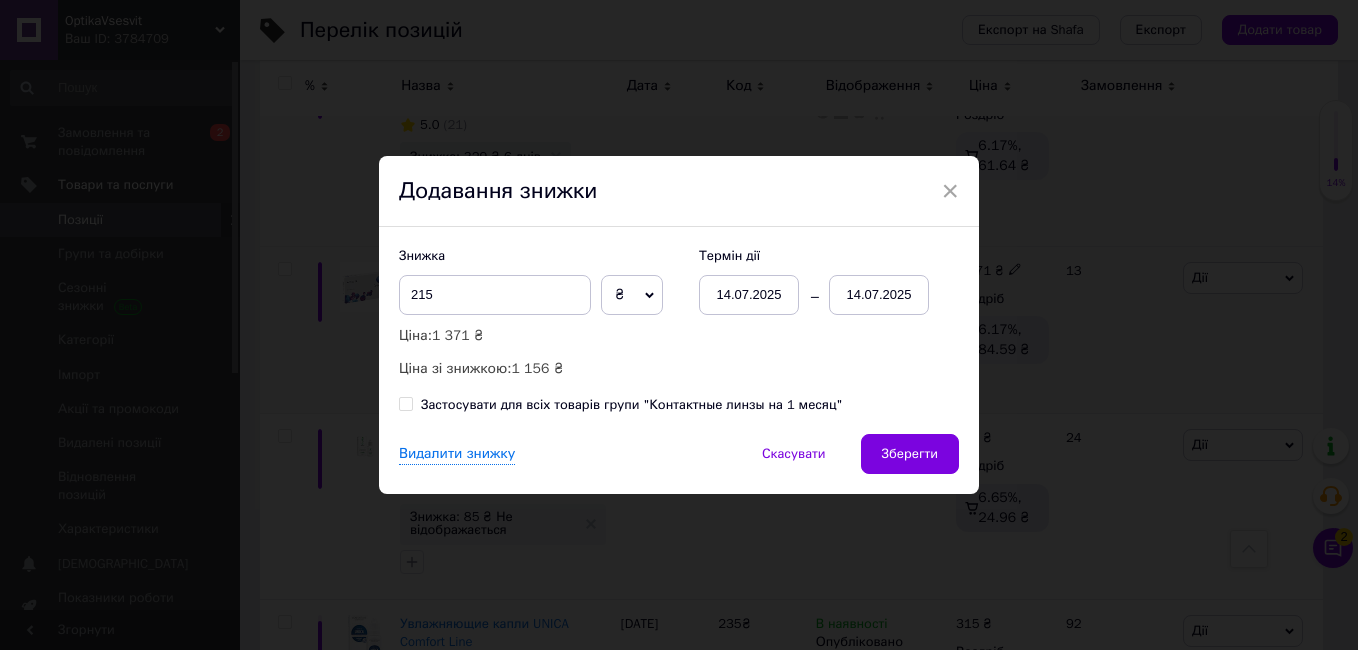 click on "14.07.2025" at bounding box center (879, 295) 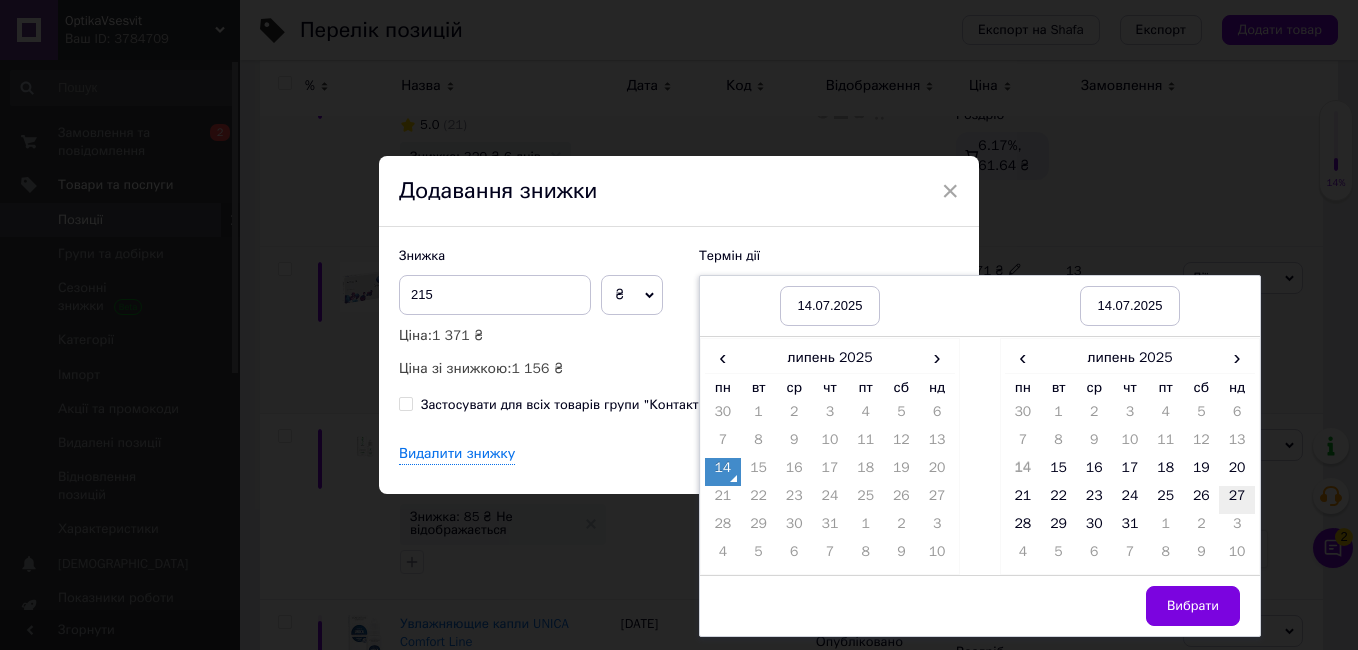 click on "20" at bounding box center (1237, 472) 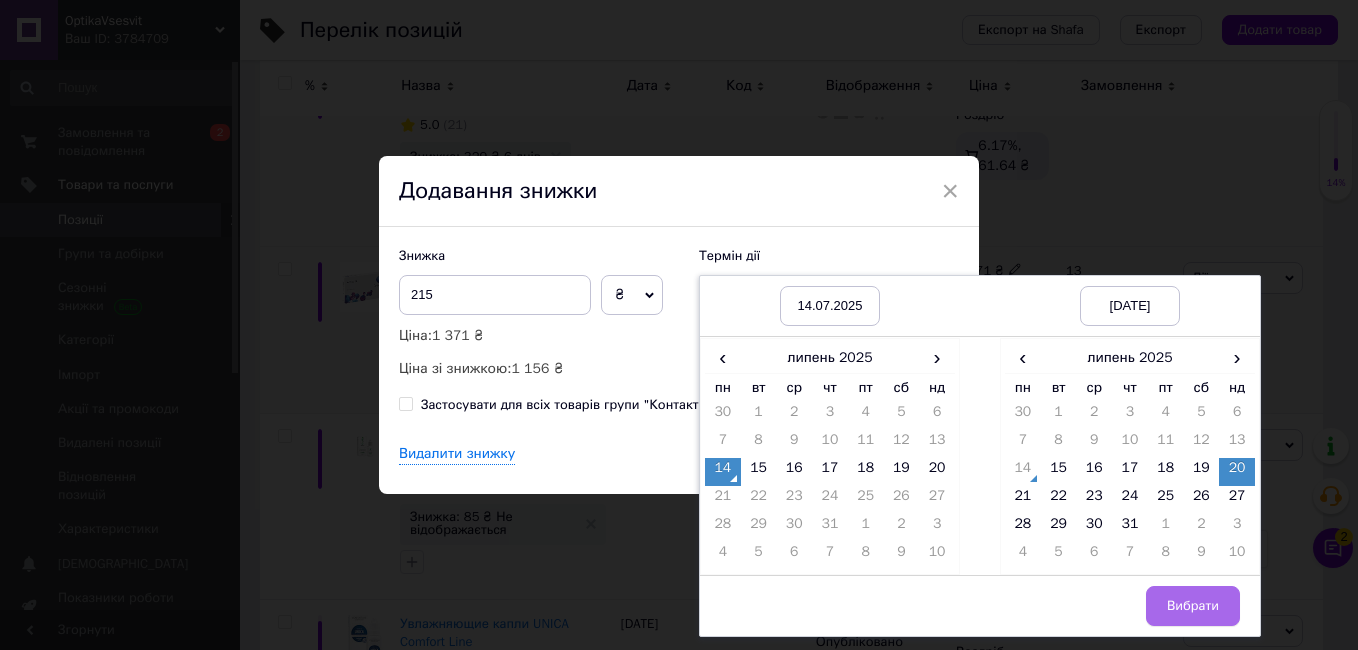 click on "Вибрати" at bounding box center (1193, 606) 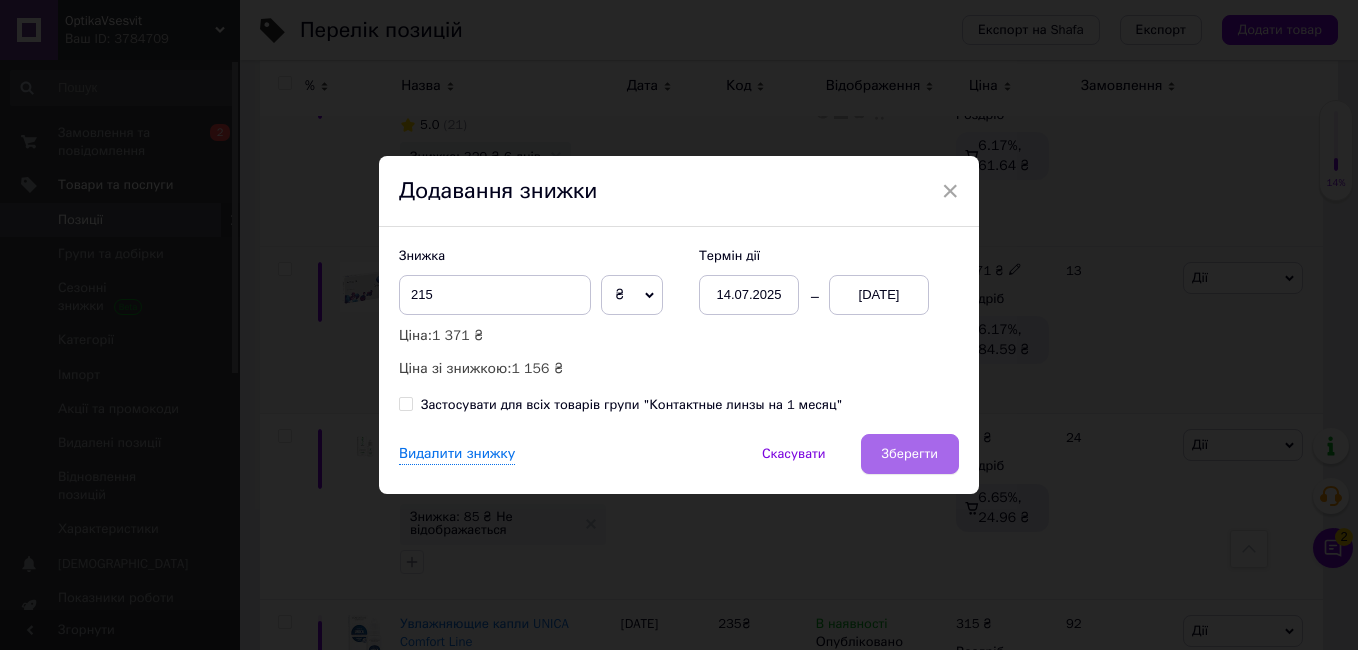 click on "Зберегти" at bounding box center [910, 454] 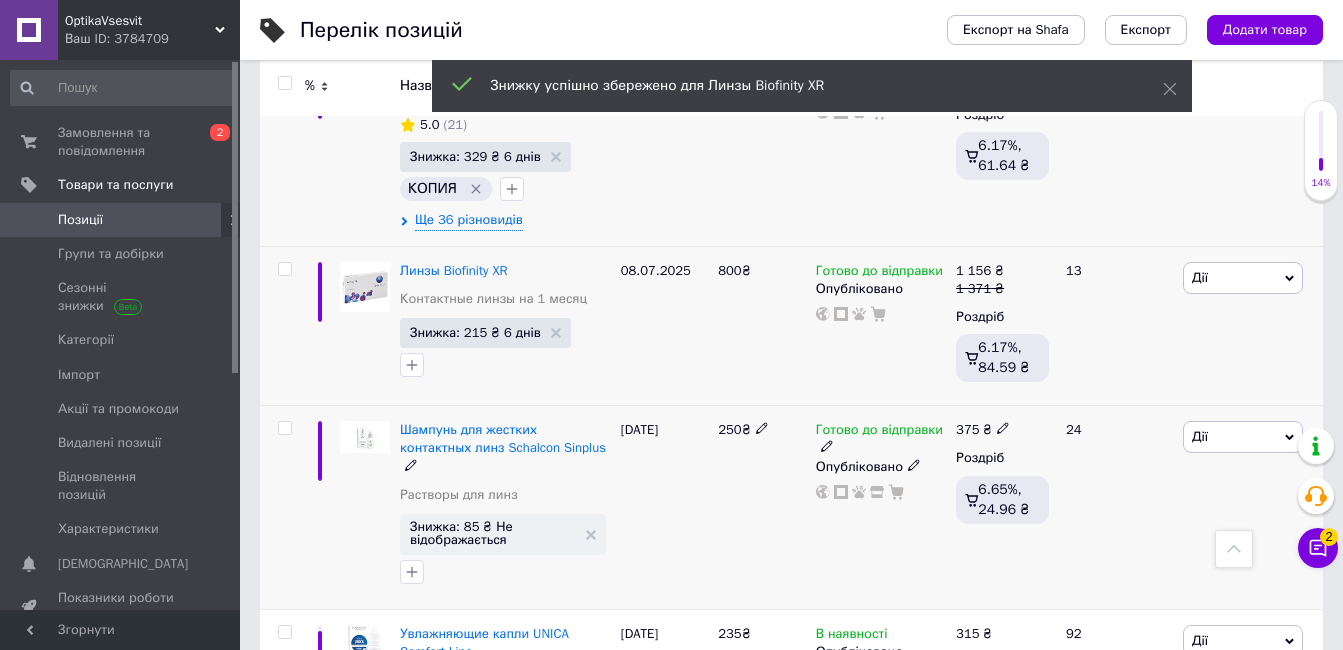 scroll, scrollTop: 7900, scrollLeft: 0, axis: vertical 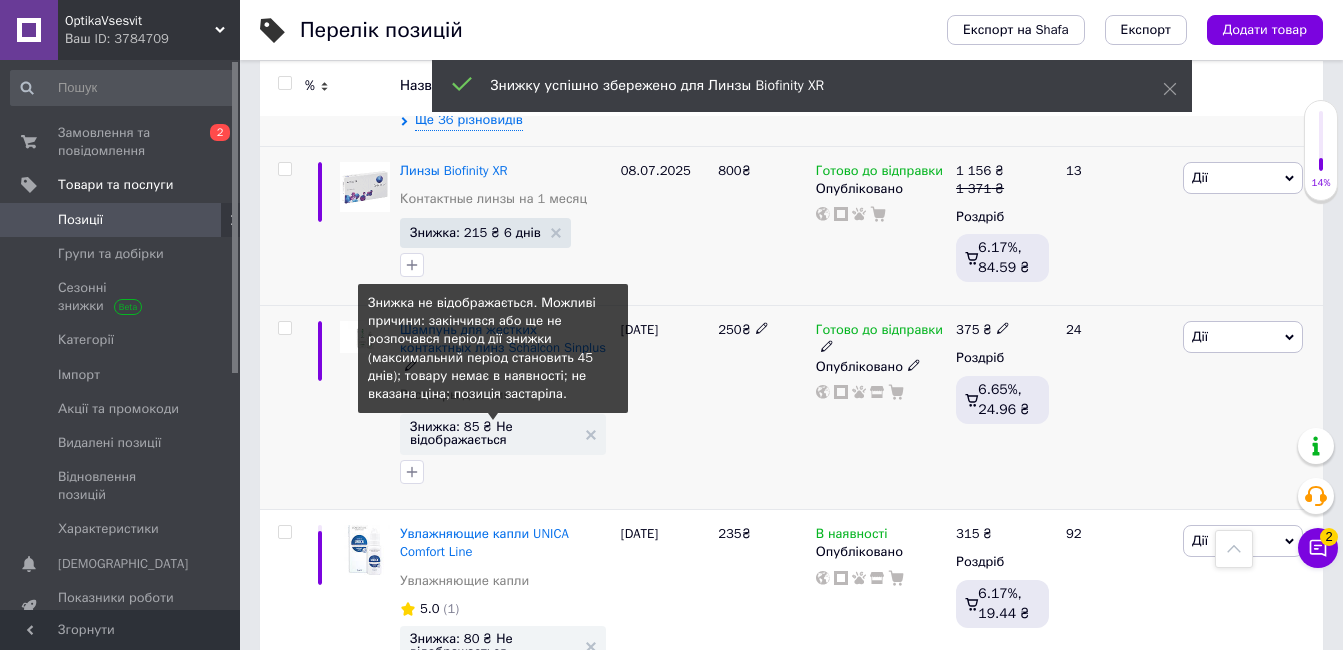 click on "Знижка: 85 ₴ Не відображається" at bounding box center [493, 433] 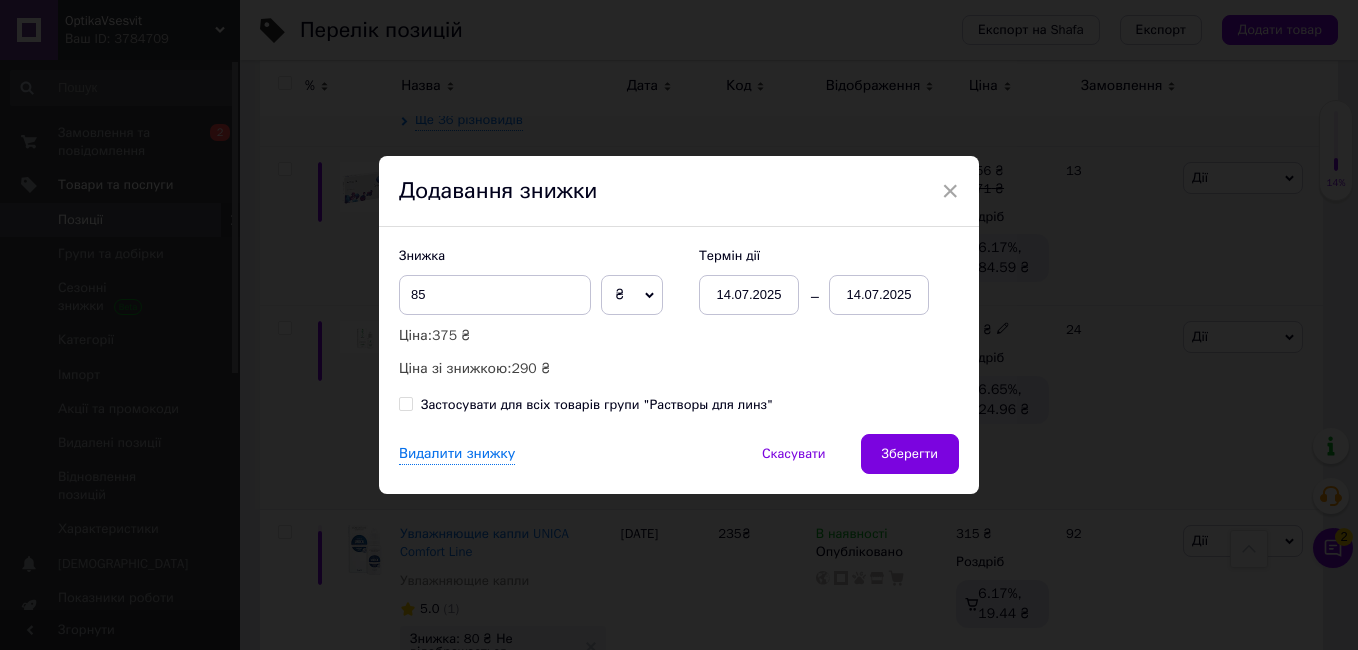 click on "14.07.2025" at bounding box center (879, 295) 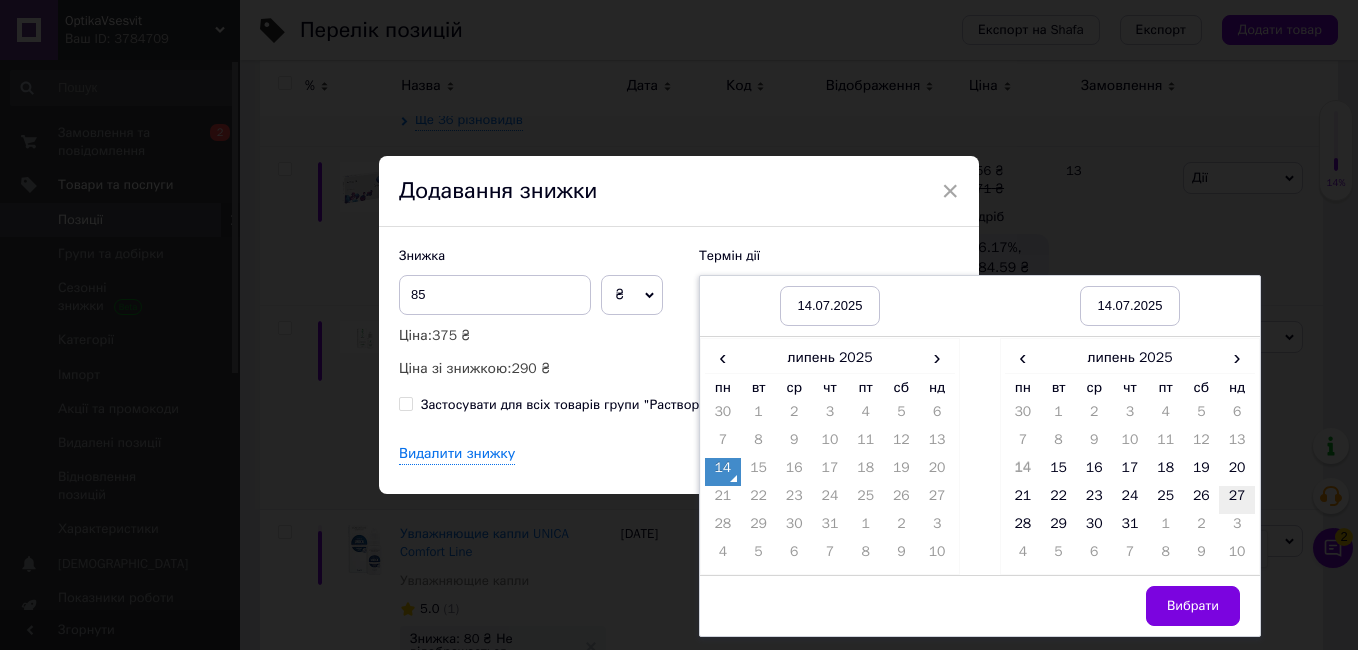 click on "27" at bounding box center [1237, 500] 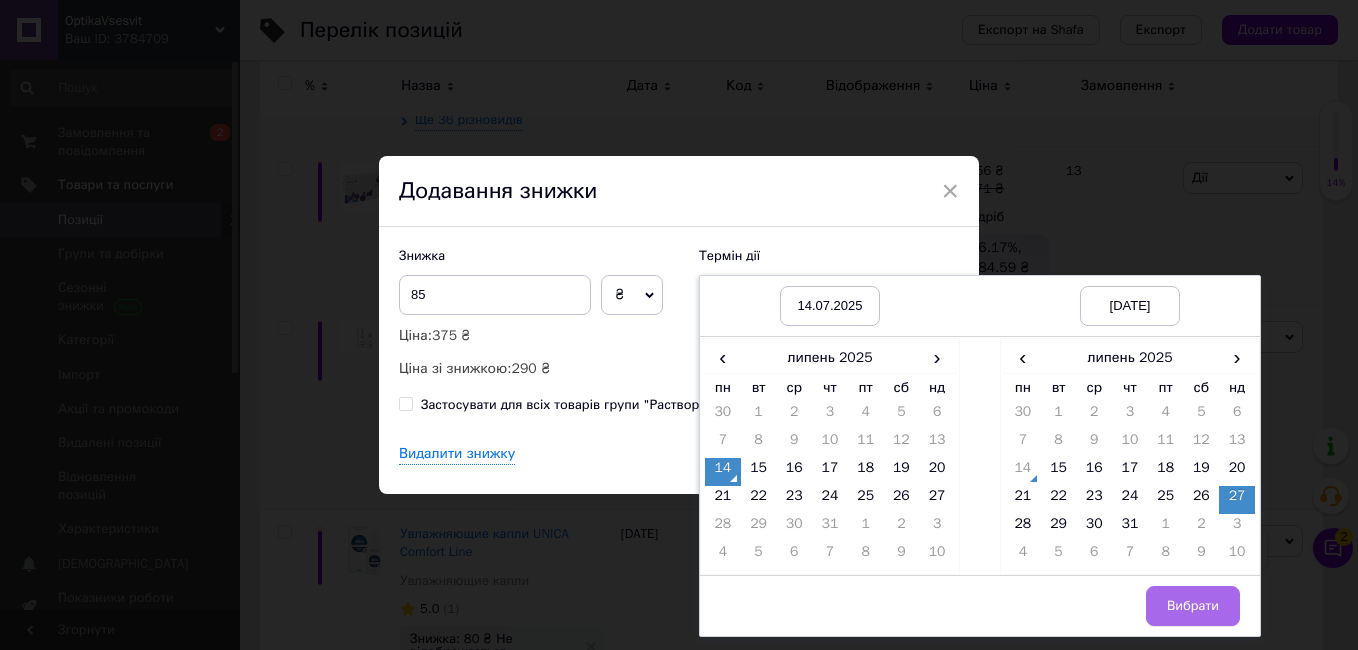 click on "Вибрати" at bounding box center (1193, 606) 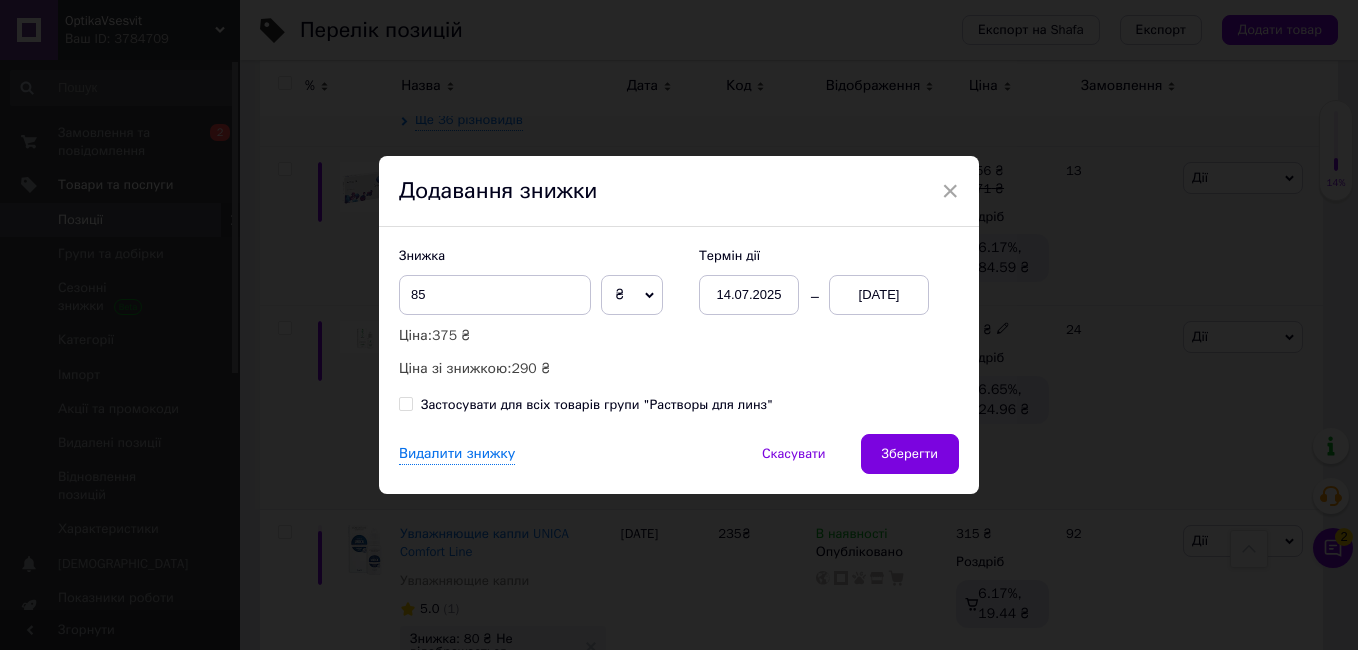 click on "[DATE]" at bounding box center [879, 295] 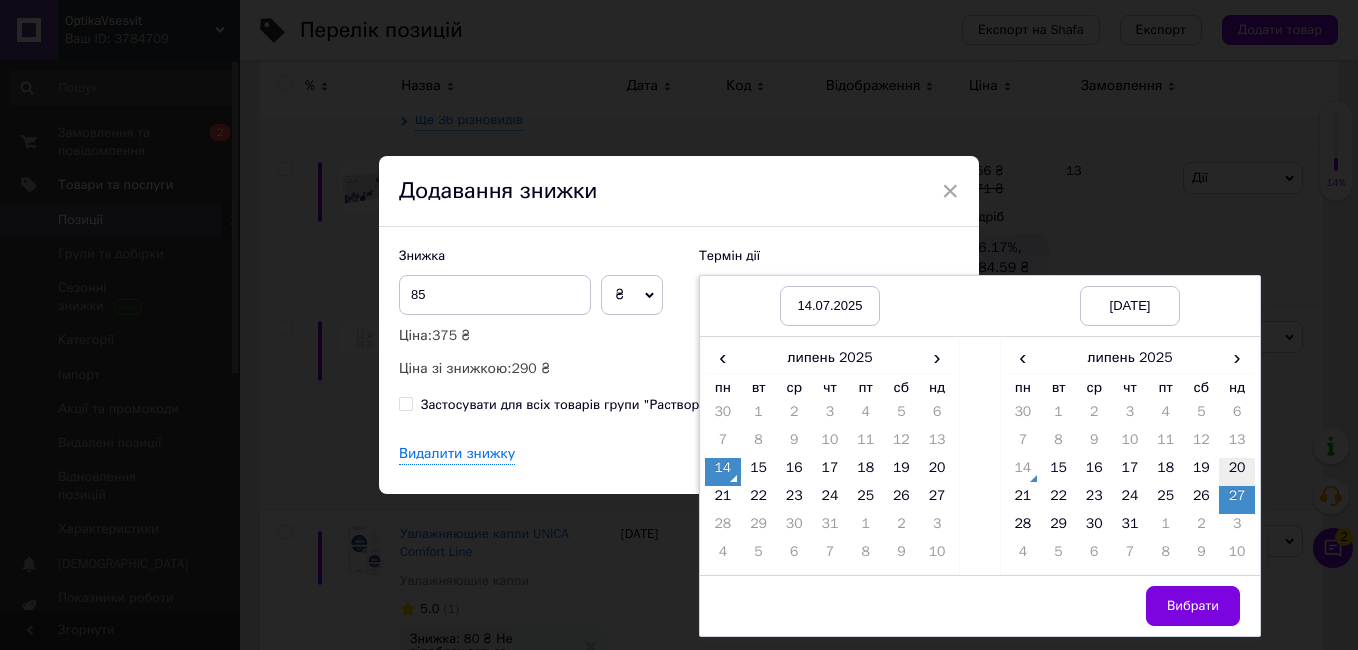 click on "20" at bounding box center [1237, 472] 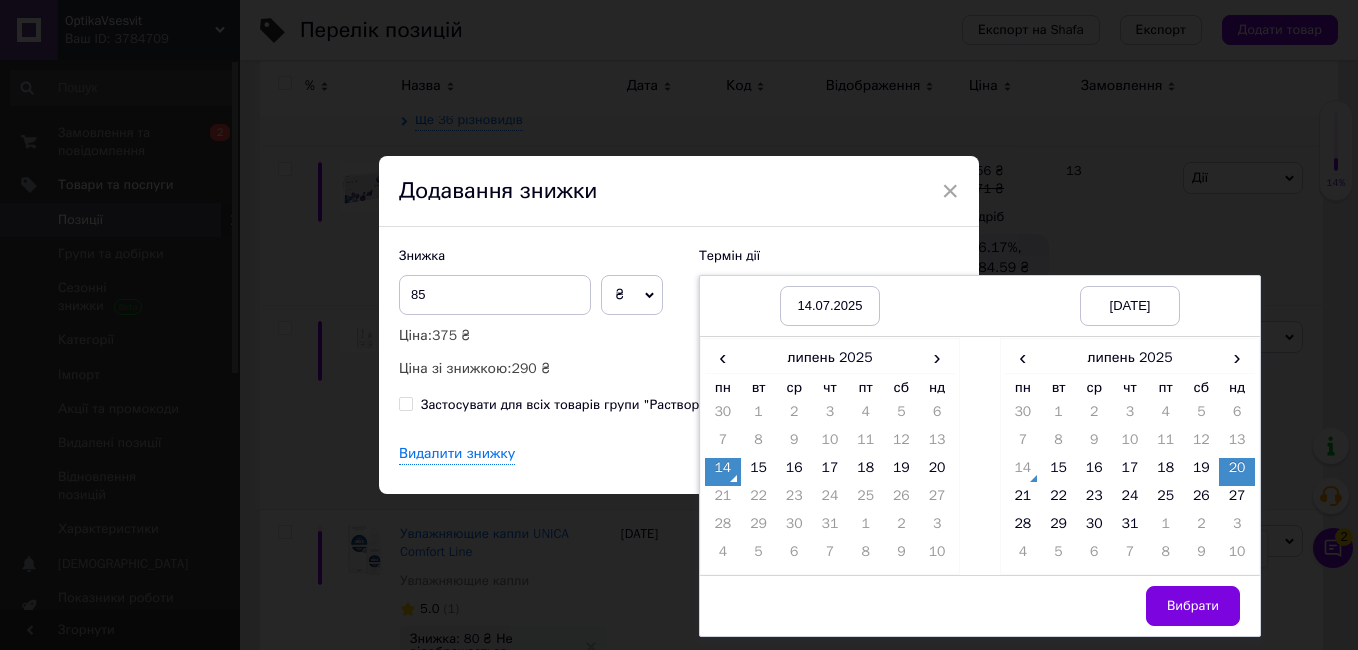 click on "Вибрати" at bounding box center [1193, 606] 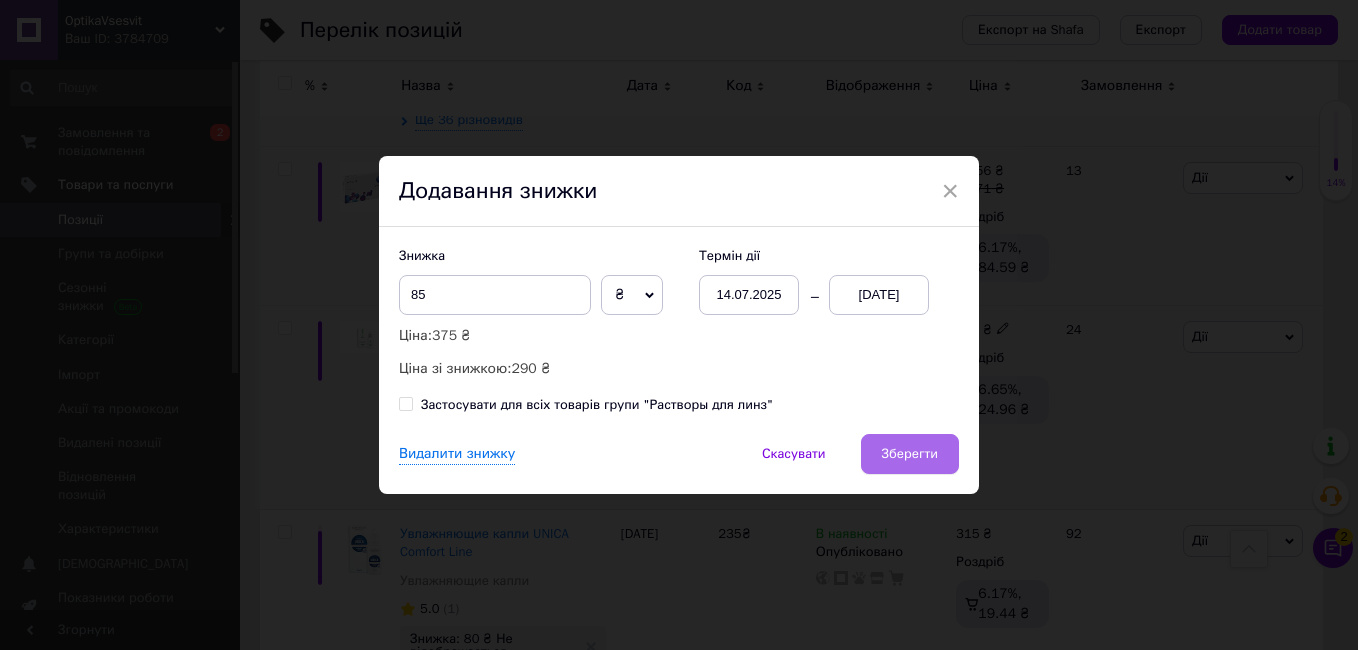 click on "Зберегти" at bounding box center [910, 454] 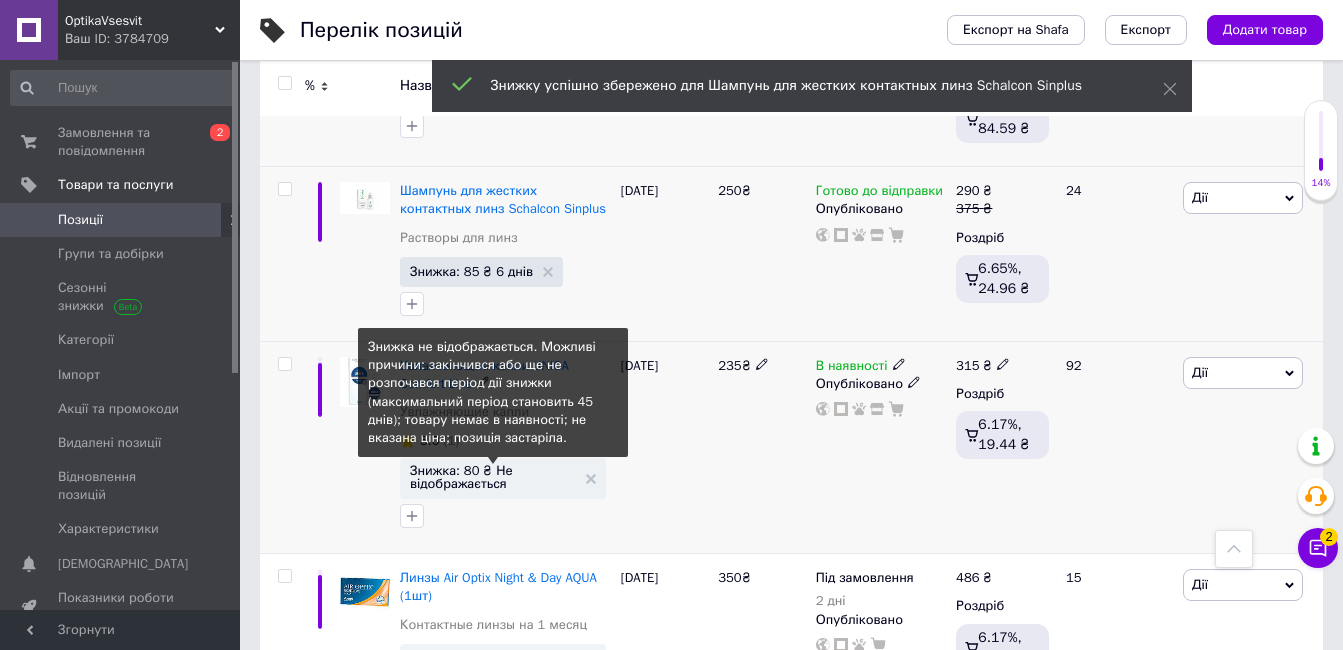 scroll, scrollTop: 8100, scrollLeft: 0, axis: vertical 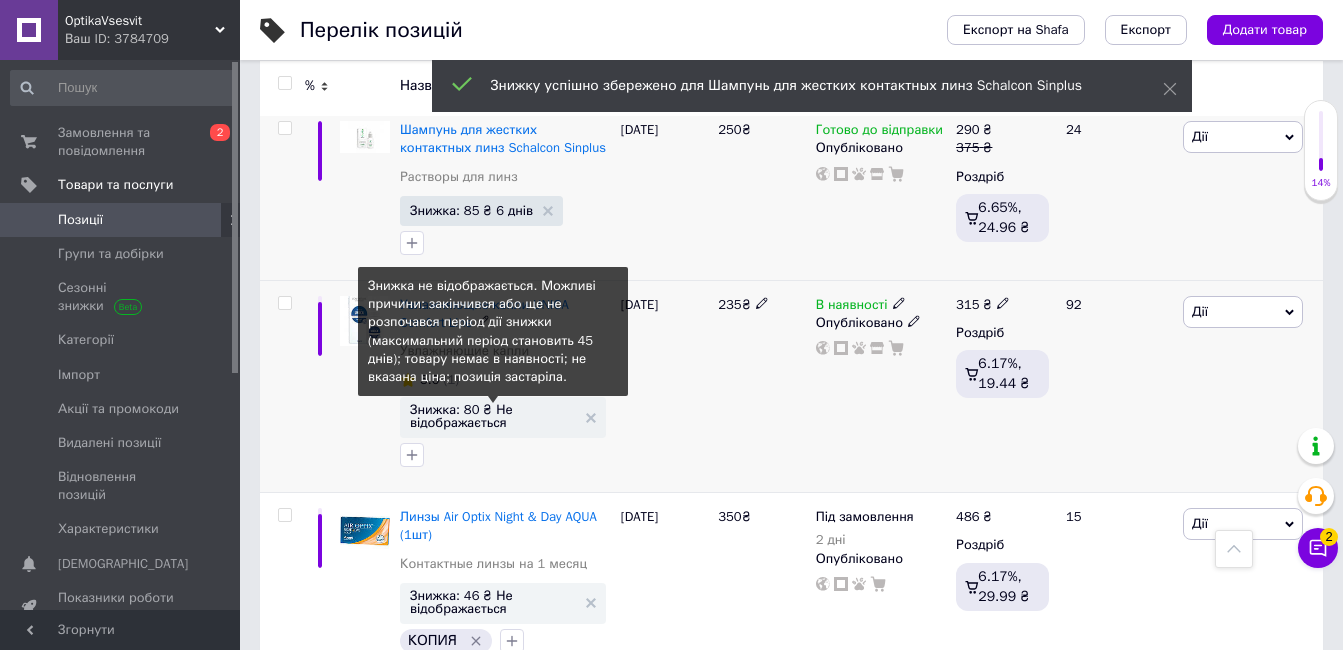 click on "Знижка: 80 ₴ Не відображається" at bounding box center [493, 416] 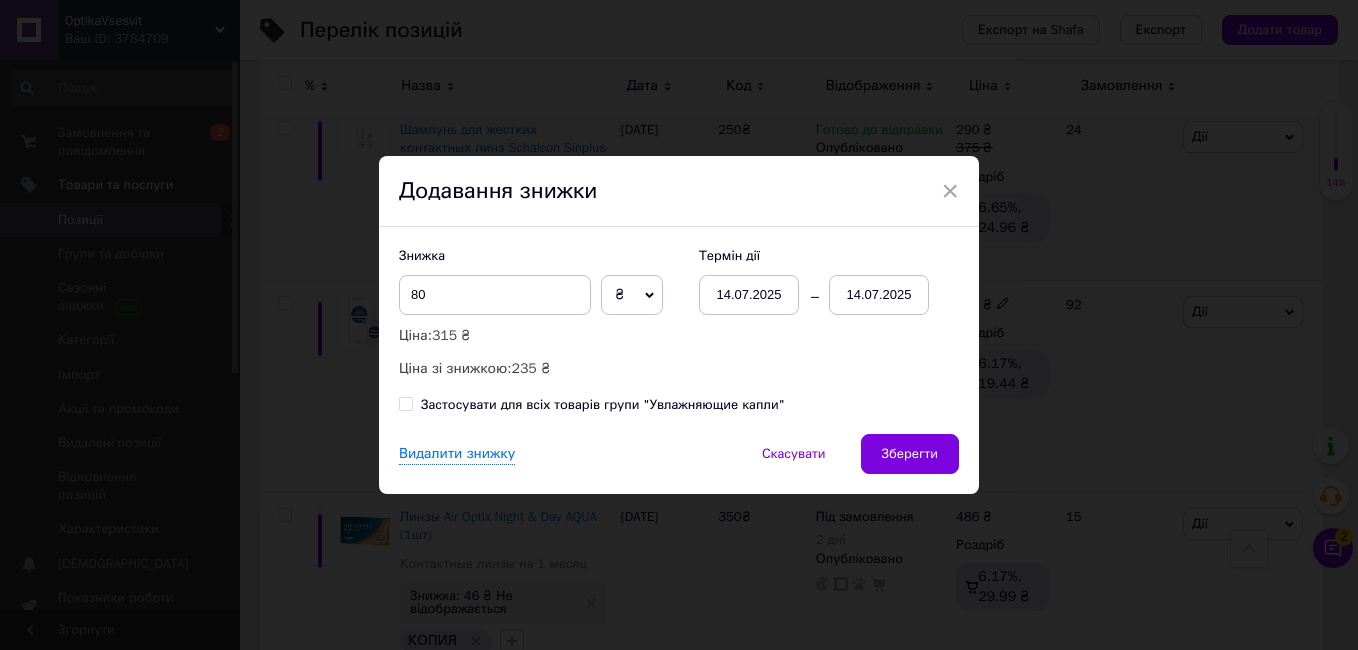 click on "14.07.2025" at bounding box center [879, 295] 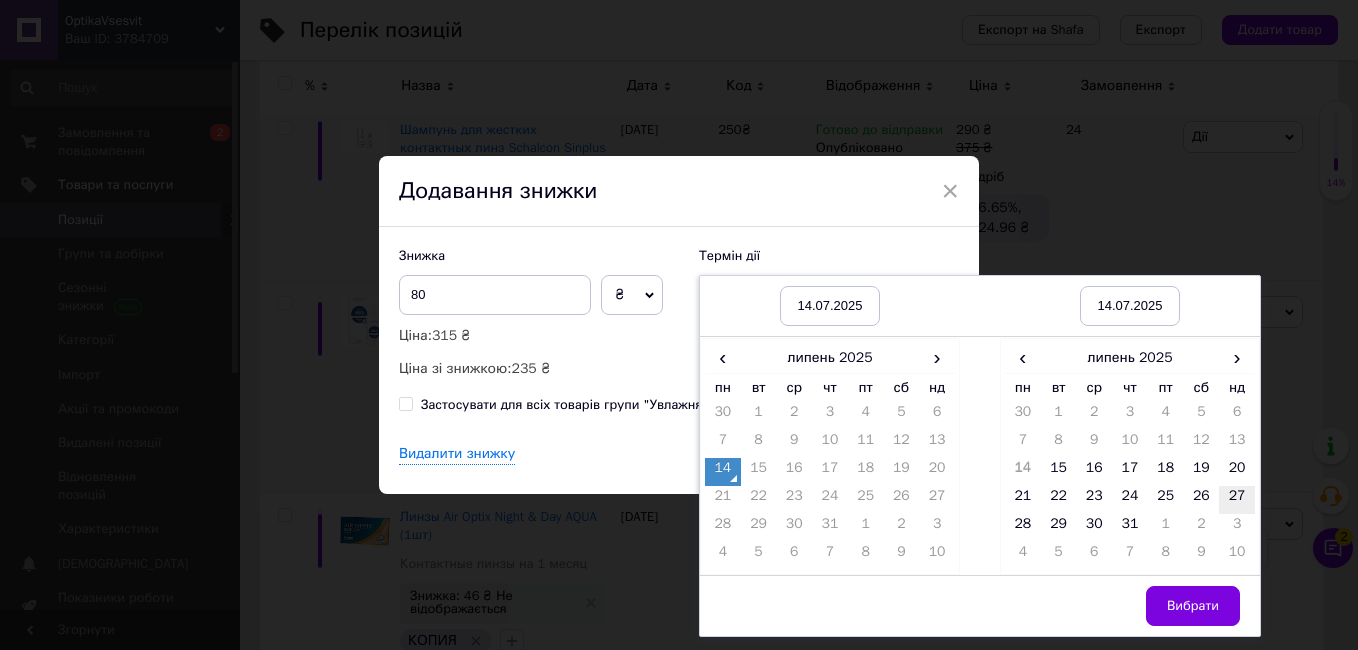 click on "27" at bounding box center (1237, 500) 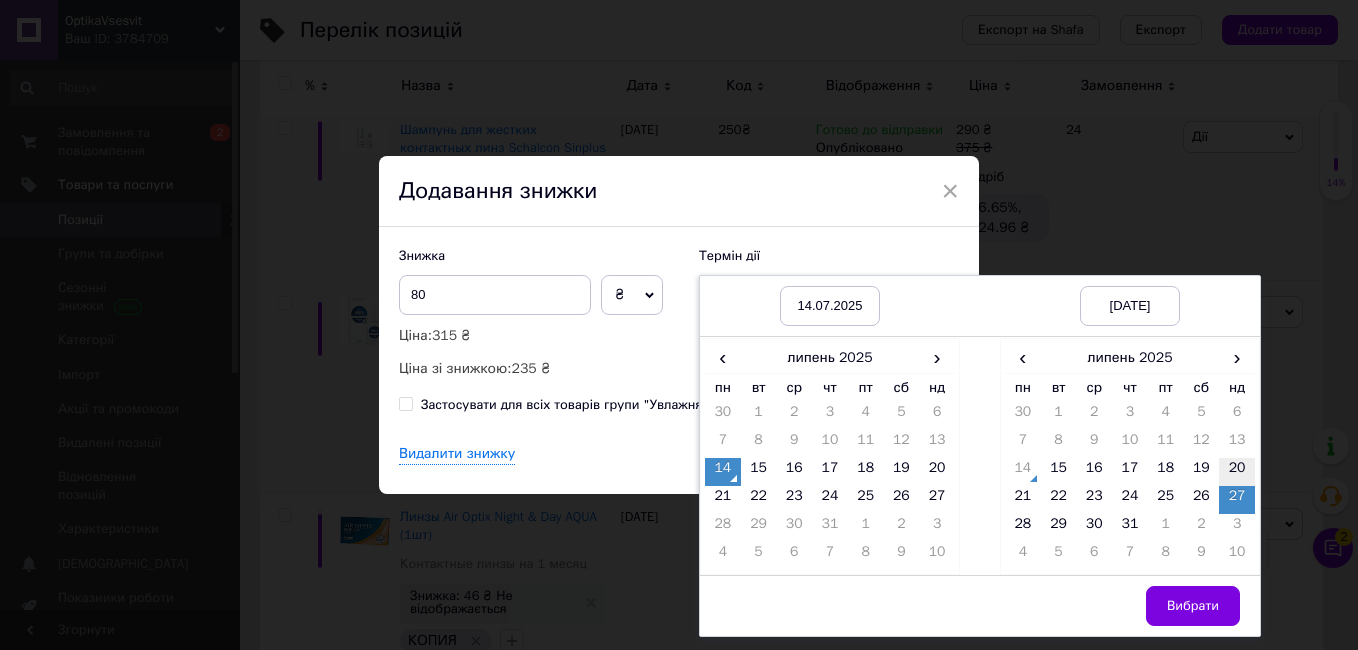 click on "20" at bounding box center (1237, 472) 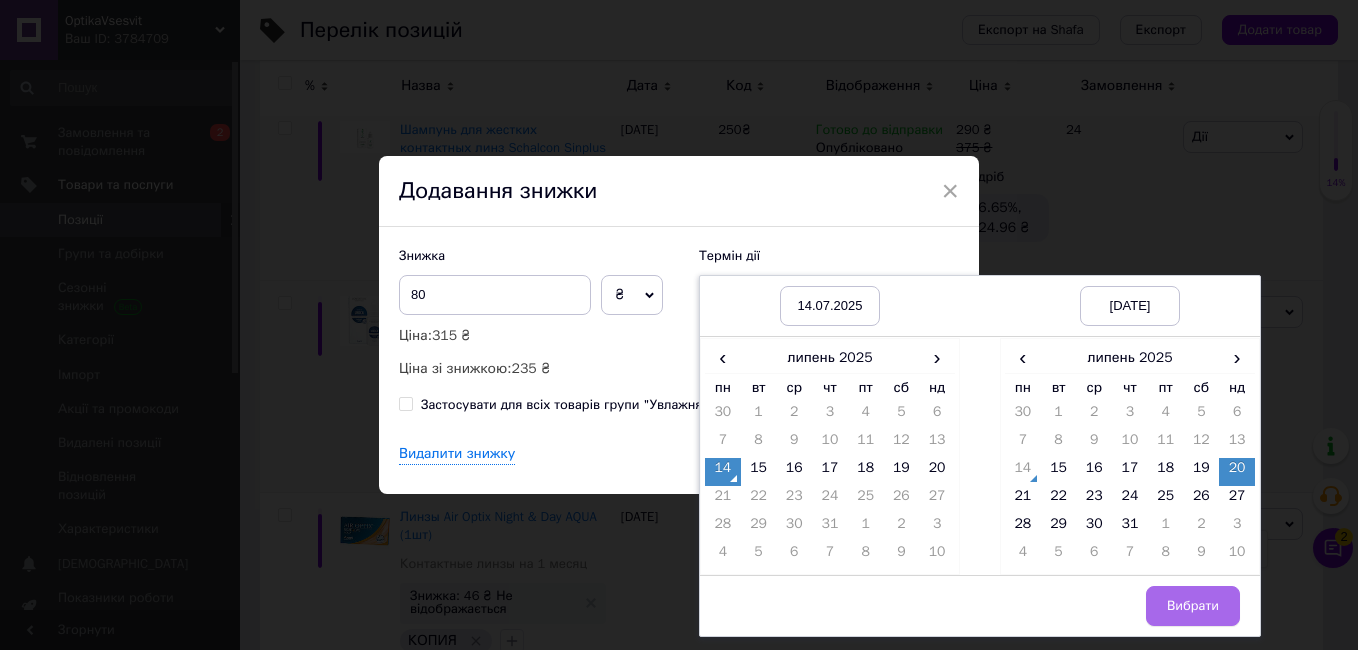 click on "Вибрати" at bounding box center [1193, 606] 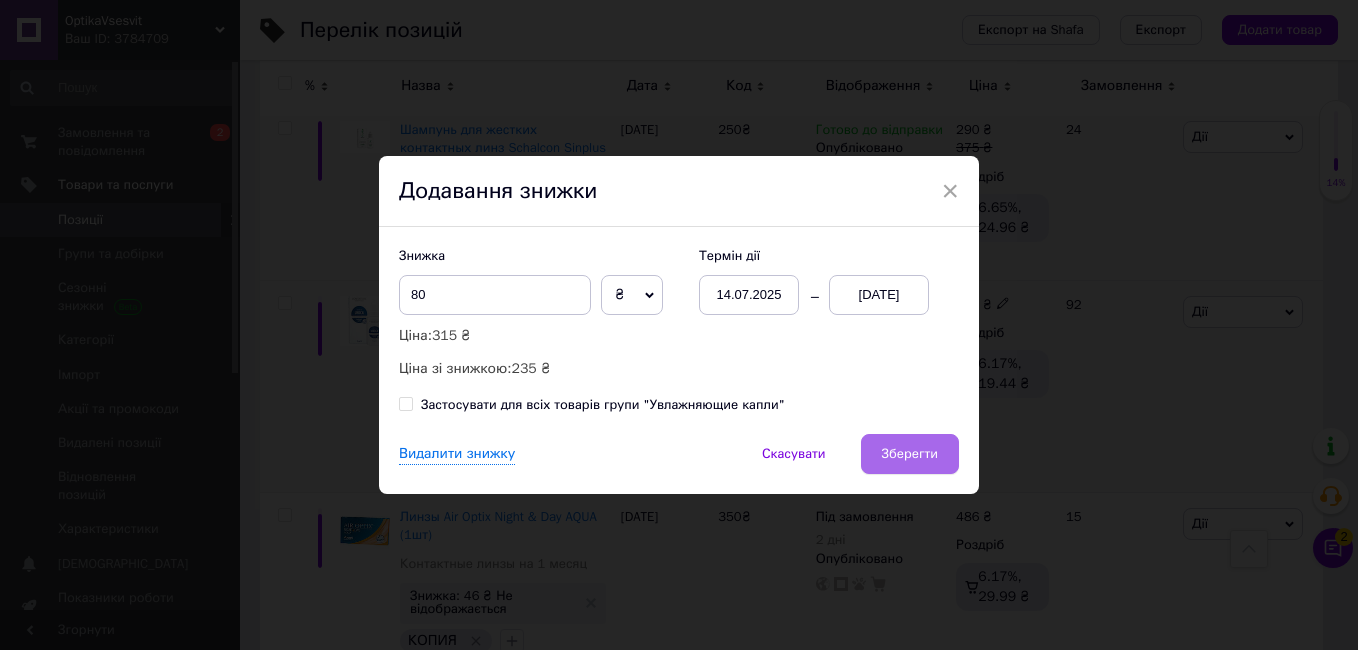 click on "Зберегти" at bounding box center [910, 454] 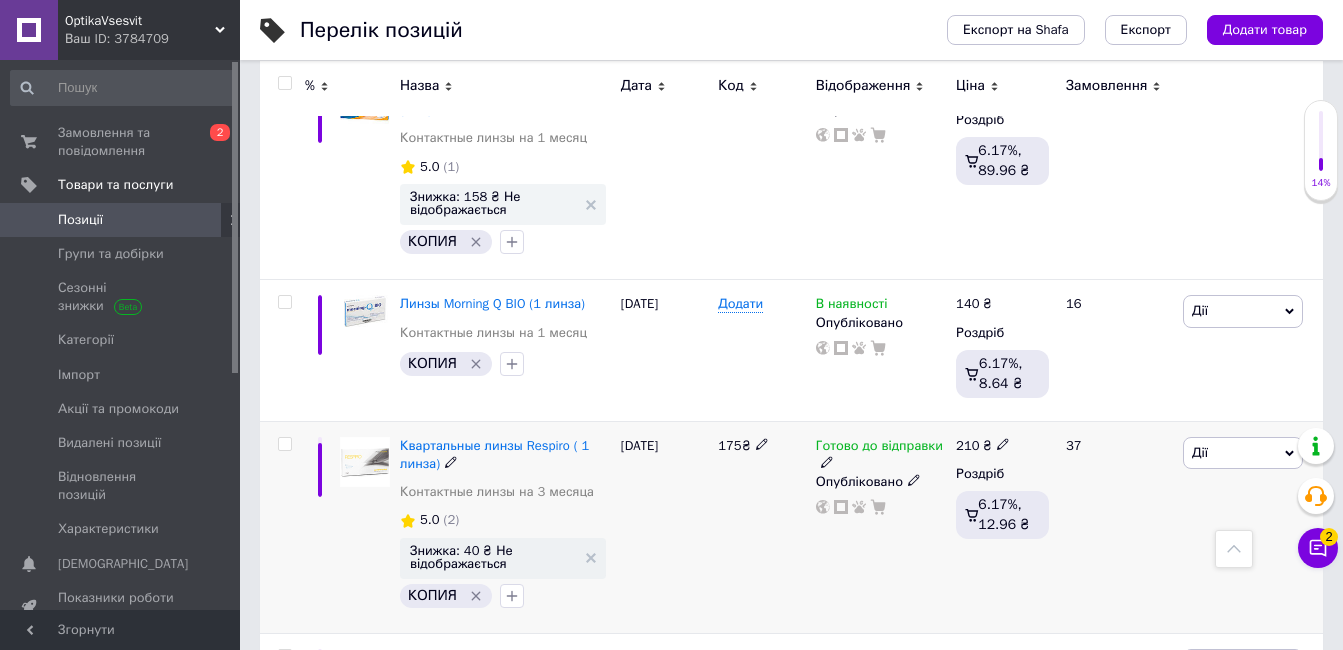 scroll, scrollTop: 8800, scrollLeft: 0, axis: vertical 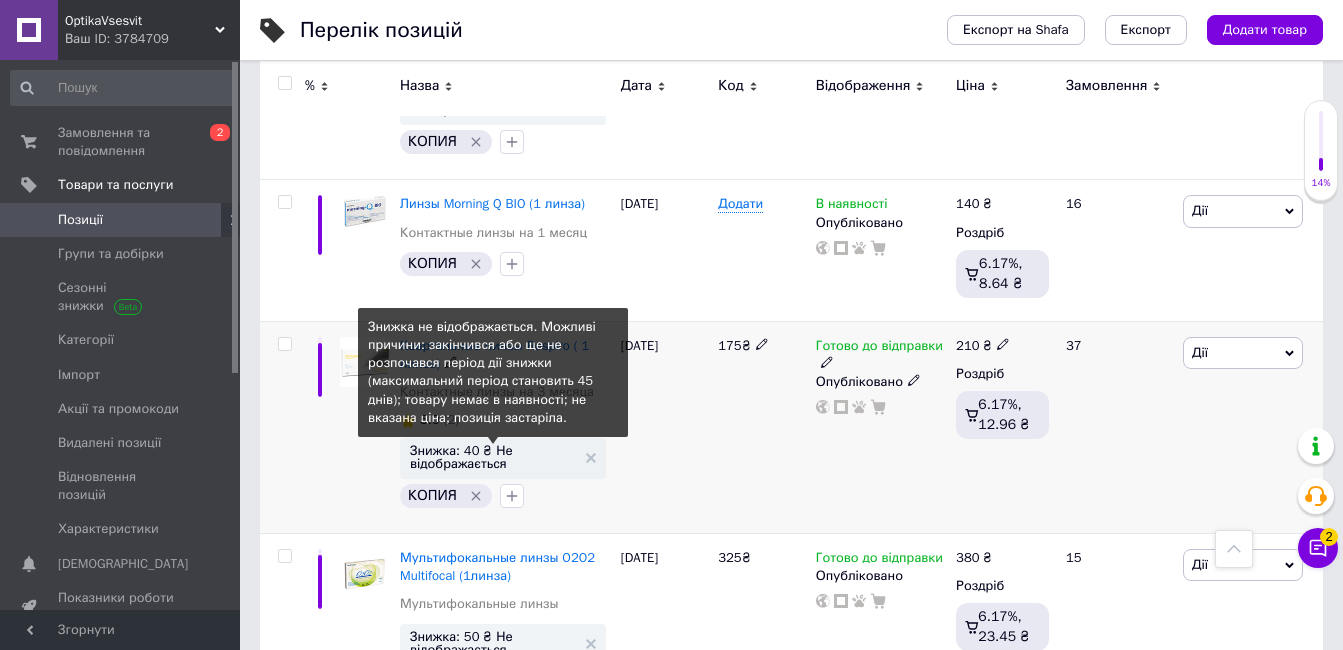 click on "Знижка: 40 ₴ Не відображається" at bounding box center (493, 457) 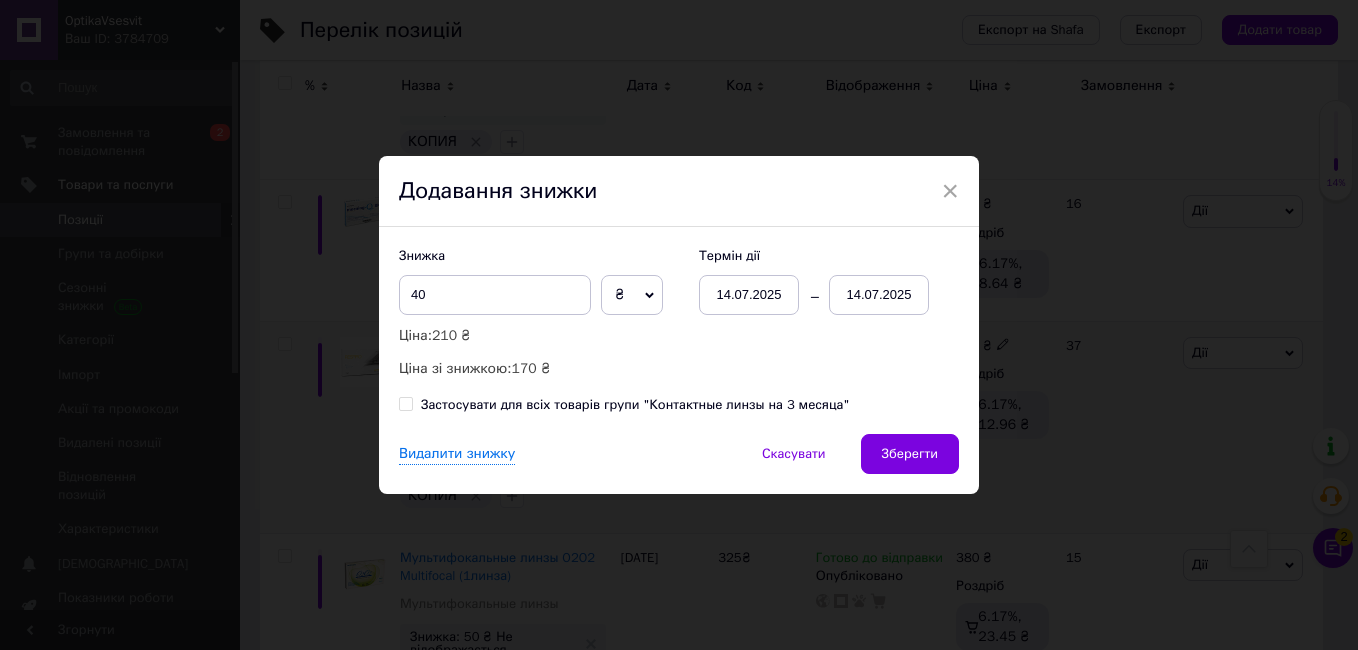 click on "14.07.2025" at bounding box center [879, 295] 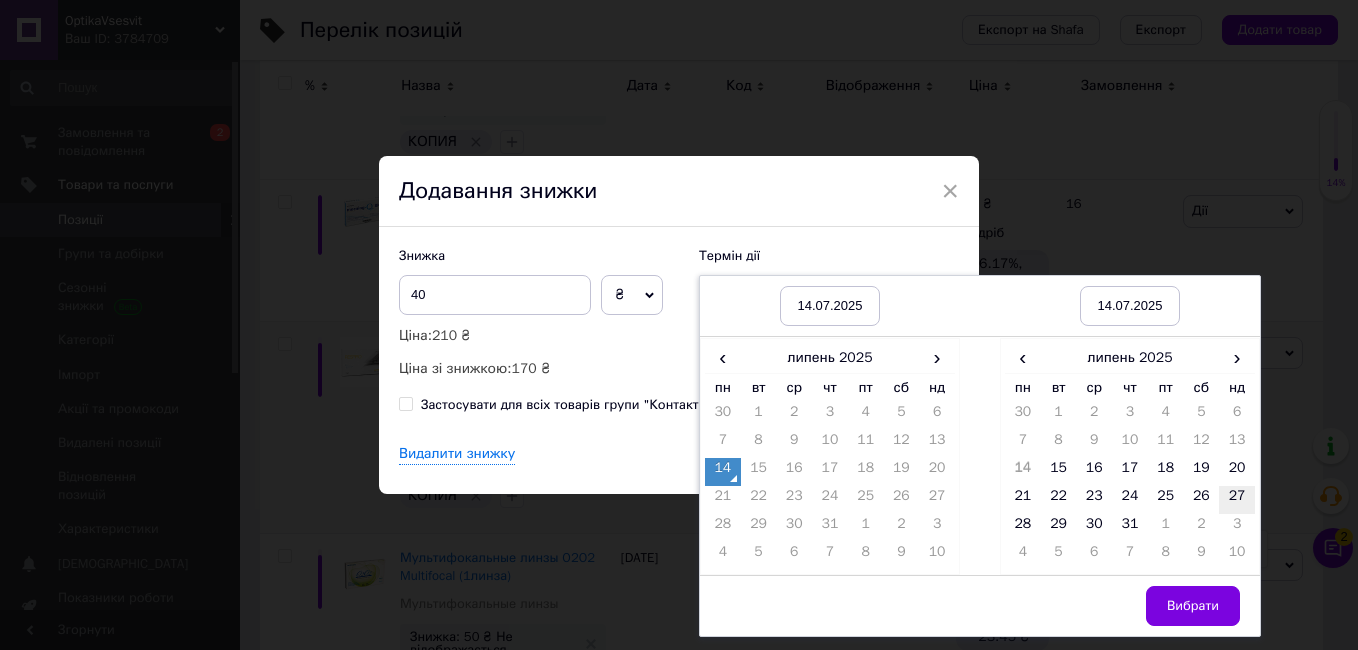 click on "20" at bounding box center (1237, 472) 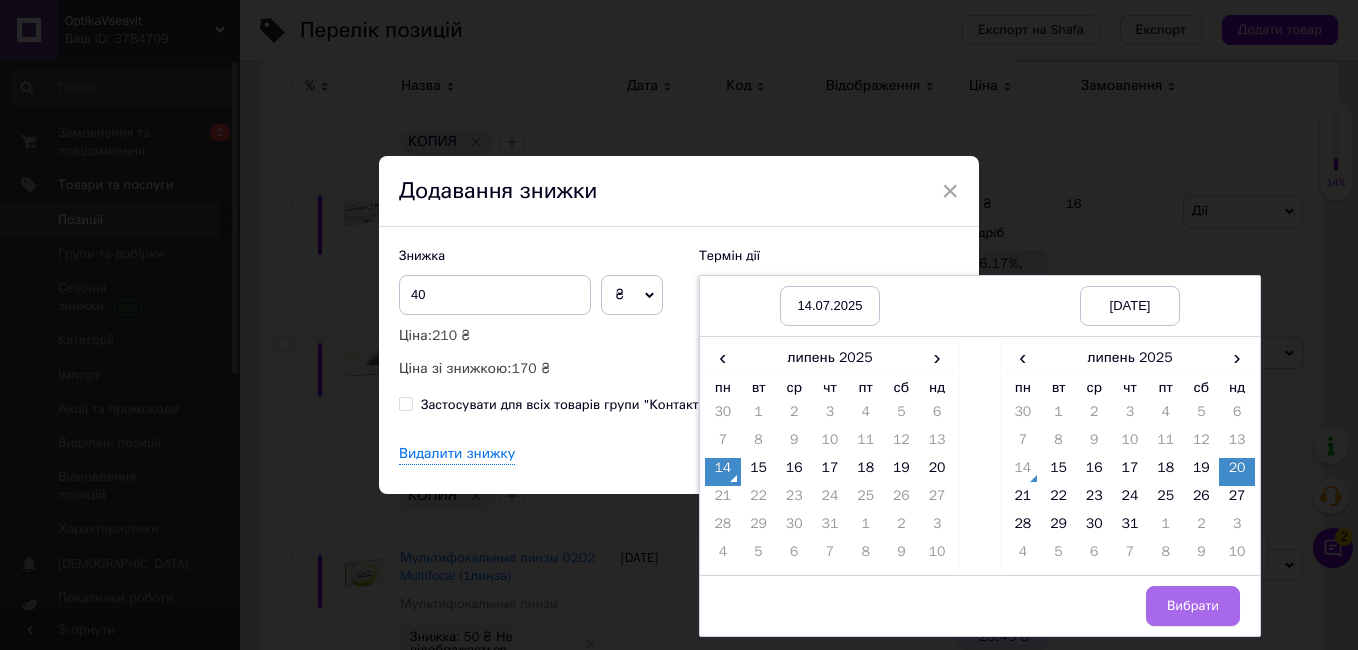 click on "Вибрати" at bounding box center (1193, 606) 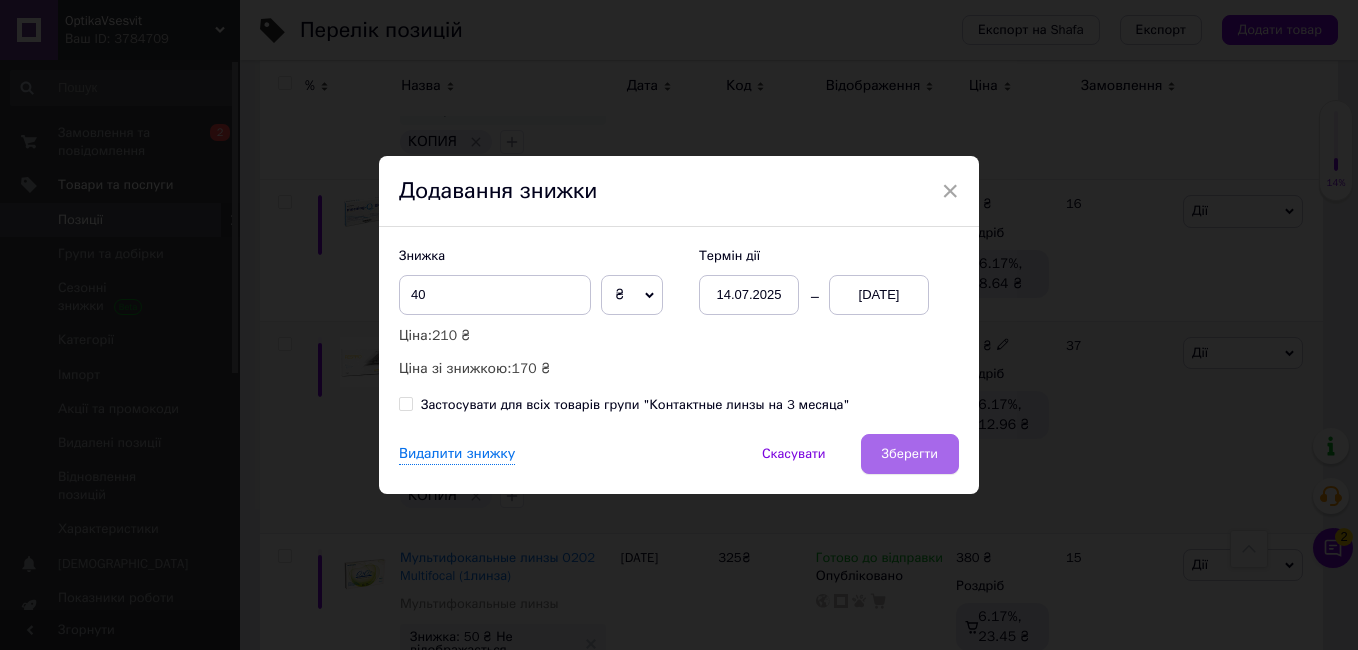 click on "Зберегти" at bounding box center (910, 454) 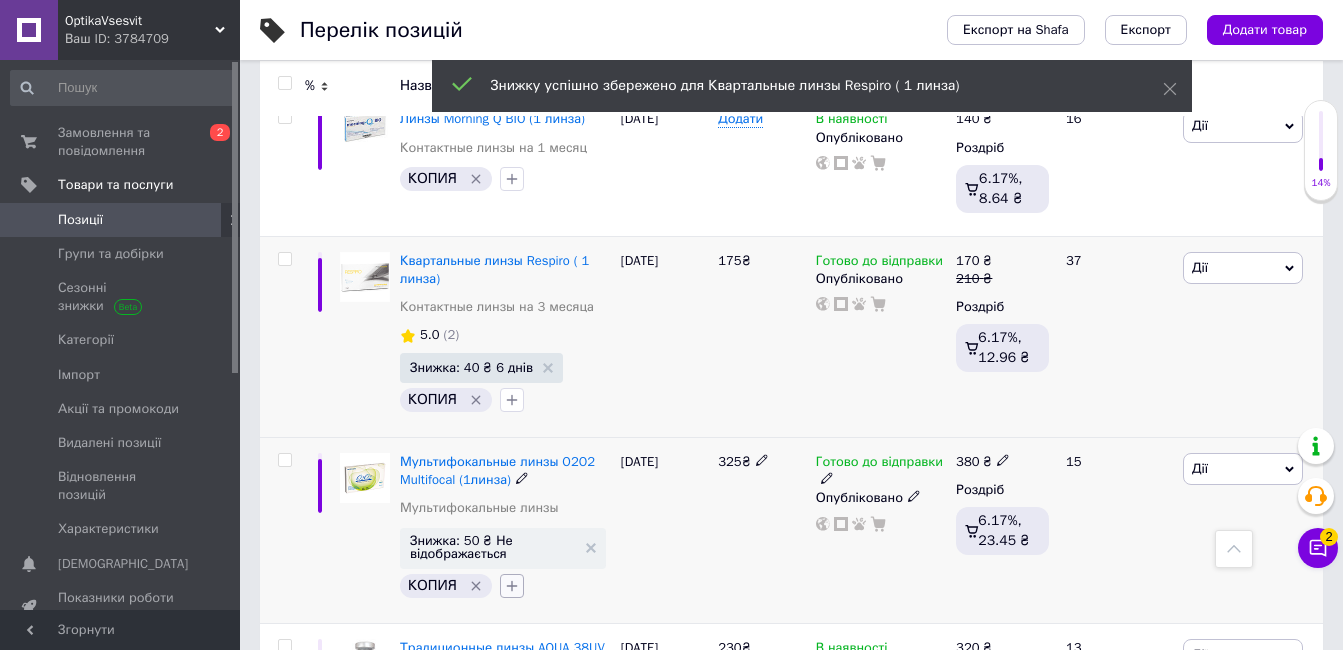 scroll, scrollTop: 9000, scrollLeft: 0, axis: vertical 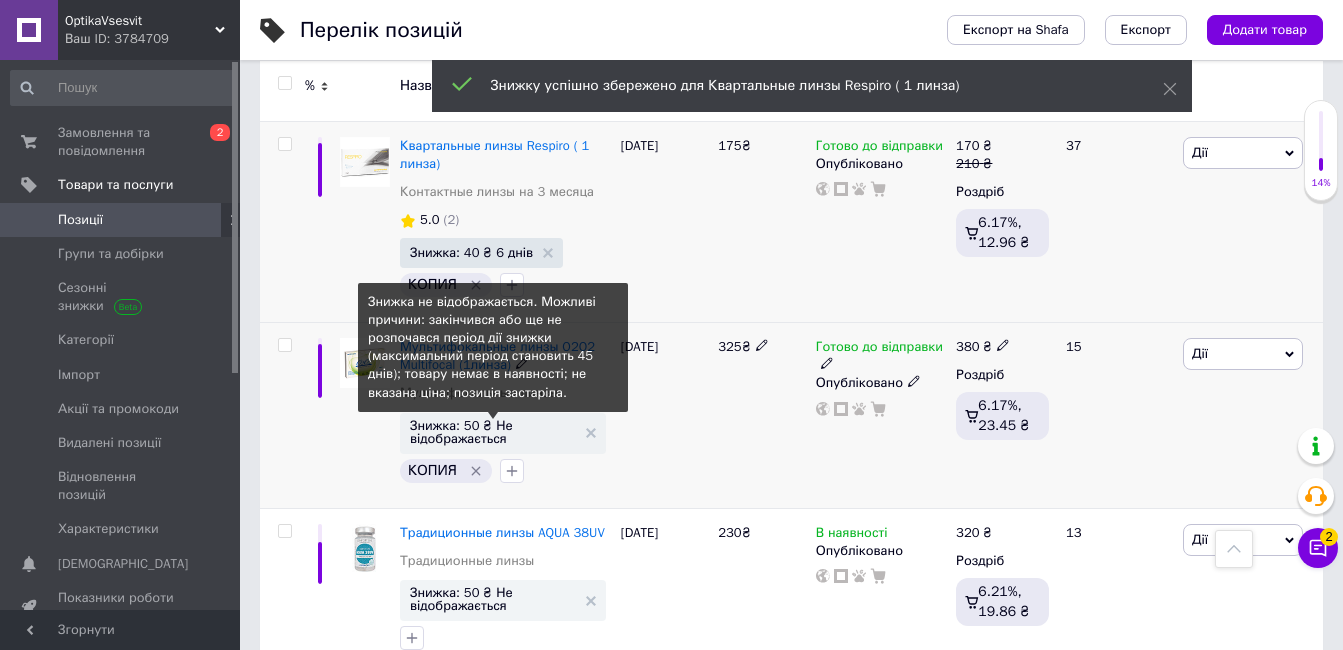 click on "Знижка: 50 ₴ Не відображається" at bounding box center [493, 432] 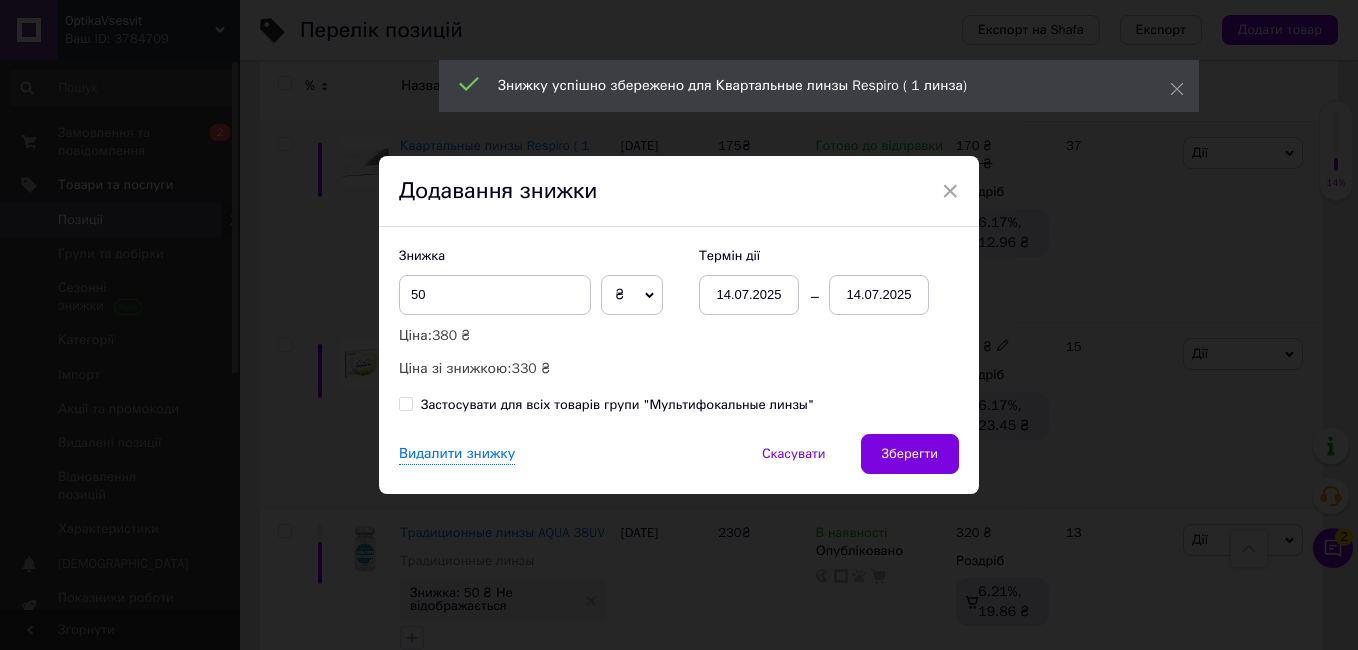 click on "14.07.2025" at bounding box center (879, 295) 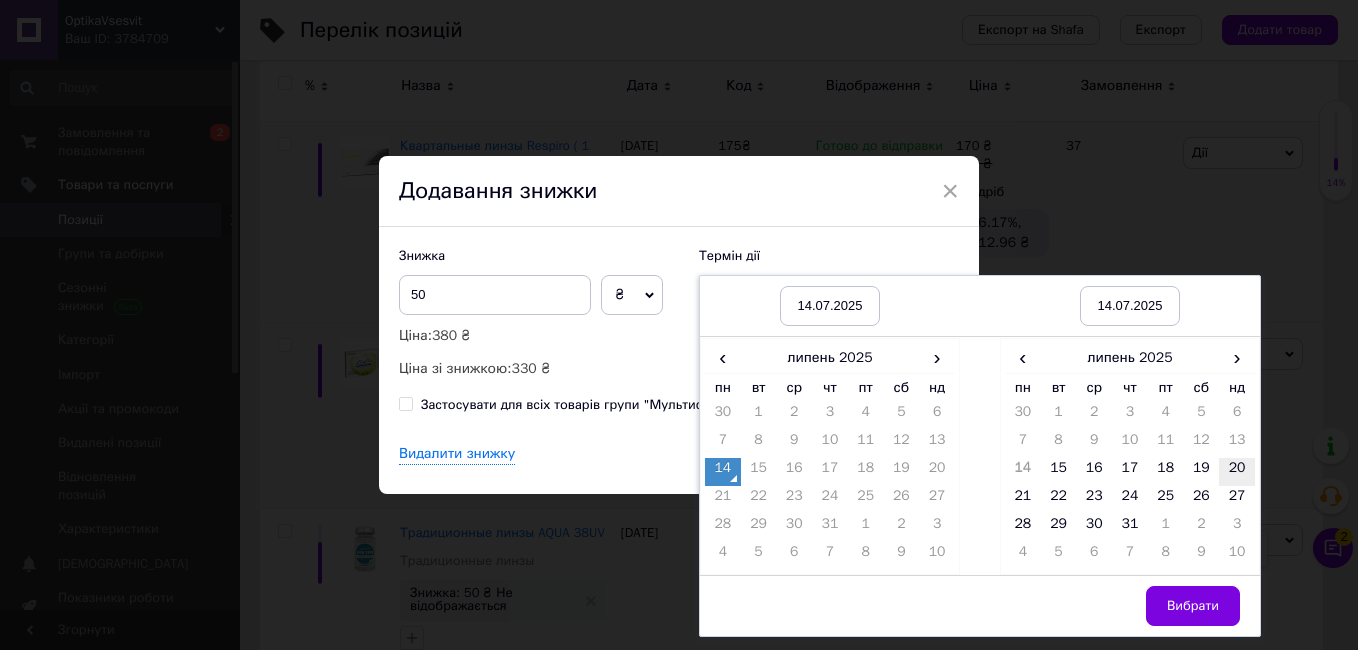 click on "20" at bounding box center [1237, 472] 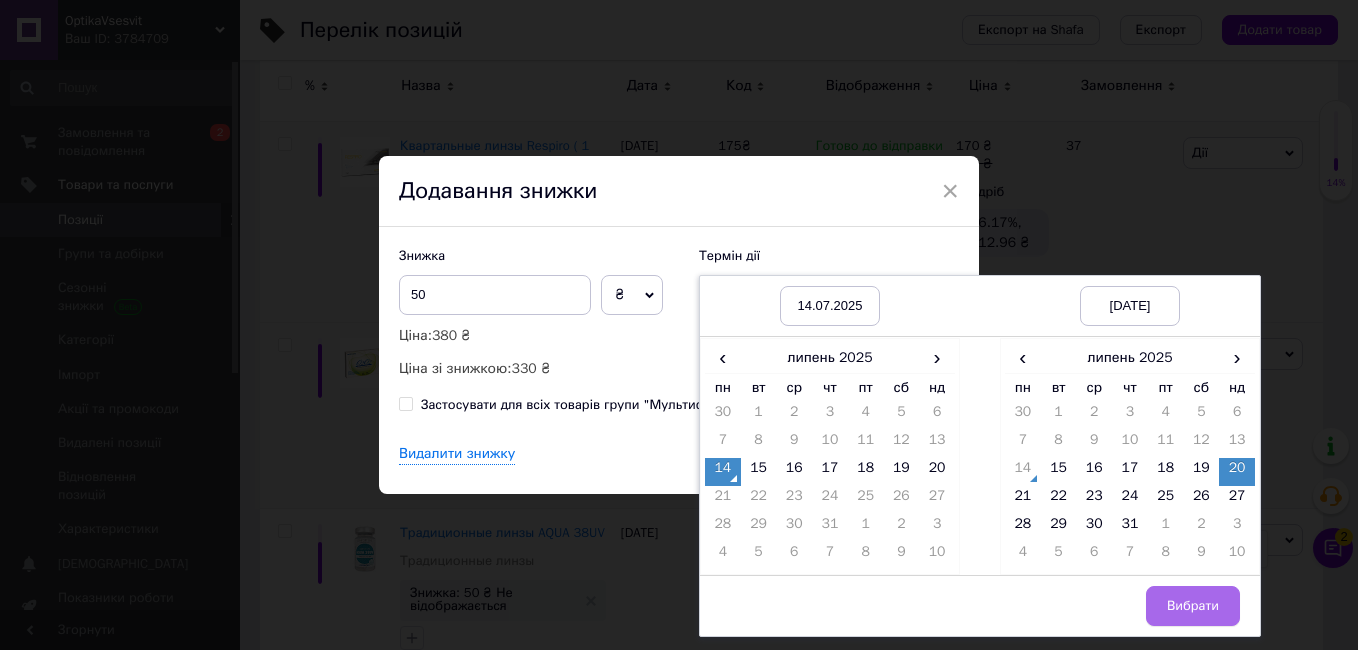 click on "Вибрати" at bounding box center [1193, 606] 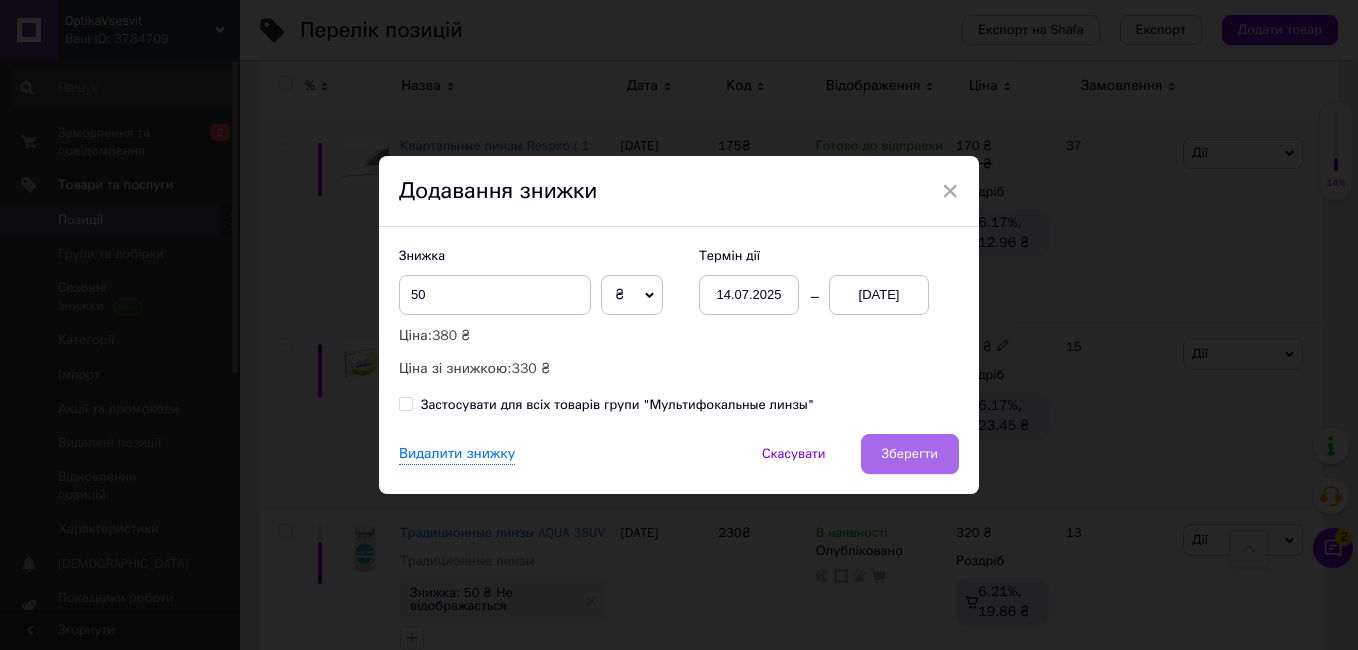 click on "Зберегти" at bounding box center (910, 454) 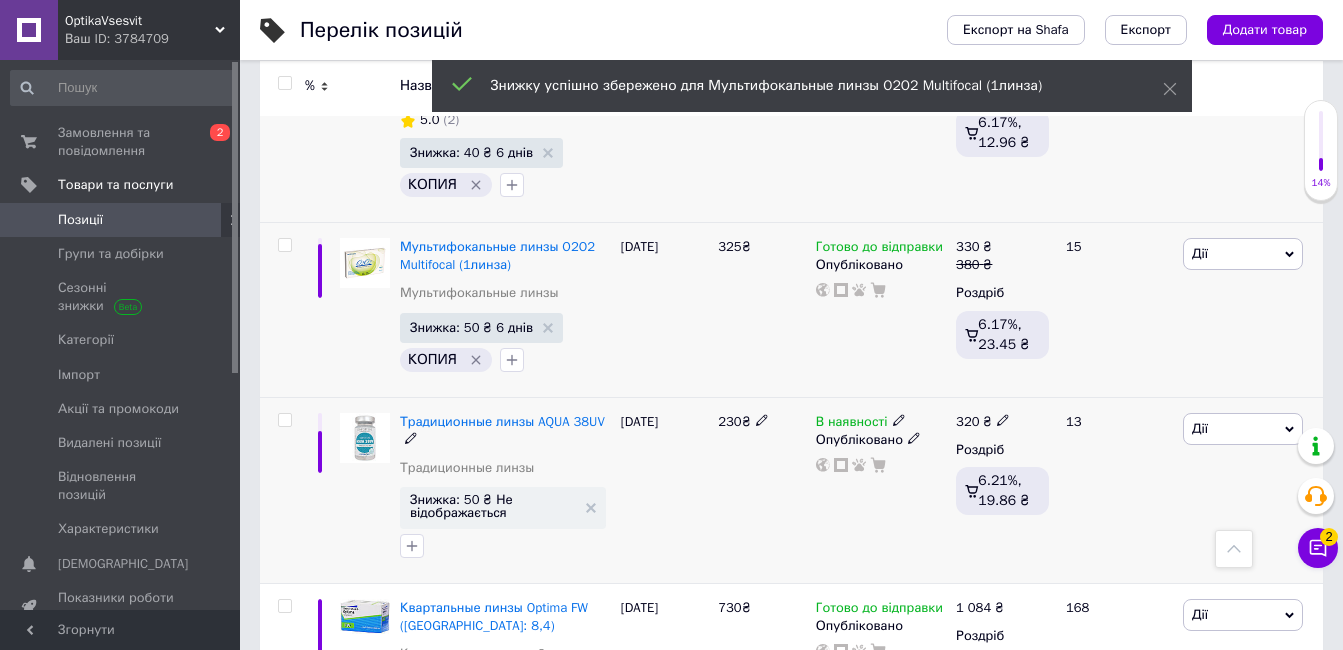 scroll, scrollTop: 9200, scrollLeft: 0, axis: vertical 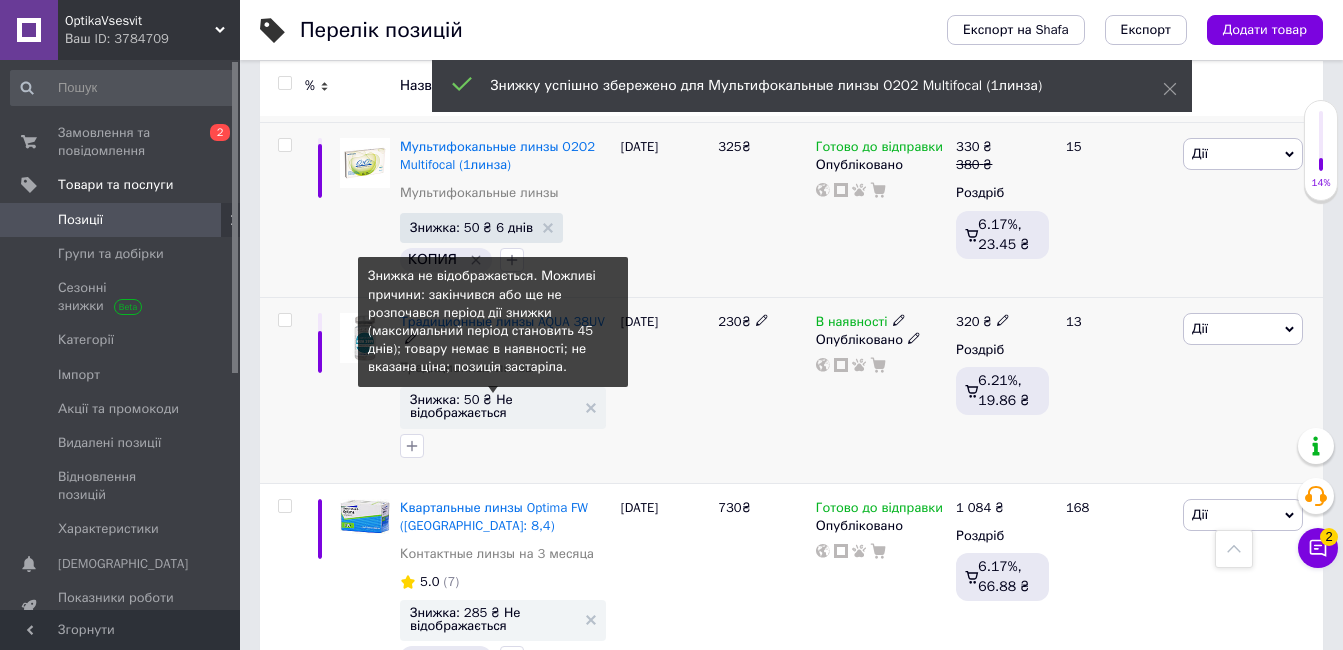 click on "Знижка: 50 ₴ Не відображається" at bounding box center (493, 406) 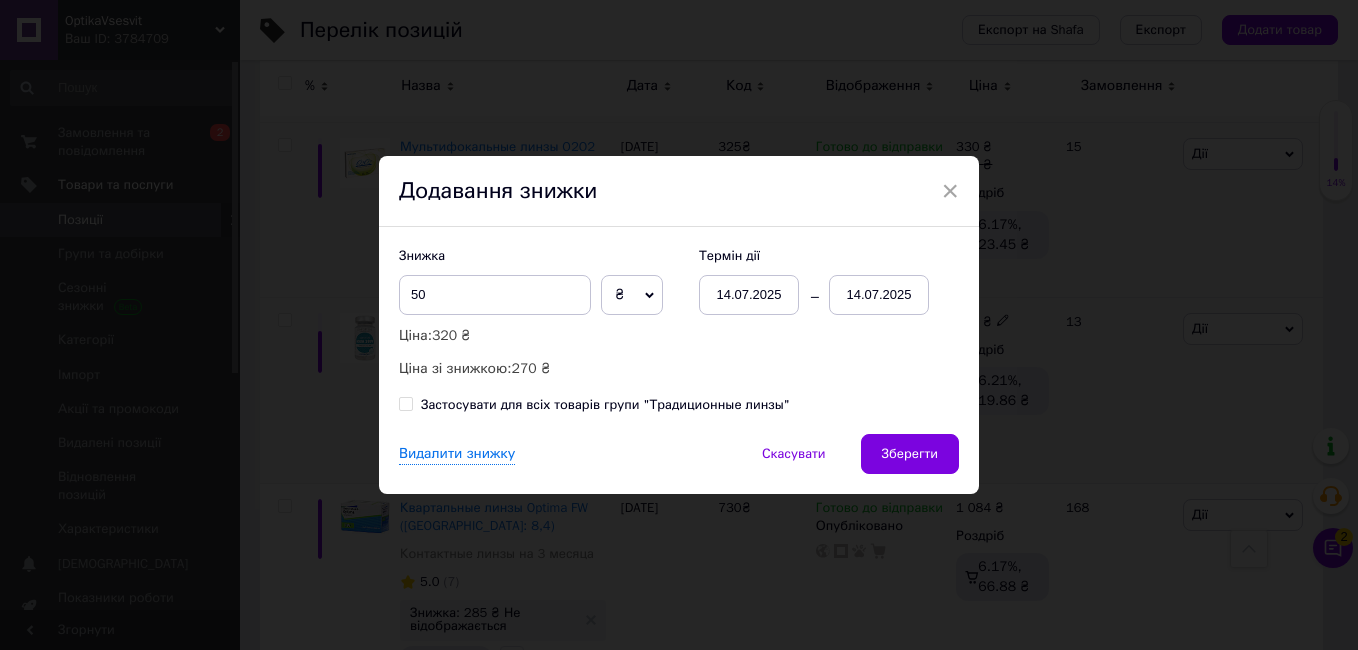 click on "14.07.2025" at bounding box center [879, 295] 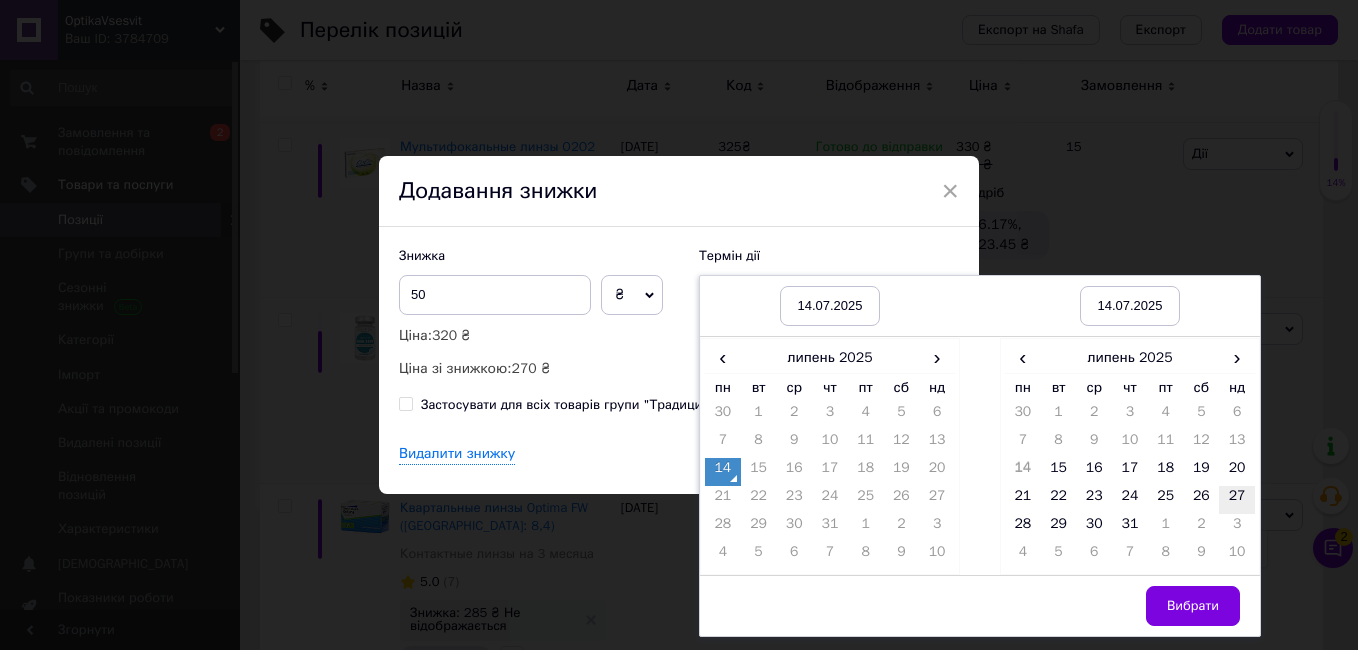 click on "20" at bounding box center (1237, 472) 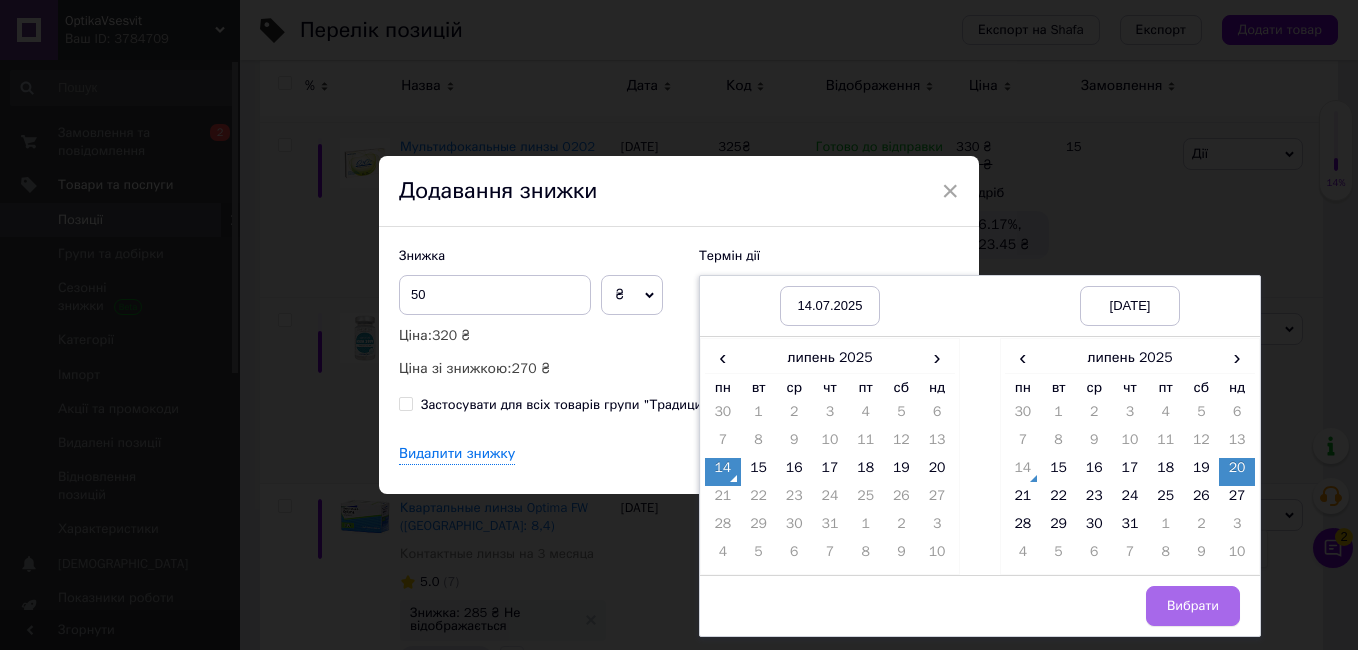 click on "Вибрати" at bounding box center (1193, 606) 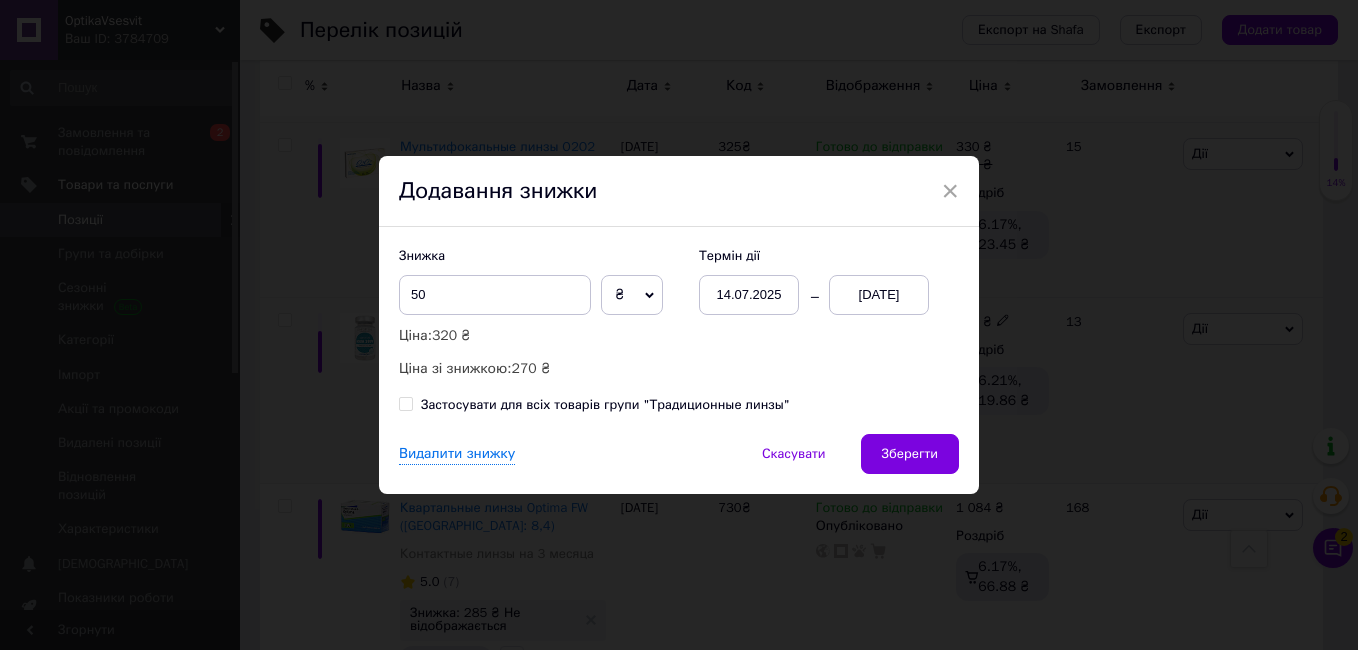 click on "Зберегти" at bounding box center (910, 454) 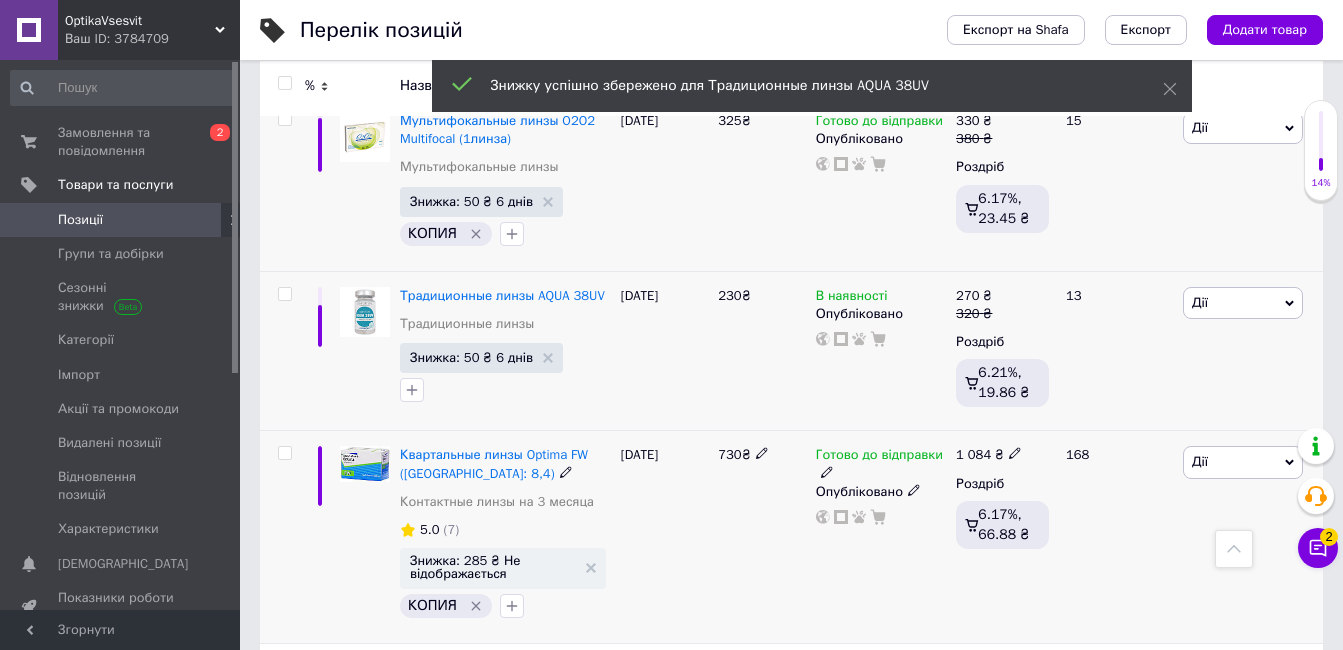 scroll, scrollTop: 9400, scrollLeft: 0, axis: vertical 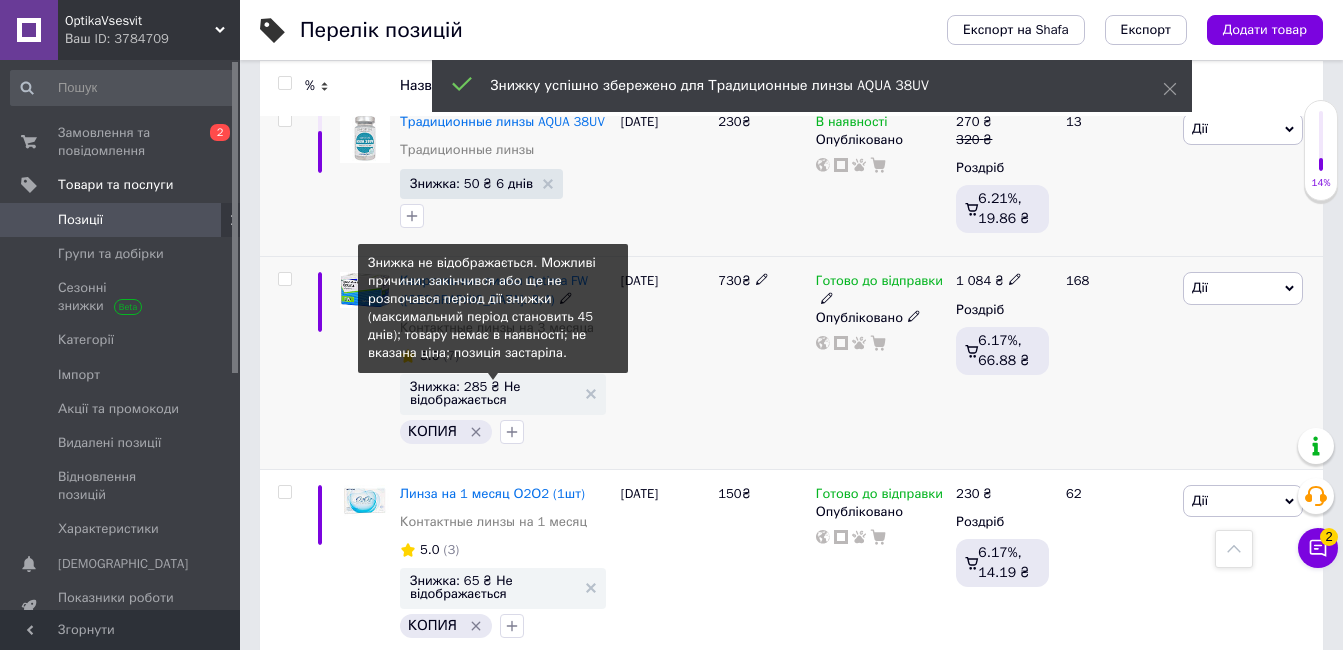 click on "Знижка: 285 ₴ Не відображається" at bounding box center [493, 393] 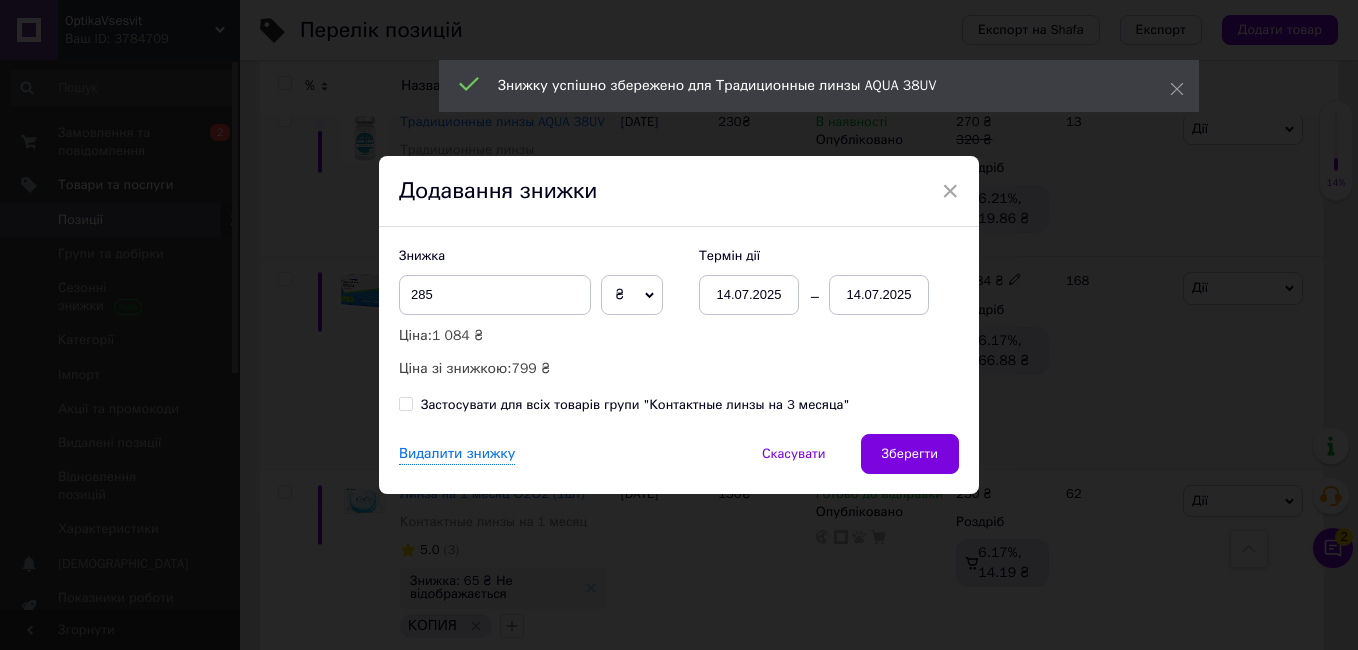 click on "14.07.2025" at bounding box center (879, 295) 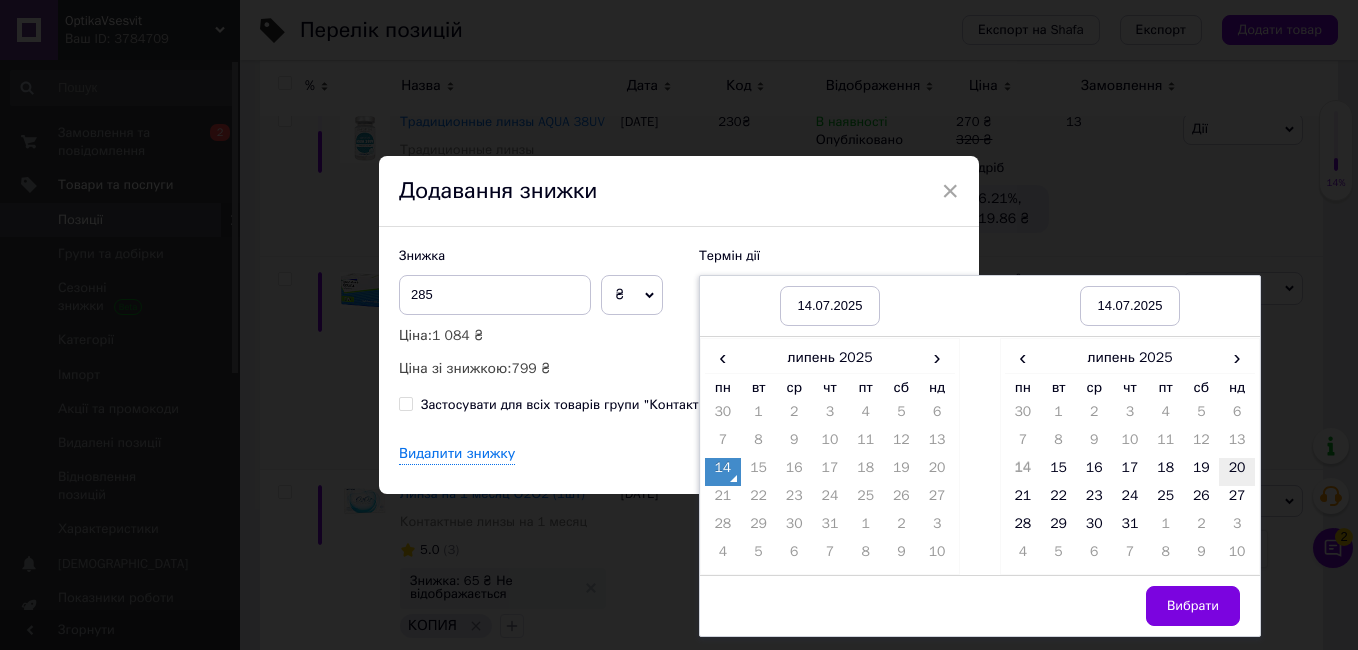 click on "20" at bounding box center (1237, 472) 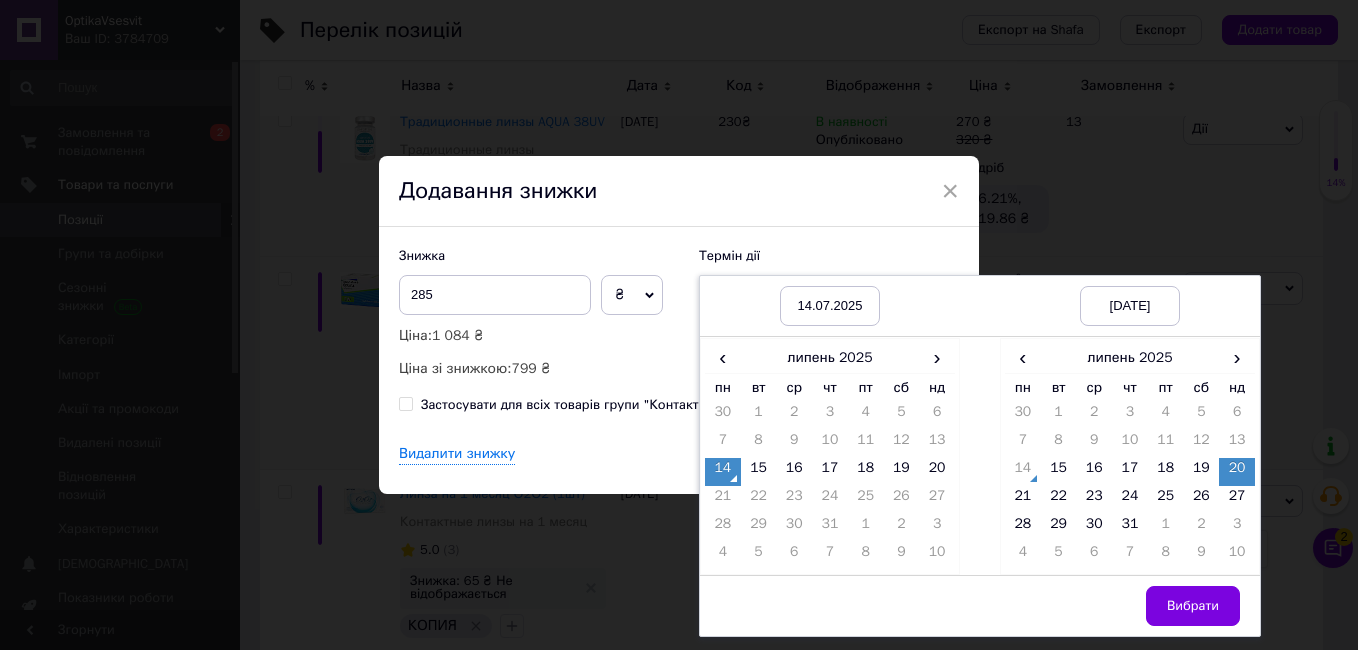 drag, startPoint x: 1178, startPoint y: 619, endPoint x: 1136, endPoint y: 581, distance: 56.63921 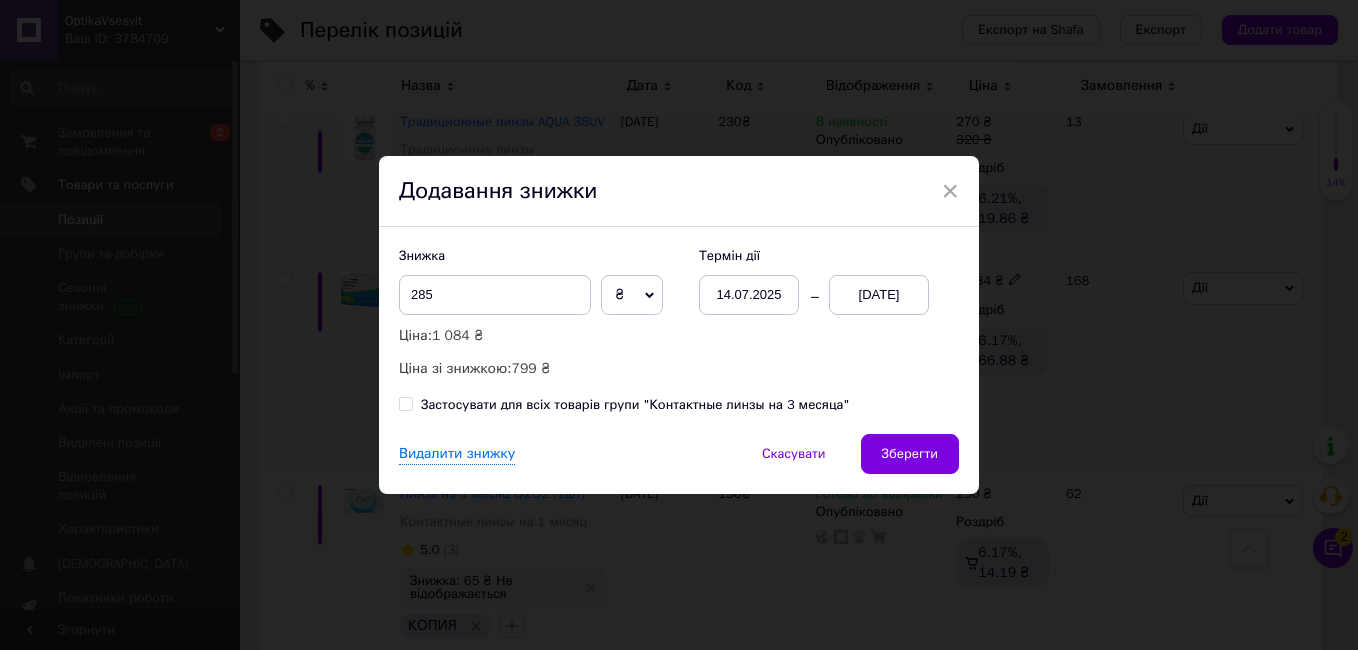 click on "Зберегти" at bounding box center [910, 454] 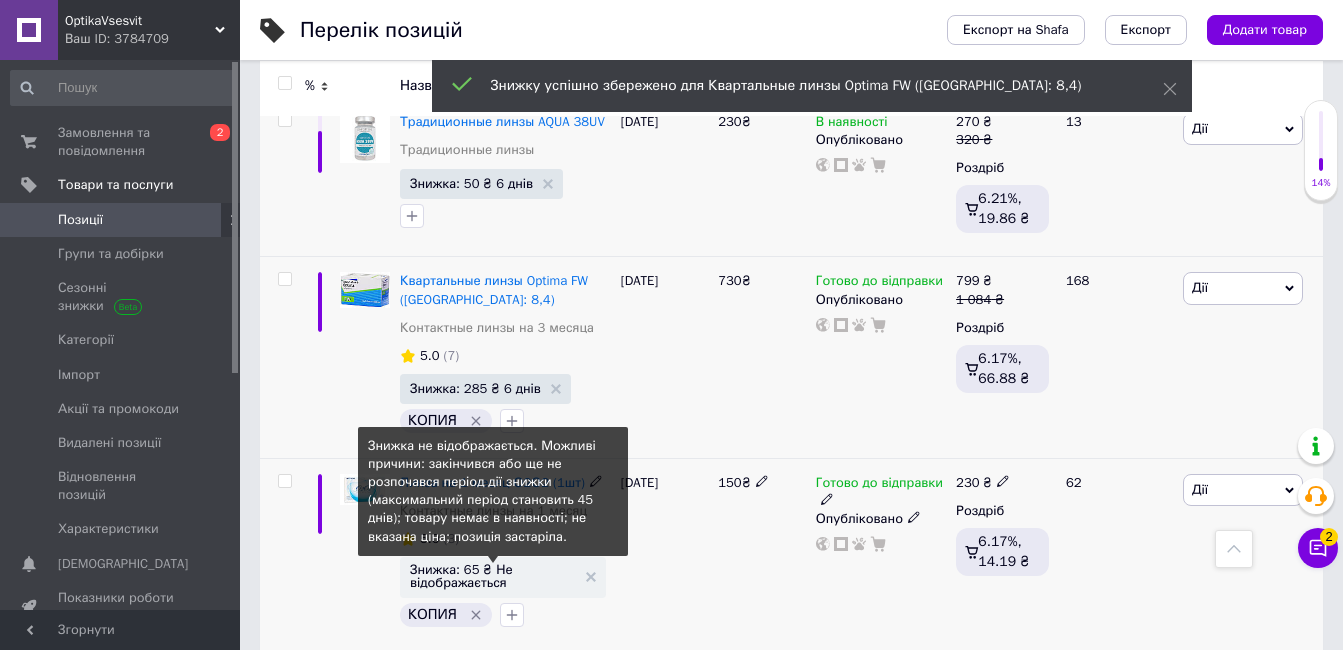 scroll, scrollTop: 9500, scrollLeft: 0, axis: vertical 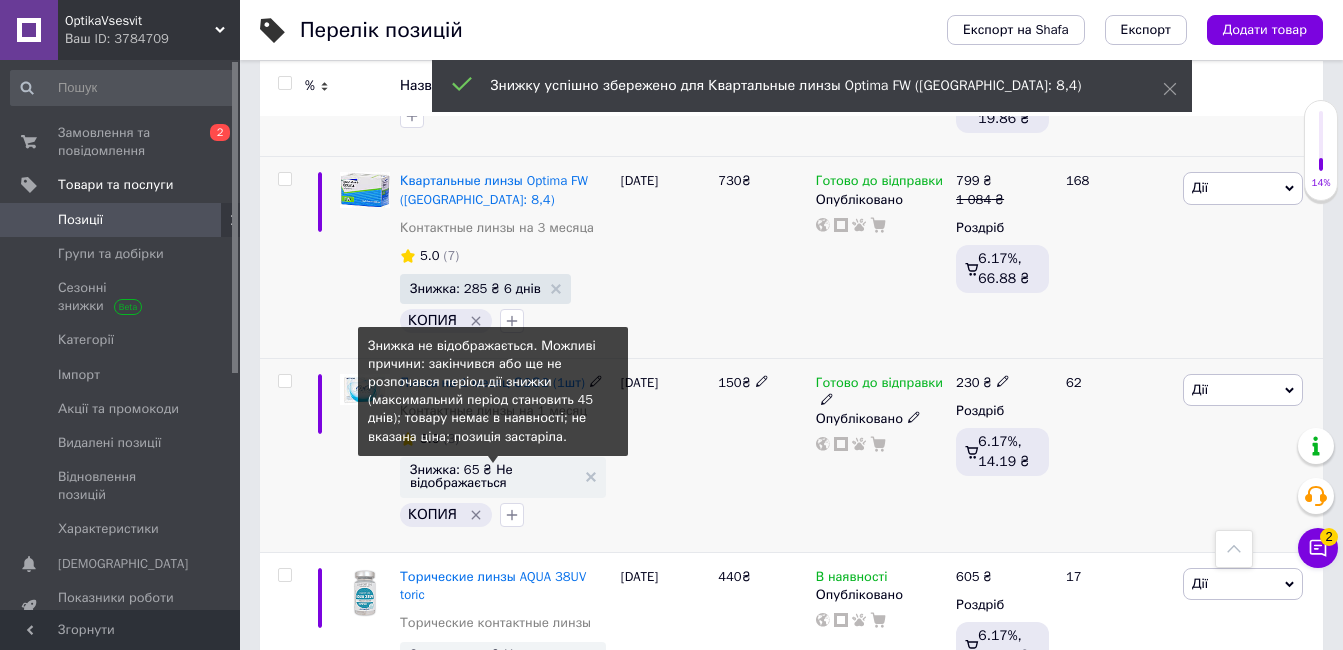 click on "Знижка: 65 ₴ Не відображається" at bounding box center (493, 476) 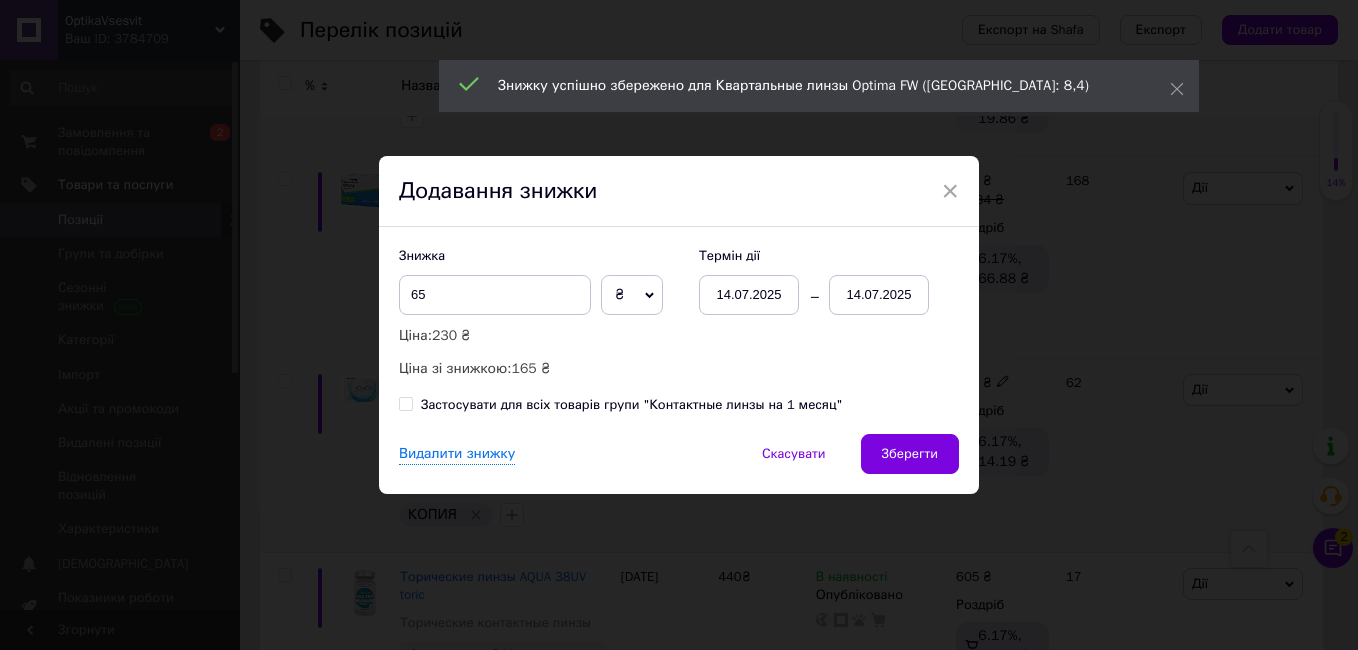 click on "14.07.2025" at bounding box center (879, 295) 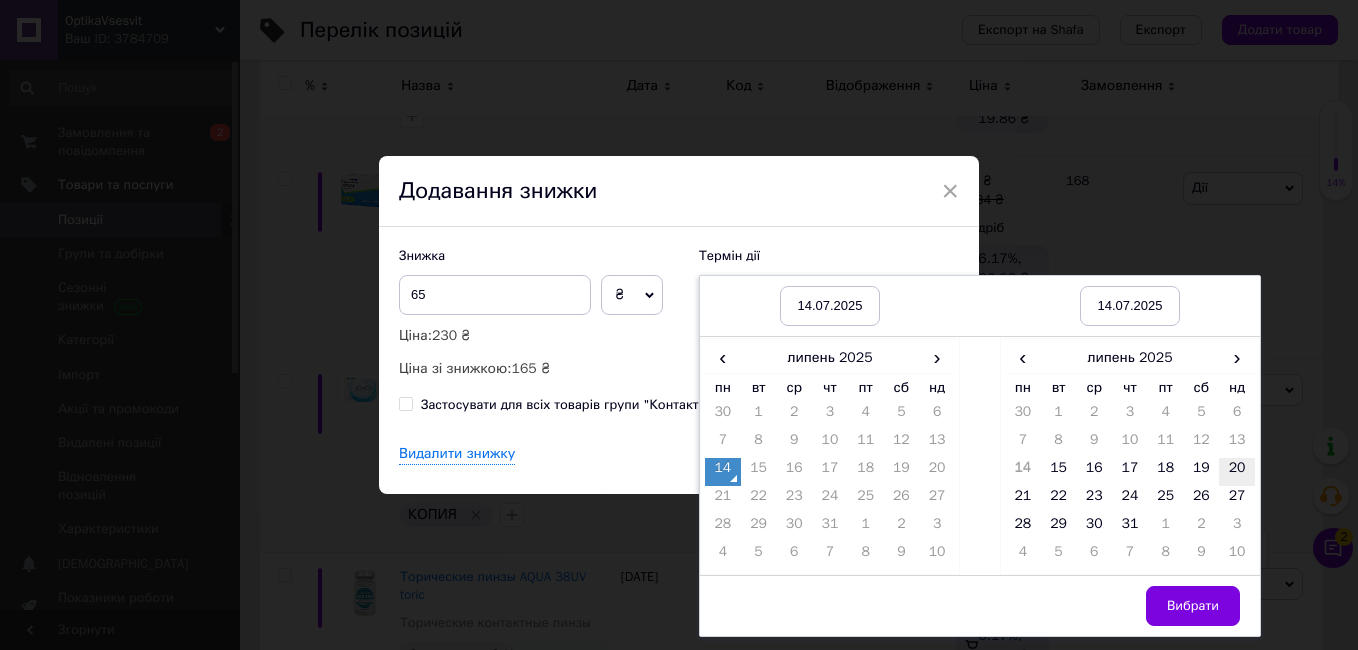 click on "20" at bounding box center [1237, 472] 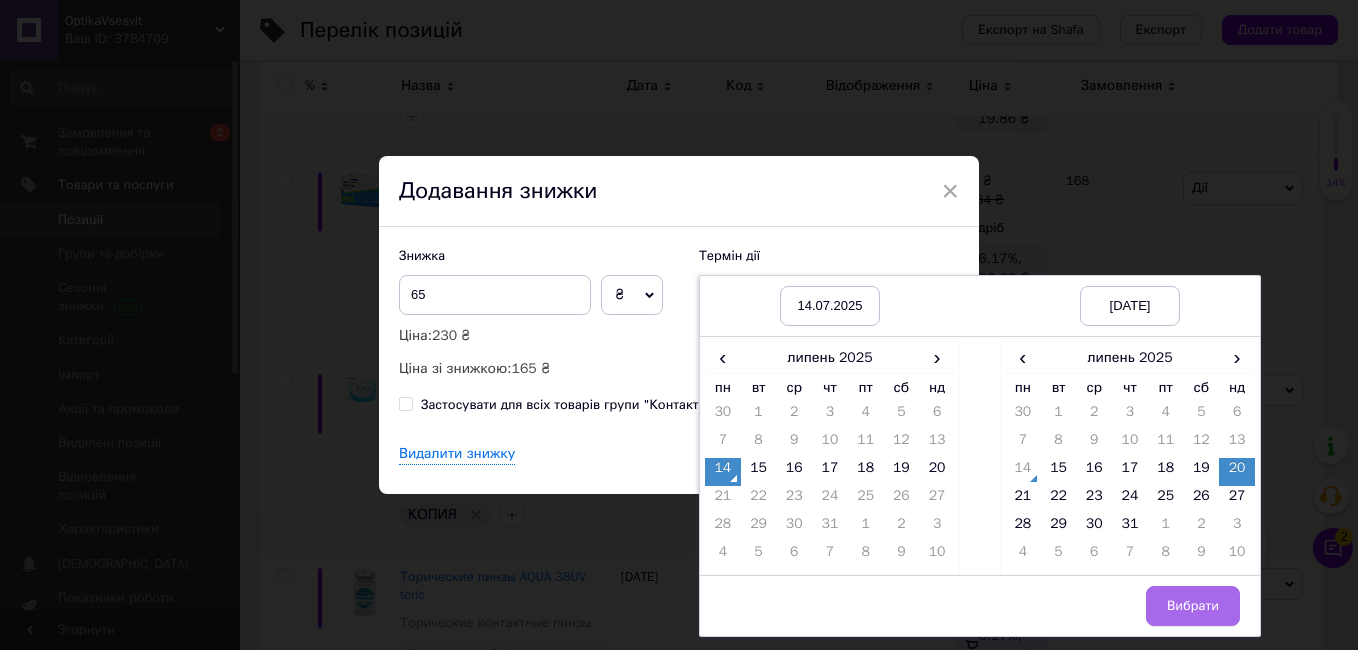 click on "Вибрати" at bounding box center [1193, 606] 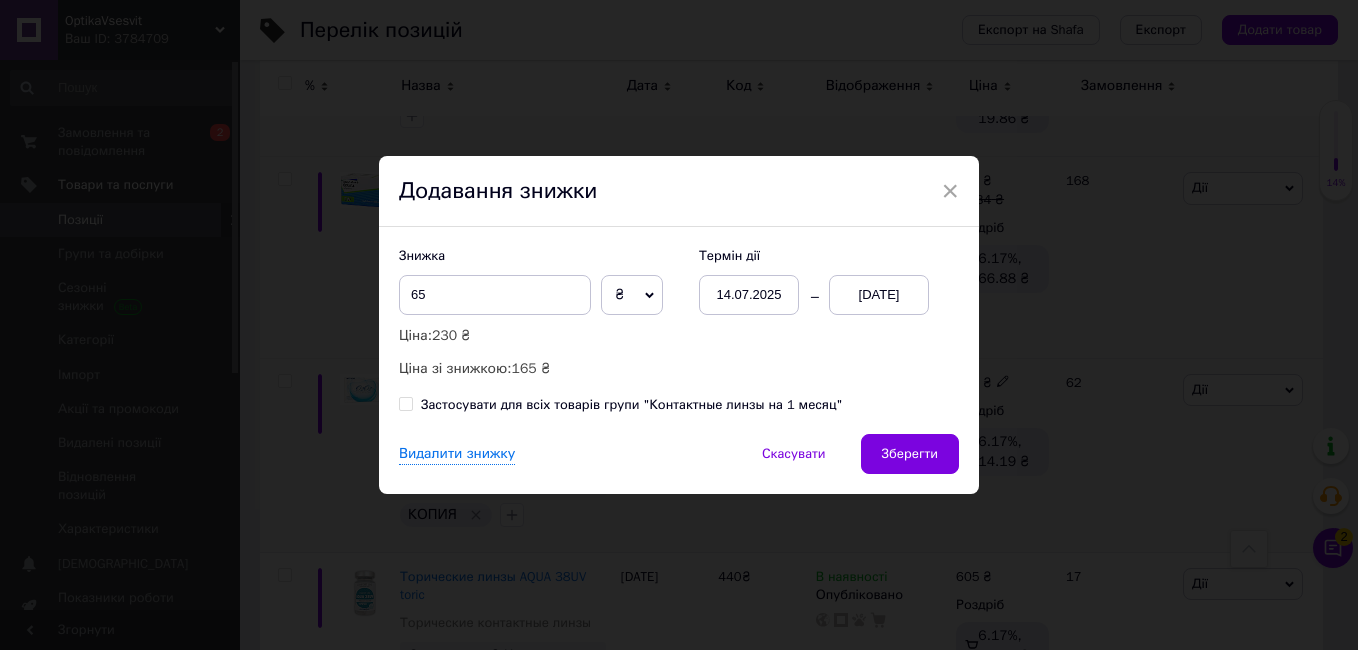 click on "Зберегти" at bounding box center (910, 454) 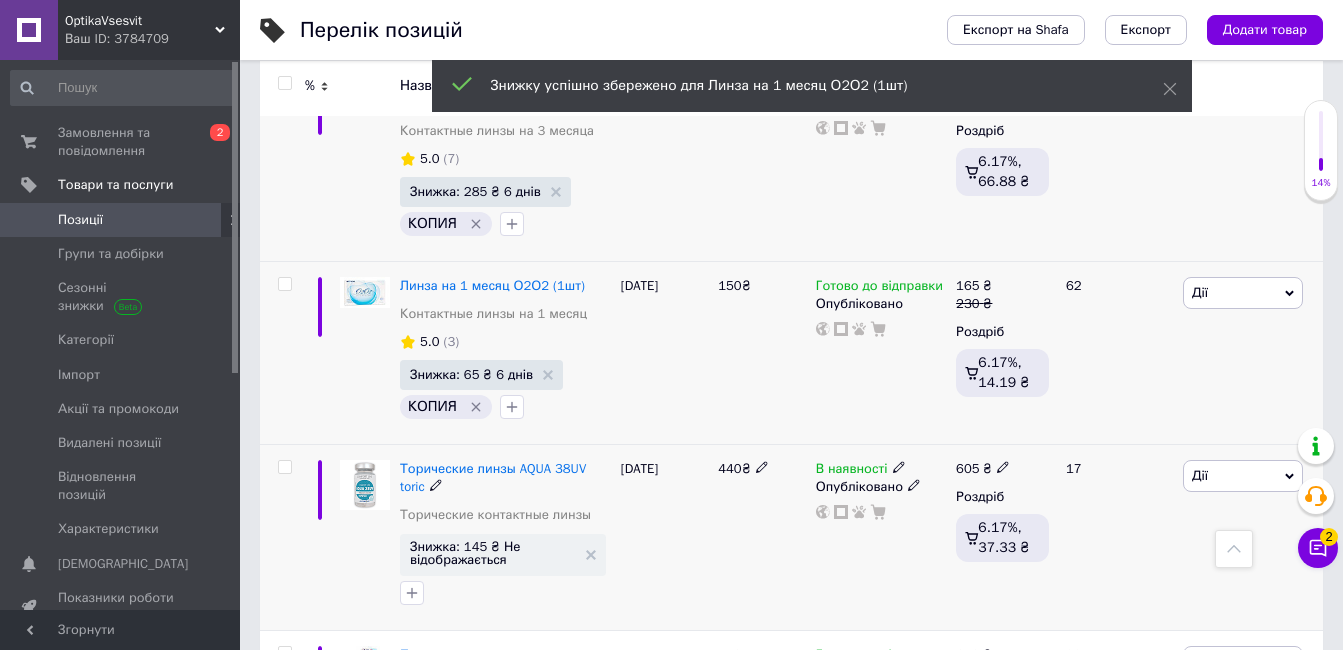 scroll, scrollTop: 9800, scrollLeft: 0, axis: vertical 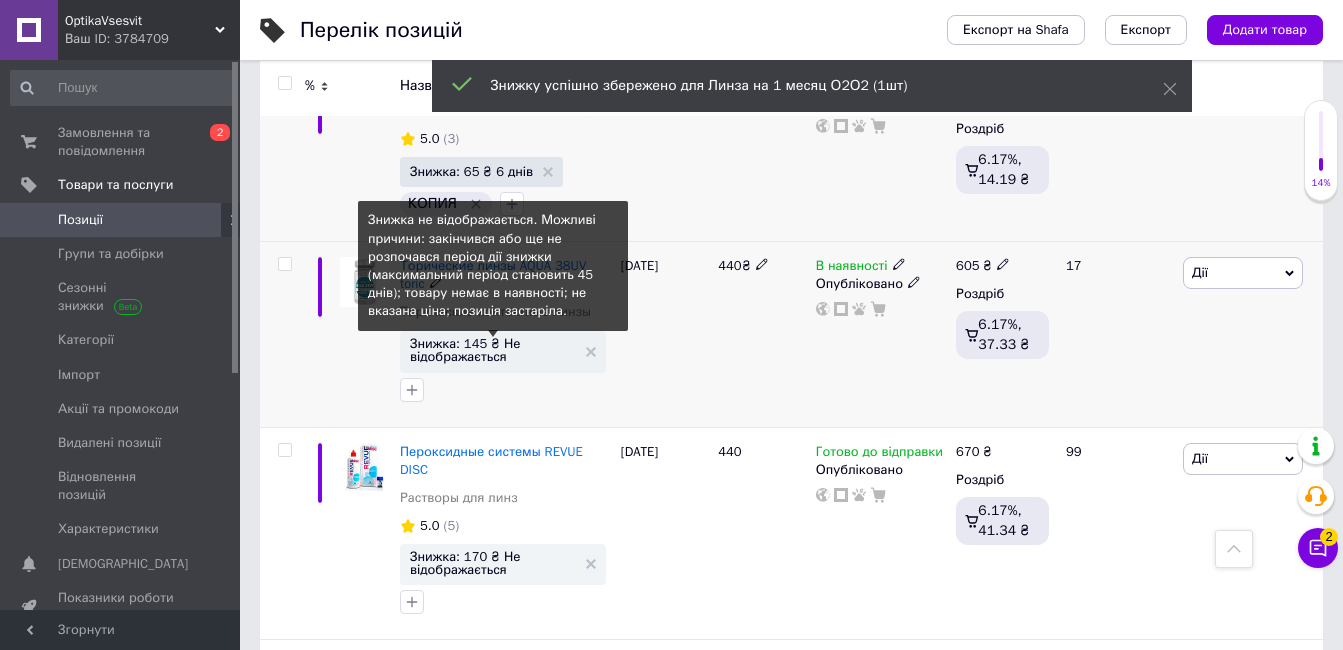 click on "Знижка: 145 ₴ Не відображається" at bounding box center [493, 350] 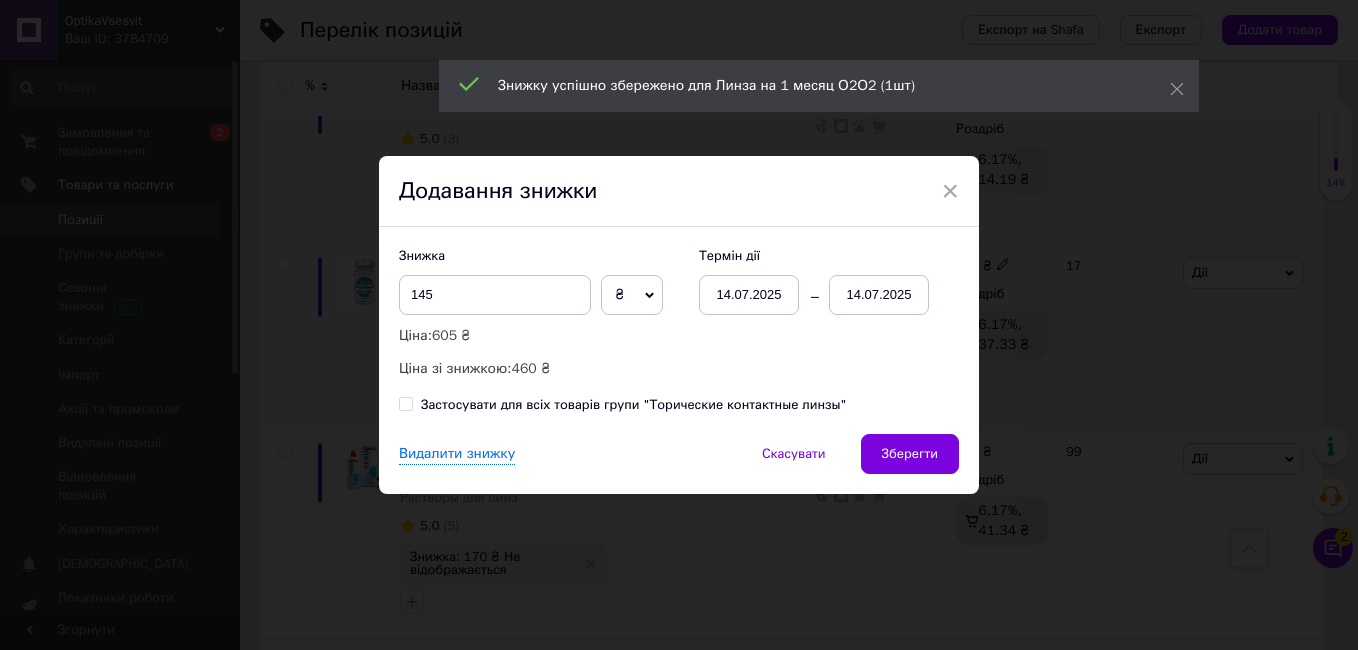click on "14.07.2025" at bounding box center [879, 295] 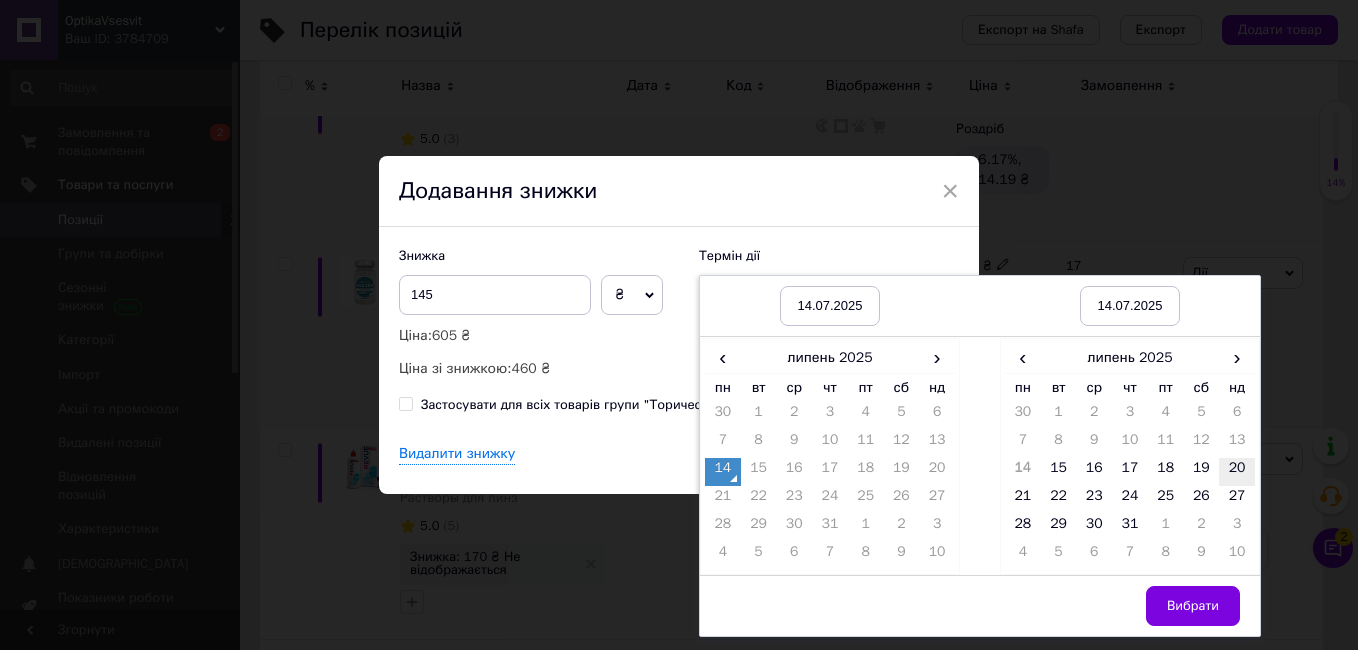 click on "20" at bounding box center (1237, 472) 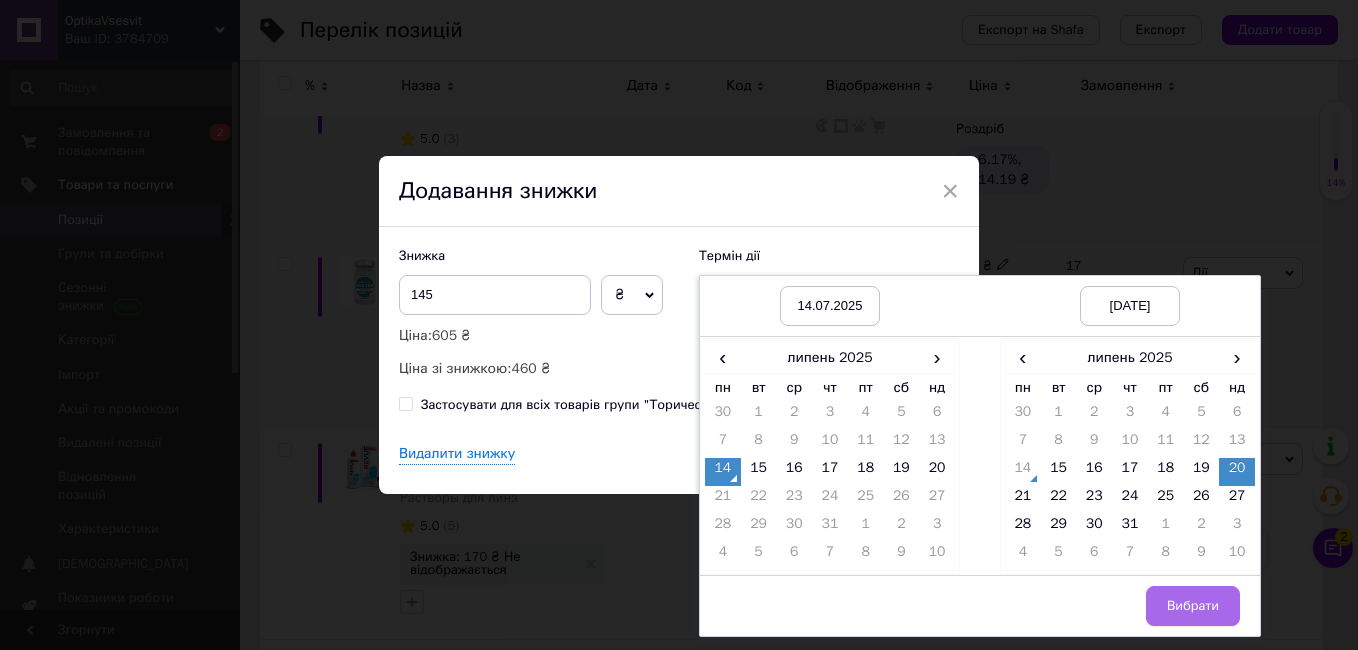 click on "Вибрати" at bounding box center (1193, 606) 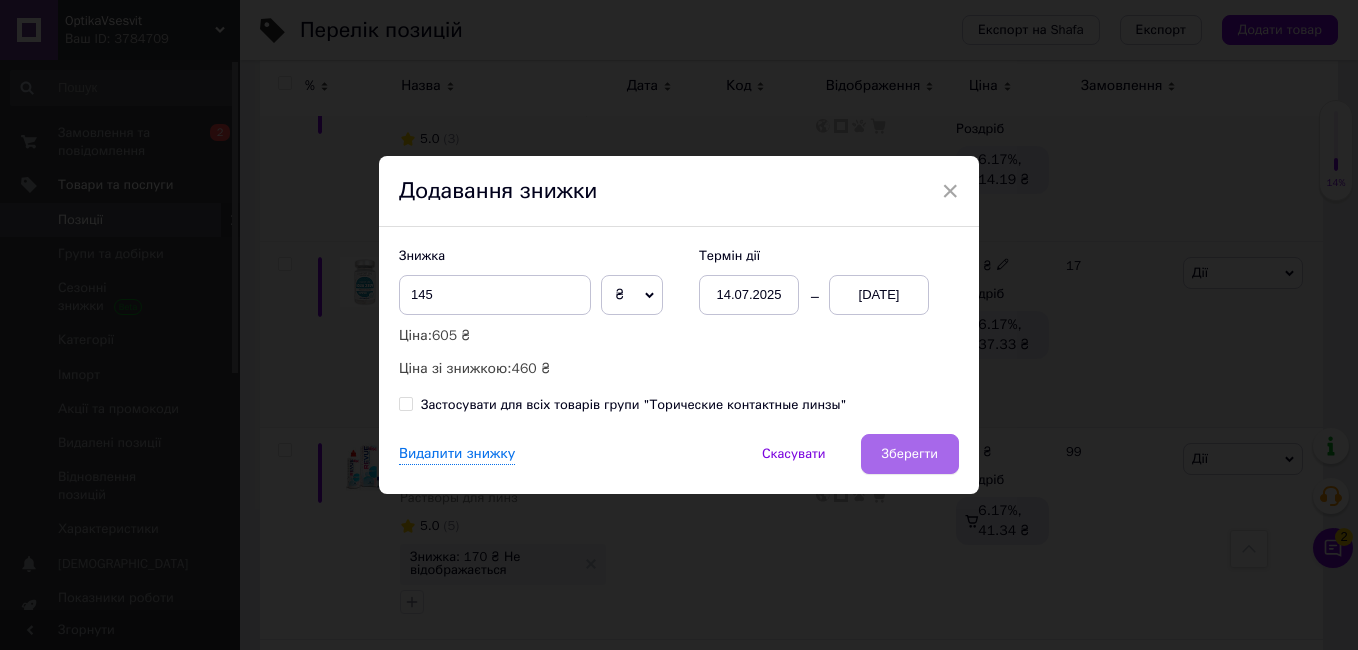 click on "Зберегти" at bounding box center [910, 454] 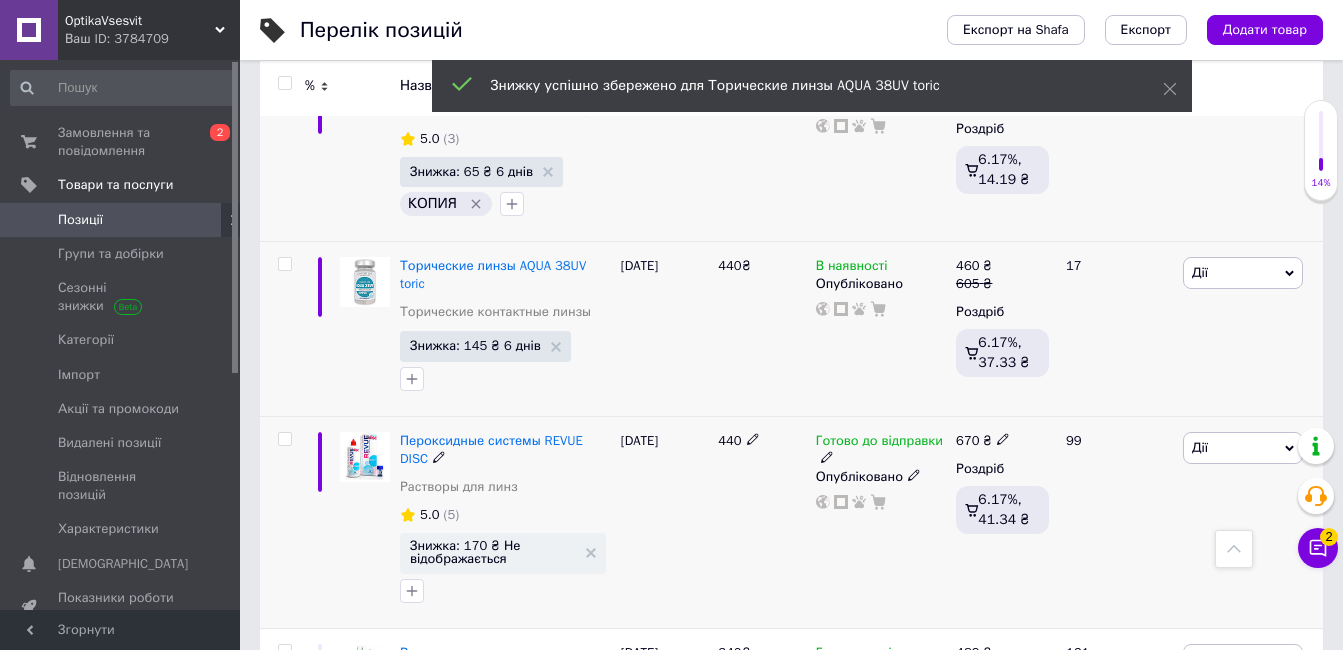 scroll, scrollTop: 9900, scrollLeft: 0, axis: vertical 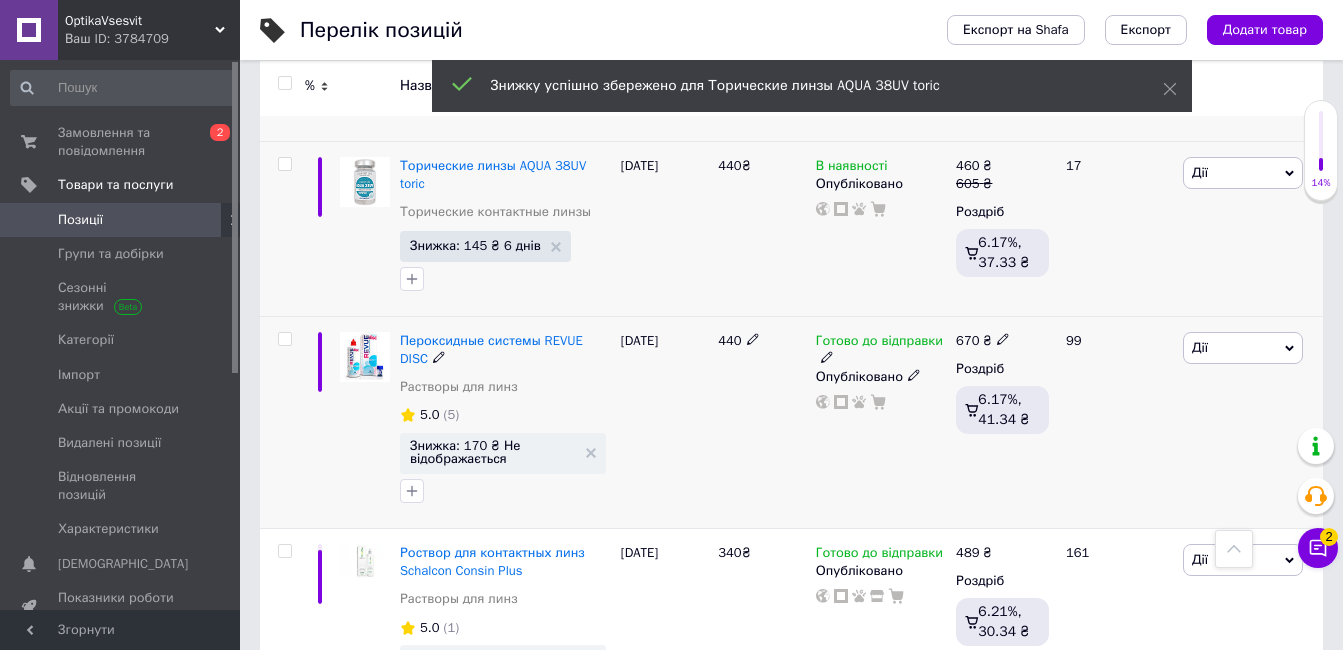 click on "Знижка: 170 ₴ Не відображається" at bounding box center [493, 452] 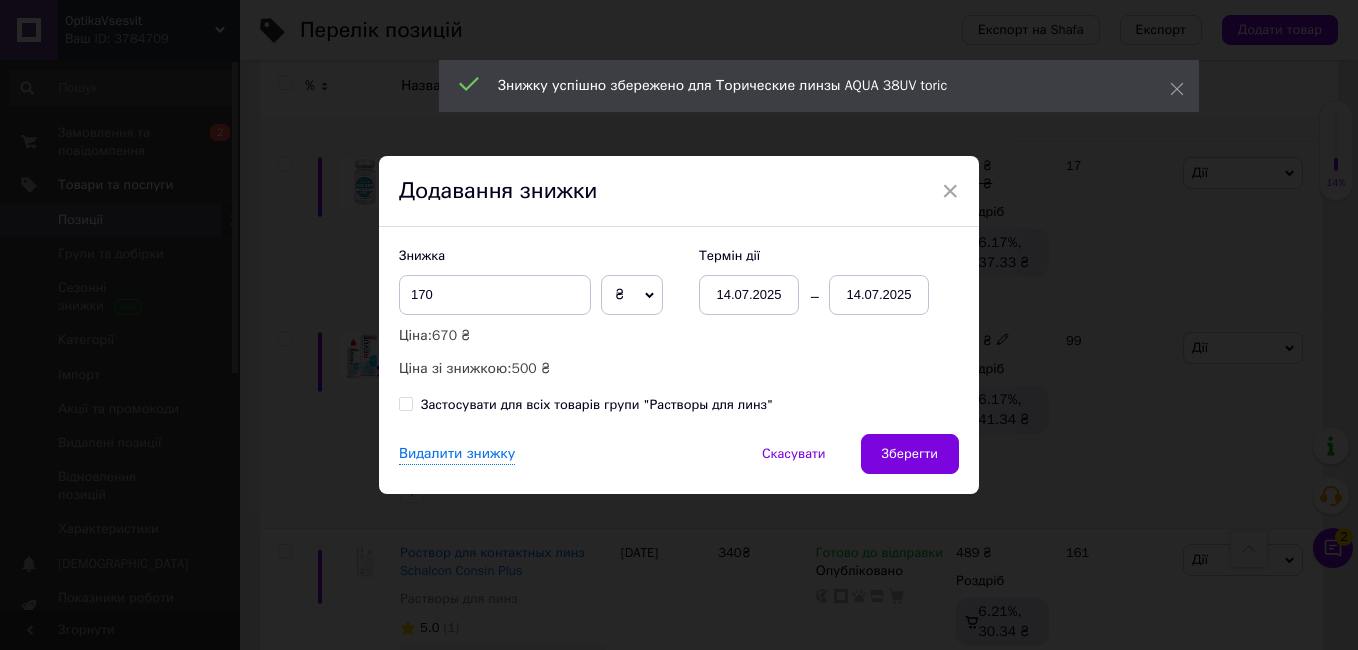 click on "14.07.2025" at bounding box center (879, 295) 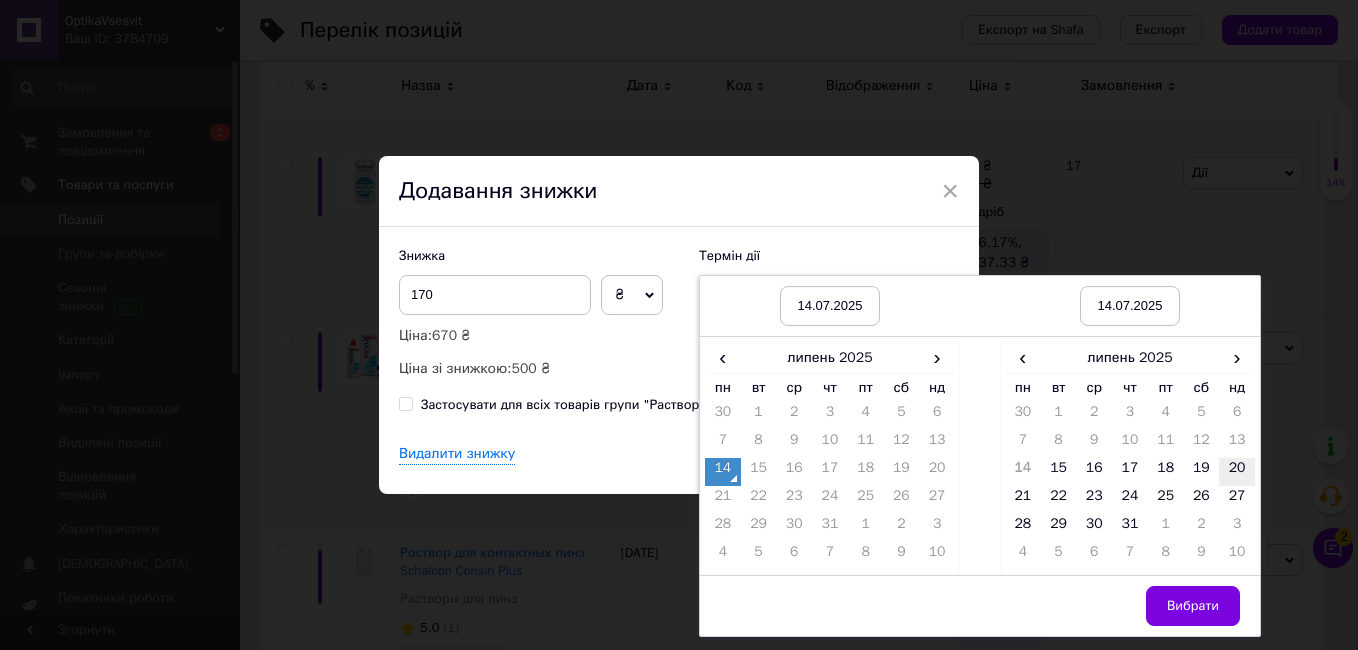 click on "20" at bounding box center (1237, 472) 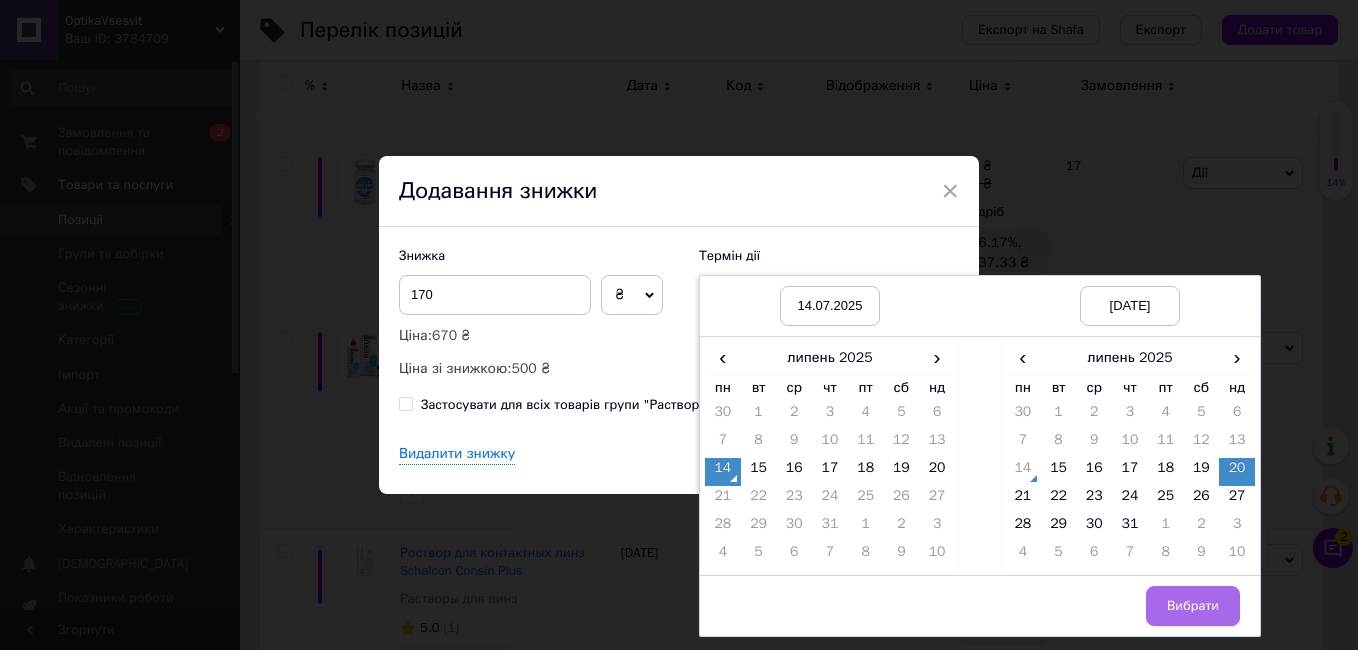 click on "Вибрати" at bounding box center (1193, 606) 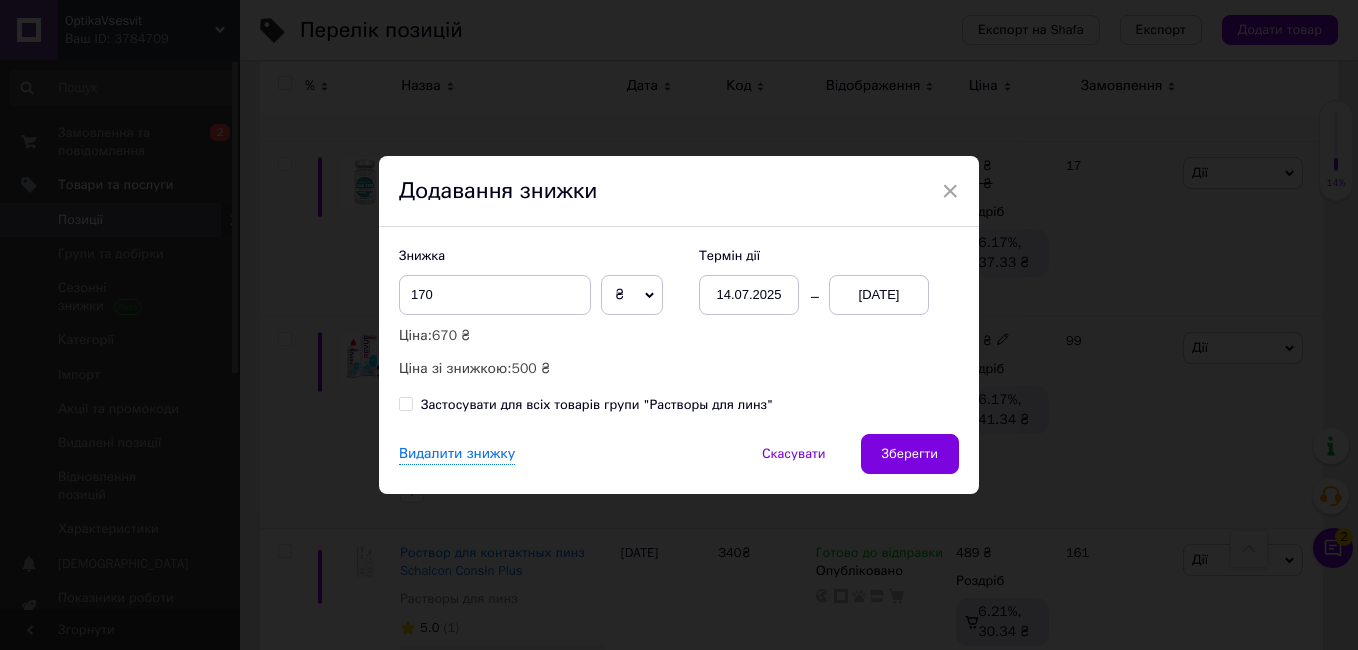 click on "Зберегти" at bounding box center [910, 454] 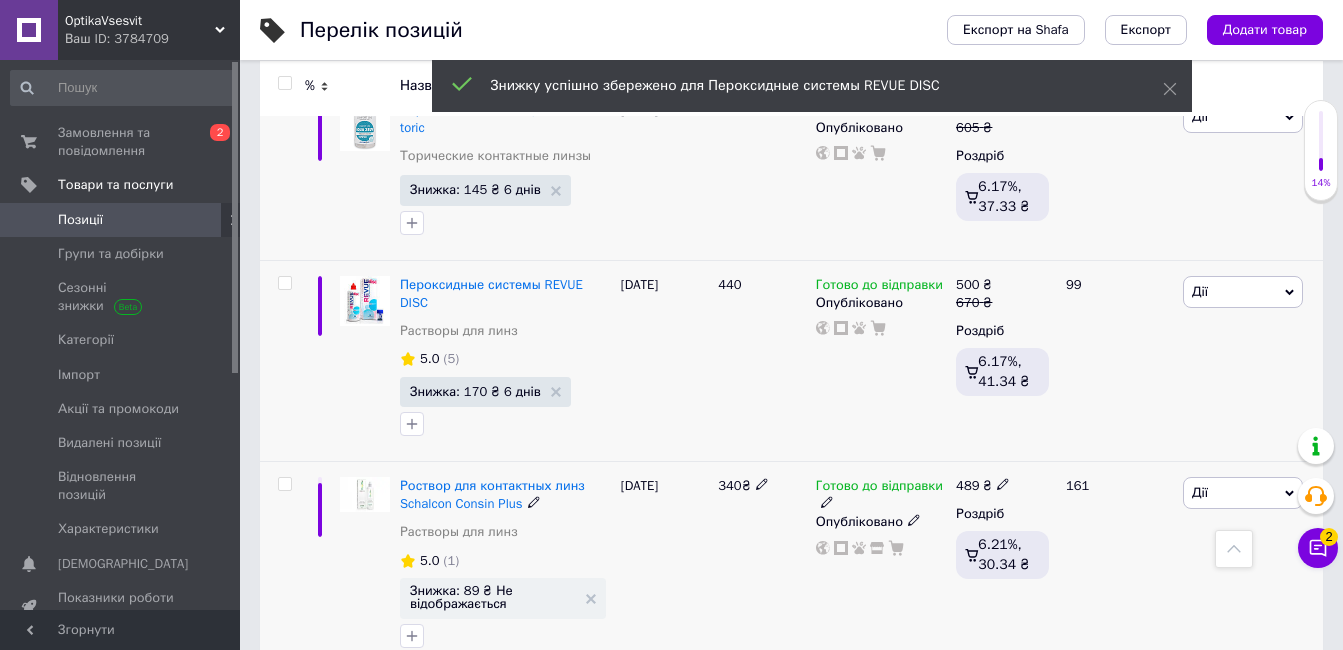 scroll, scrollTop: 10100, scrollLeft: 0, axis: vertical 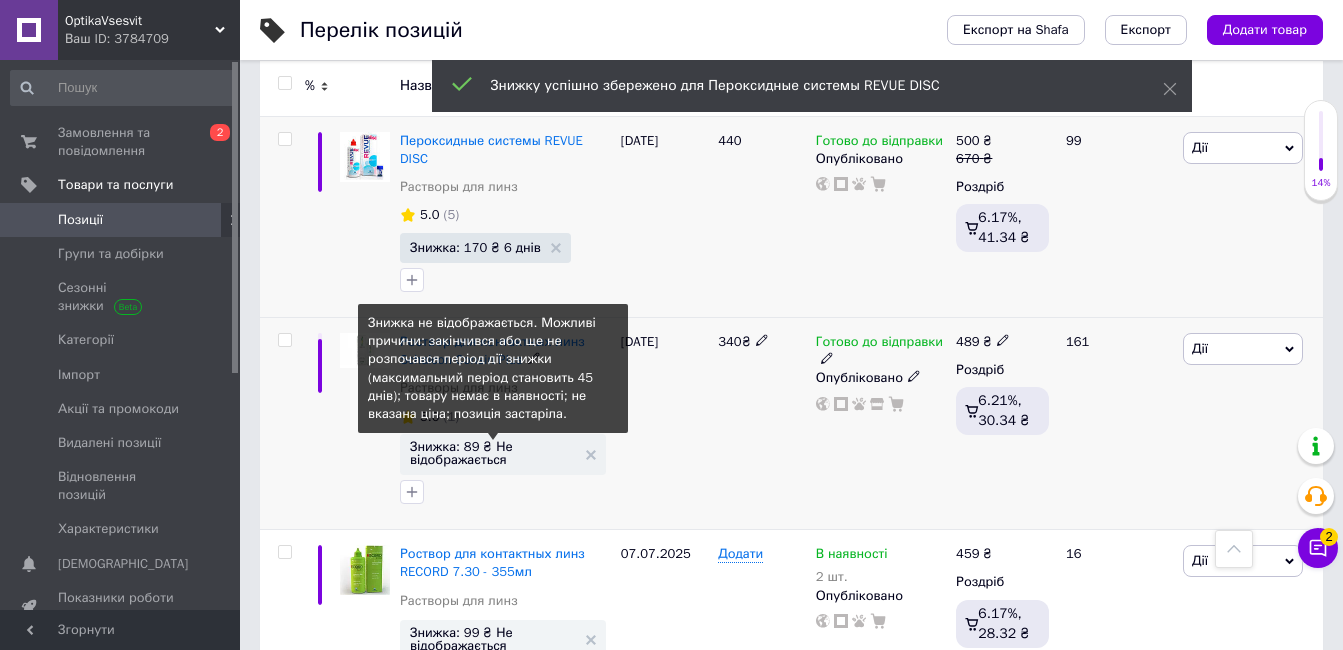 click on "Знижка: 89 ₴ Не відображається" at bounding box center (493, 453) 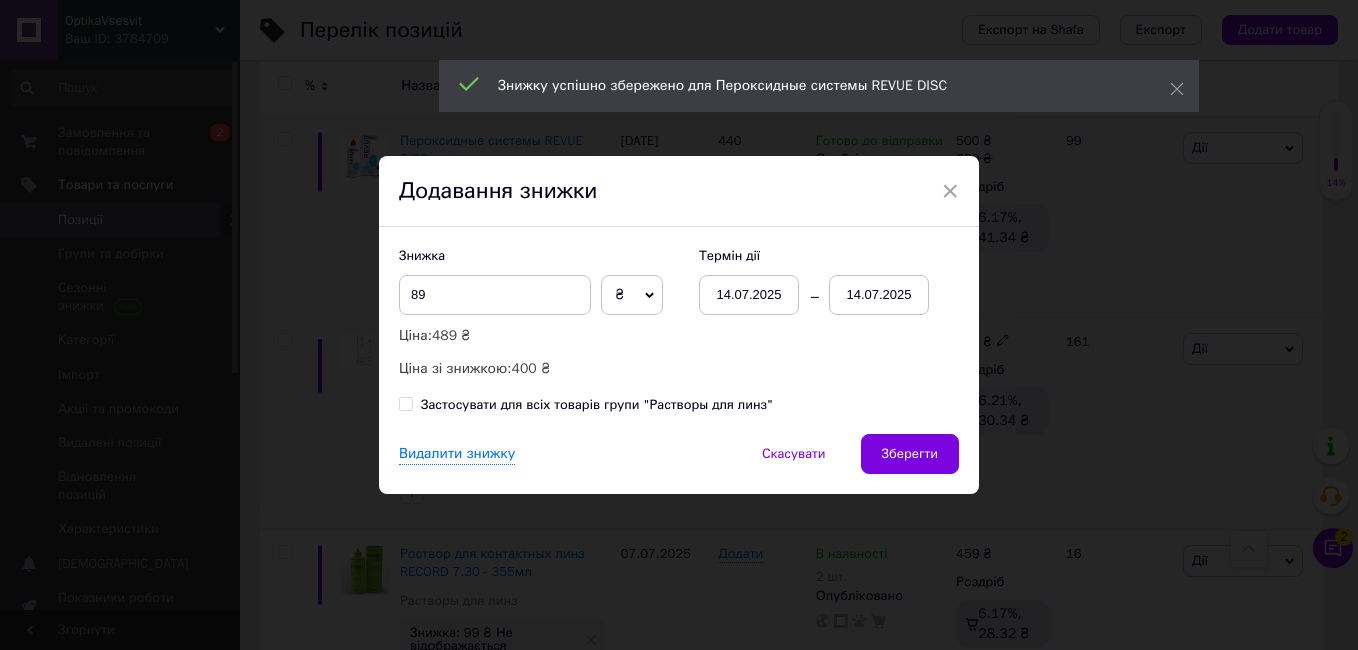 click on "14.07.2025" at bounding box center [879, 295] 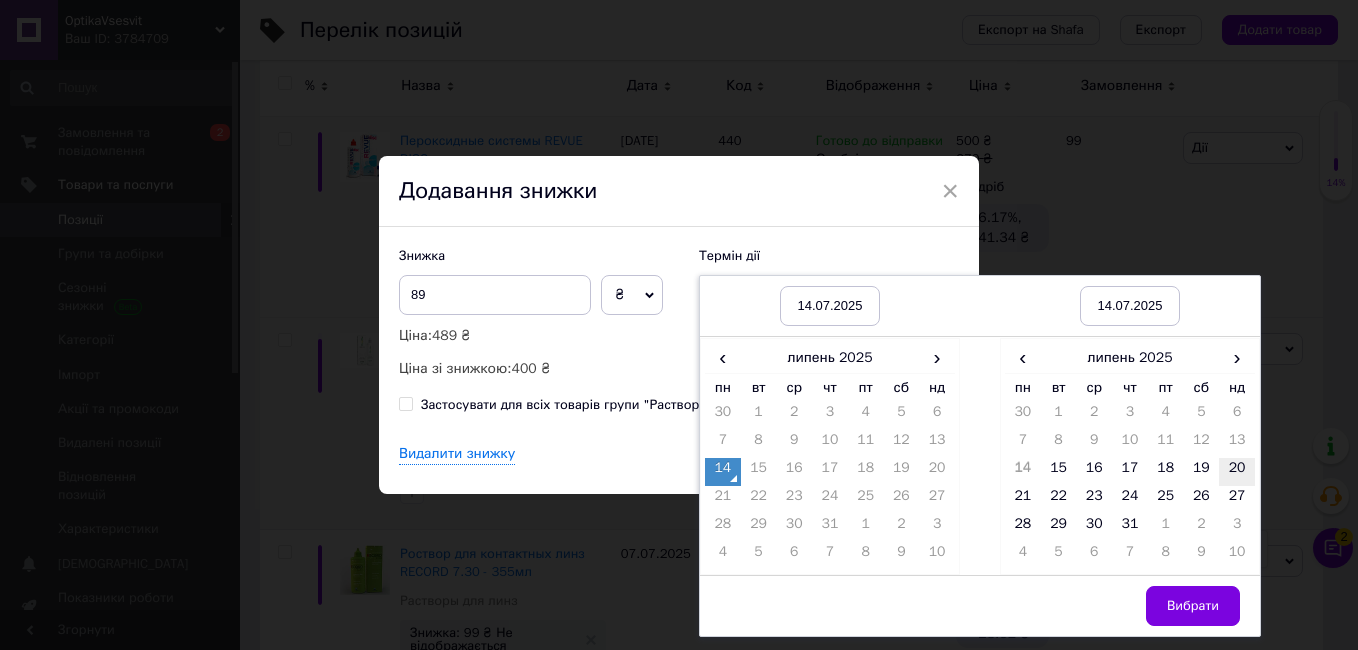 click on "20" at bounding box center (1237, 472) 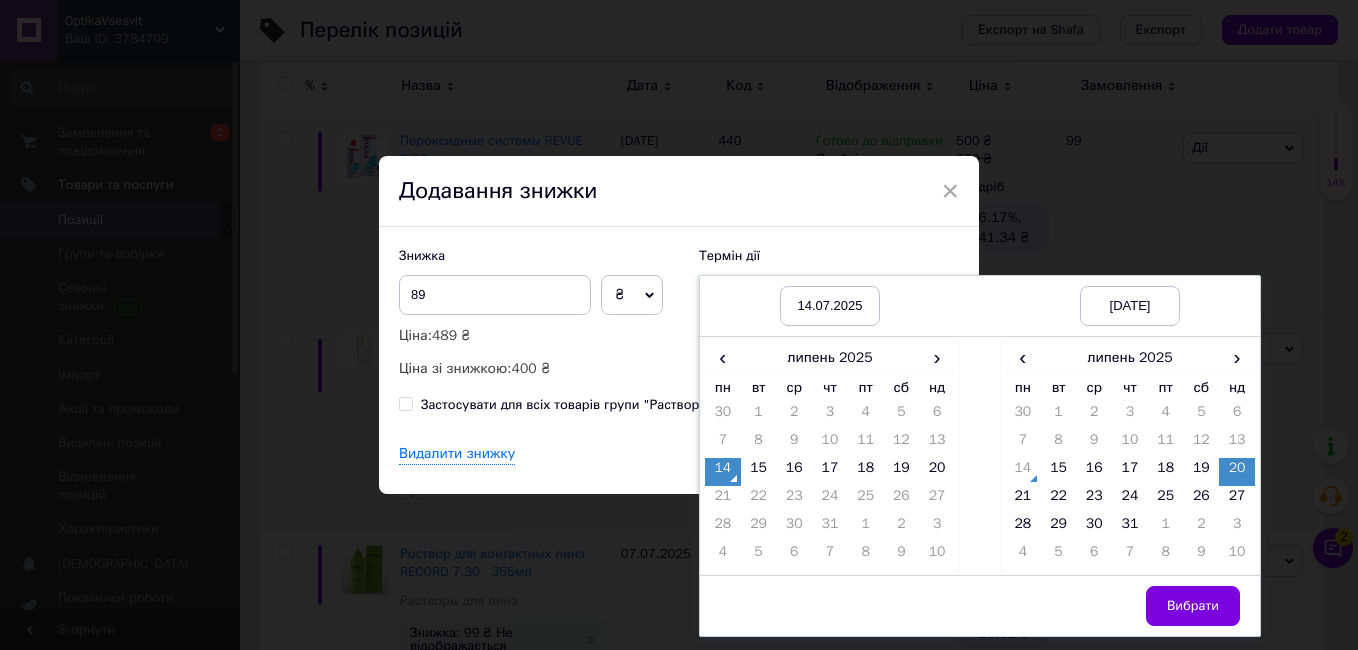 drag, startPoint x: 1177, startPoint y: 604, endPoint x: 955, endPoint y: 503, distance: 243.89546 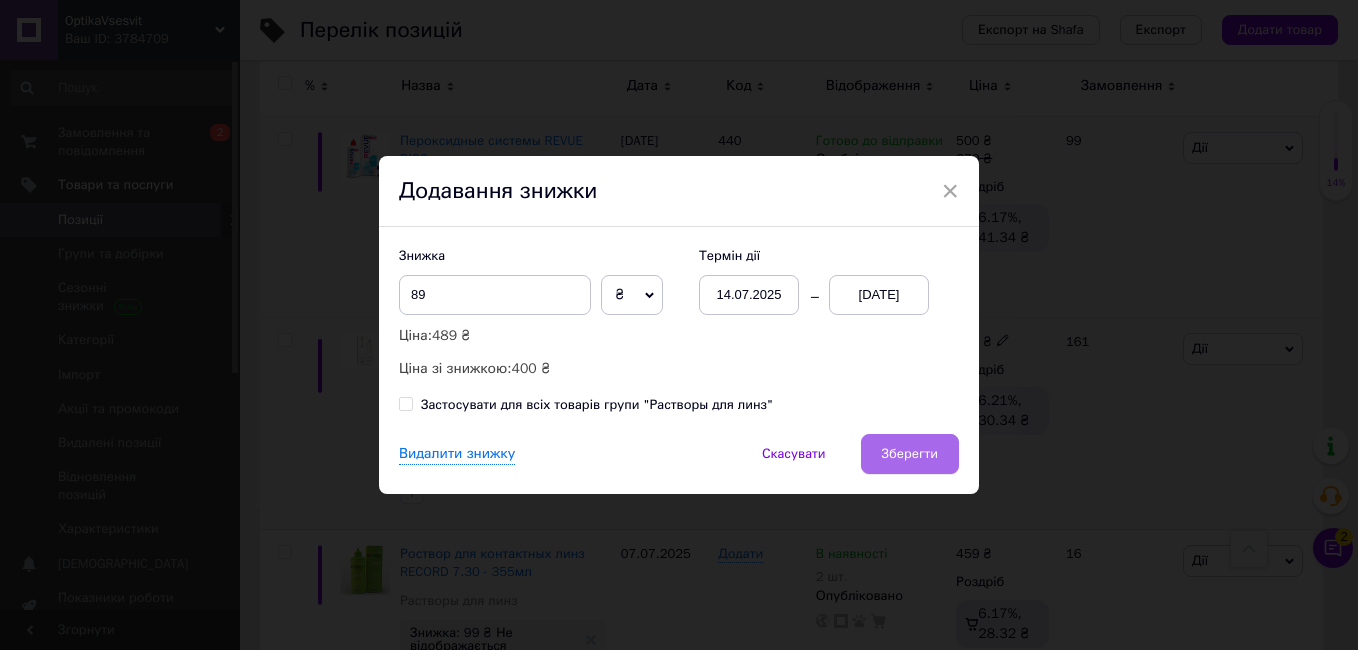 click on "Зберегти" at bounding box center (910, 454) 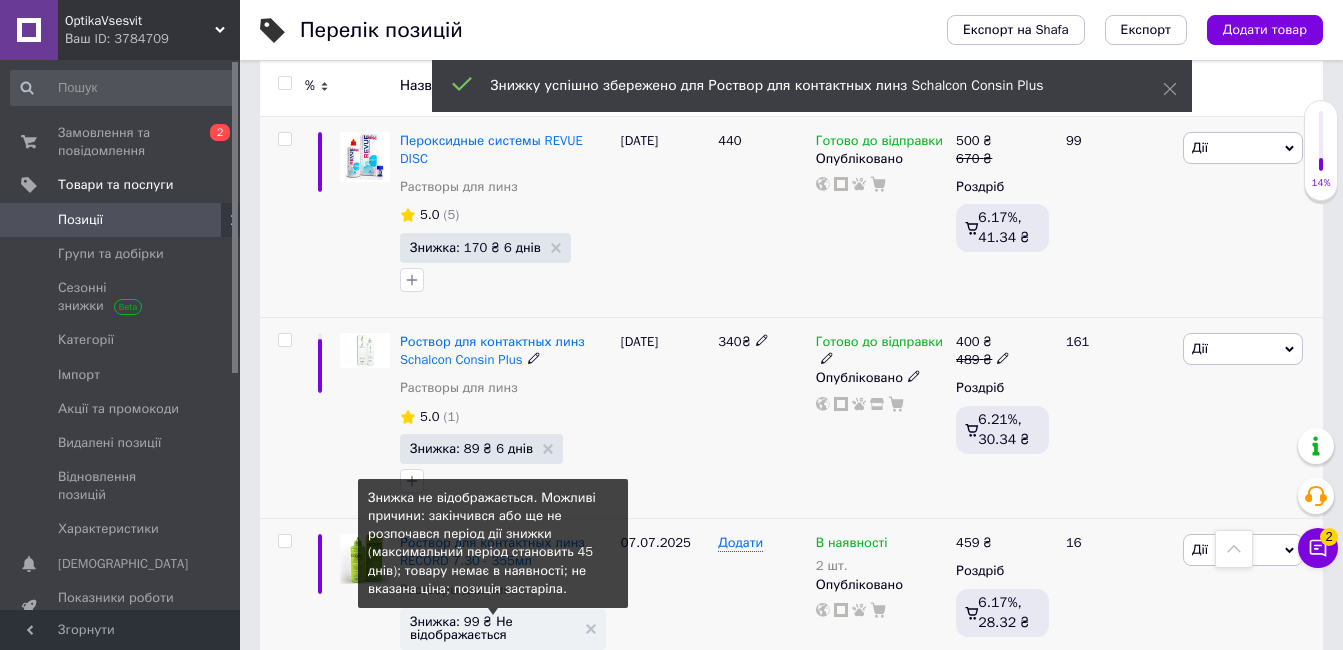 click on "Знижка: 99 ₴ Не відображається" at bounding box center [493, 628] 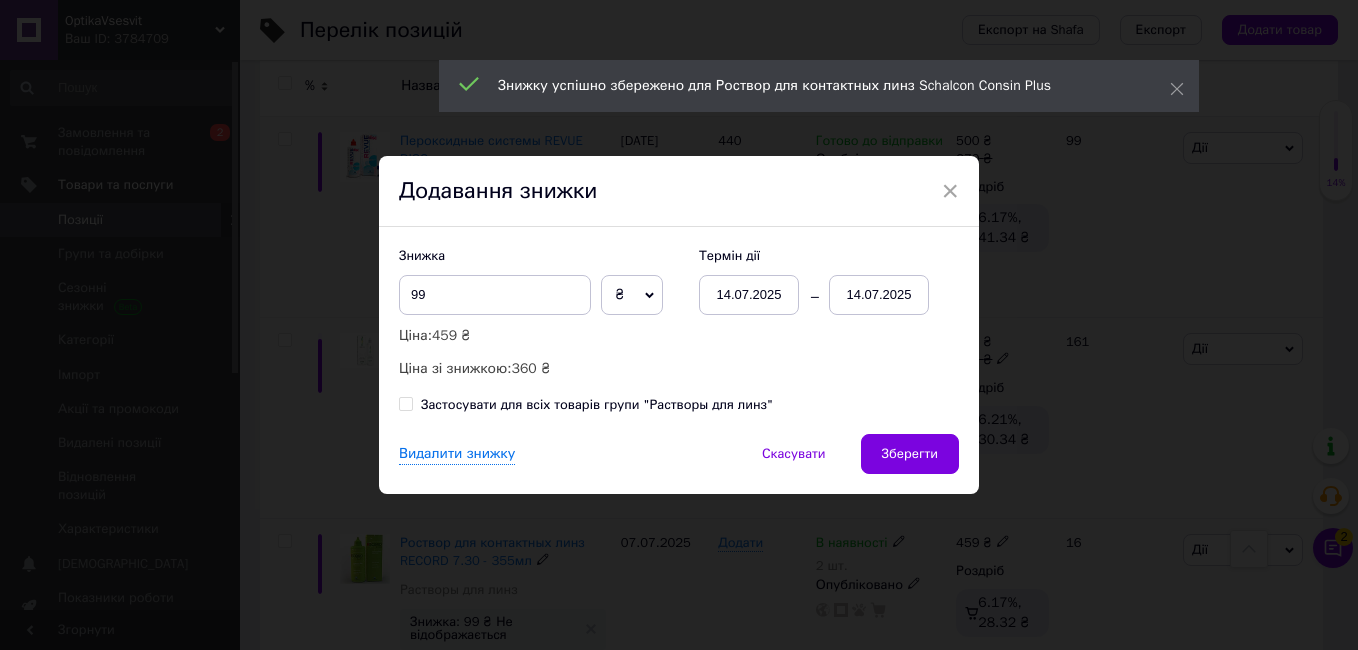 click on "14.07.2025" at bounding box center [879, 295] 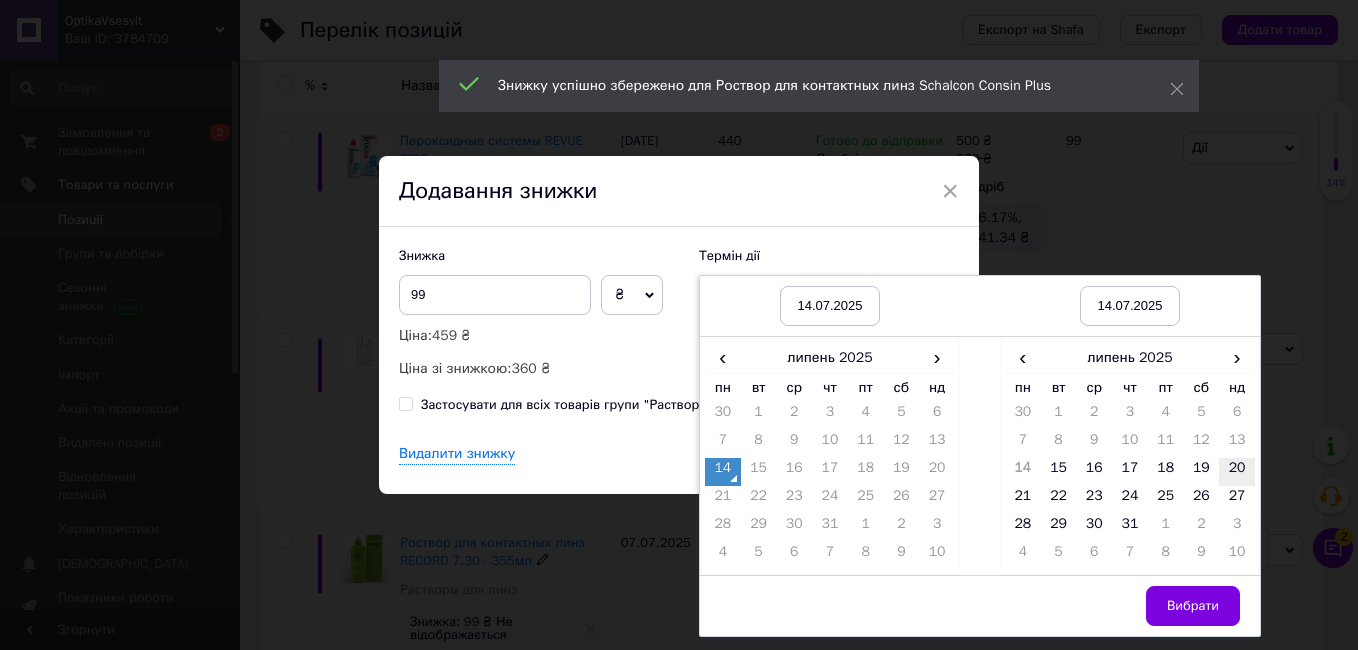click on "20" at bounding box center (1237, 472) 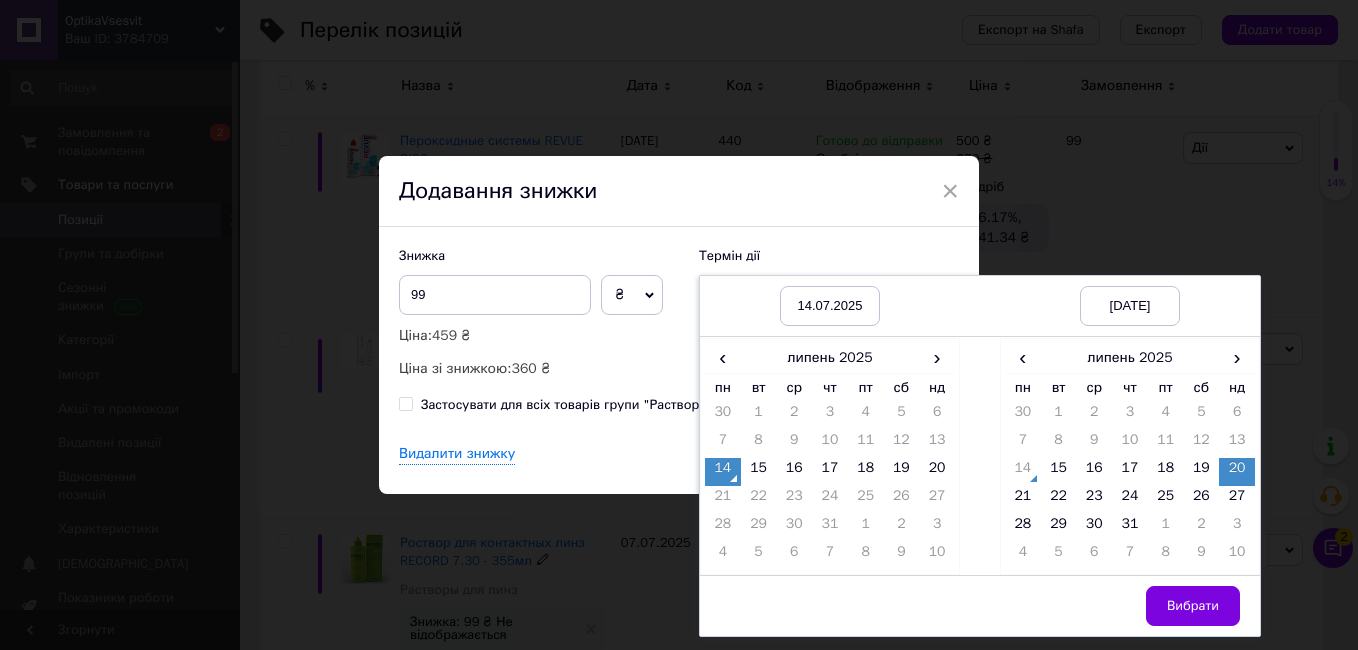 click on "Вибрати" at bounding box center [1193, 606] 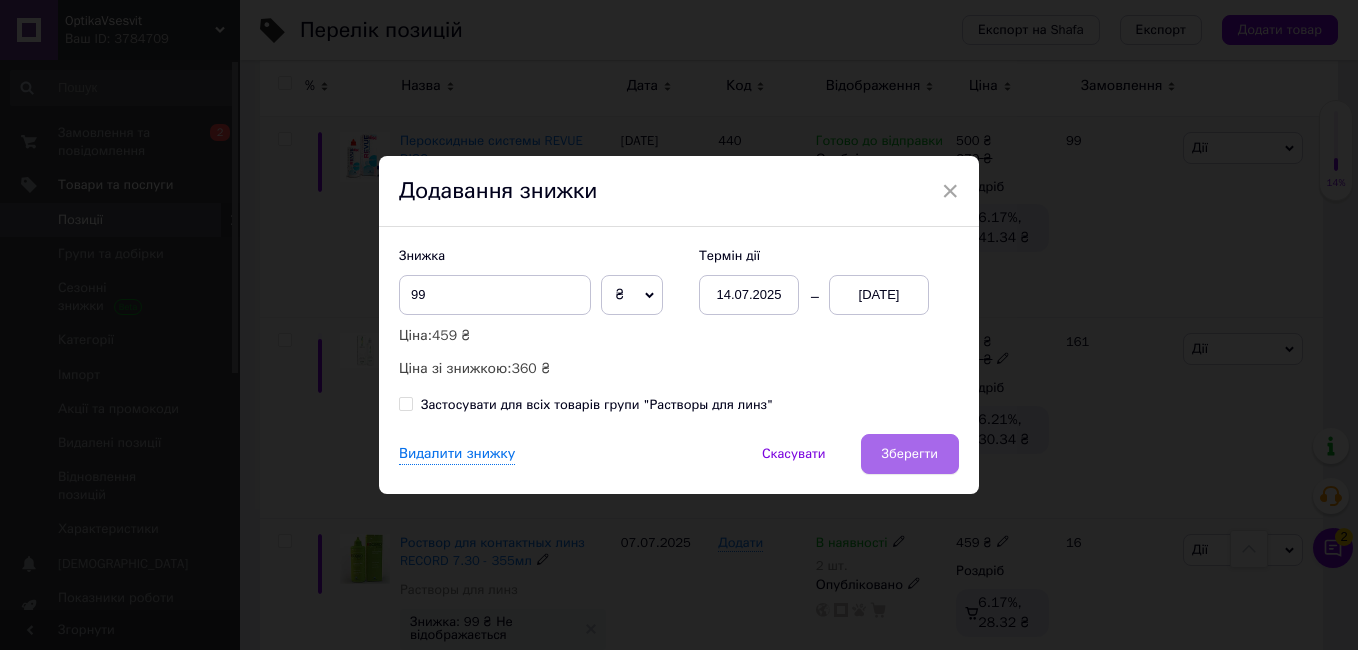 click on "Зберегти" at bounding box center (910, 454) 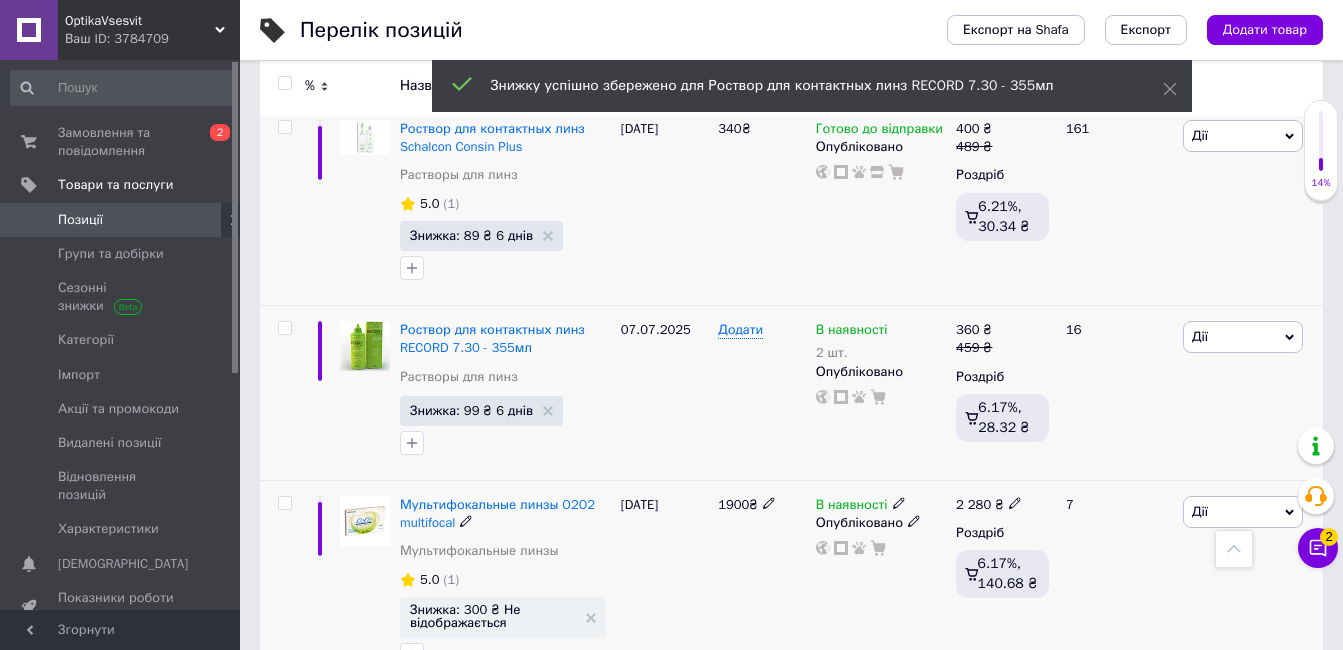scroll, scrollTop: 10500, scrollLeft: 0, axis: vertical 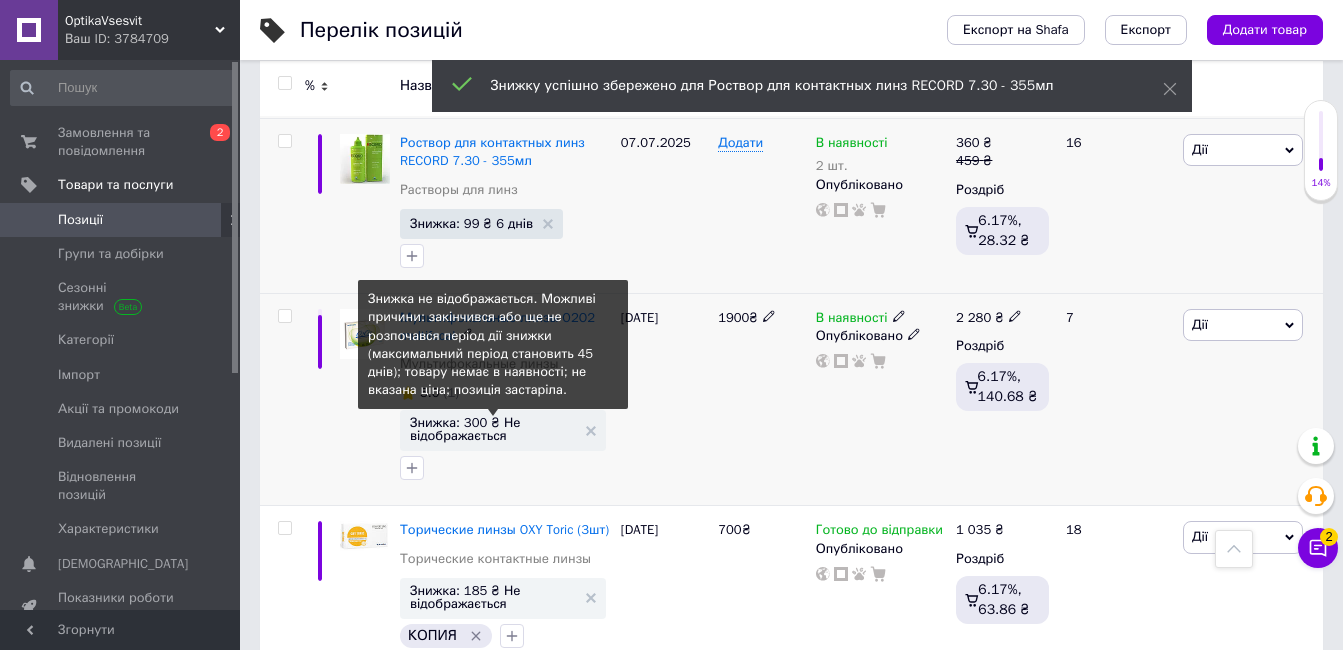 click on "Знижка: 300 ₴ Не відображається" at bounding box center (493, 429) 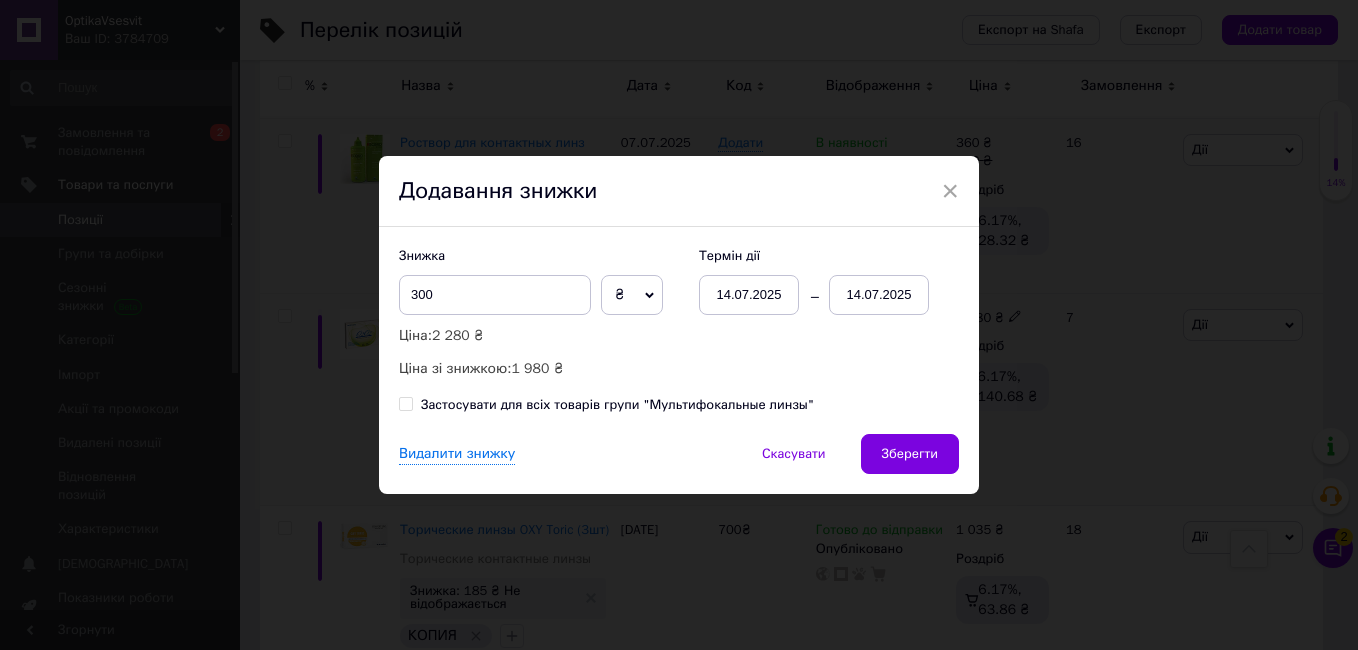 click on "14.07.2025" at bounding box center (879, 295) 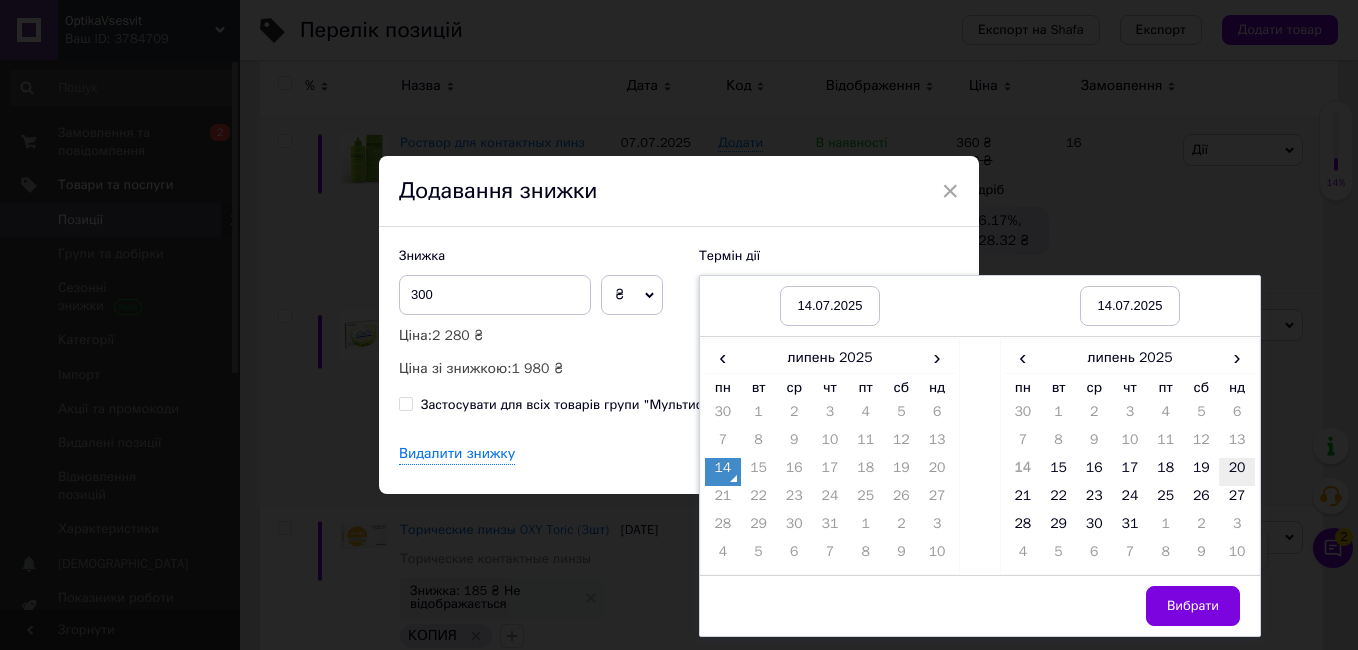 drag, startPoint x: 1253, startPoint y: 479, endPoint x: 1224, endPoint y: 479, distance: 29 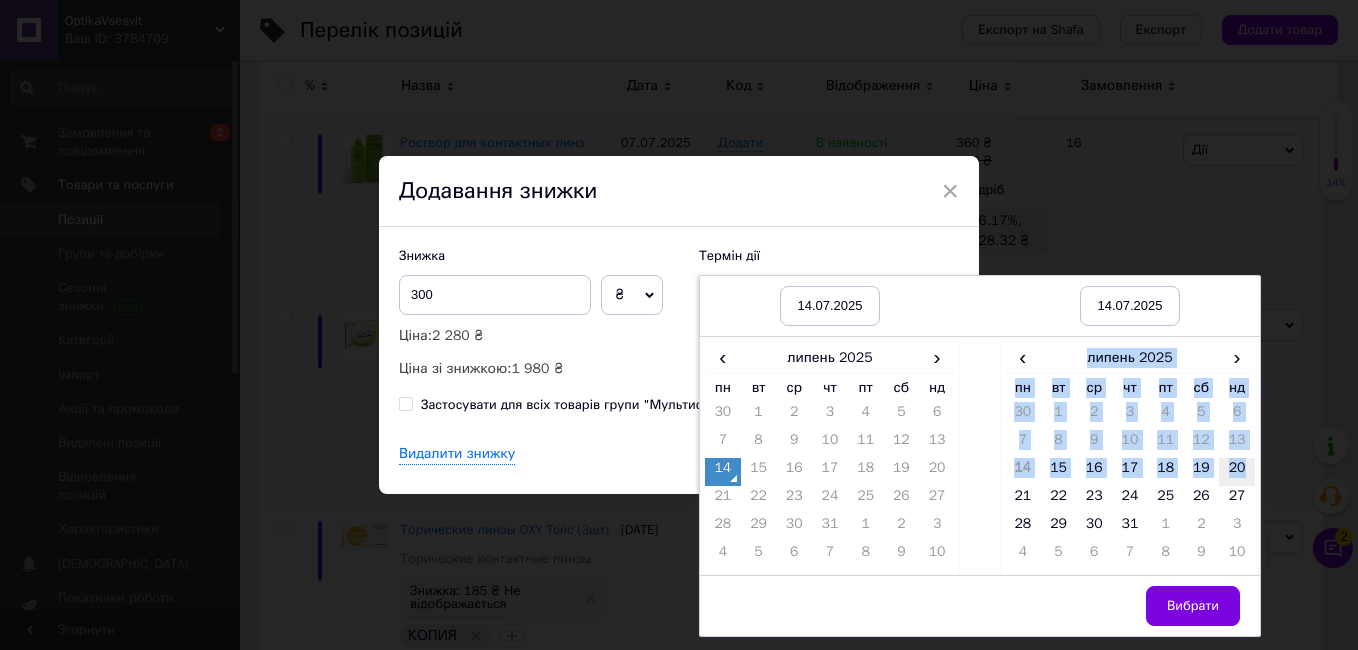 click on "20" at bounding box center [1237, 472] 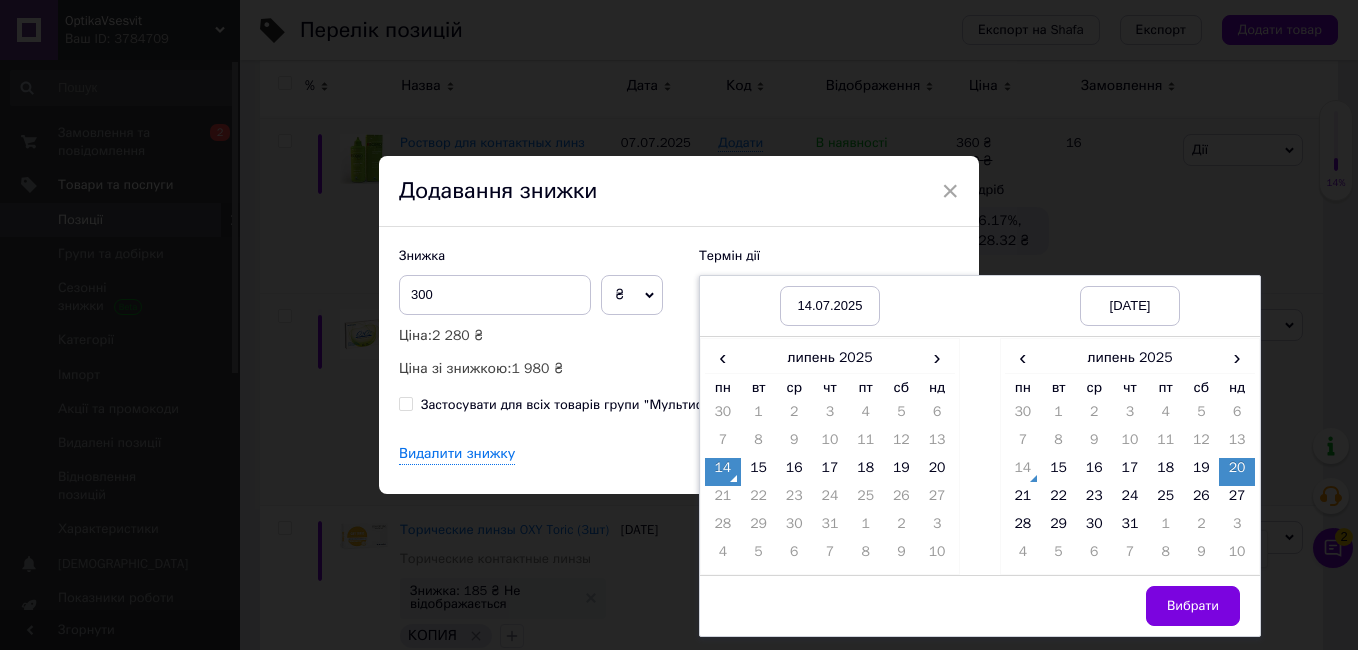 drag, startPoint x: 1171, startPoint y: 611, endPoint x: 911, endPoint y: 481, distance: 290.68884 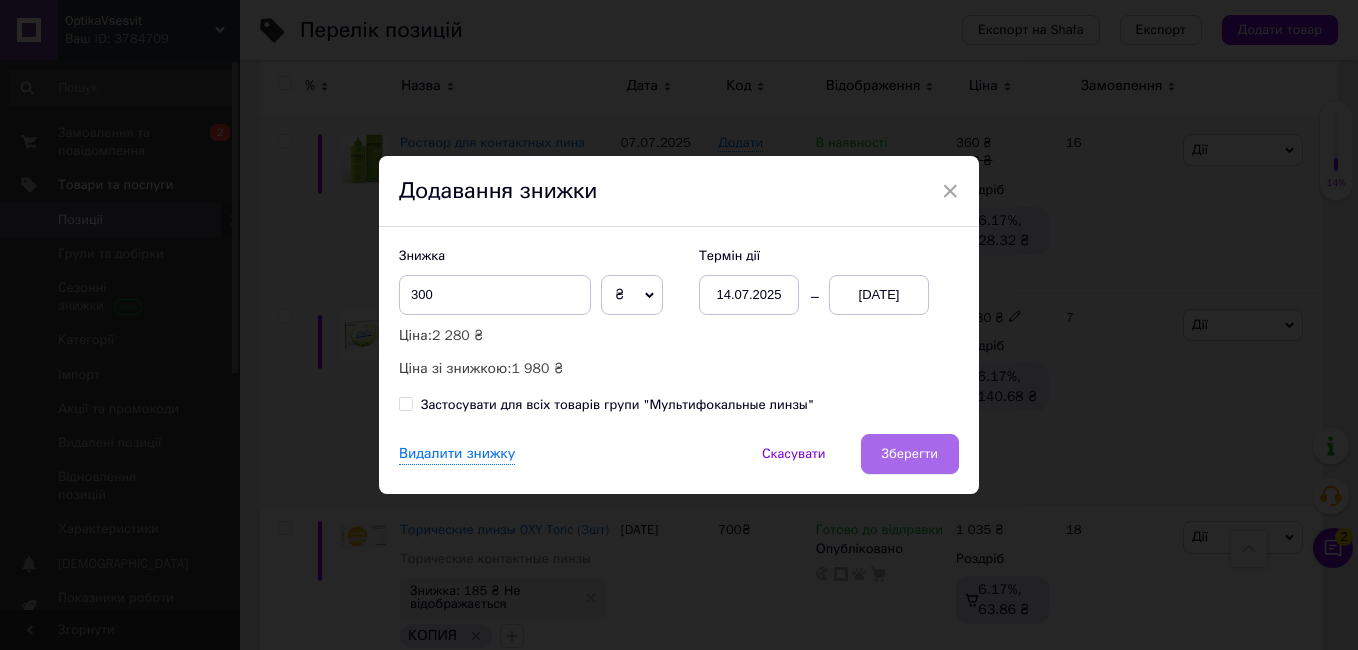 click on "Зберегти" at bounding box center (910, 454) 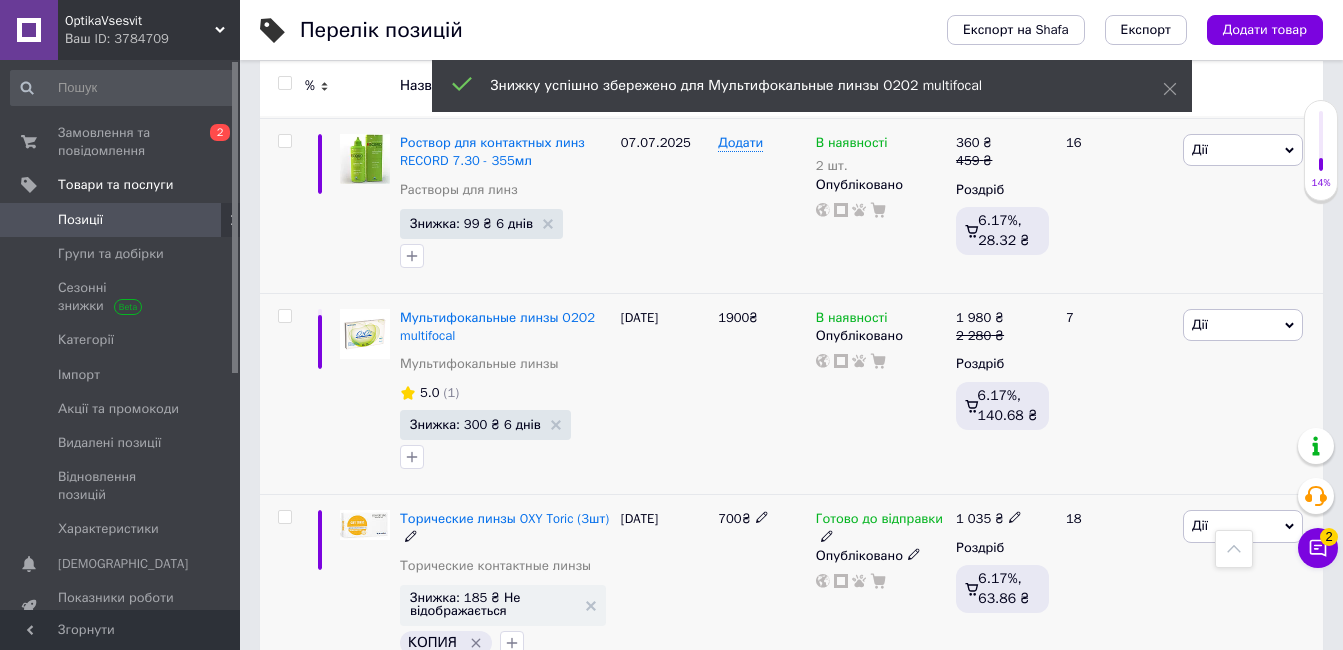 scroll, scrollTop: 10700, scrollLeft: 0, axis: vertical 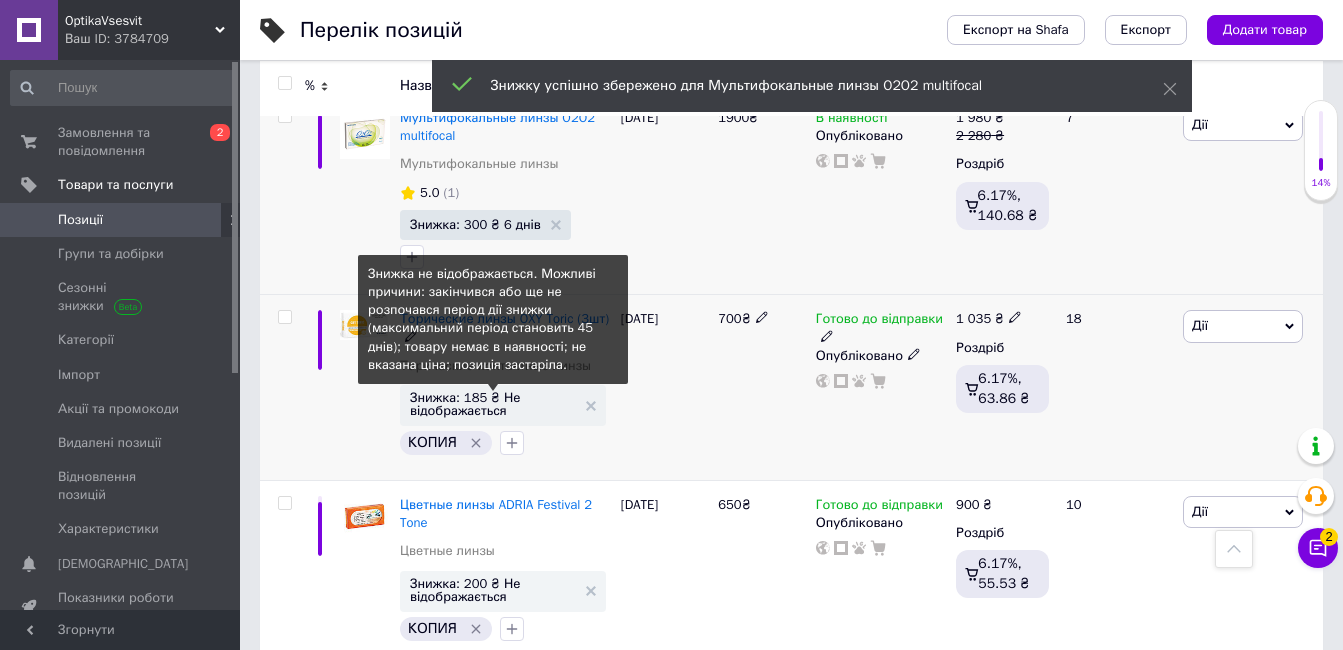 click on "Знижка: 185 ₴ Не відображається" at bounding box center [493, 404] 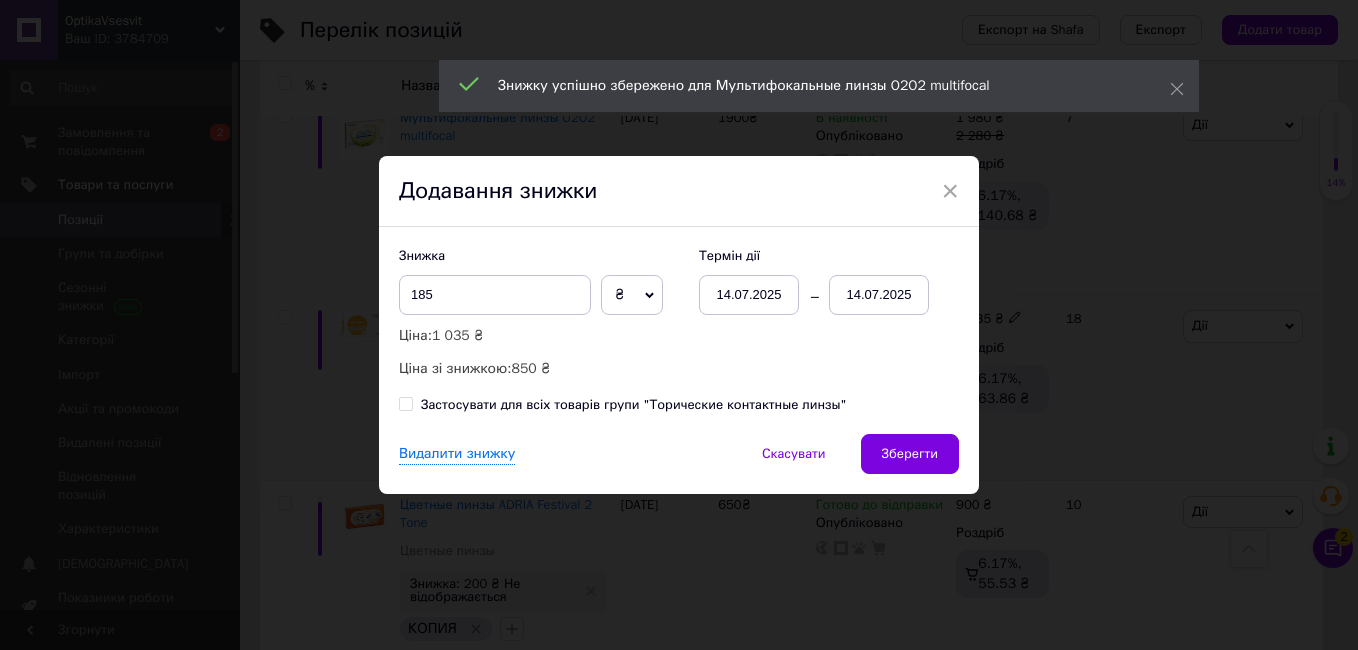 click on "14.07.2025" at bounding box center [879, 295] 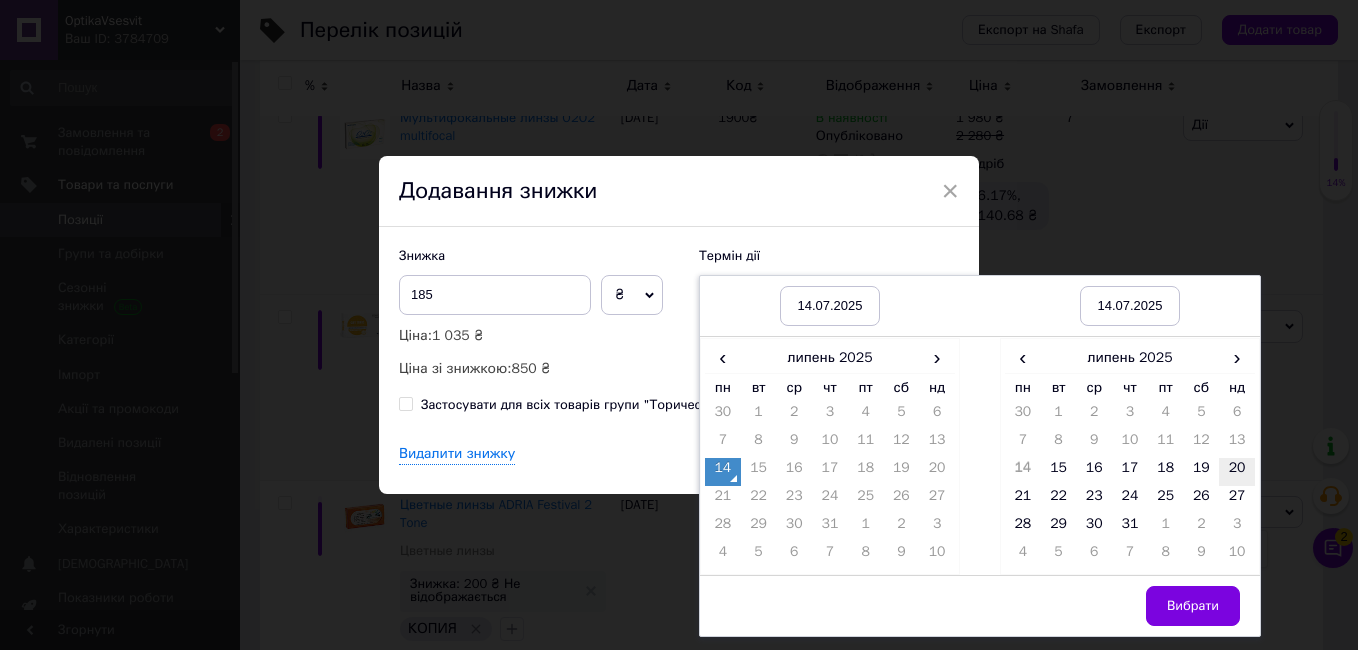 click on "20" at bounding box center (1237, 472) 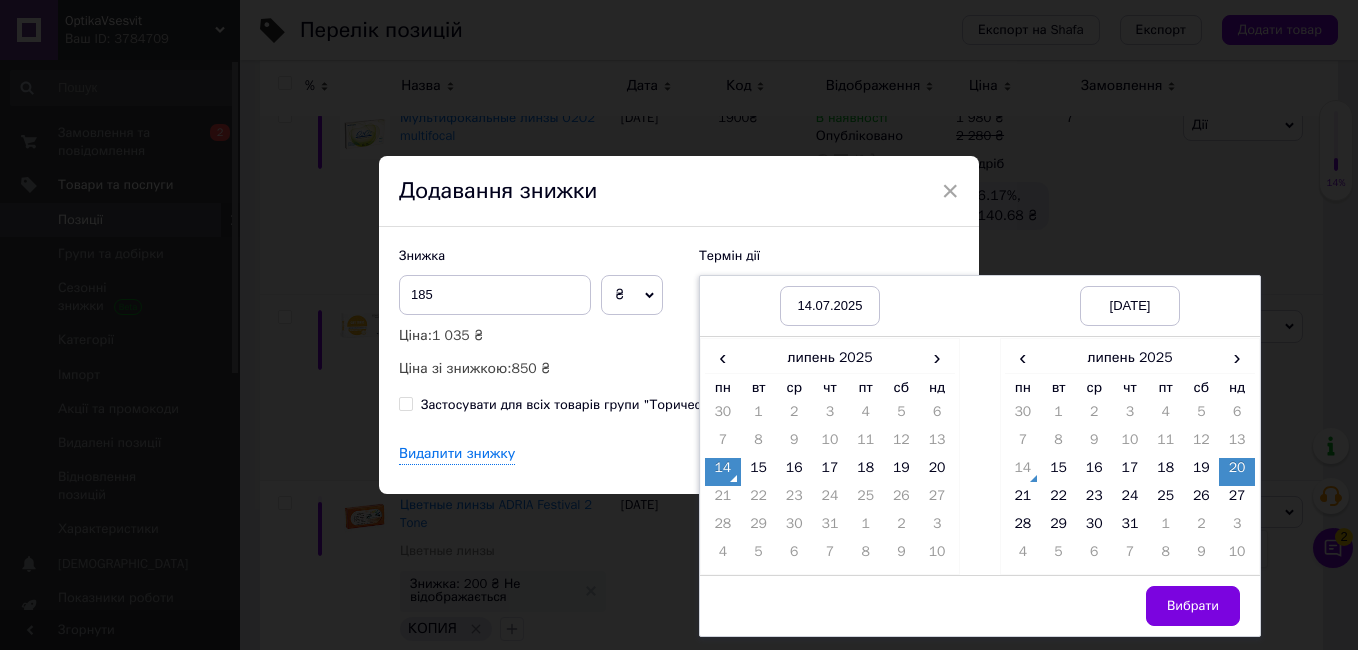 click on "Вибрати" at bounding box center (1193, 606) 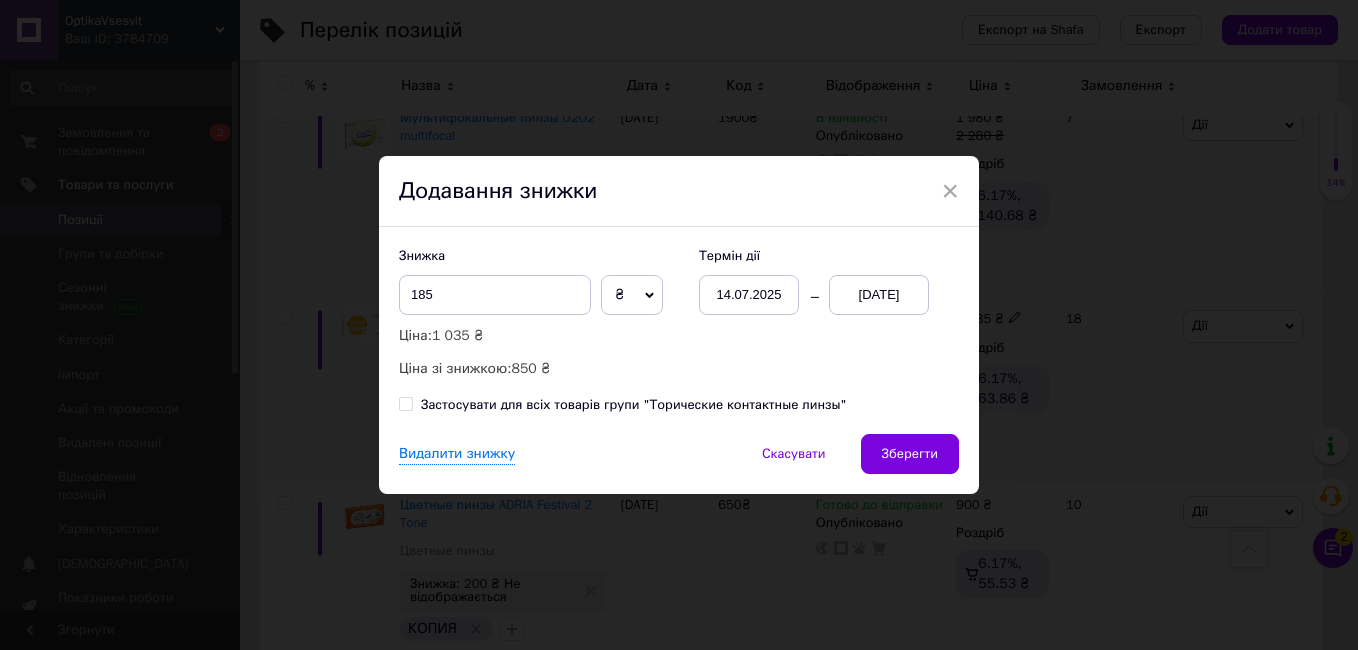 click on "Зберегти" at bounding box center (910, 454) 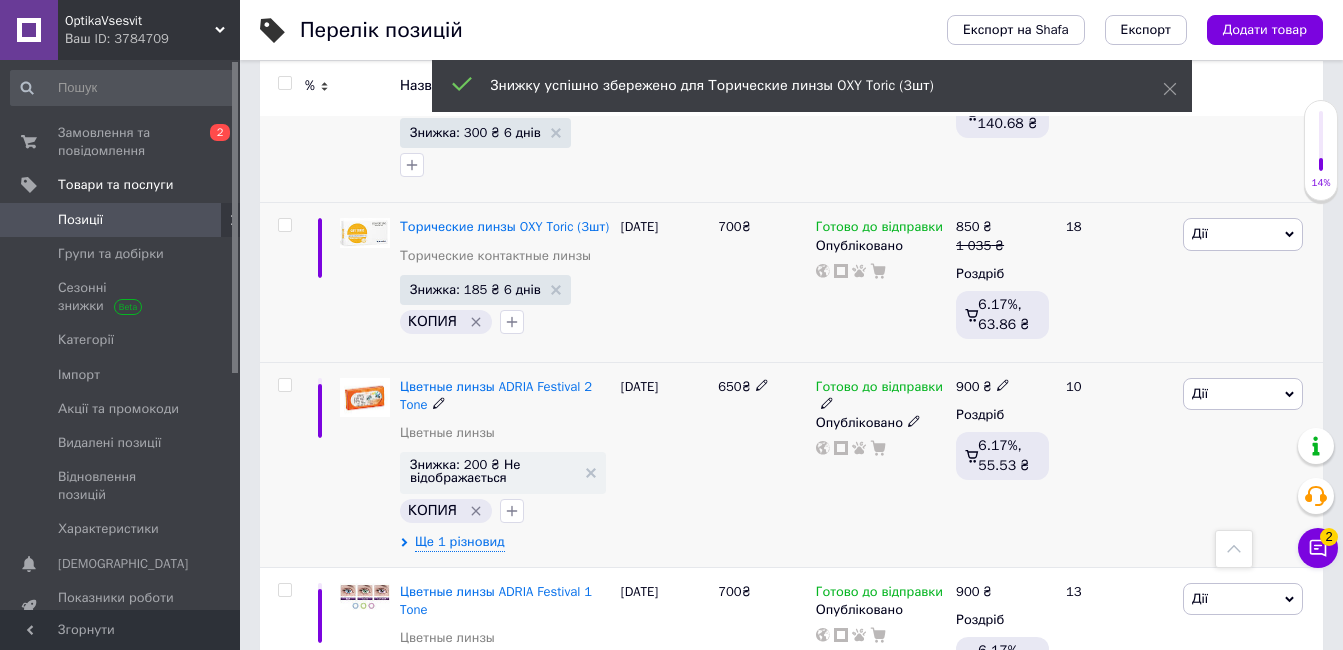 scroll, scrollTop: 10900, scrollLeft: 0, axis: vertical 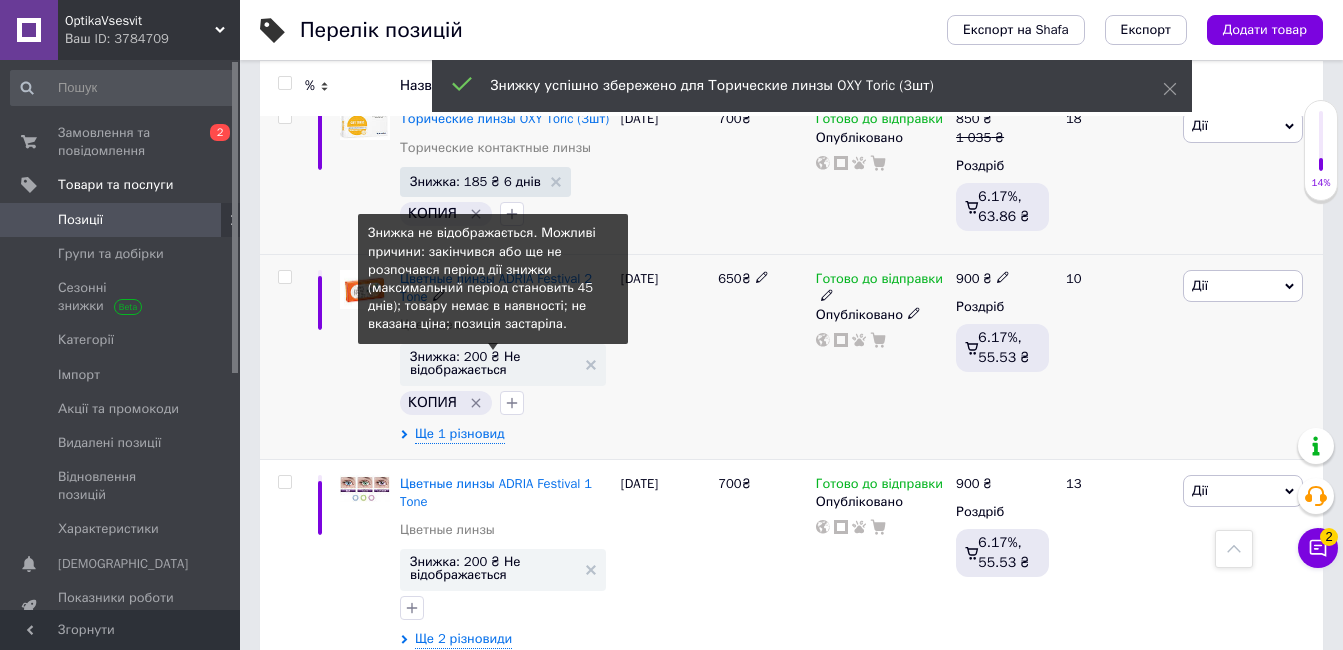 click on "Знижка: 200 ₴ Не відображається" at bounding box center (493, 363) 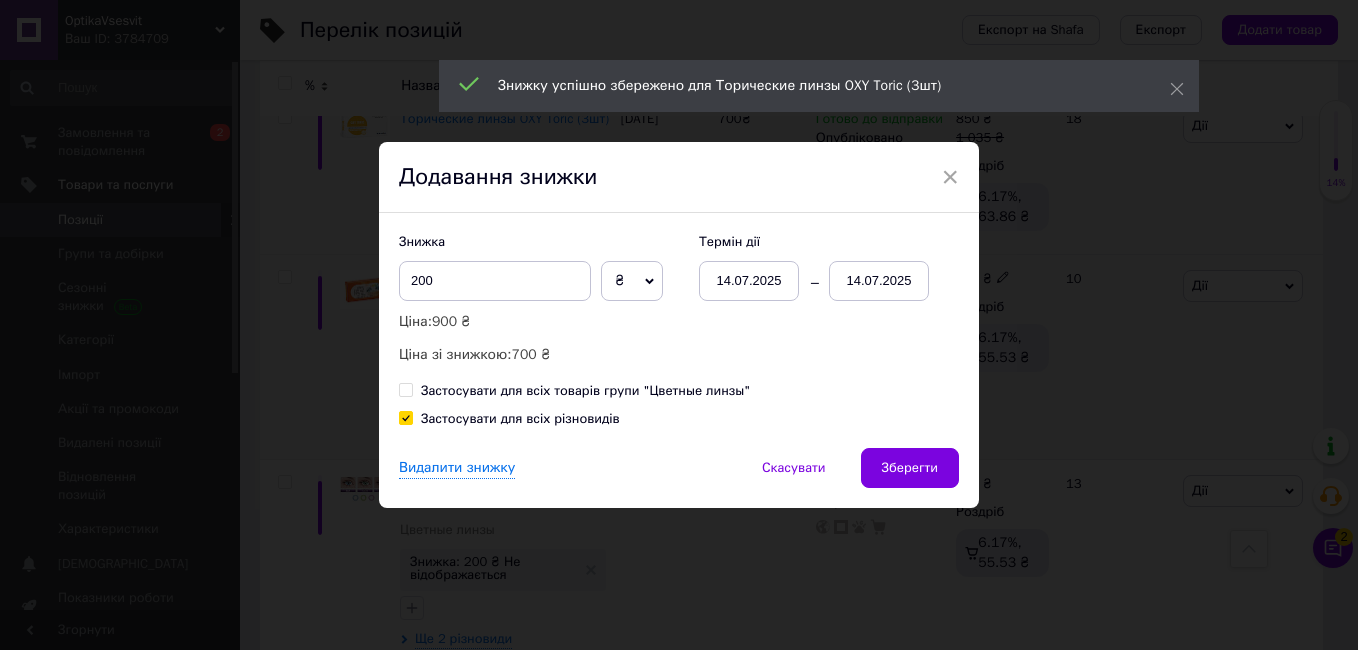 click on "14.07.2025" at bounding box center (879, 281) 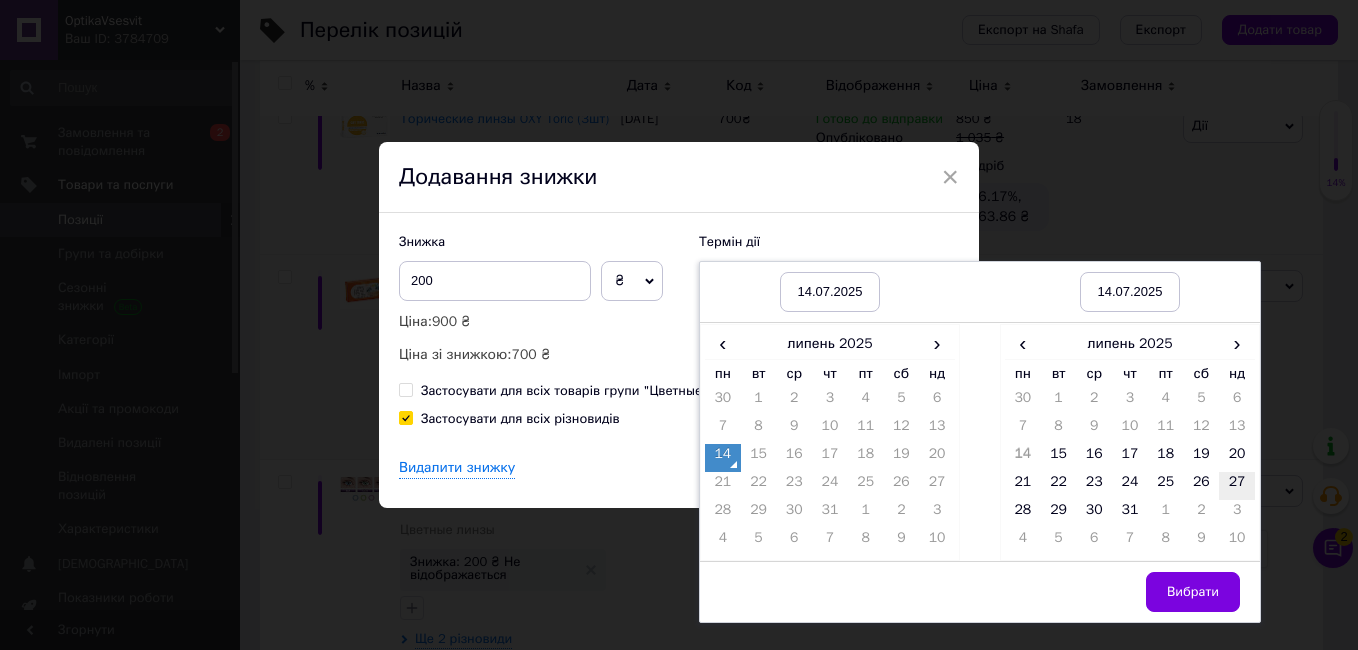 drag, startPoint x: 1225, startPoint y: 446, endPoint x: 1224, endPoint y: 481, distance: 35.014282 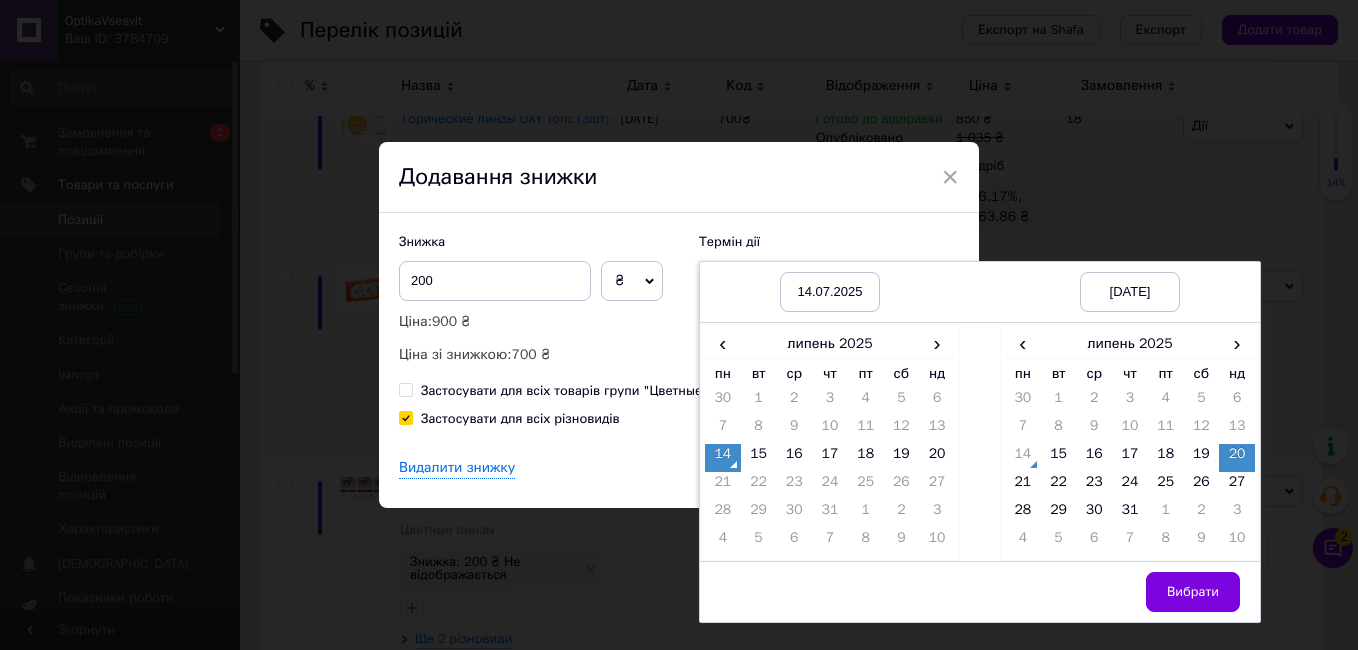 click on "Вибрати" at bounding box center (1130, 591) 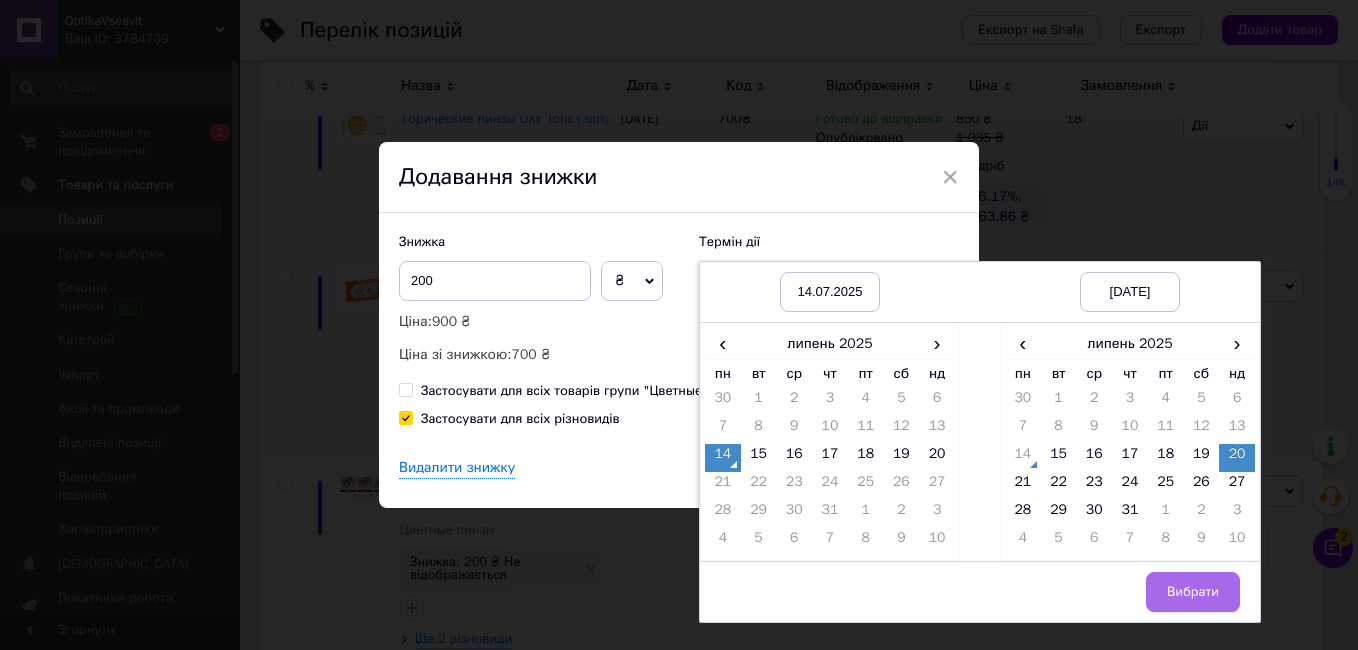 click on "Вибрати" at bounding box center (1193, 592) 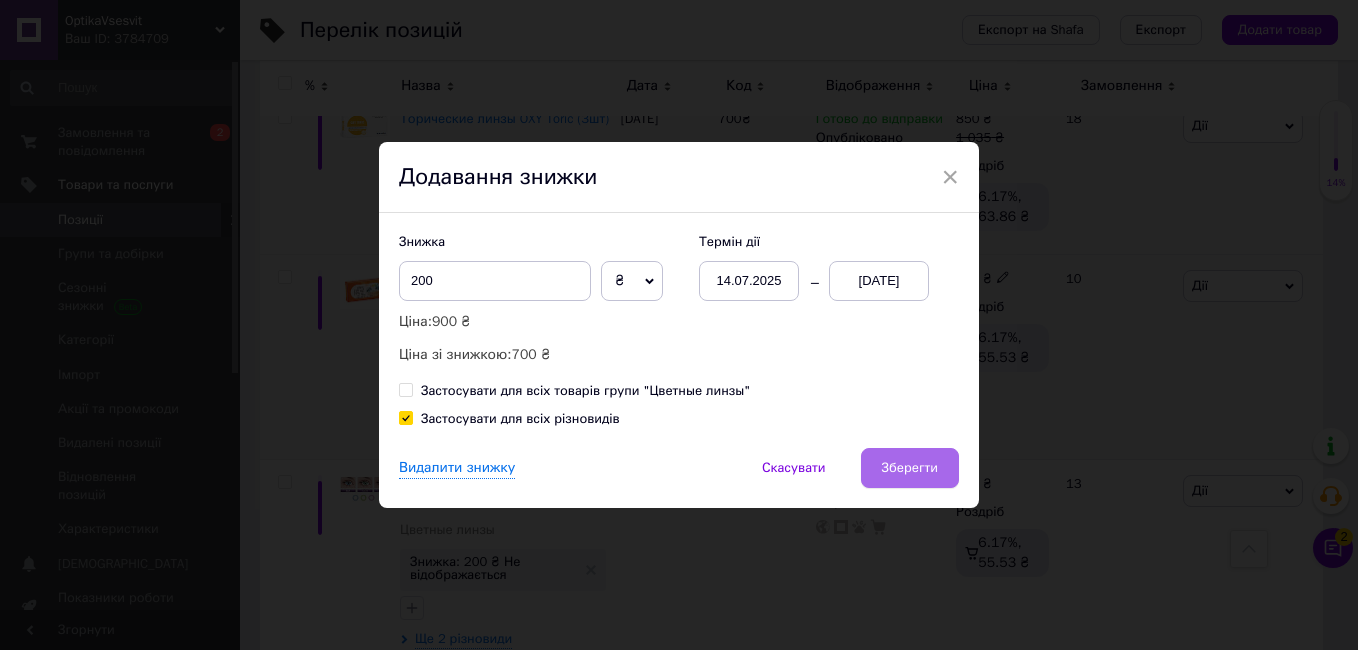 click on "Зберегти" at bounding box center (910, 468) 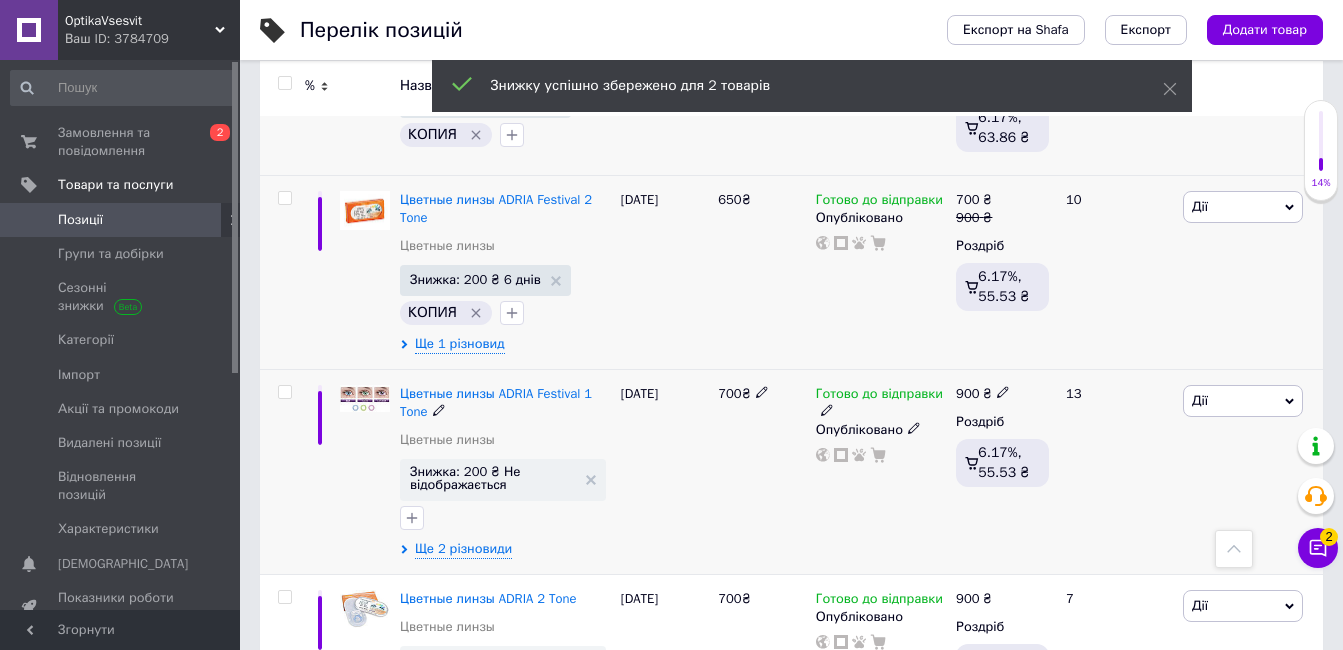 scroll, scrollTop: 11000, scrollLeft: 0, axis: vertical 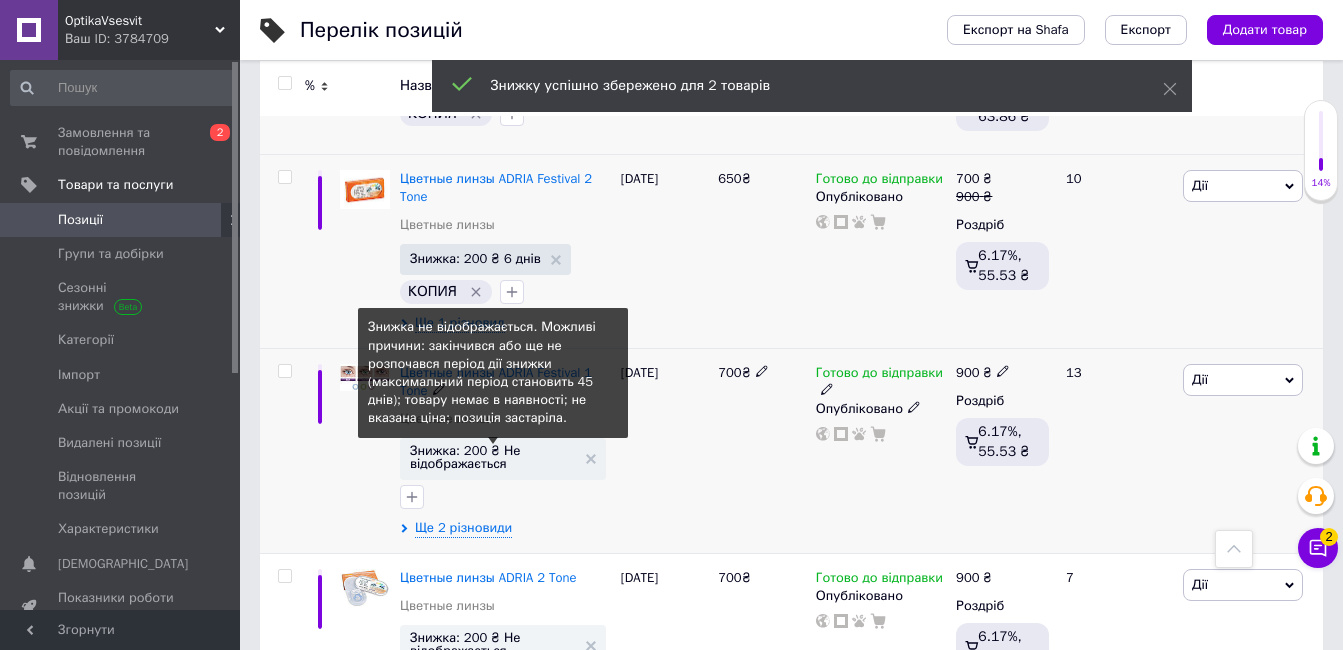 click on "Знижка: 200 ₴ Не відображається" at bounding box center (493, 457) 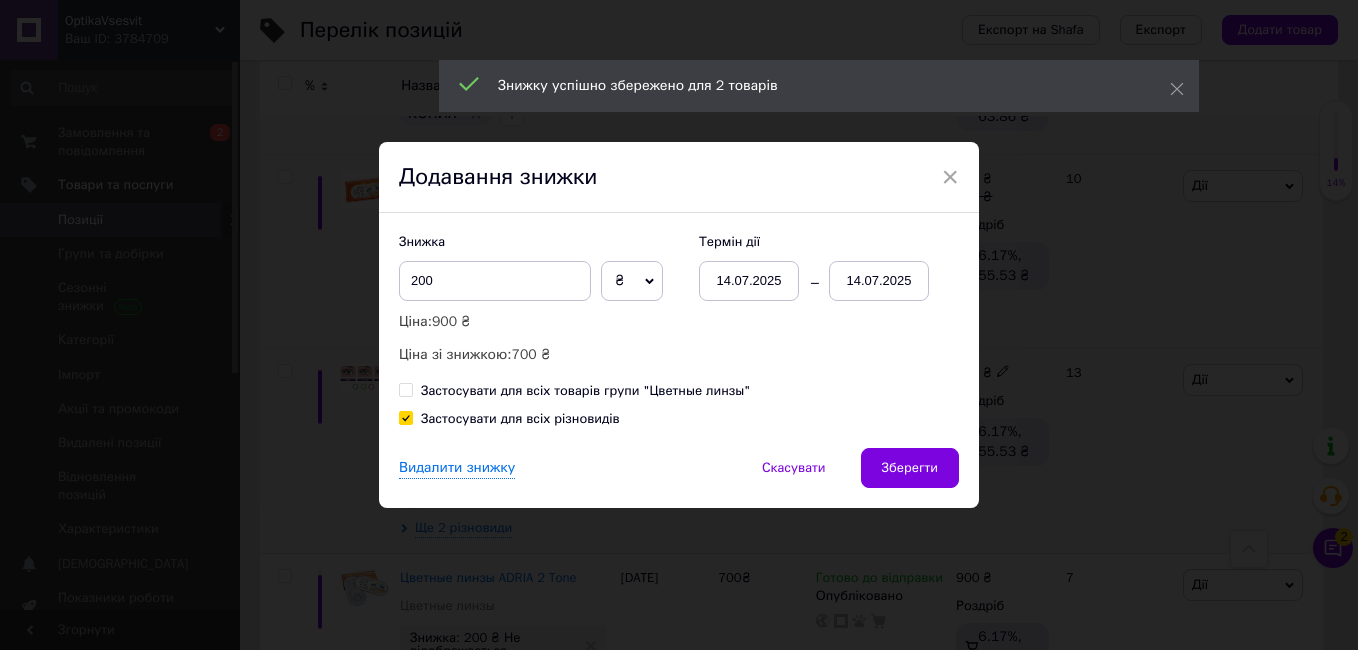 click on "14.07.2025" at bounding box center (879, 281) 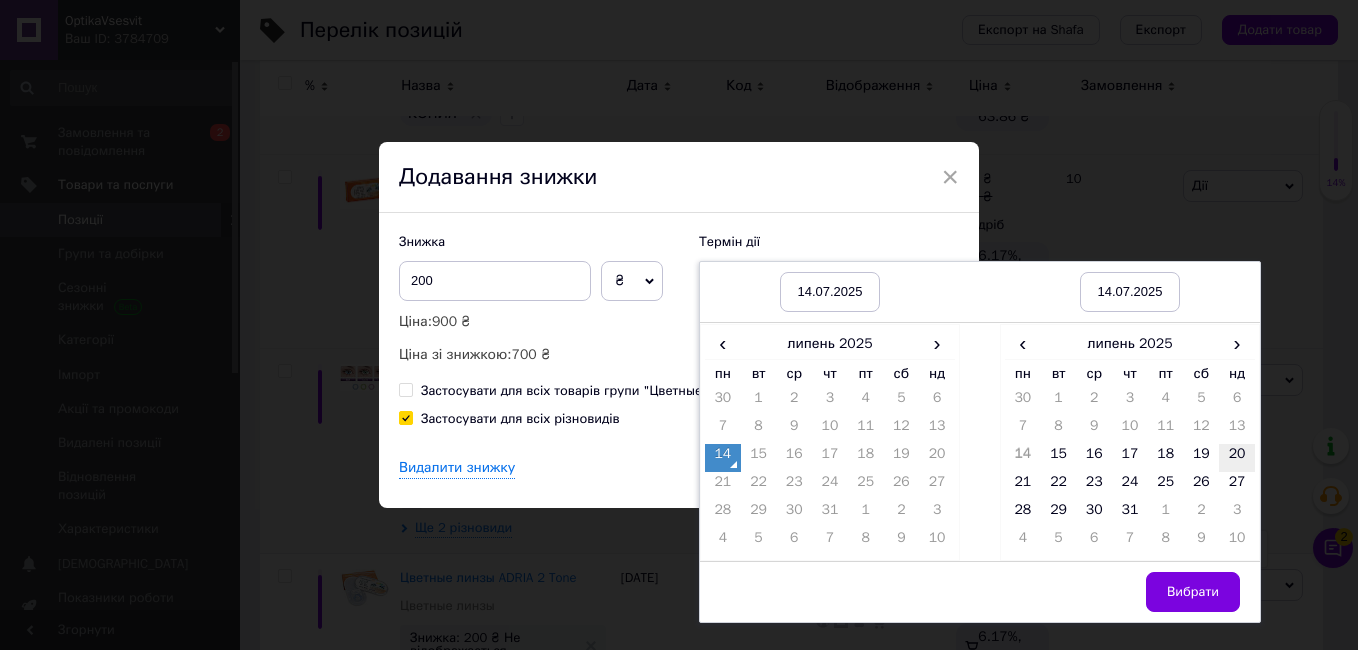 click on "20" at bounding box center [1237, 458] 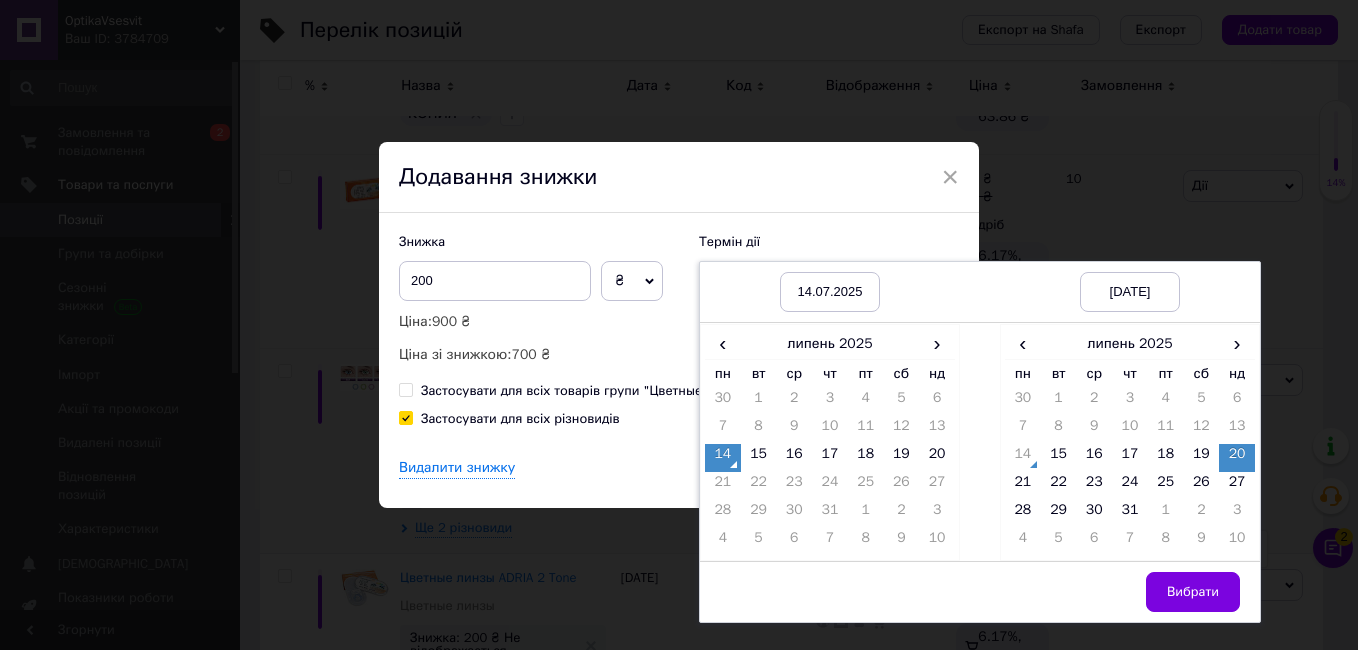 click on "Вибрати" at bounding box center (1130, 591) 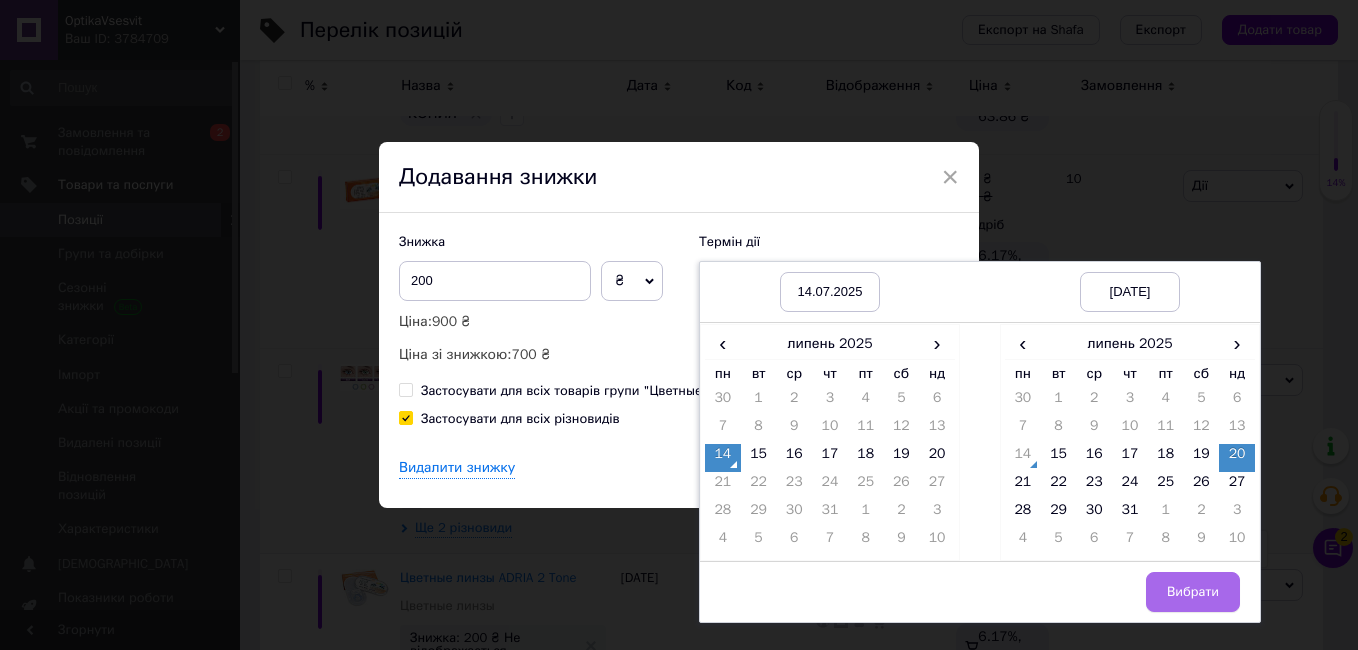 click on "Вибрати" at bounding box center (1193, 592) 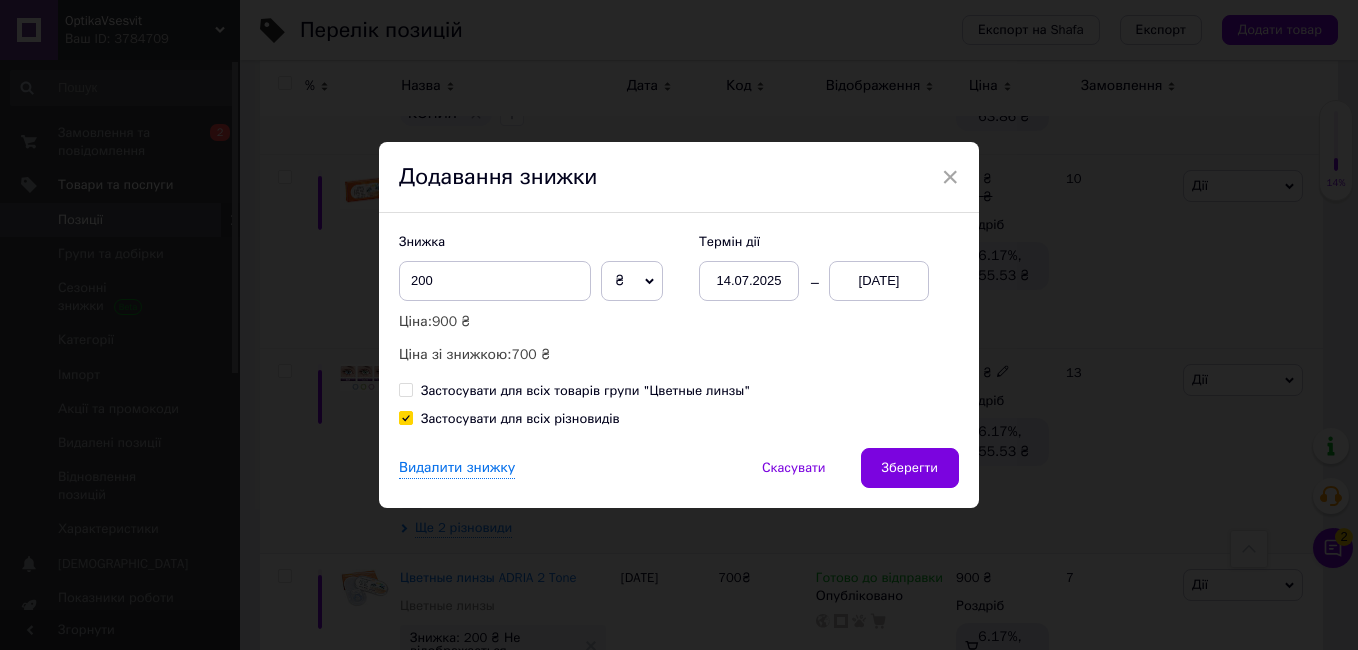click on "Зберегти" at bounding box center [910, 468] 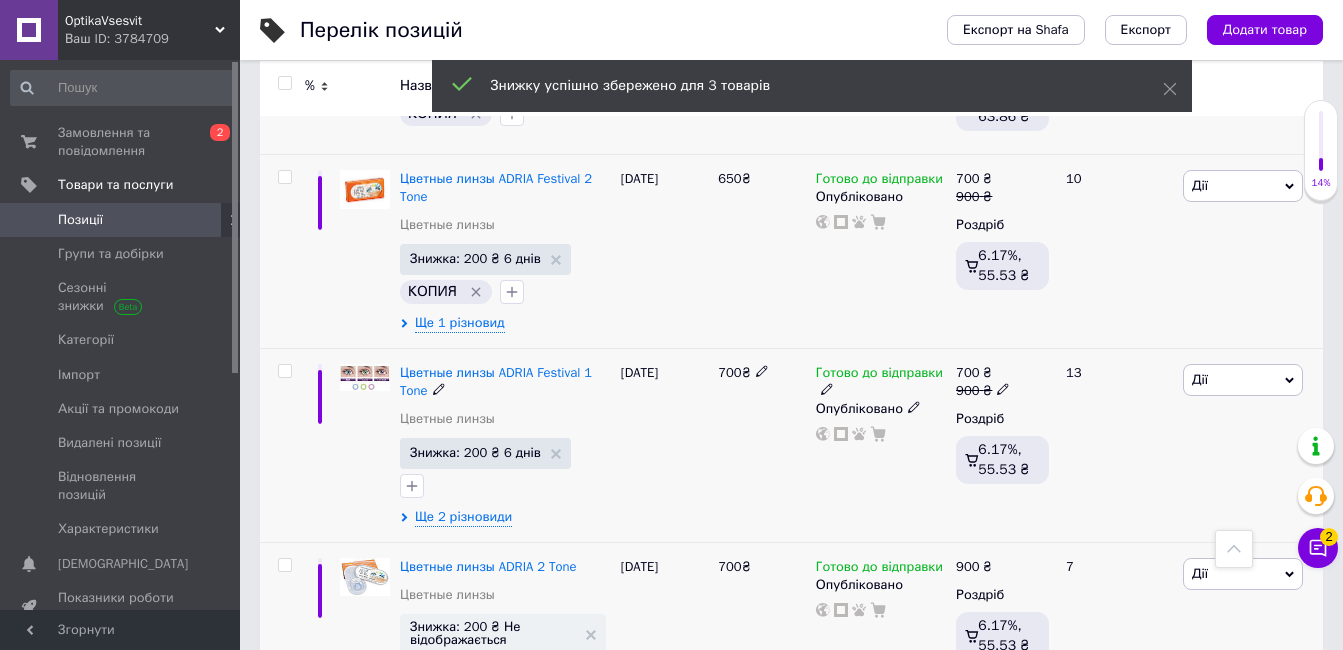 scroll, scrollTop: 11200, scrollLeft: 0, axis: vertical 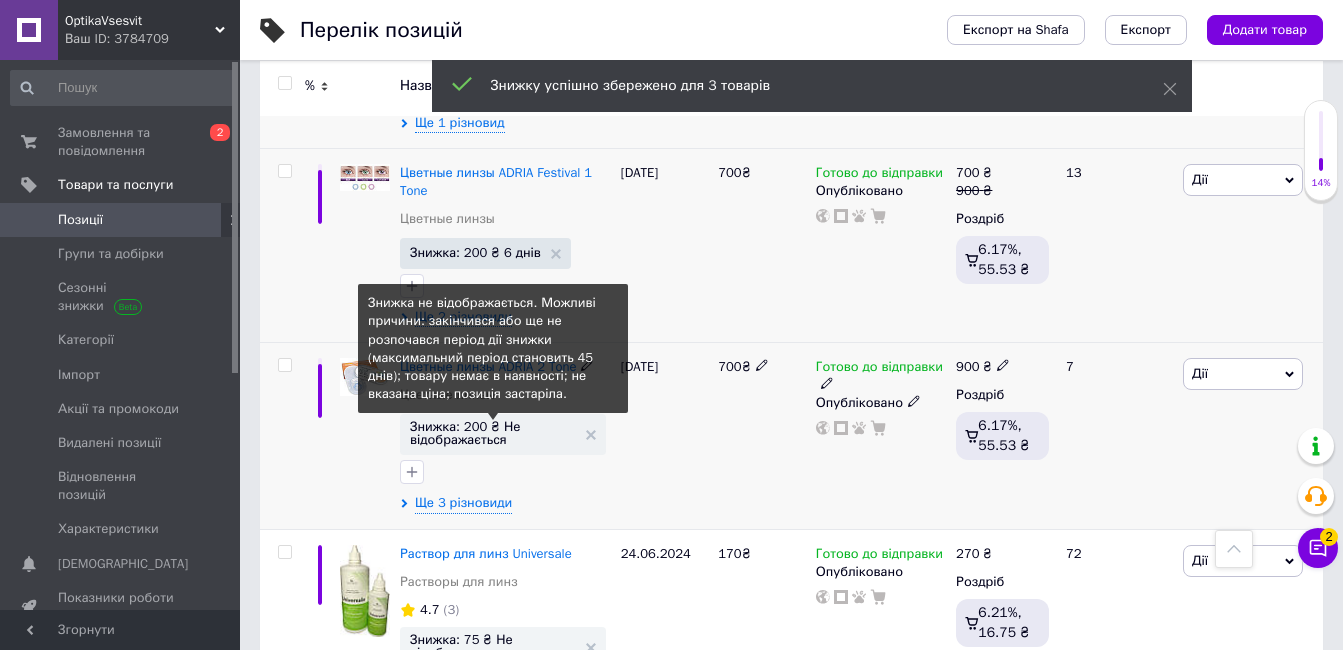click on "Знижка: 200 ₴ Не відображається" at bounding box center [493, 433] 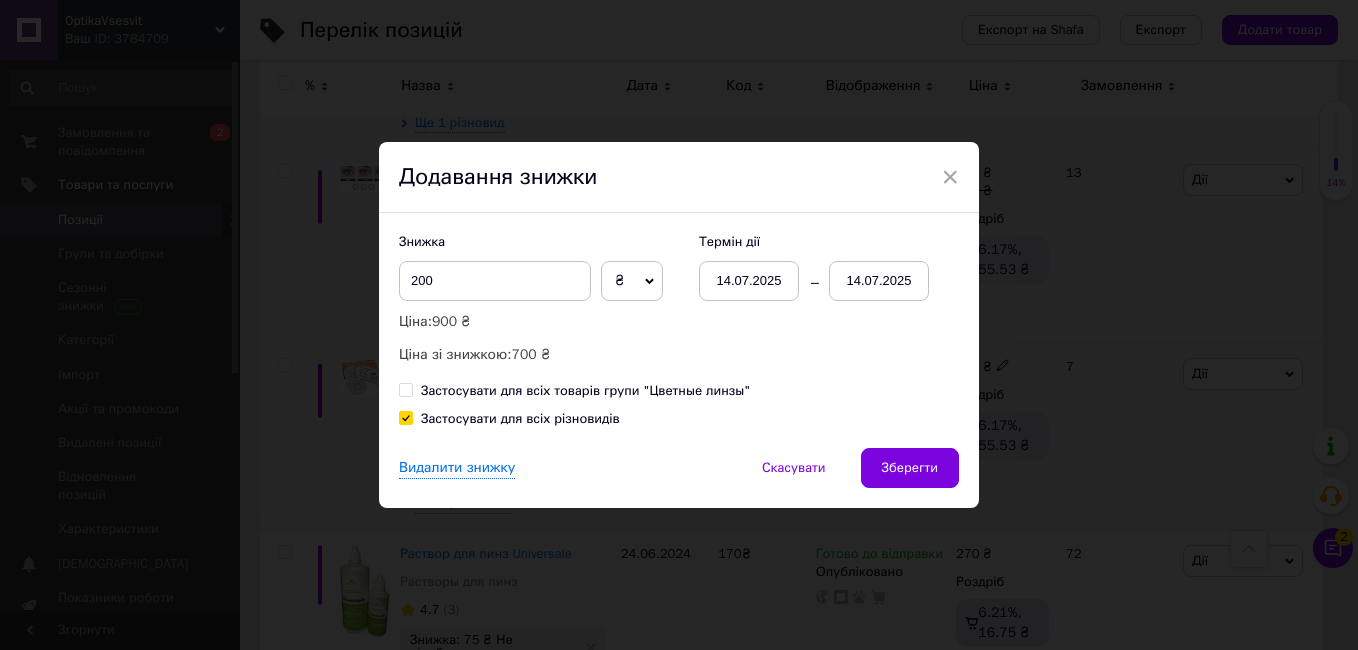 click on "14.07.2025" at bounding box center (879, 281) 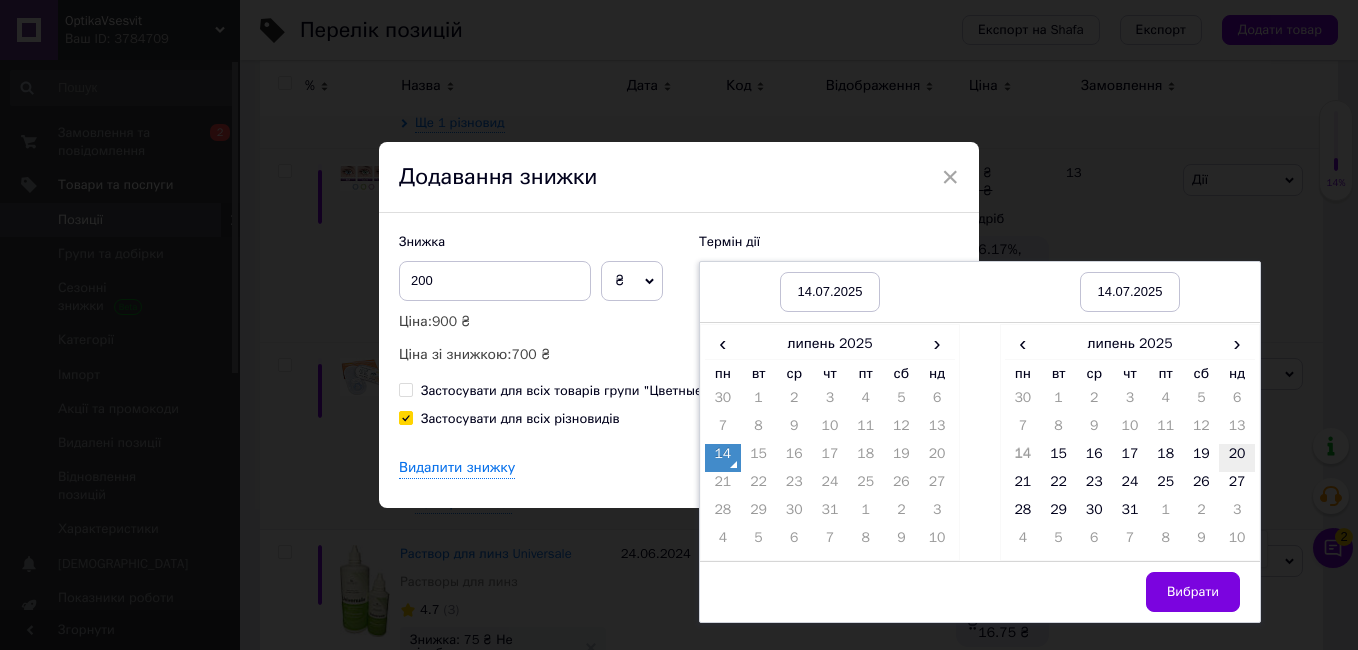 click on "20" at bounding box center (1237, 458) 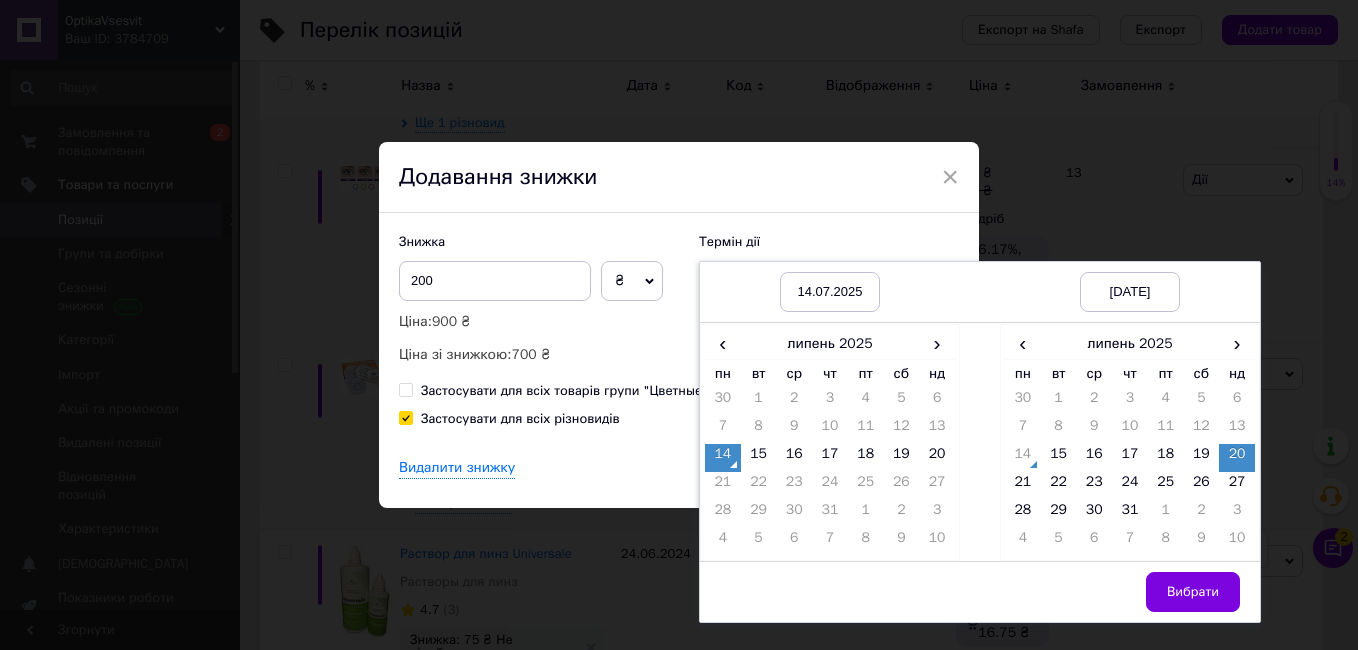 drag, startPoint x: 1189, startPoint y: 585, endPoint x: 904, endPoint y: 449, distance: 315.78632 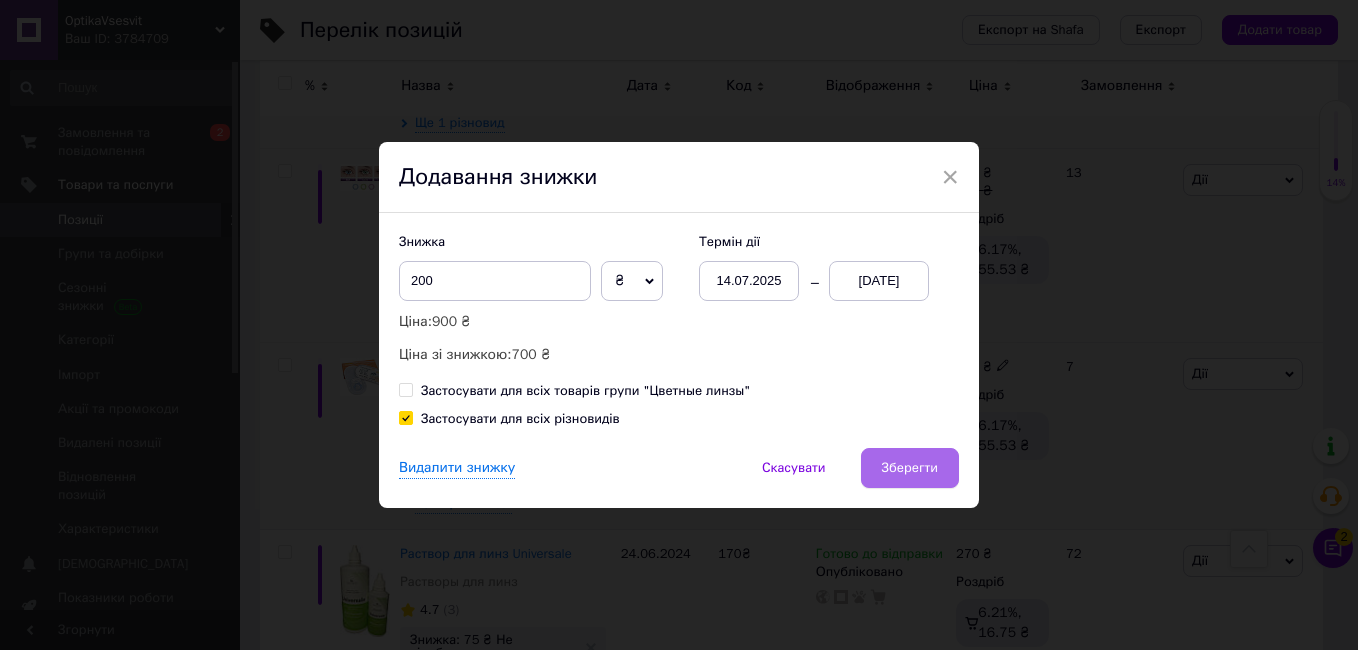 click on "Знижка 200 ₴ % Ціна:  900   ₴ Ціна зі знижкою:  700   ₴ Термін дії [DATE] [DATE] Застосувати для всіх товарів групи "Цветные линзы" Застосувати для всіх різновидів" at bounding box center [679, 330] 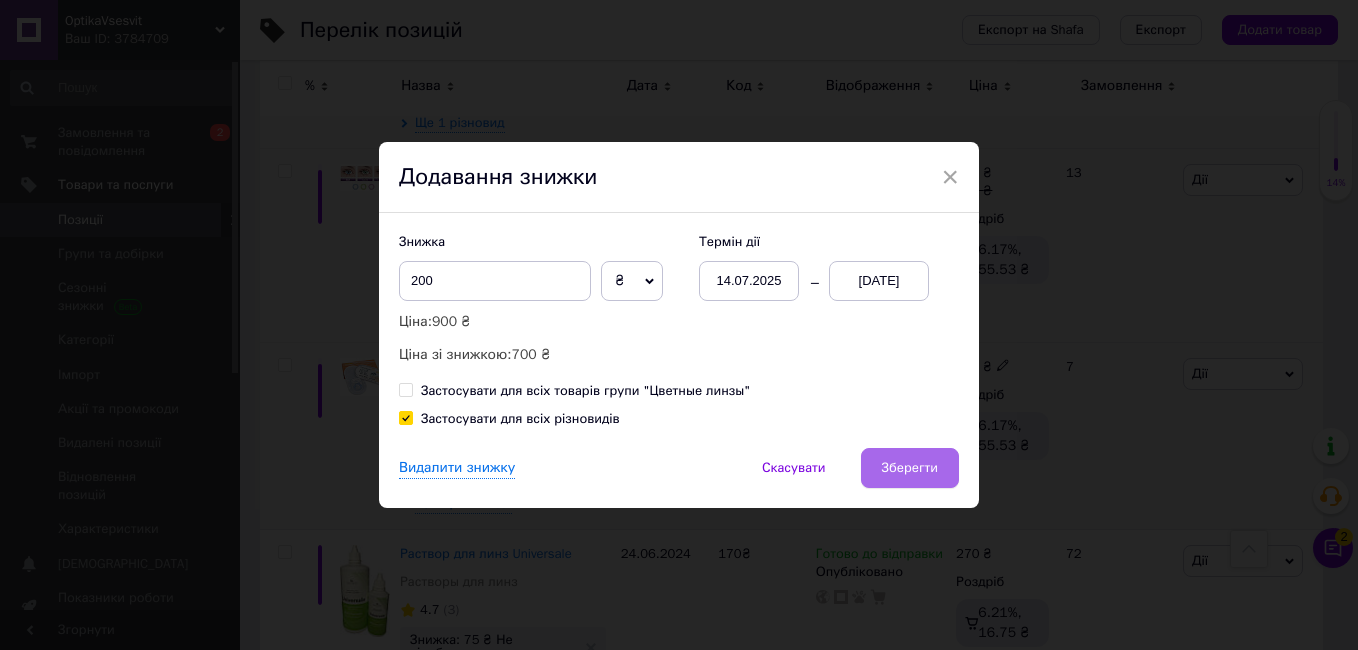 click on "Зберегти" at bounding box center (910, 468) 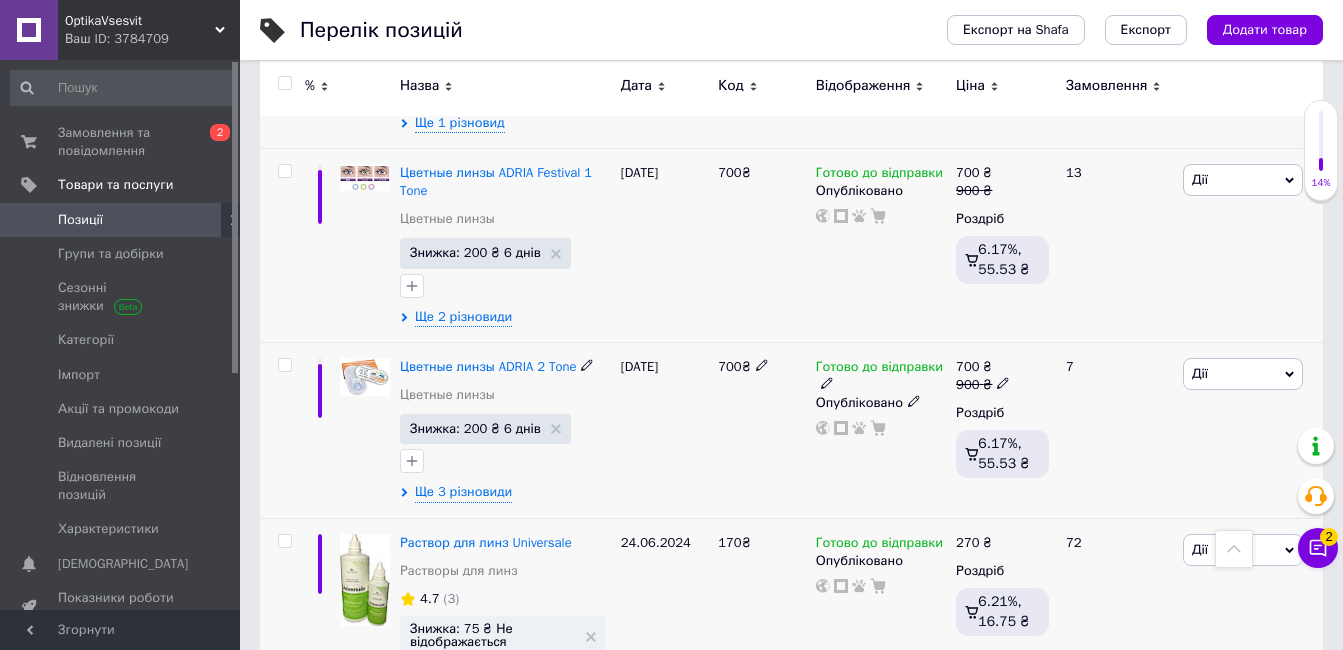 scroll, scrollTop: 11400, scrollLeft: 0, axis: vertical 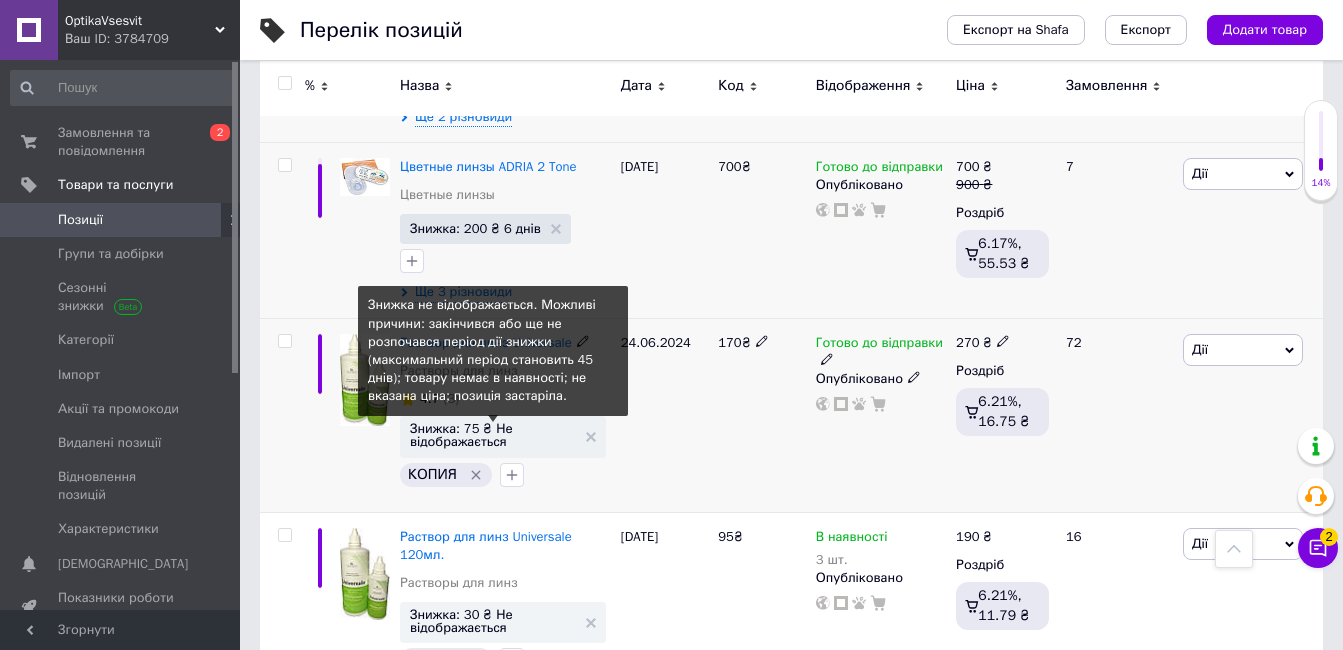 click on "Знижка: 75 ₴ Не відображається" at bounding box center (493, 435) 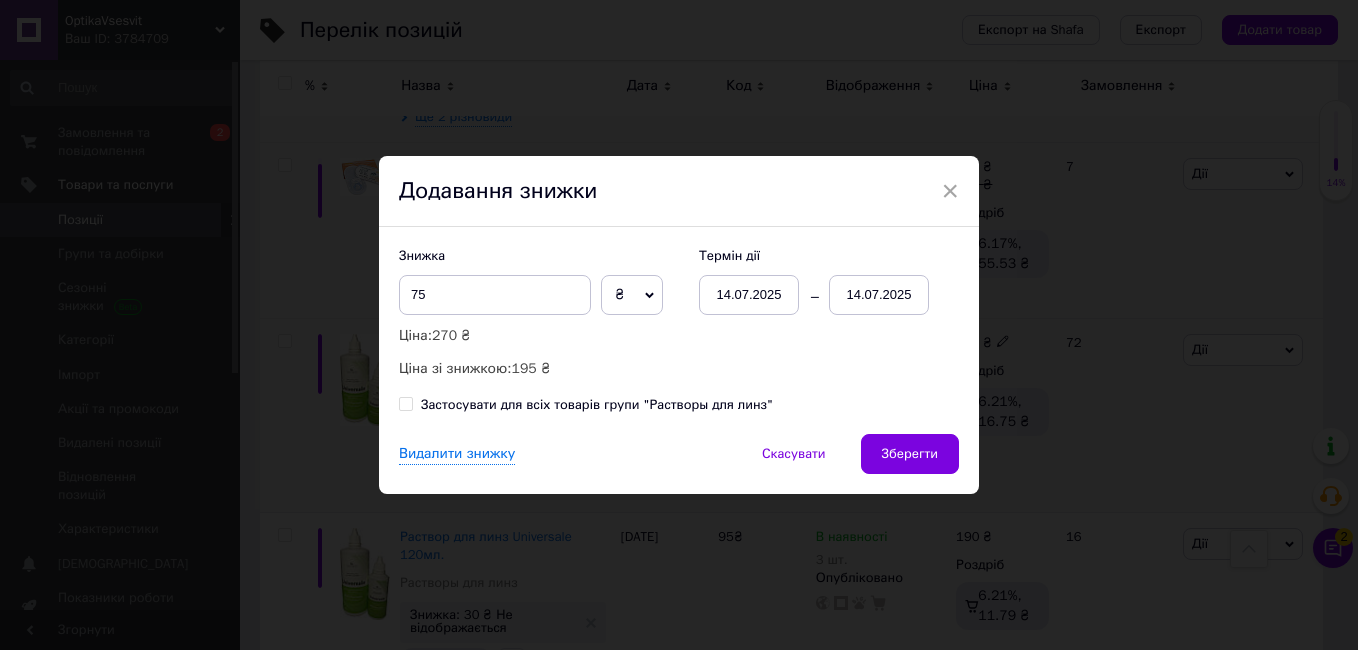 click on "14.07.2025" at bounding box center (879, 295) 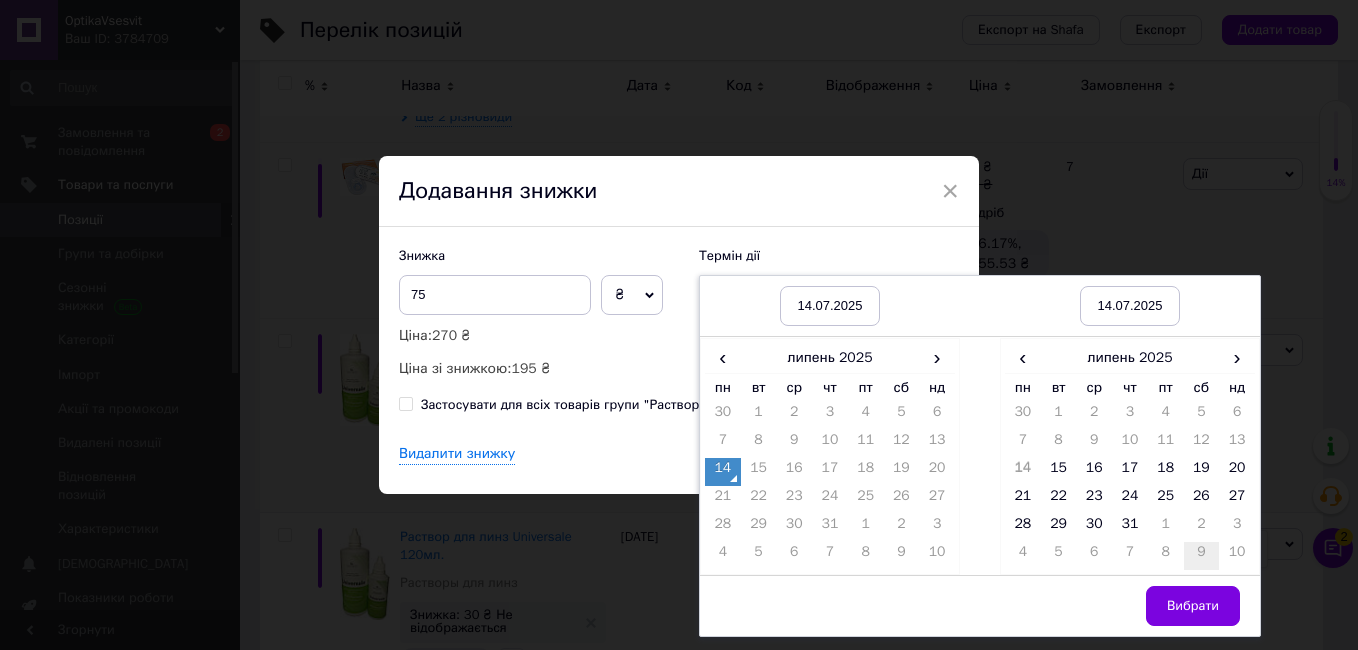 drag, startPoint x: 1241, startPoint y: 475, endPoint x: 1190, endPoint y: 569, distance: 106.94391 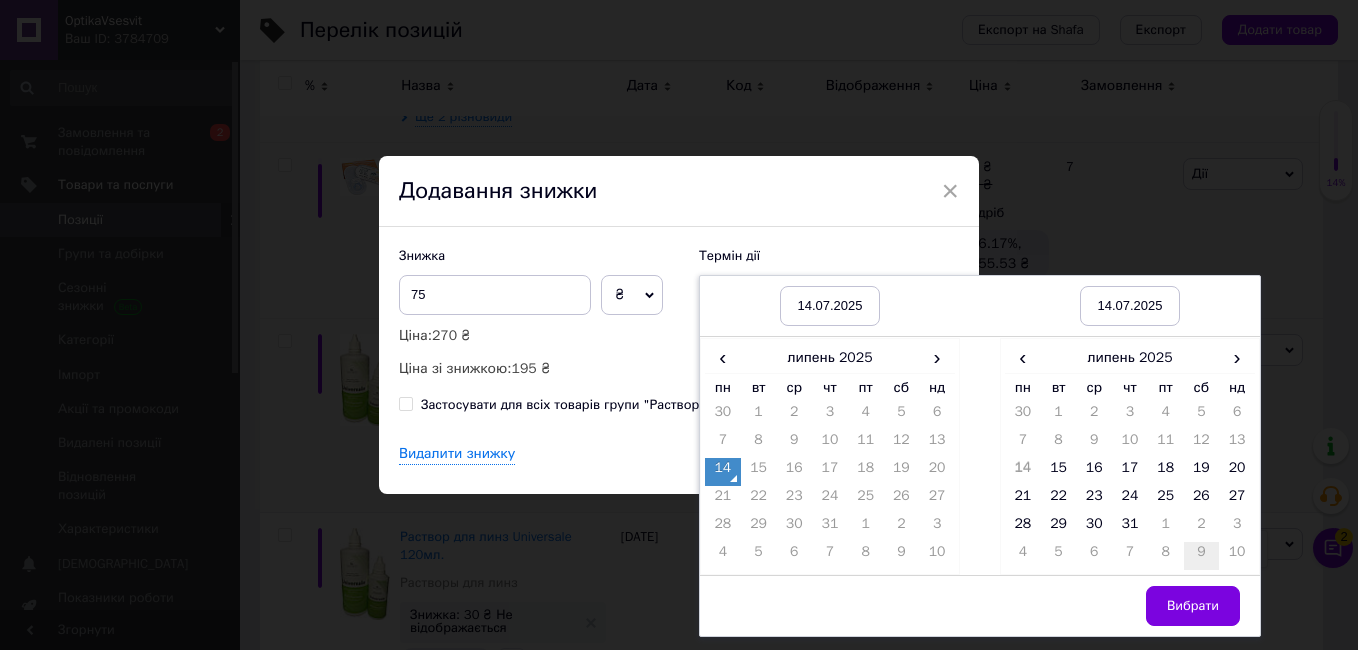 click on "20" at bounding box center [1237, 472] 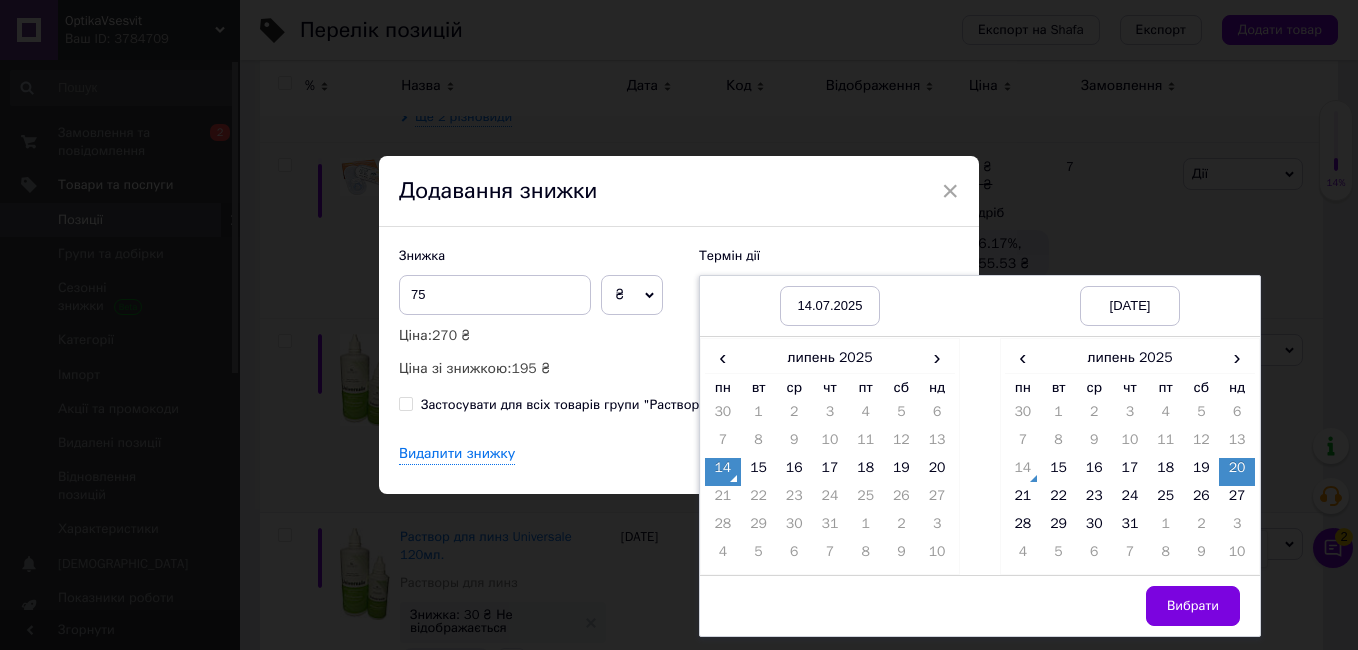 click on "Вибрати" at bounding box center (1193, 606) 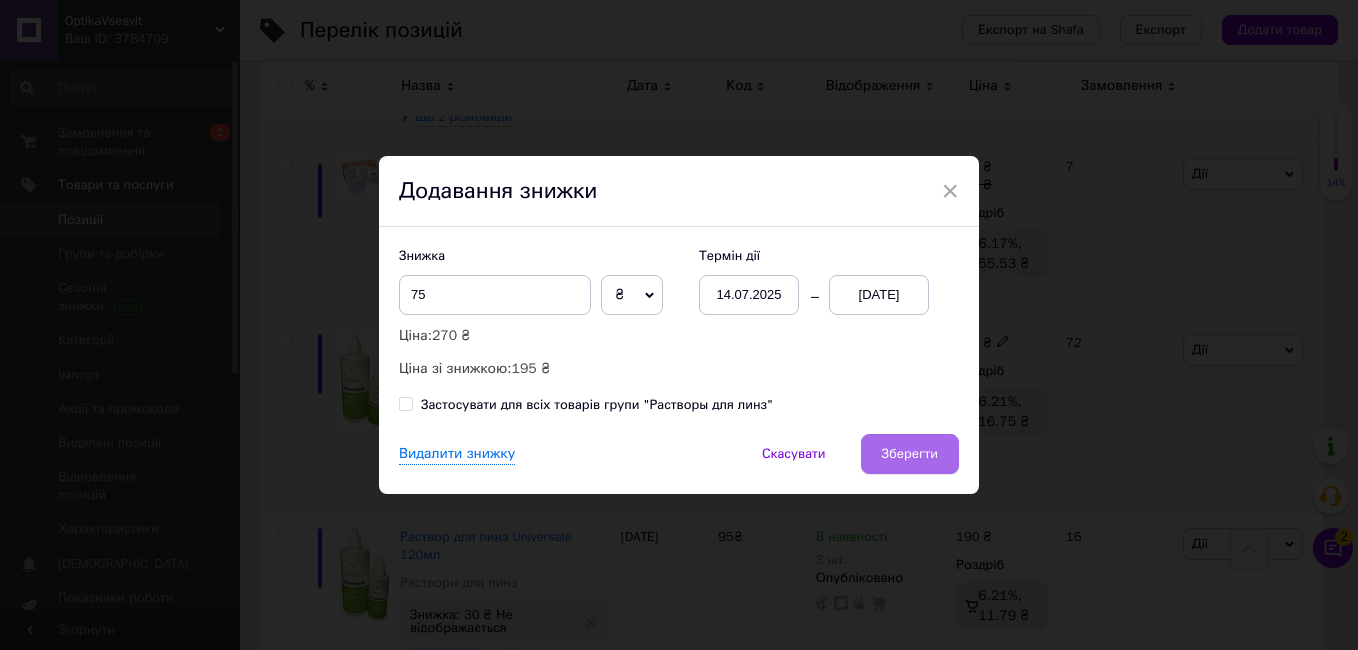 click on "Зберегти" at bounding box center (910, 454) 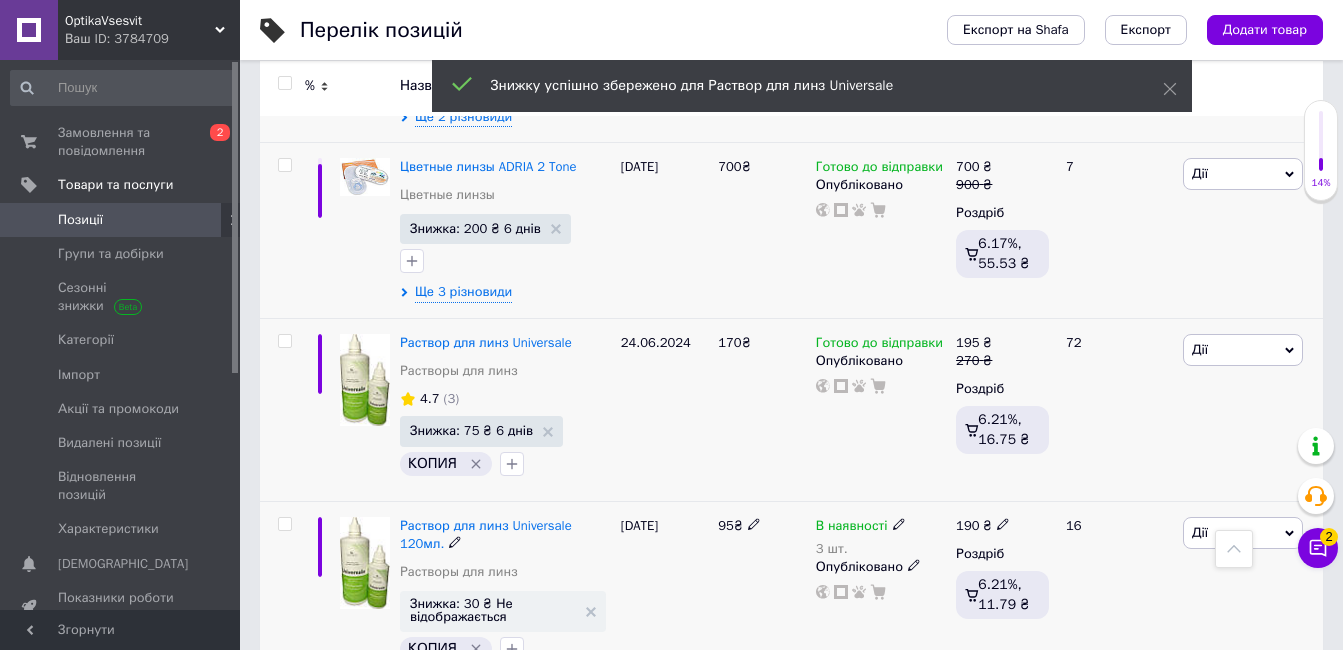 scroll, scrollTop: 11600, scrollLeft: 0, axis: vertical 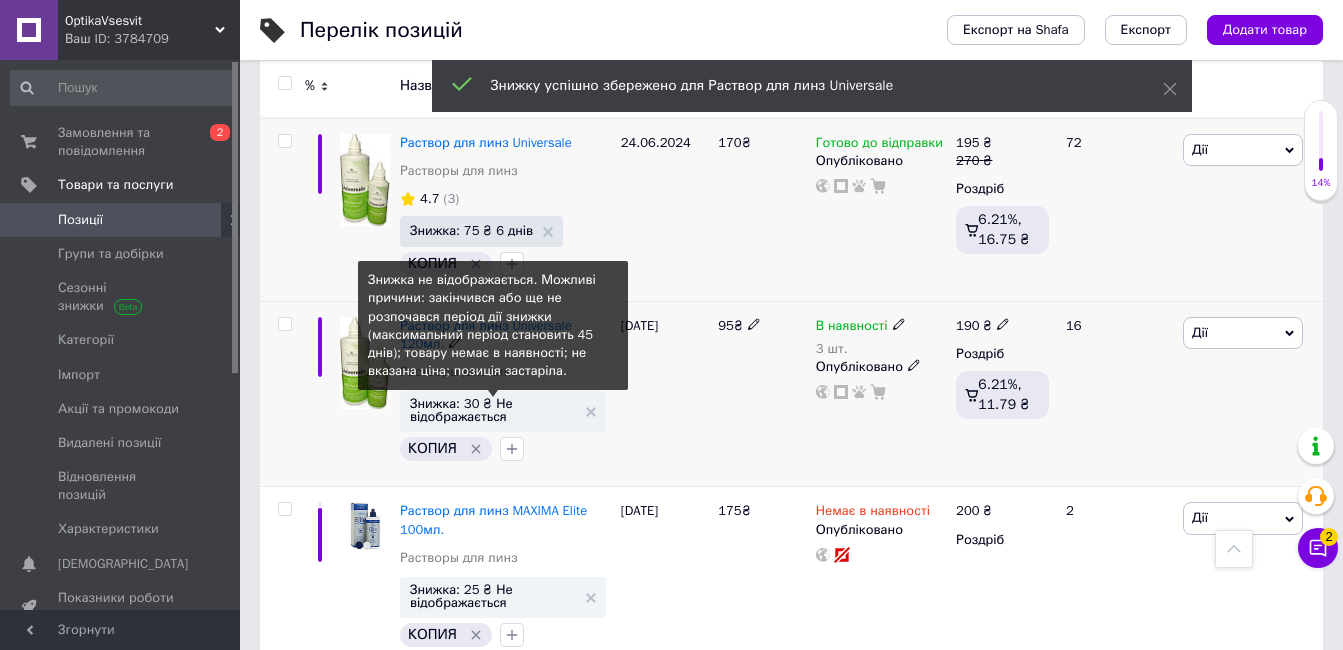 click on "Знижка: 30 ₴ Не відображається" at bounding box center [493, 410] 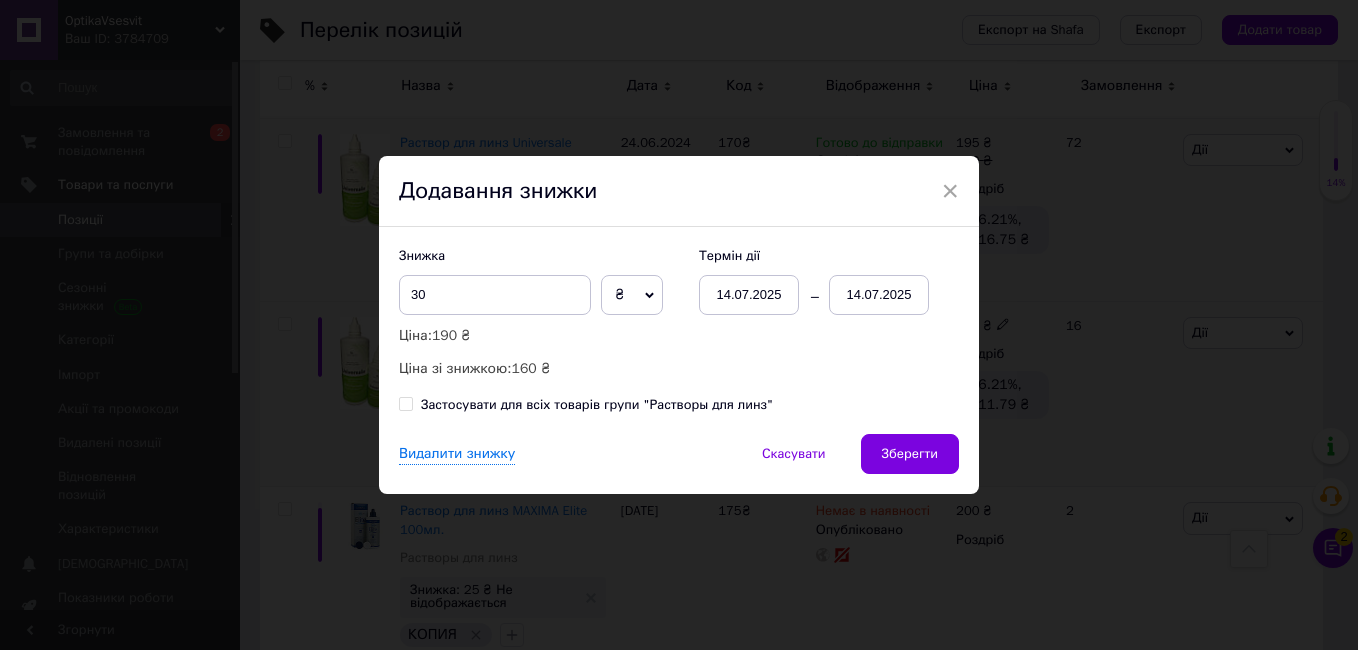 click on "14.07.2025" at bounding box center (879, 295) 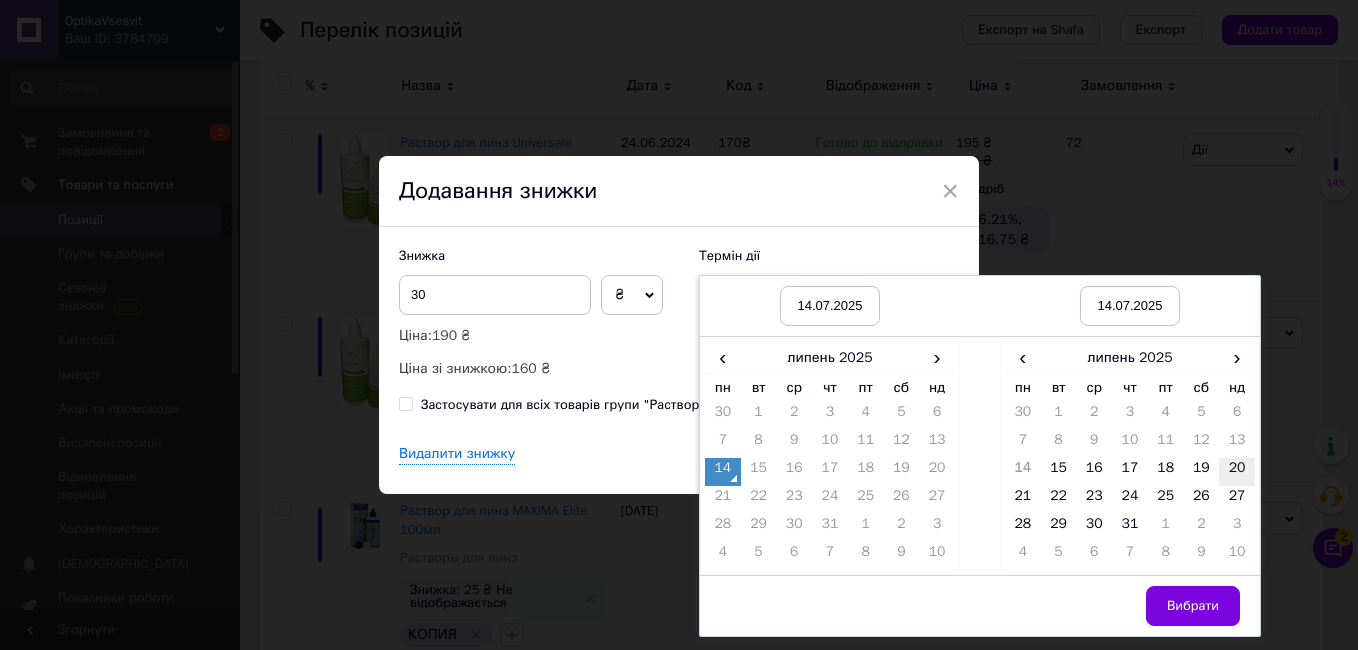 click on "20" at bounding box center [1237, 472] 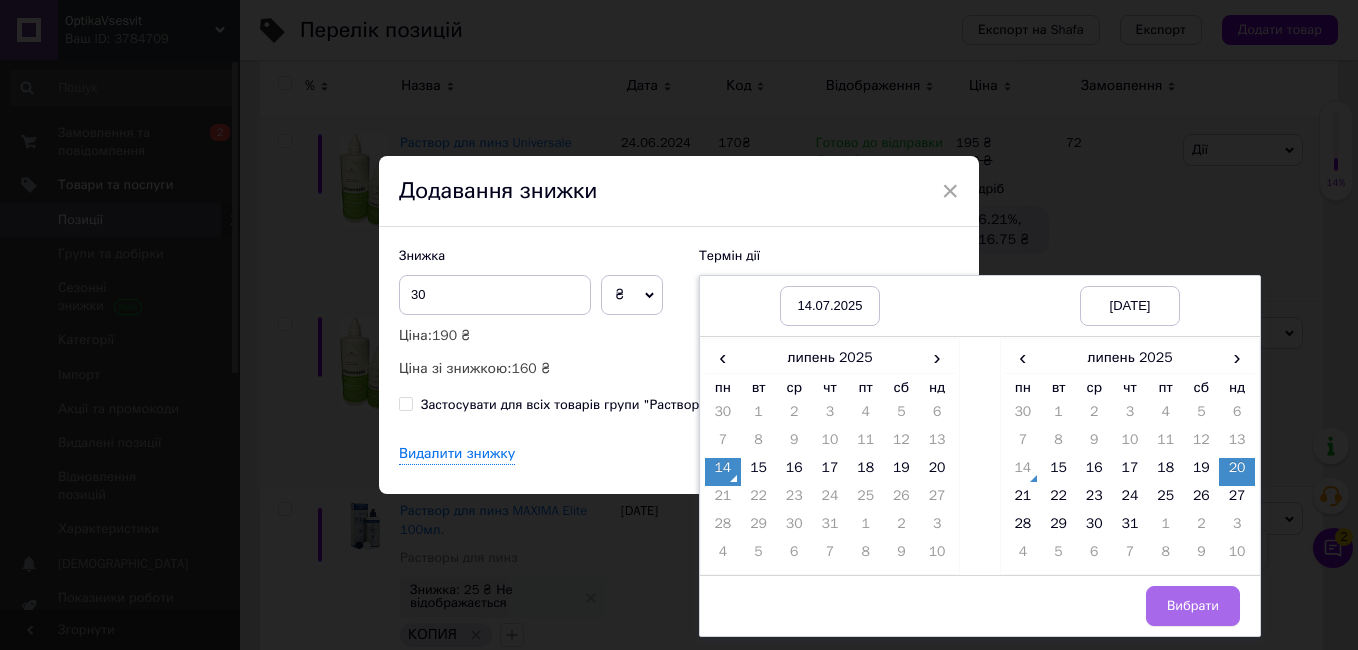 click on "Вибрати" at bounding box center (1193, 606) 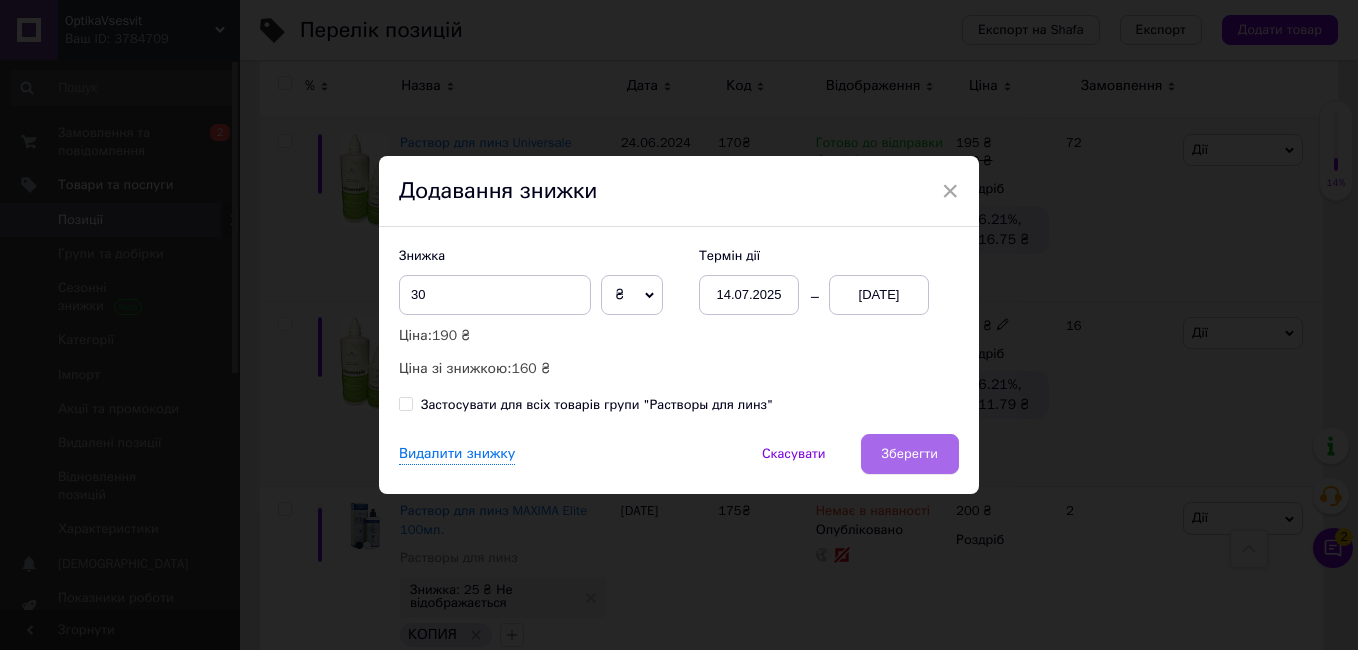 click on "Зберегти" at bounding box center [910, 454] 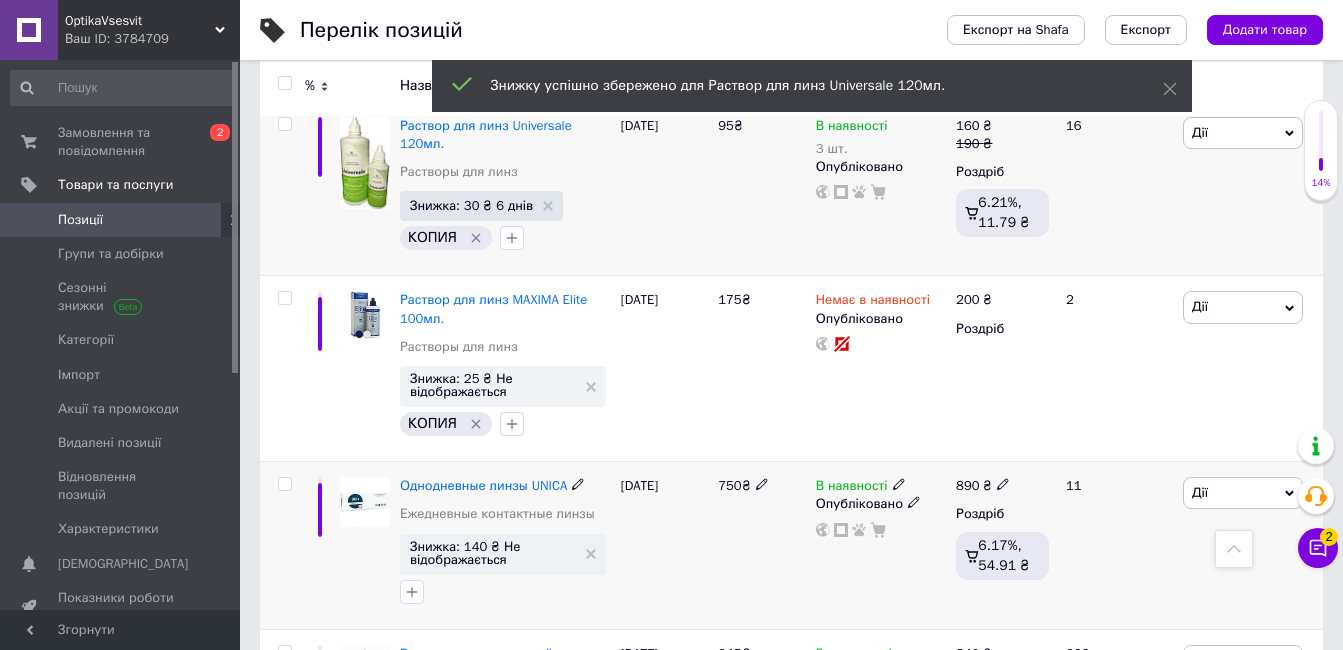 scroll, scrollTop: 11900, scrollLeft: 0, axis: vertical 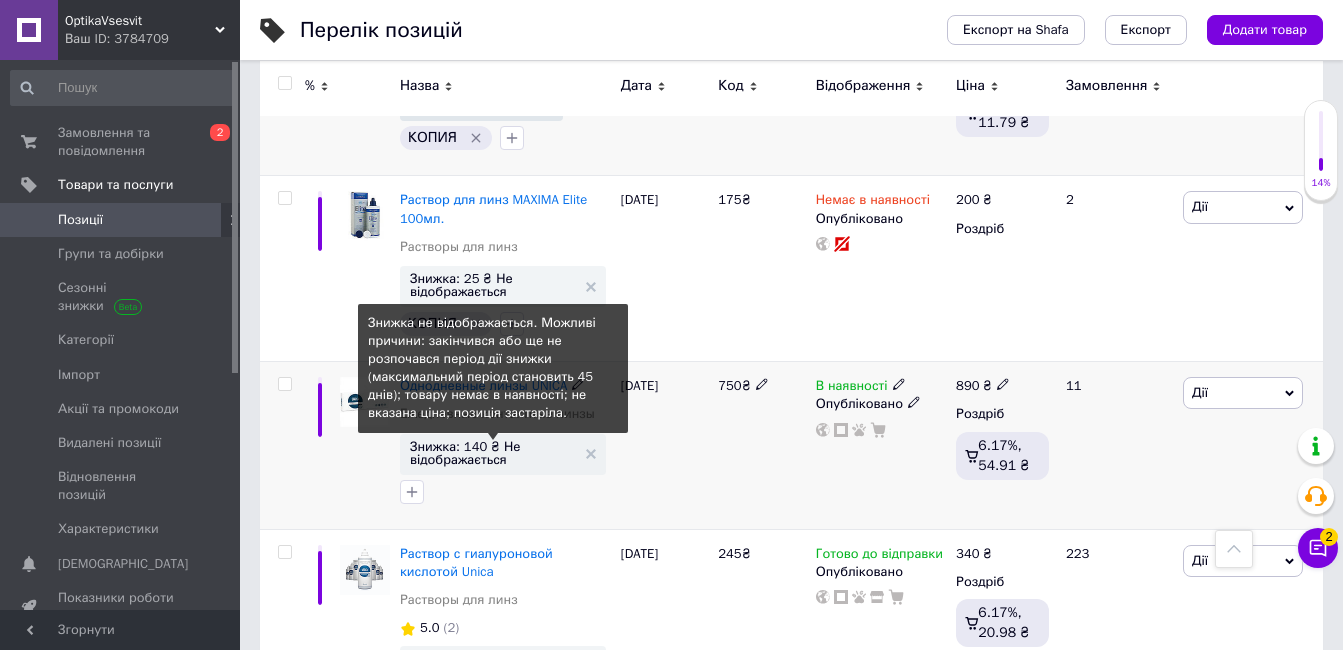 click on "Знижка: 140 ₴ Не відображається" at bounding box center (493, 453) 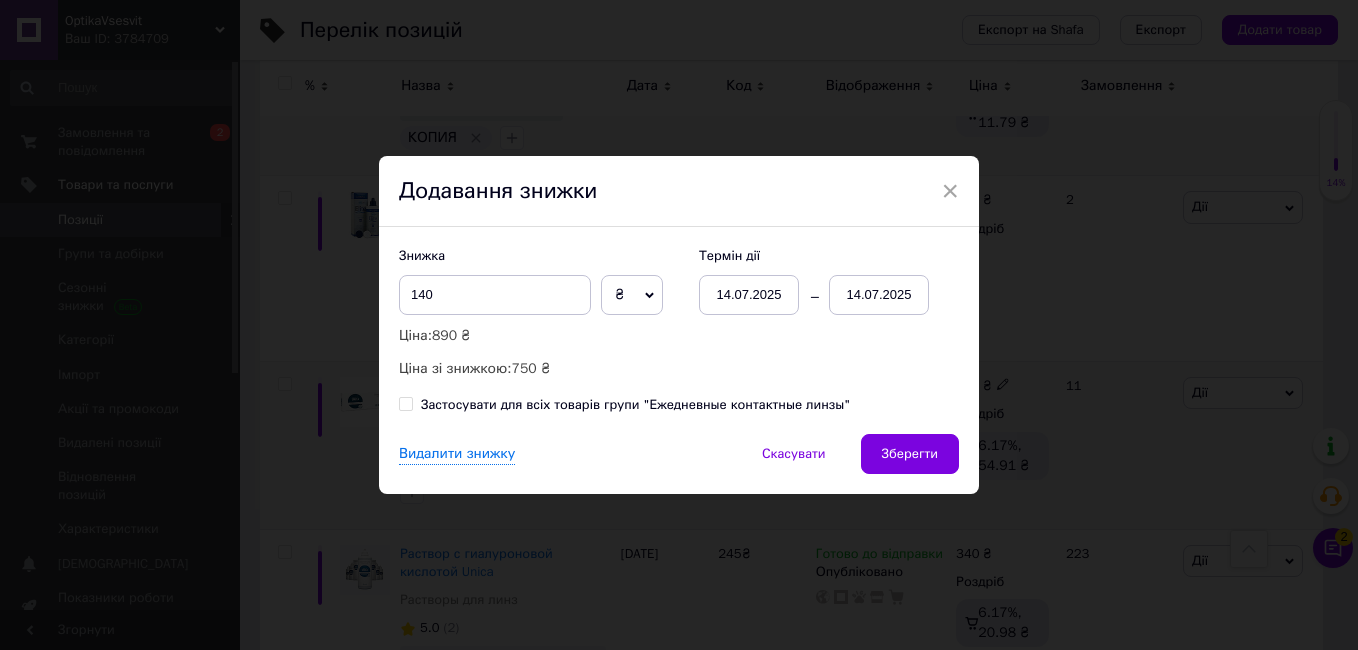 click on "14.07.2025" at bounding box center [879, 295] 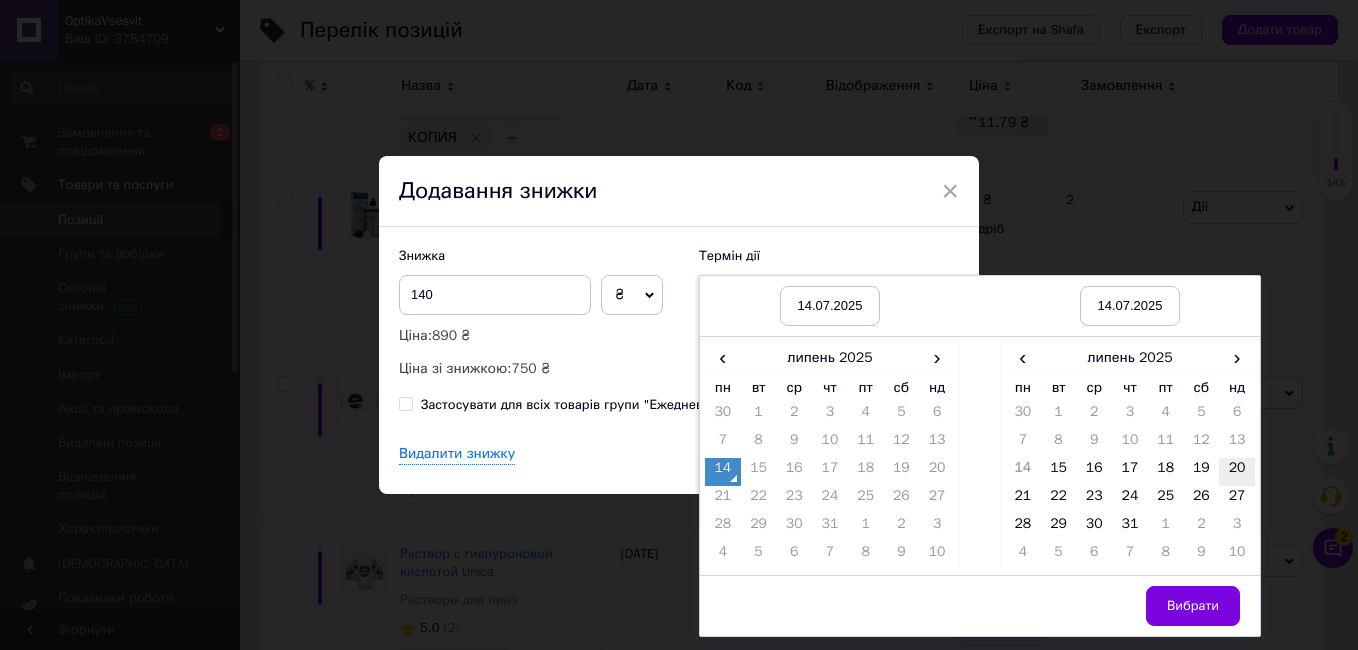 click on "20" at bounding box center [1237, 472] 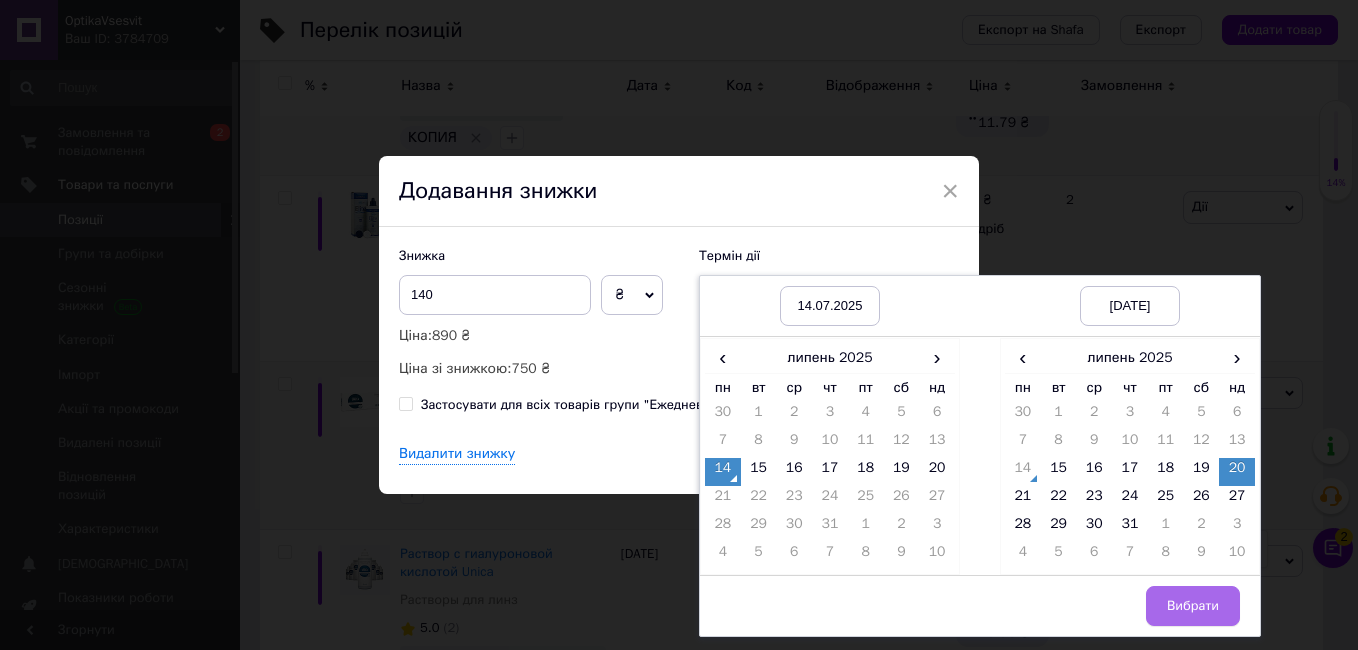 click on "Вибрати" at bounding box center [1193, 606] 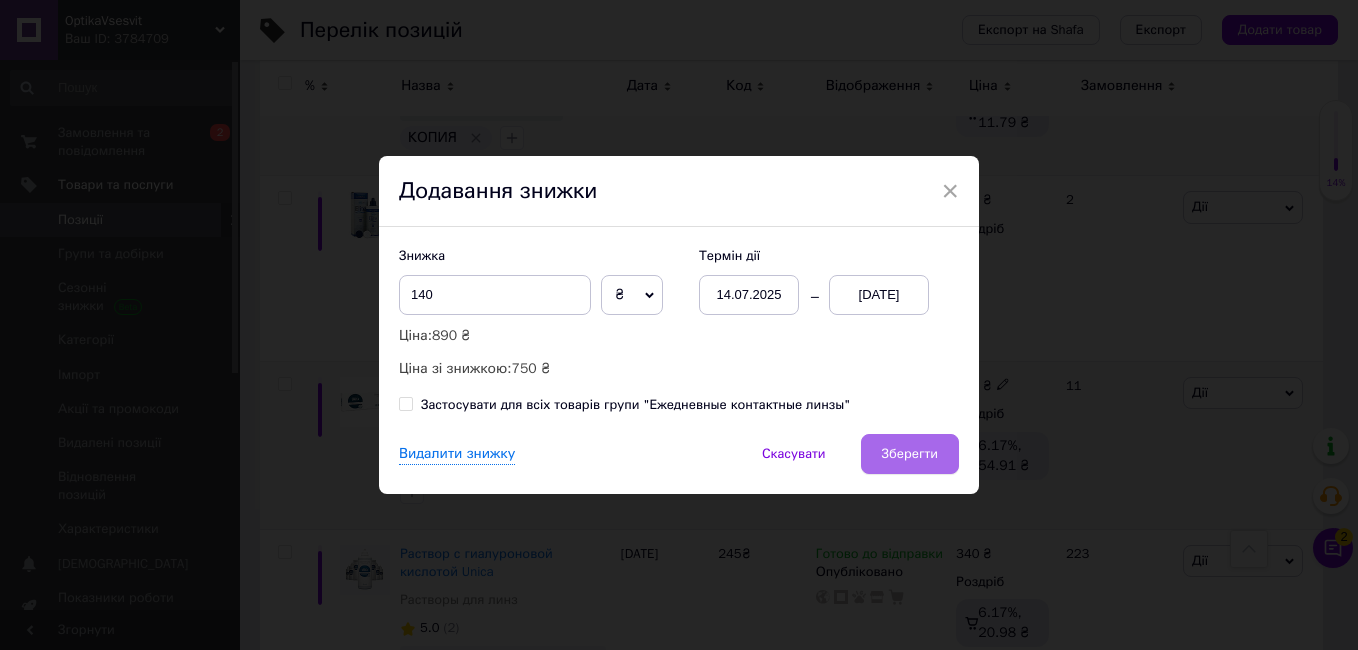 click on "Зберегти" at bounding box center [910, 454] 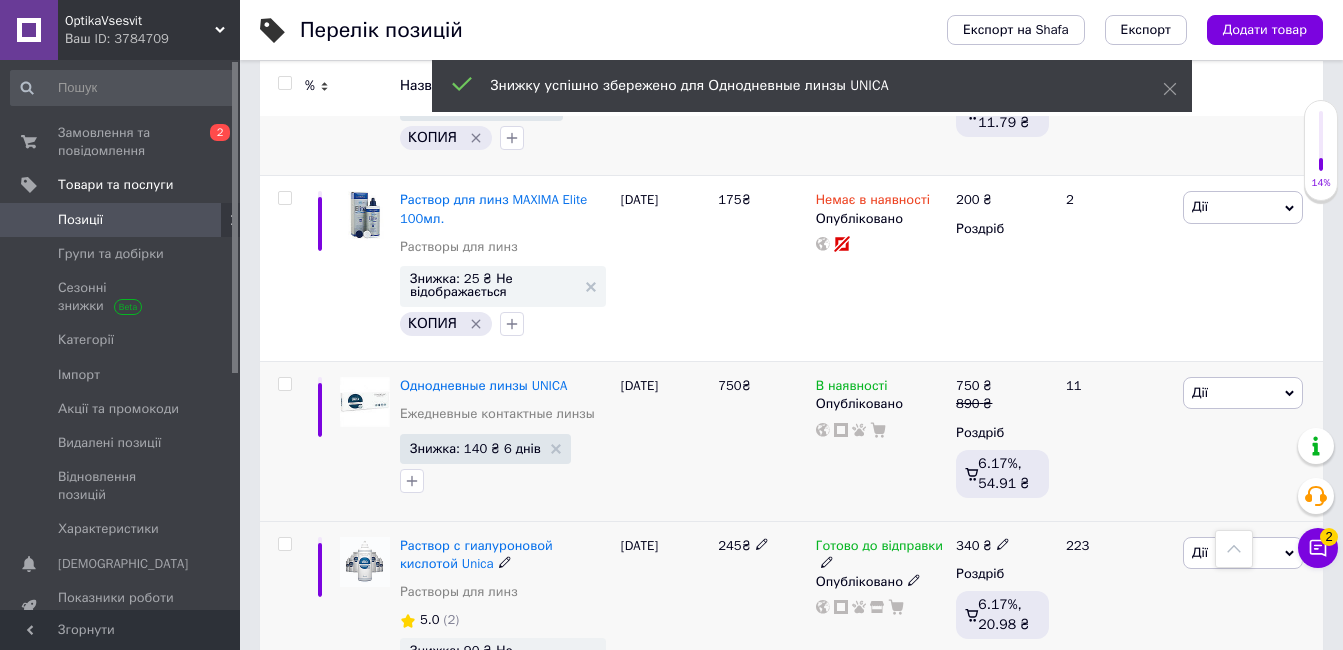 scroll, scrollTop: 12000, scrollLeft: 0, axis: vertical 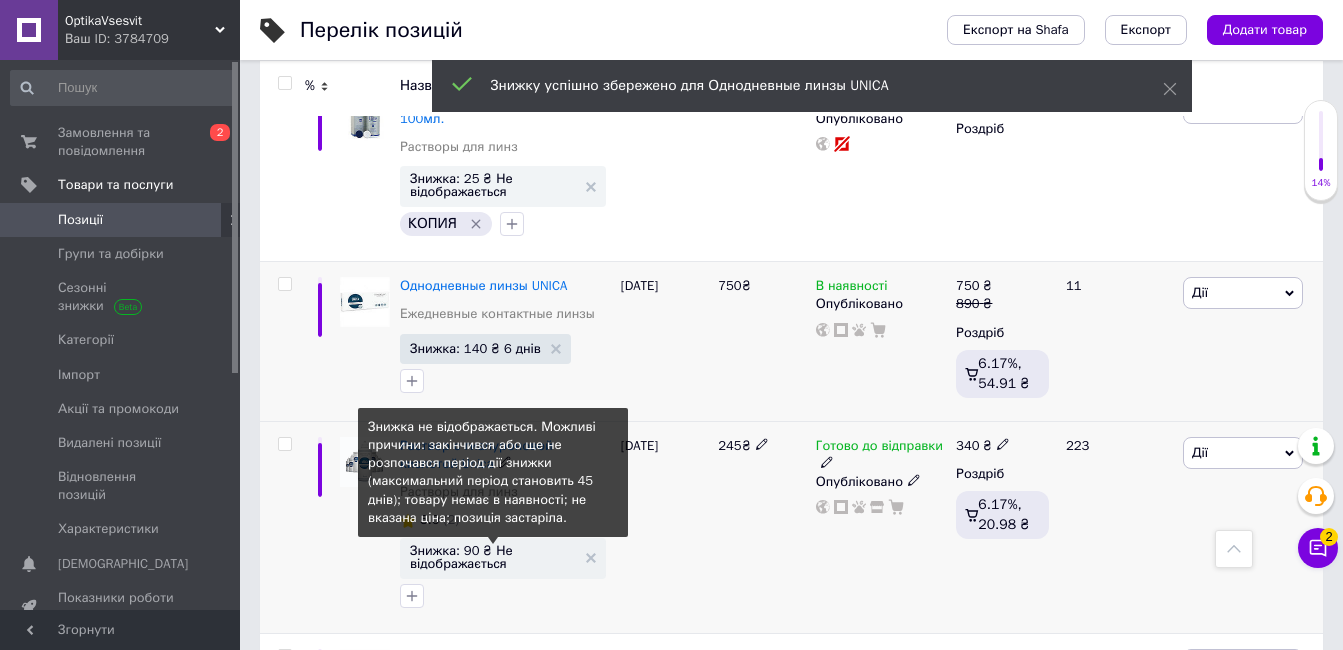 click on "Знижка: 90 ₴ Не відображається" at bounding box center (493, 557) 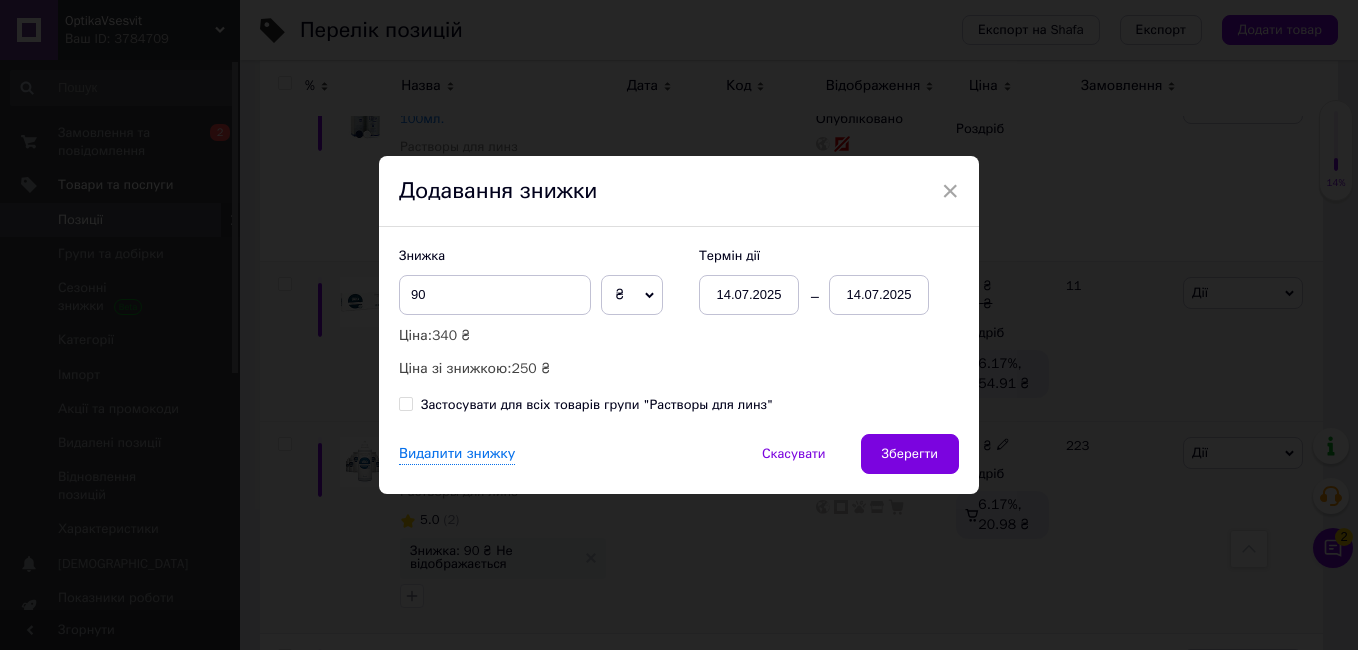 click on "14.07.2025" at bounding box center [879, 295] 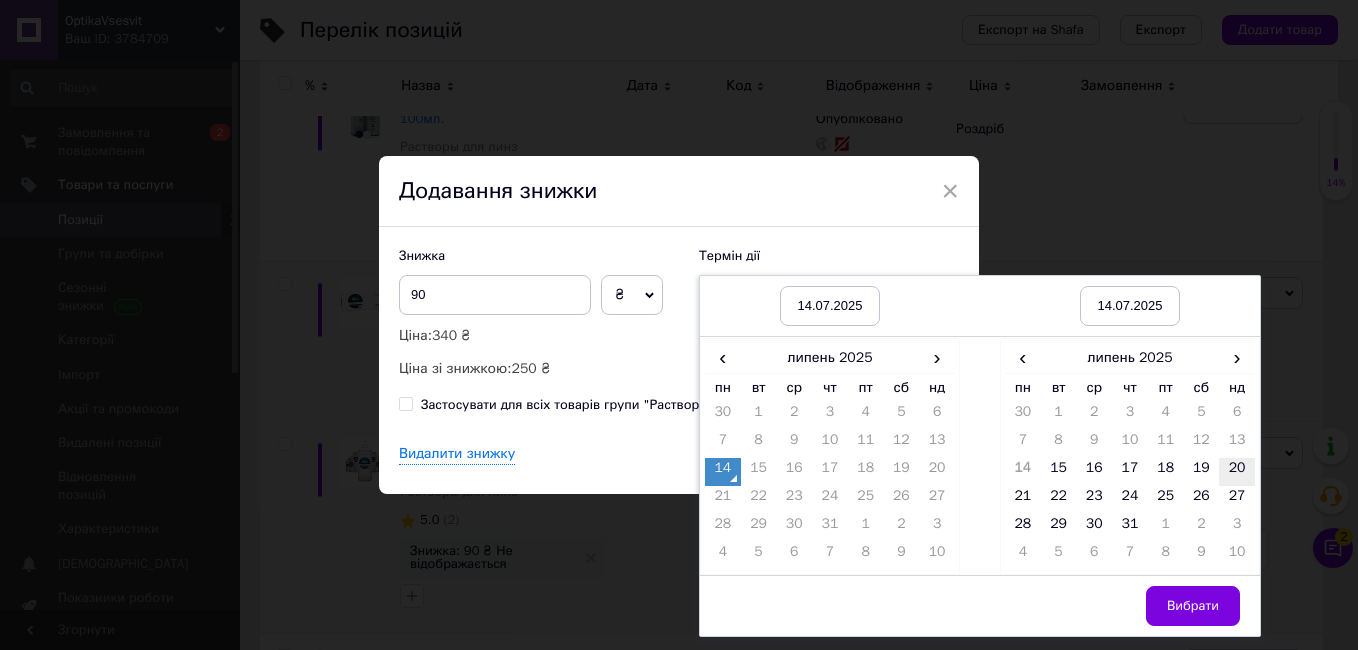 click on "20" at bounding box center [1237, 472] 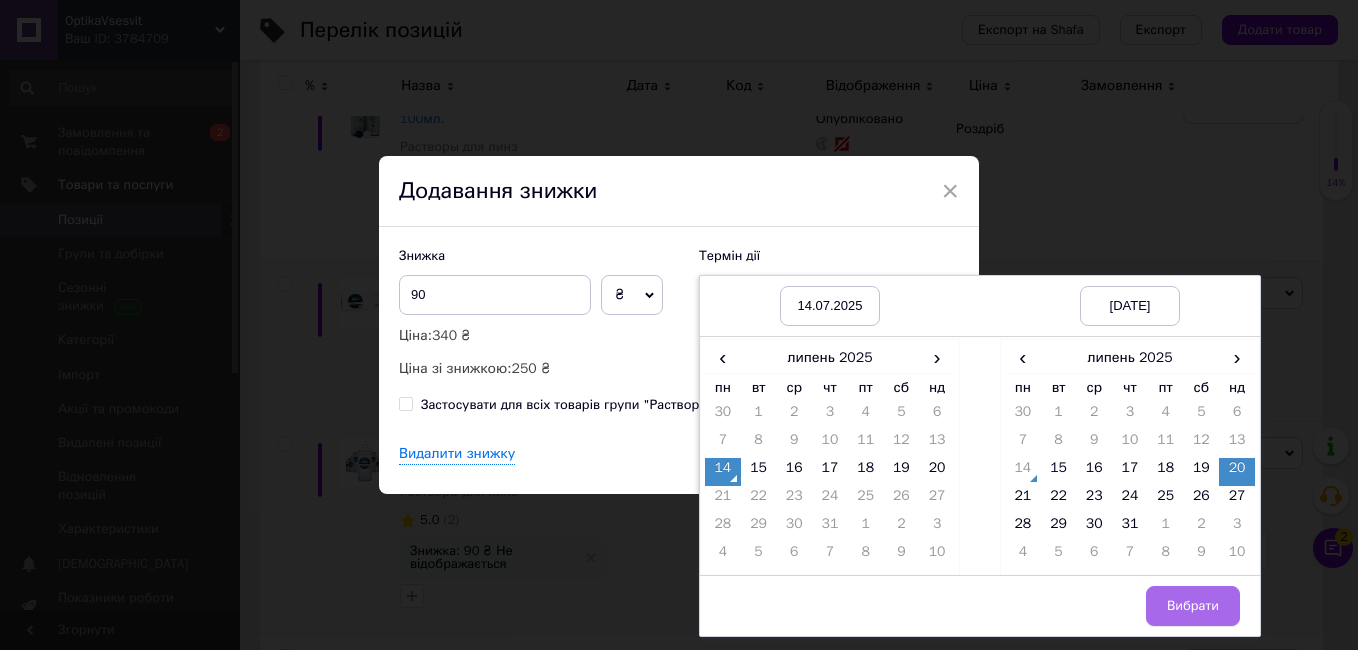 click on "Вибрати" at bounding box center [1193, 606] 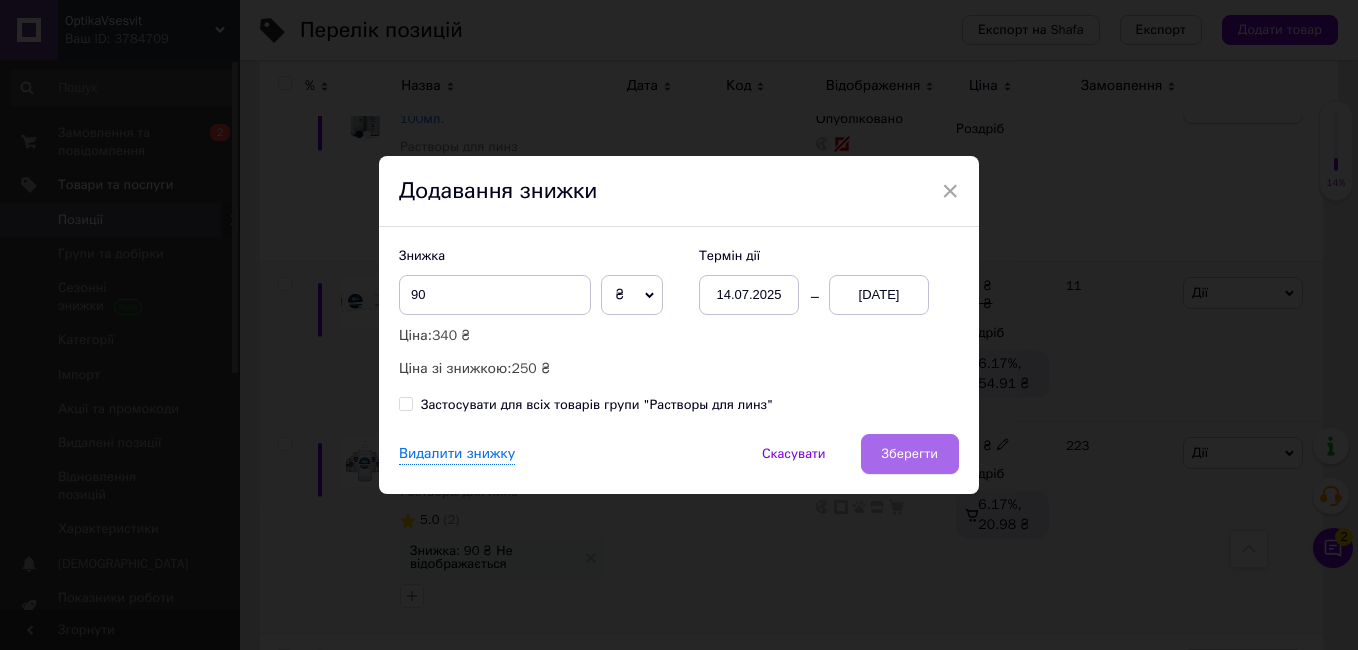 click on "Зберегти" at bounding box center (910, 454) 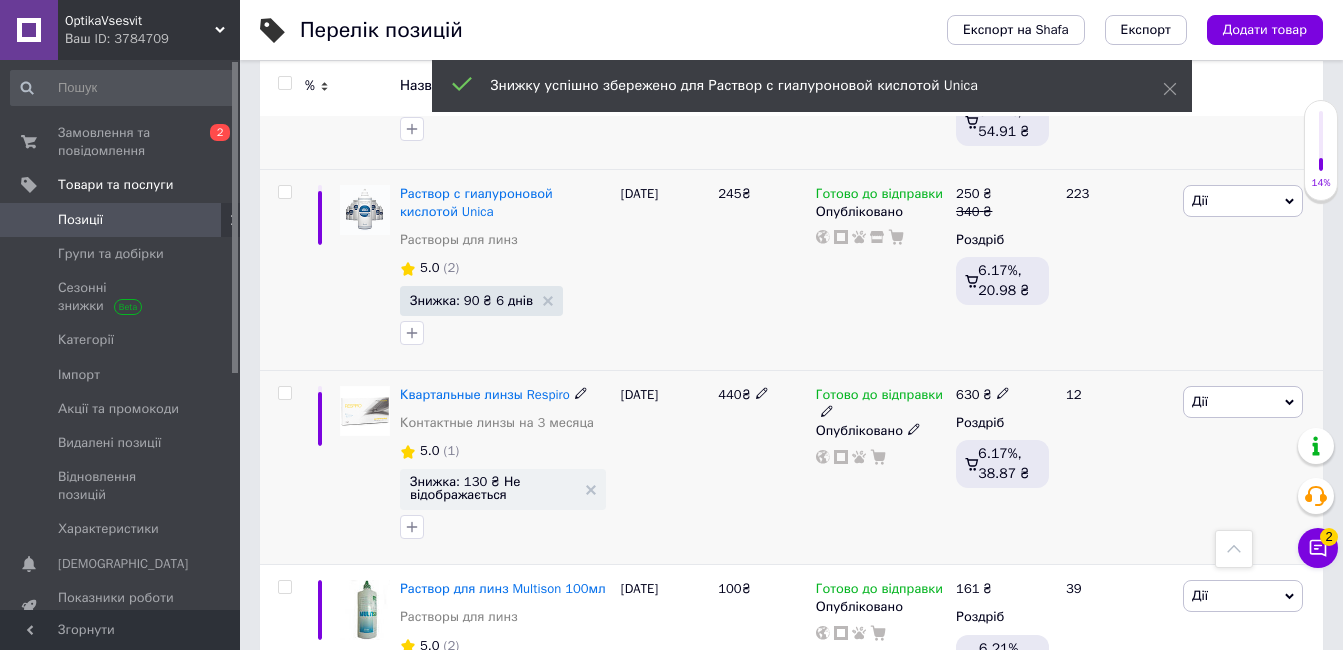 scroll, scrollTop: 12300, scrollLeft: 0, axis: vertical 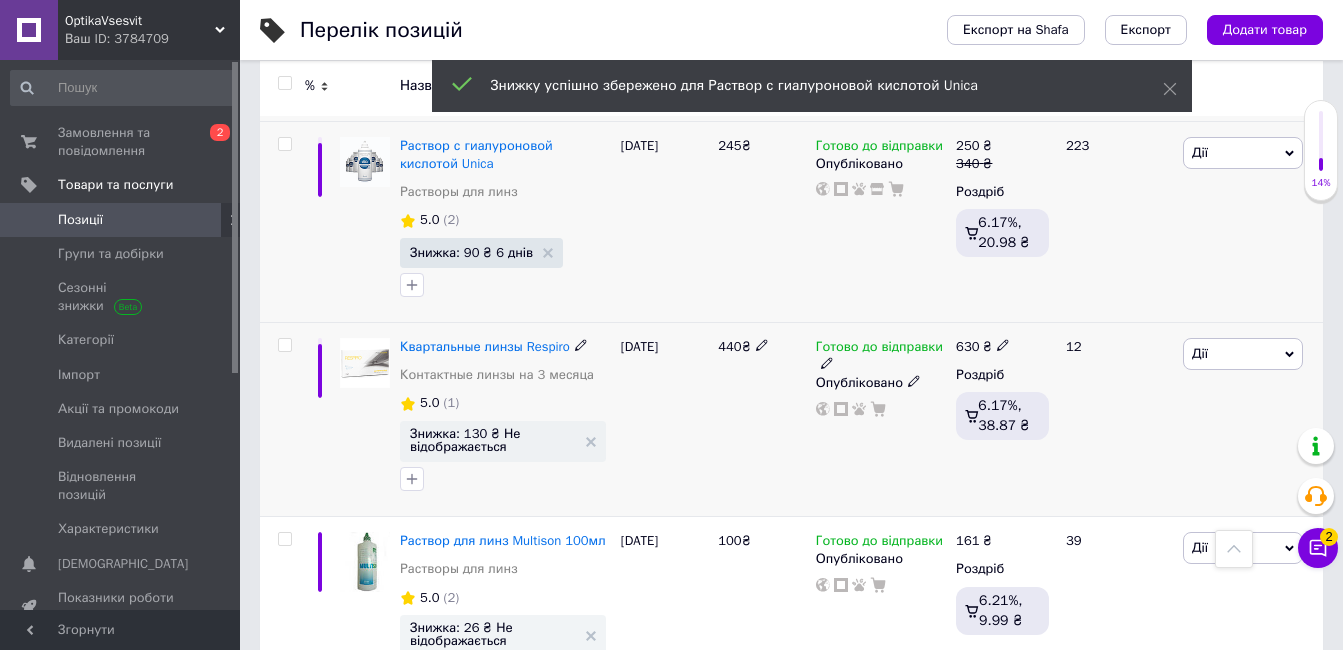 click on "Знижка: 130 ₴ Не відображається" at bounding box center [493, 440] 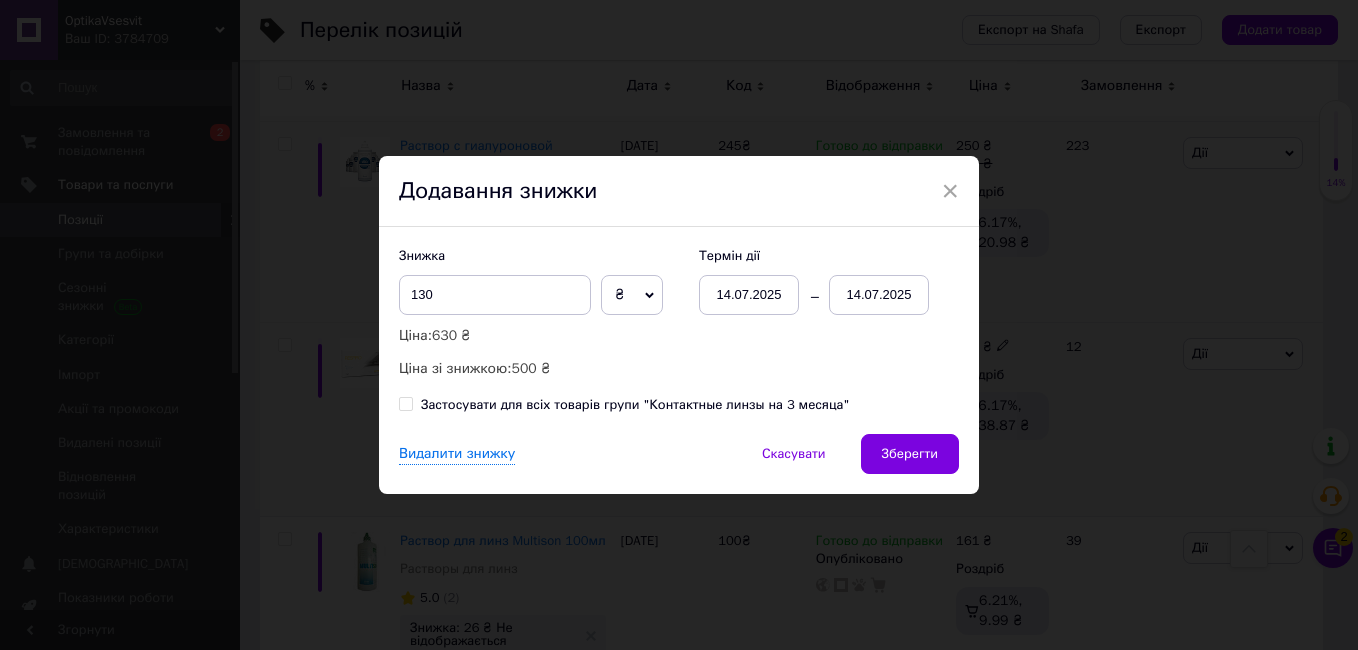 click on "14.07.2025" at bounding box center [879, 295] 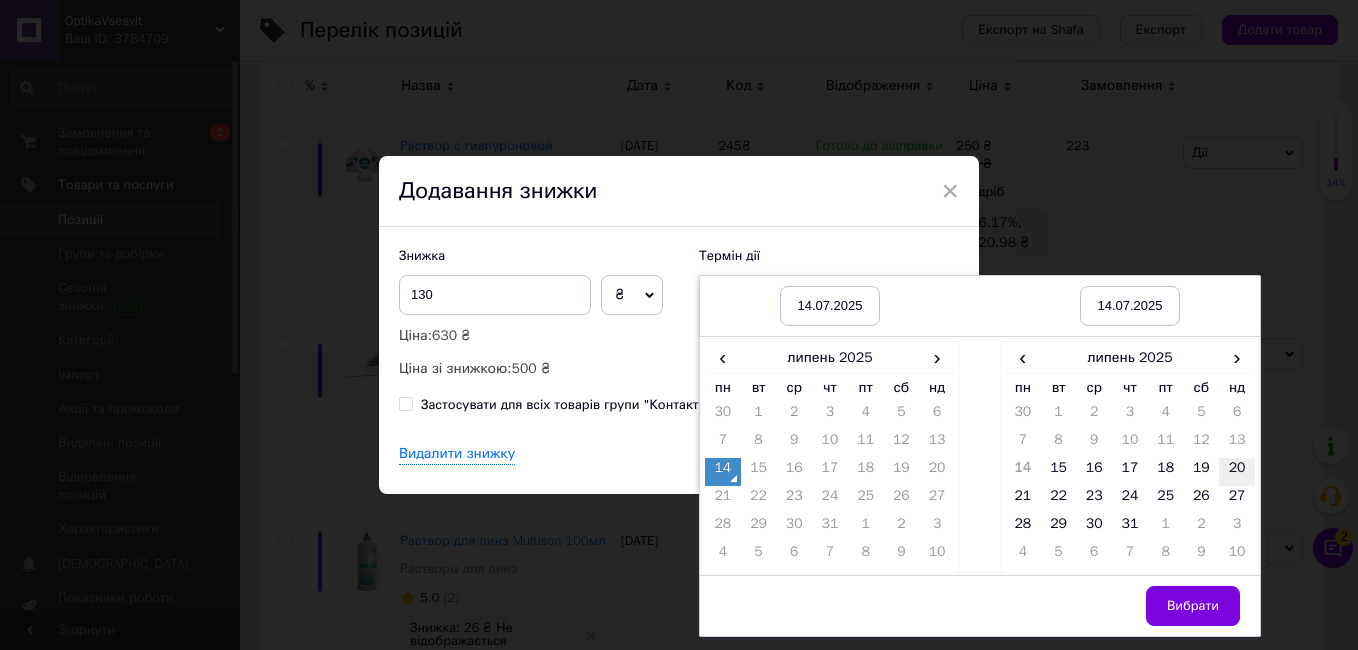 click on "20" at bounding box center (1237, 472) 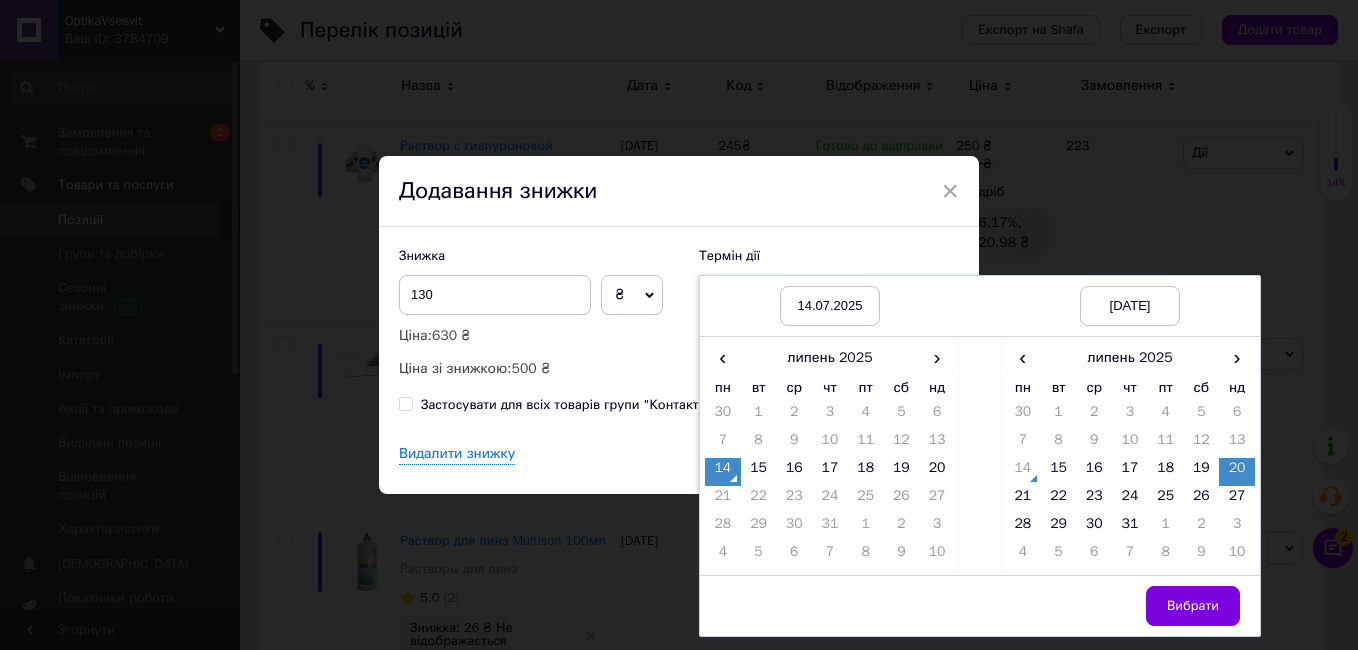 click on "Вибрати" at bounding box center [1193, 606] 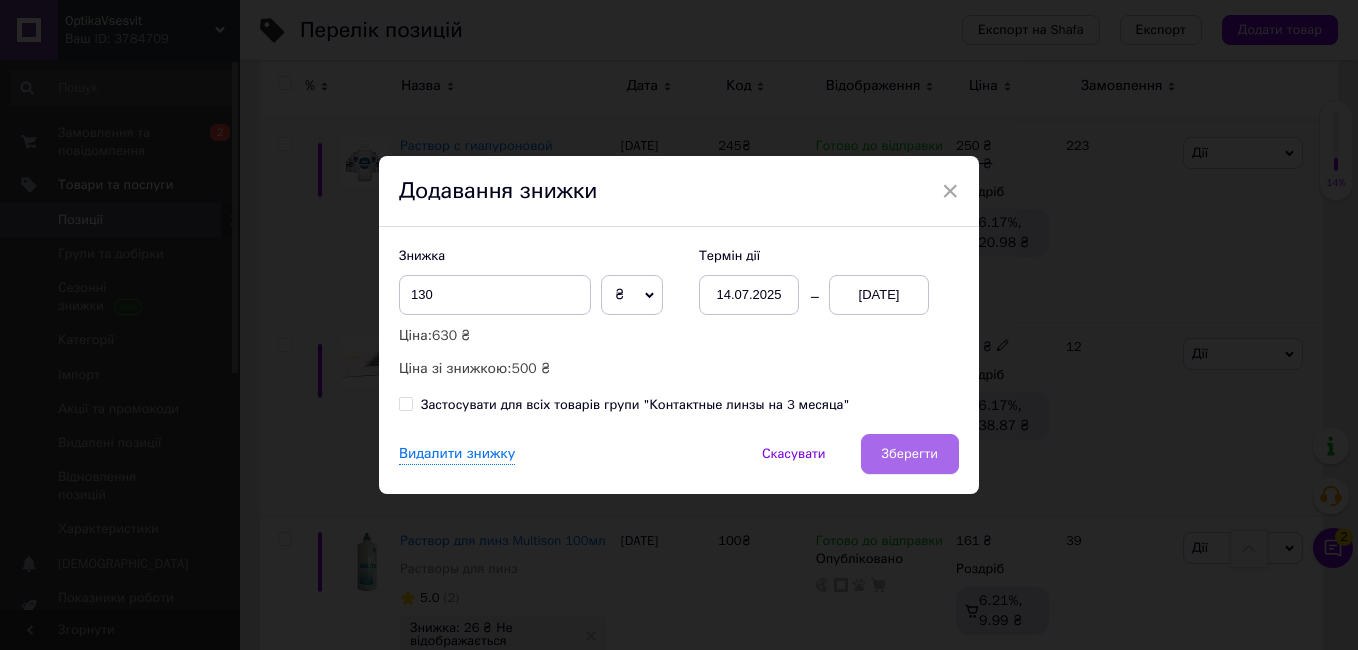 click on "Зберегти" at bounding box center [910, 454] 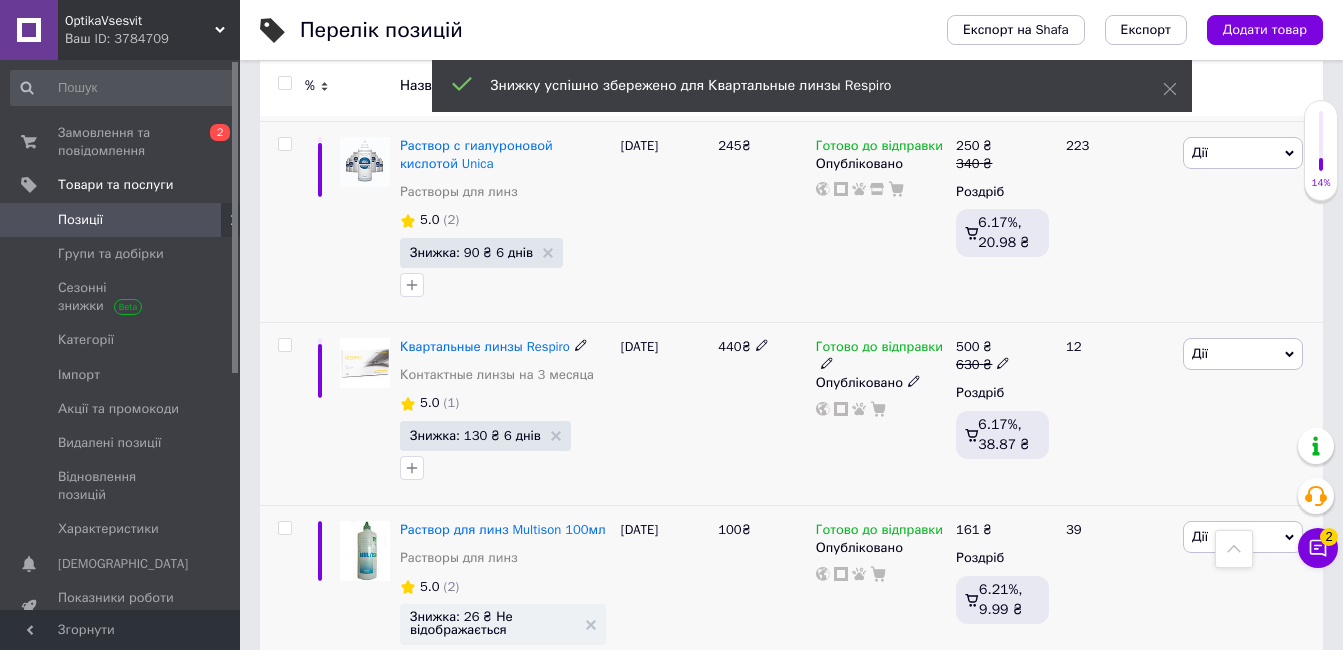 scroll, scrollTop: 12600, scrollLeft: 0, axis: vertical 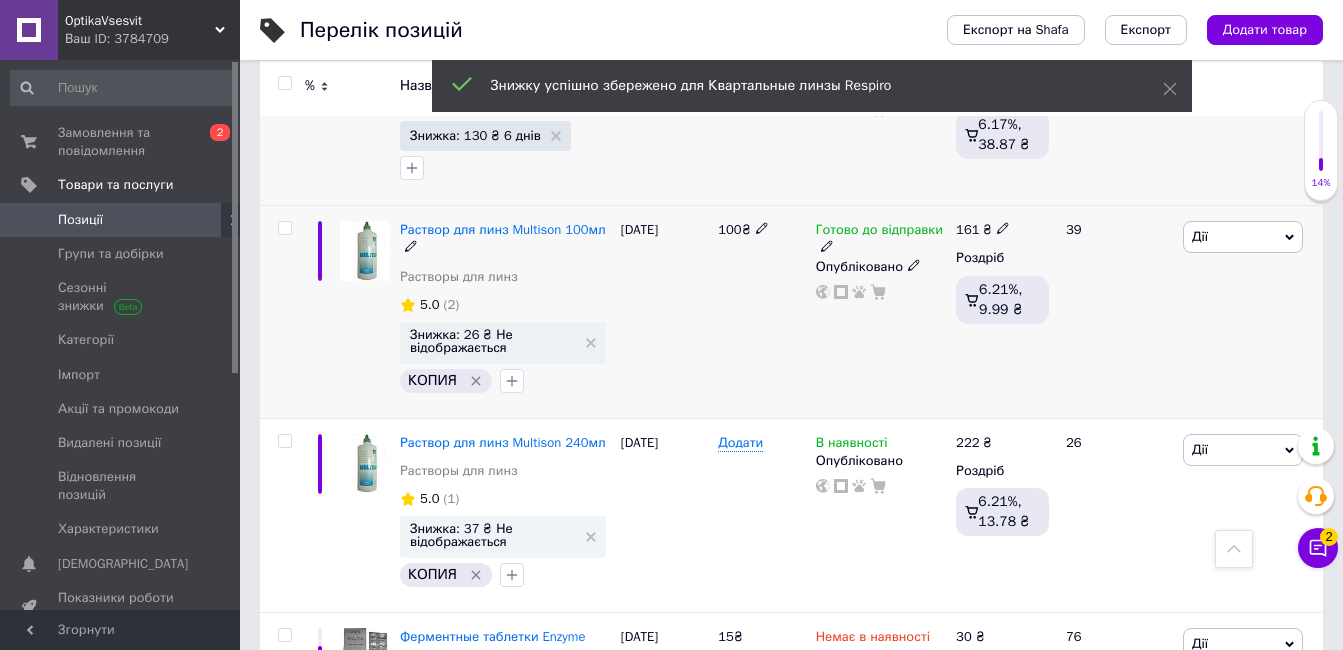 click on "Раствор для линз Multison 100мл Растворы для линз 5.0 (2) Знижка: 26 ₴ Не відображається КОПИЯ" at bounding box center (505, 312) 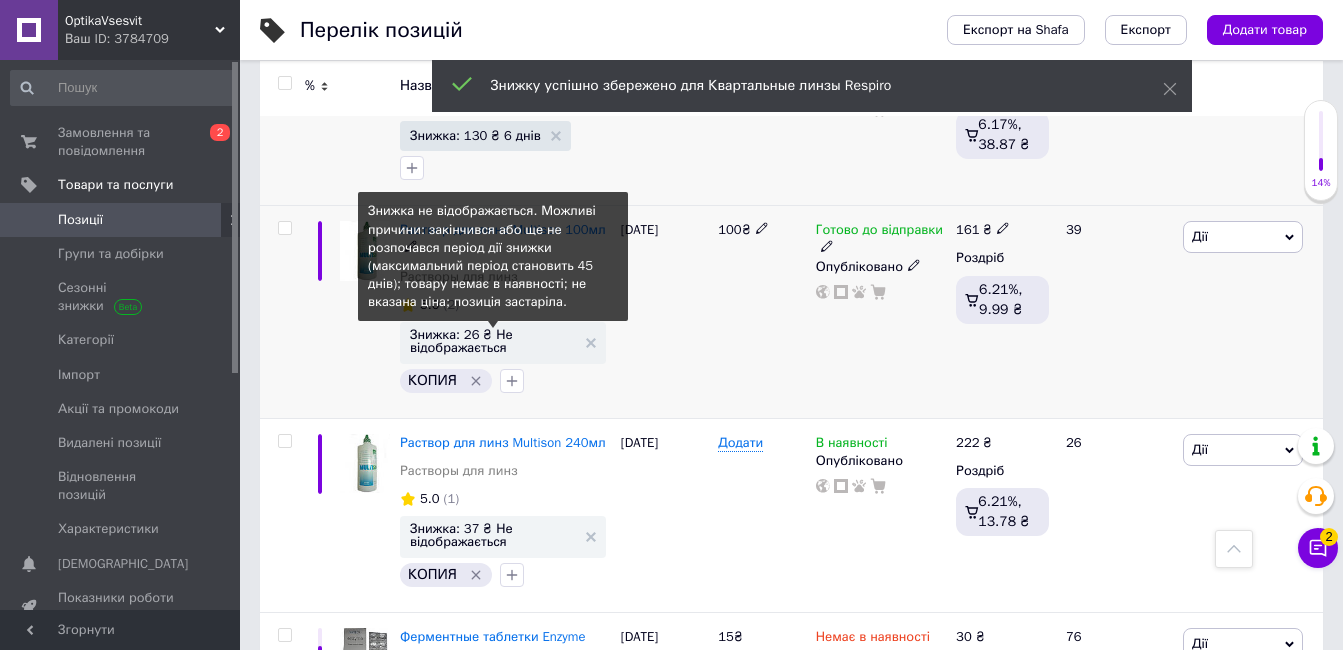 click on "Знижка: 26 ₴ Не відображається" at bounding box center [493, 341] 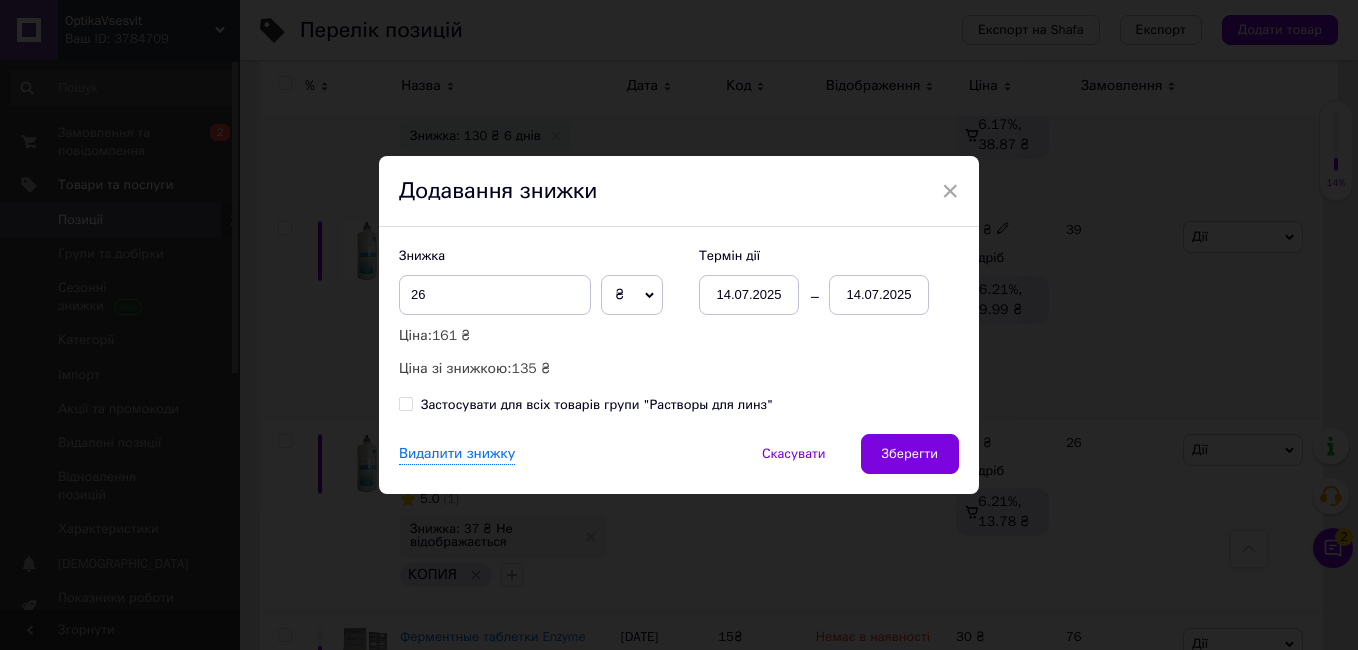 click on "14.07.2025" at bounding box center [879, 295] 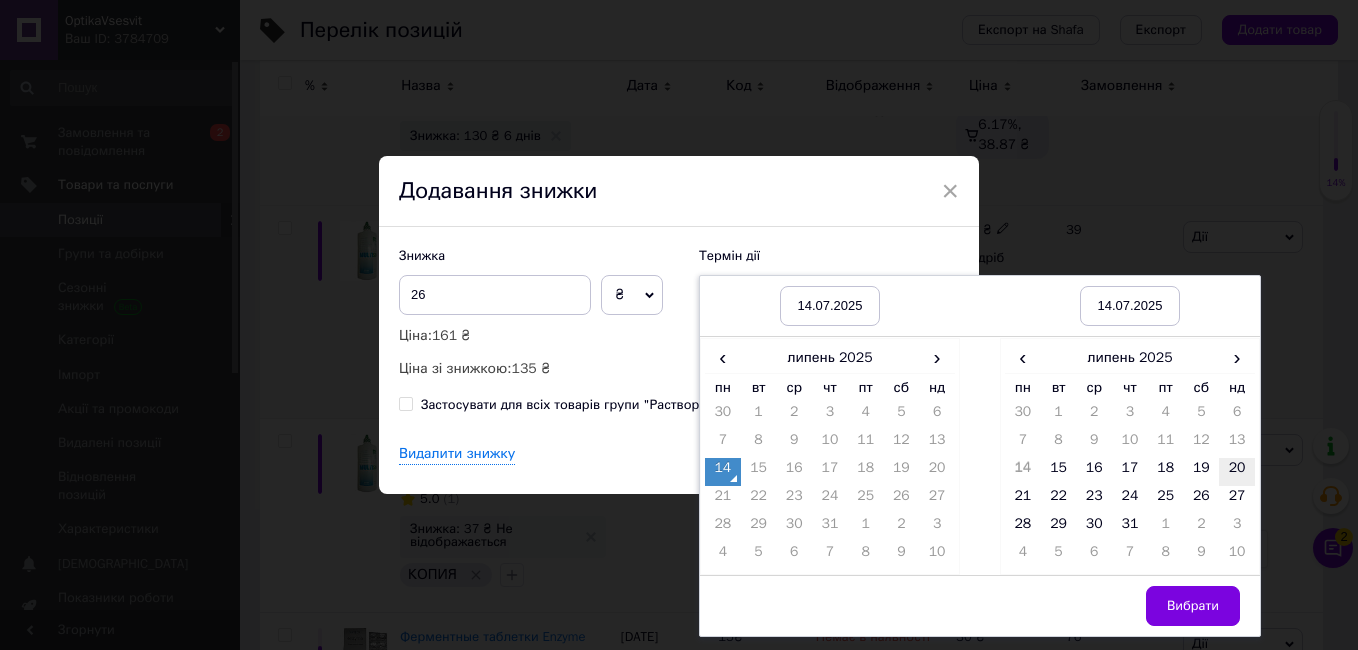 click on "20" at bounding box center [1237, 472] 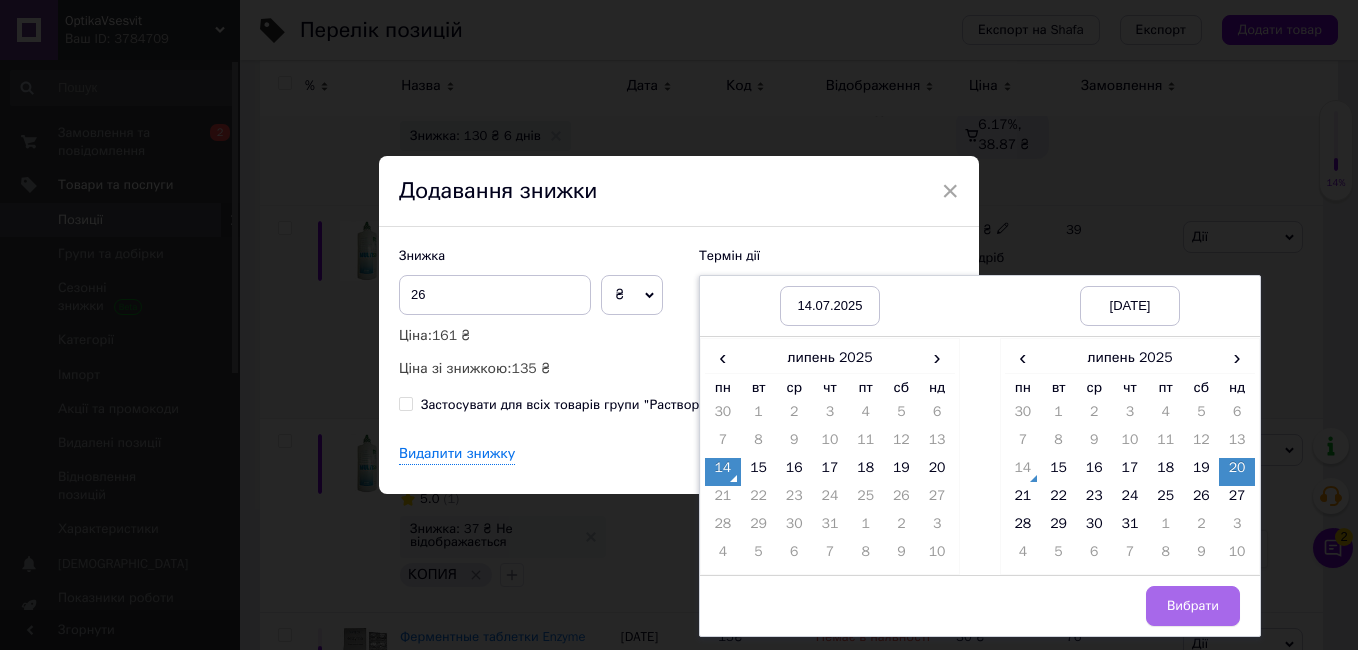 click on "Вибрати" at bounding box center [1193, 606] 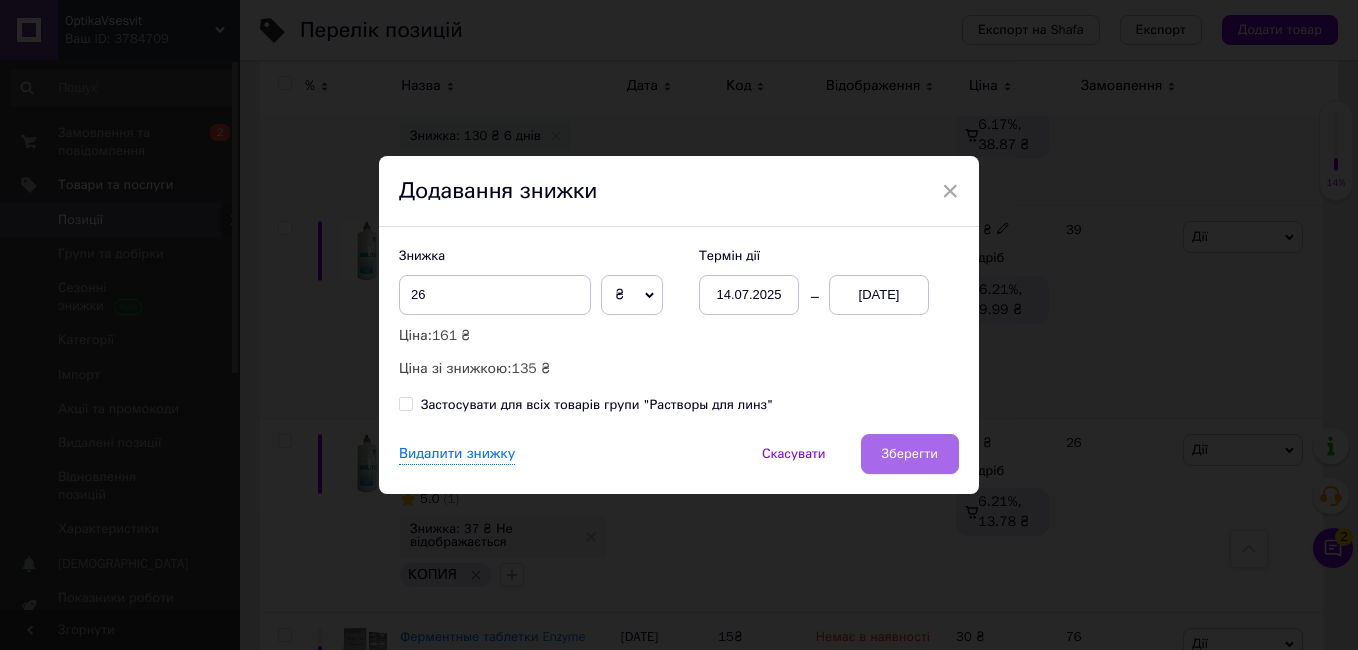 click on "Зберегти" at bounding box center (910, 454) 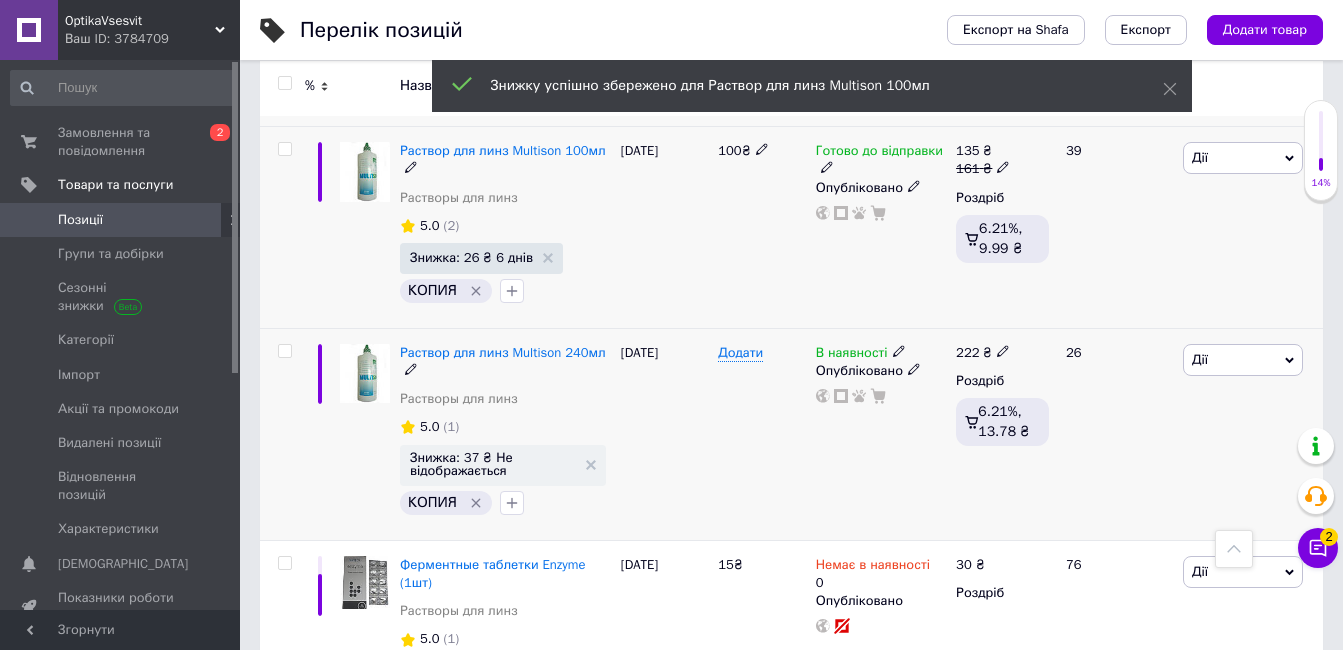 scroll, scrollTop: 12700, scrollLeft: 0, axis: vertical 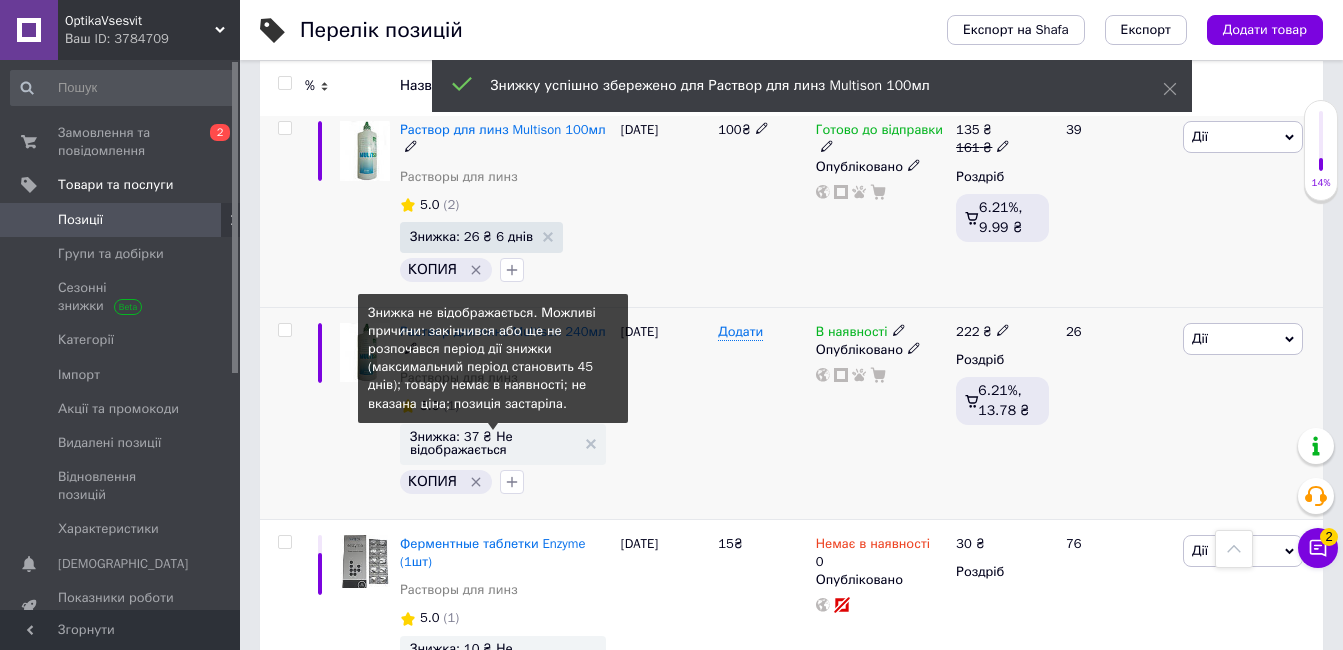 click on "Знижка: 37 ₴ Не відображається" at bounding box center (493, 443) 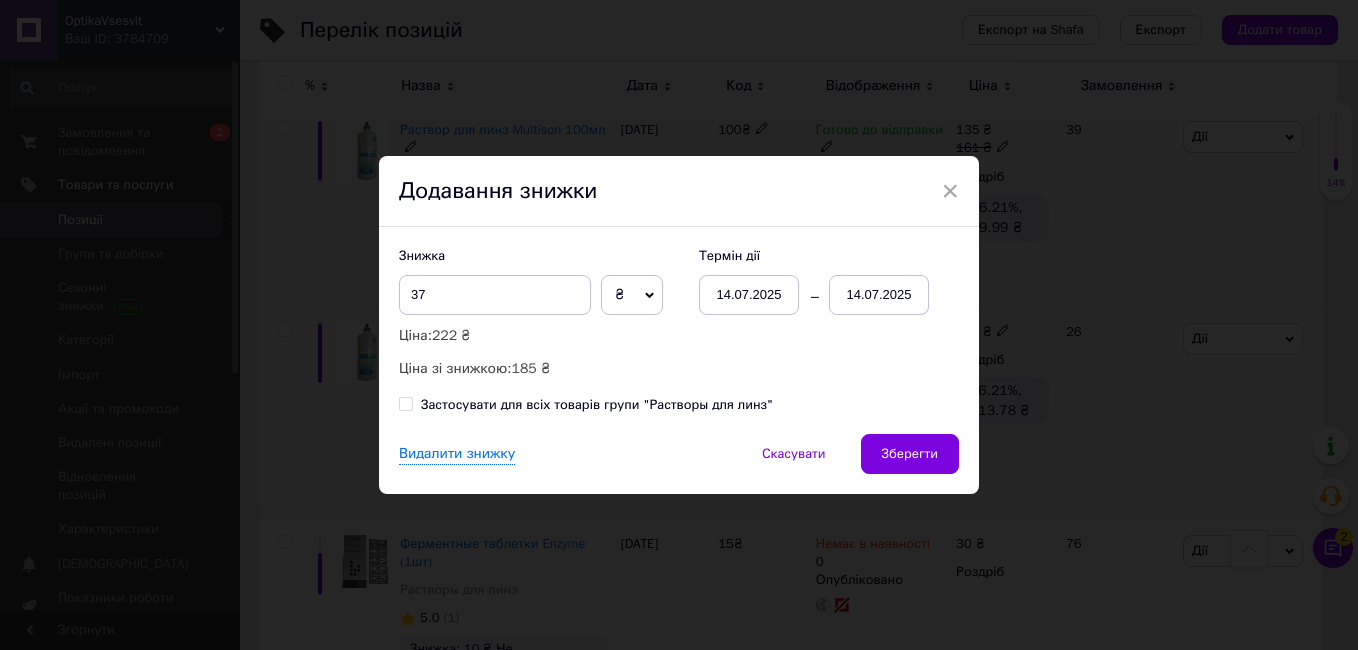 click on "14.07.2025" at bounding box center [879, 295] 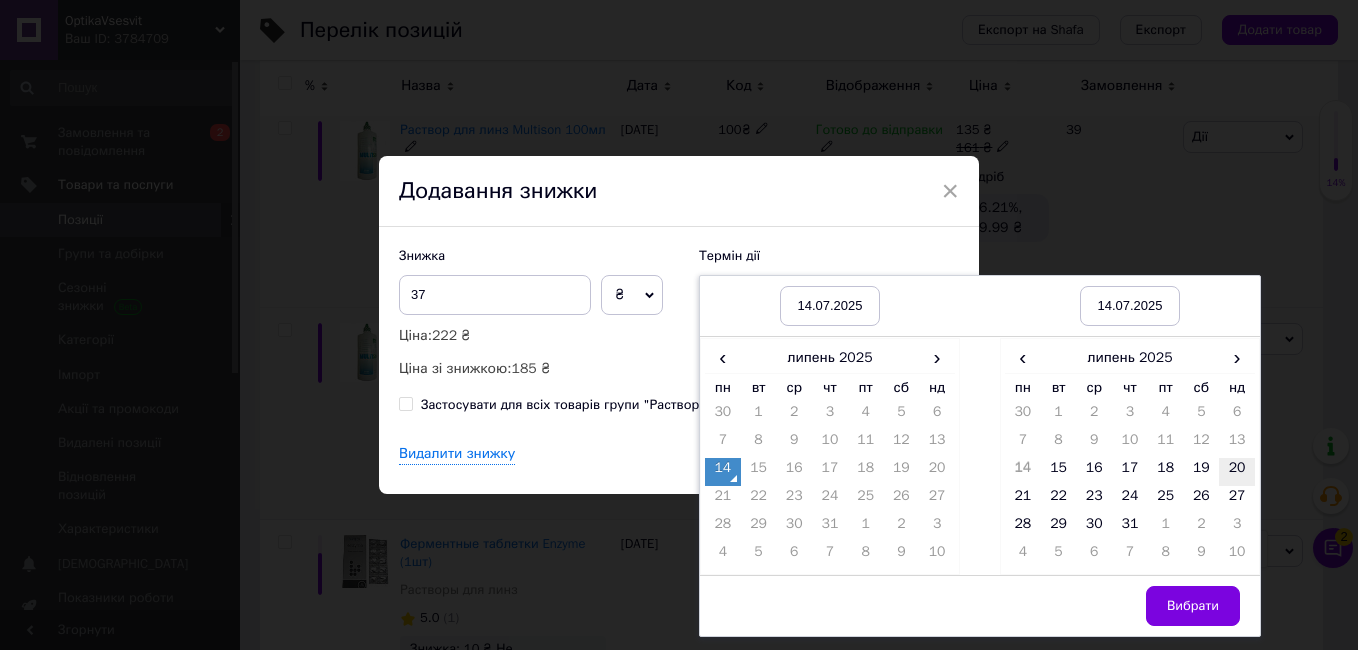 click on "20" at bounding box center [1237, 472] 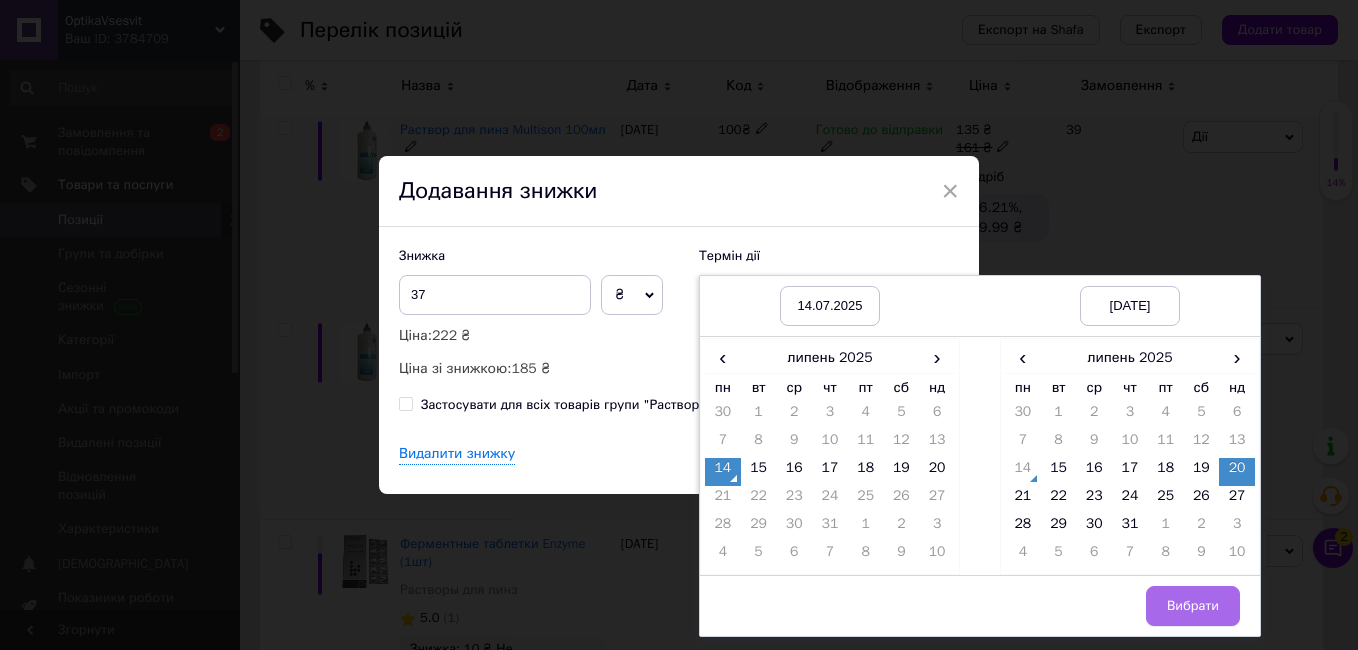 click on "Вибрати" at bounding box center (1193, 606) 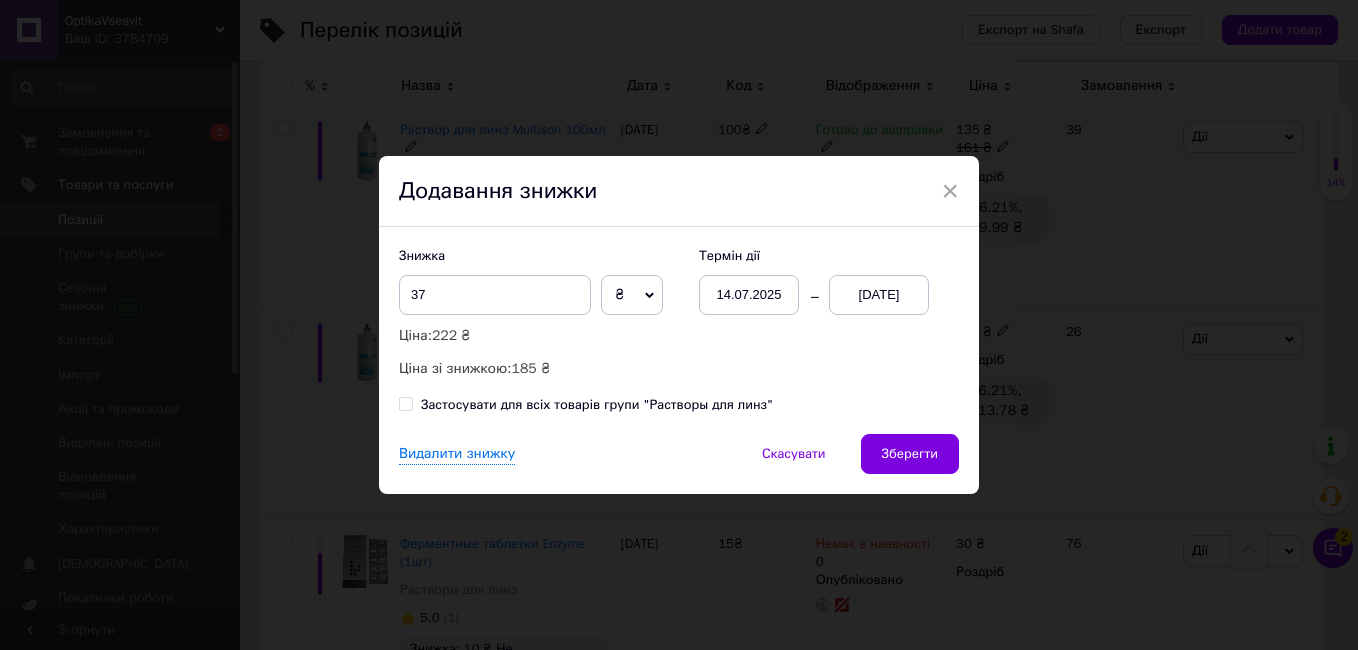 click on "Зберегти" at bounding box center [910, 454] 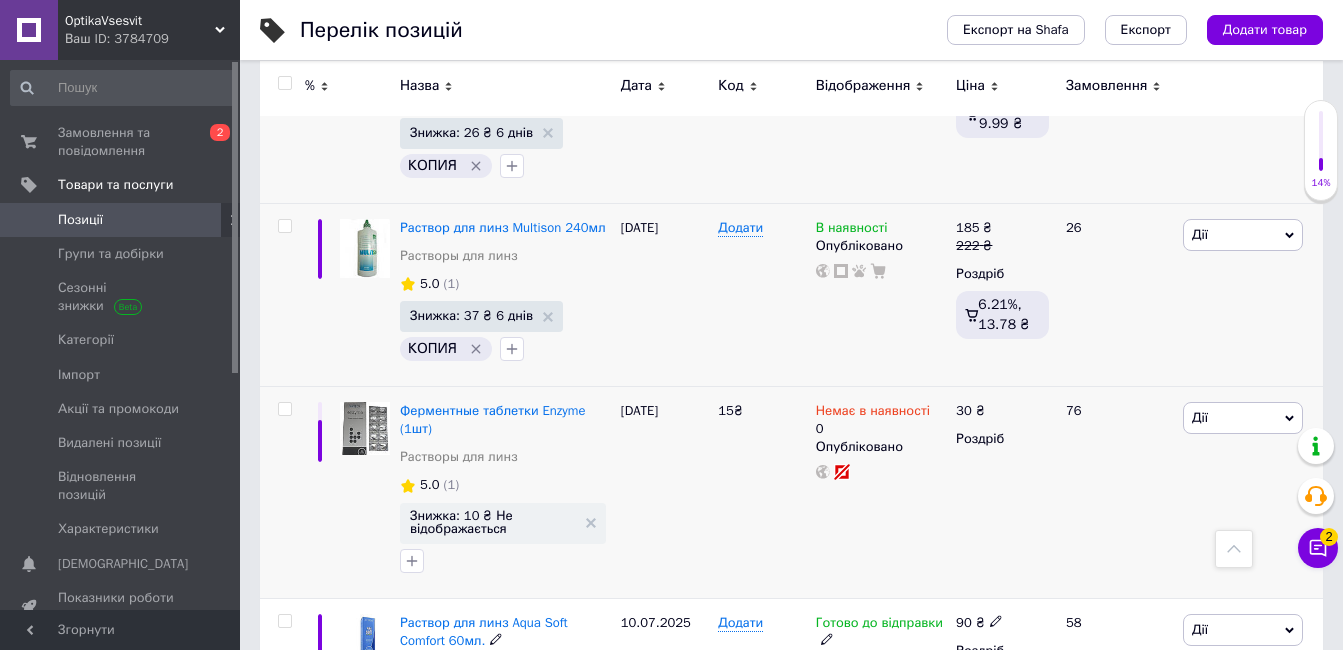 scroll, scrollTop: 13000, scrollLeft: 0, axis: vertical 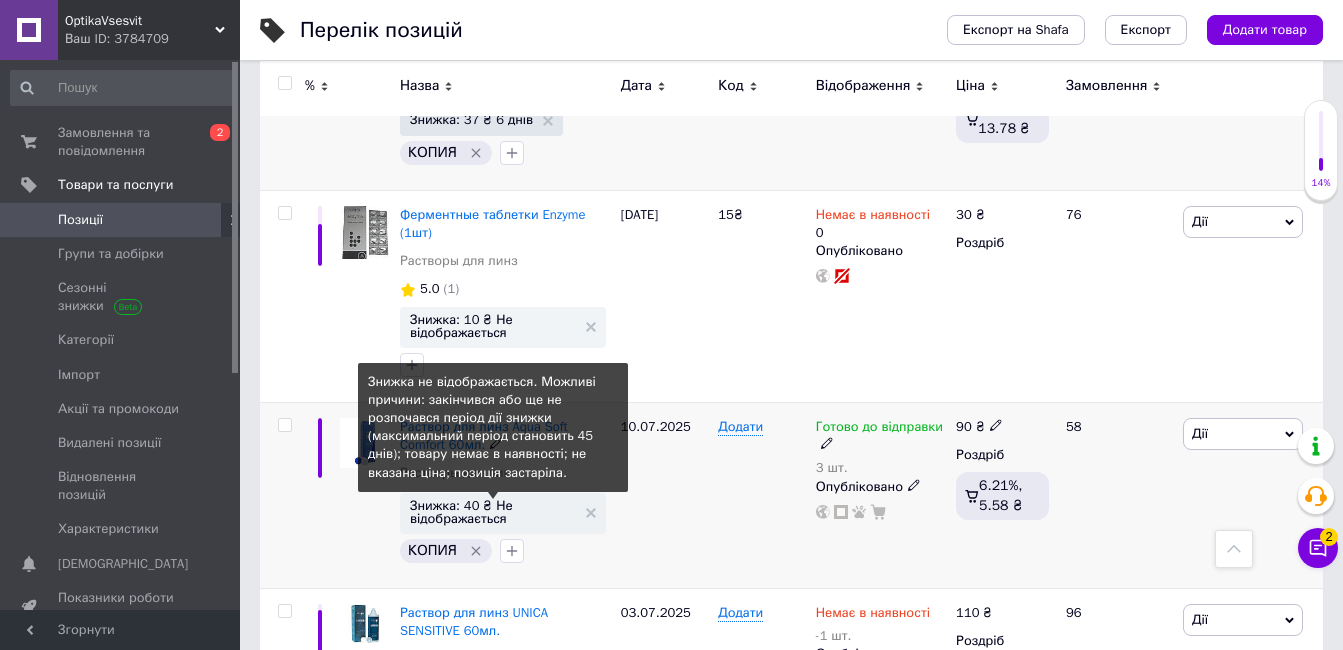 click on "Знижка: 40 ₴ Не відображається" at bounding box center [493, 512] 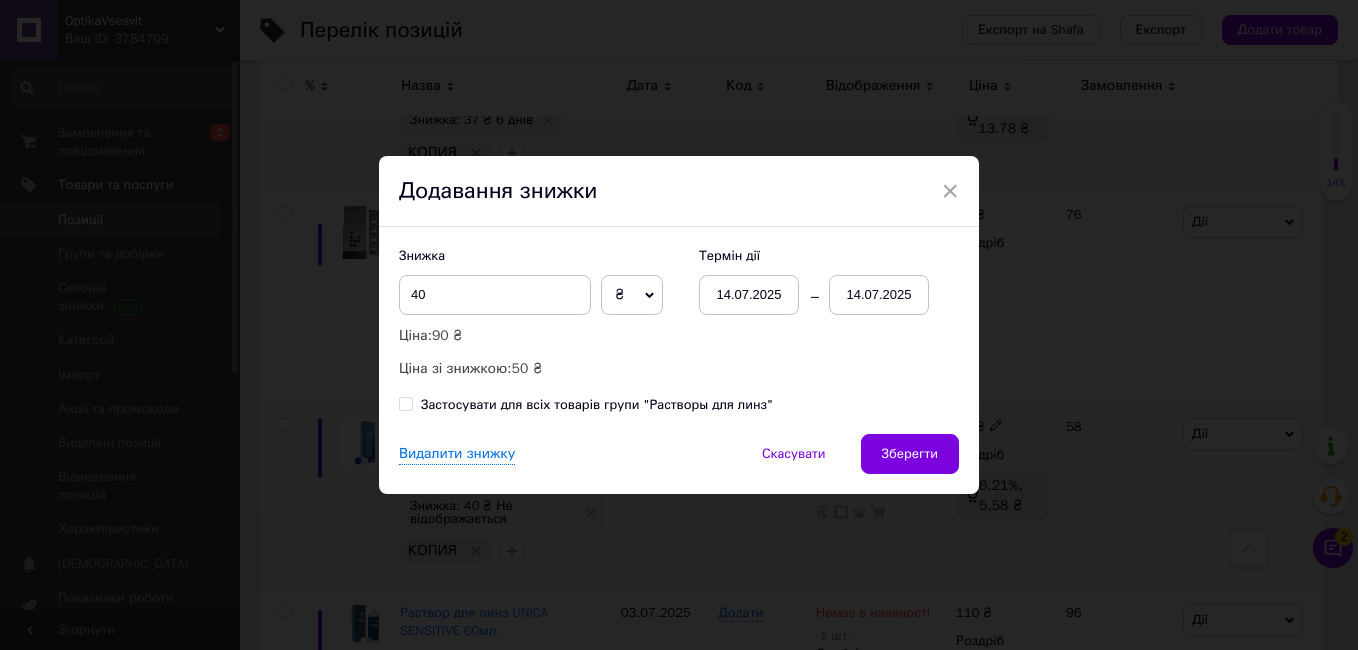 click on "14.07.2025" at bounding box center (879, 295) 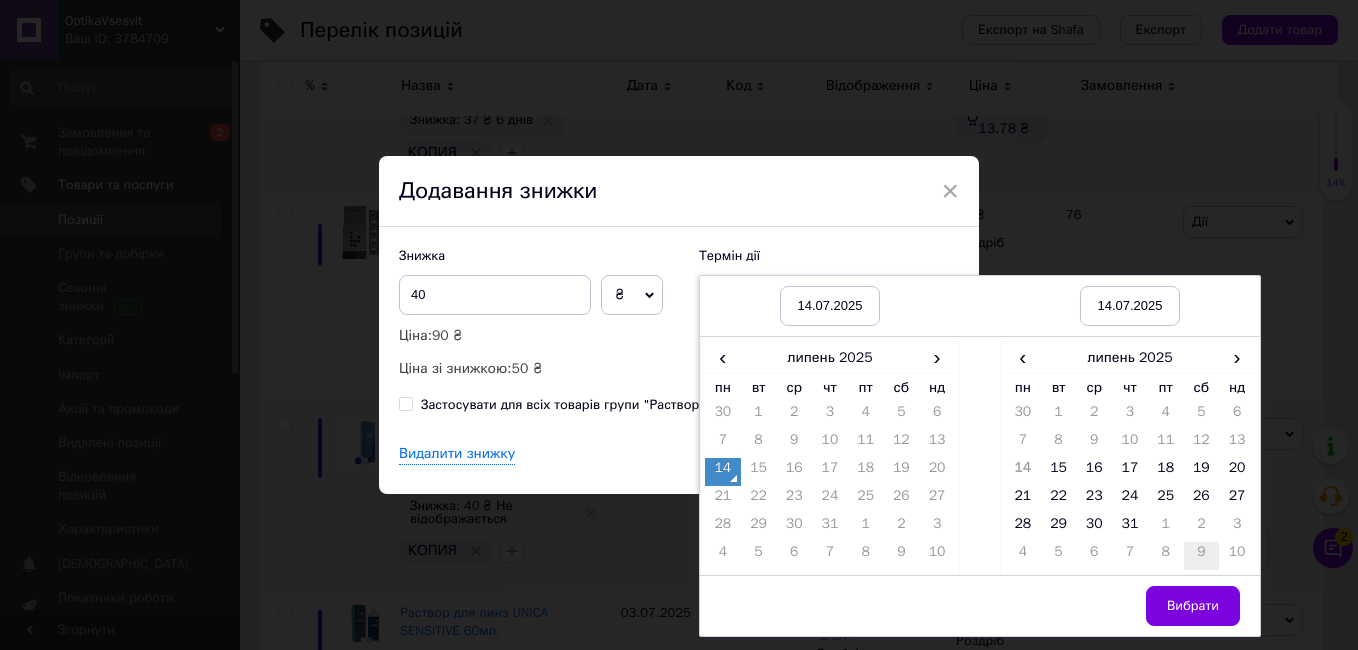 click on "20" at bounding box center [1237, 472] 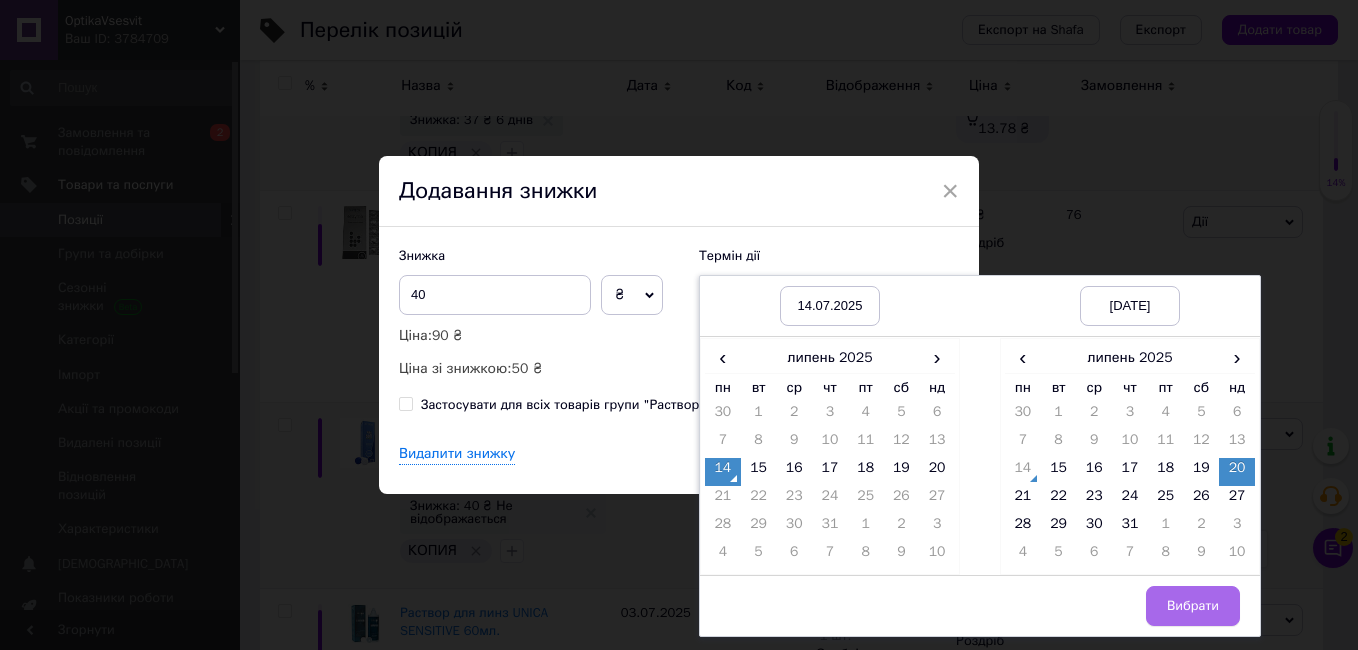 click on "Вибрати" at bounding box center [1193, 606] 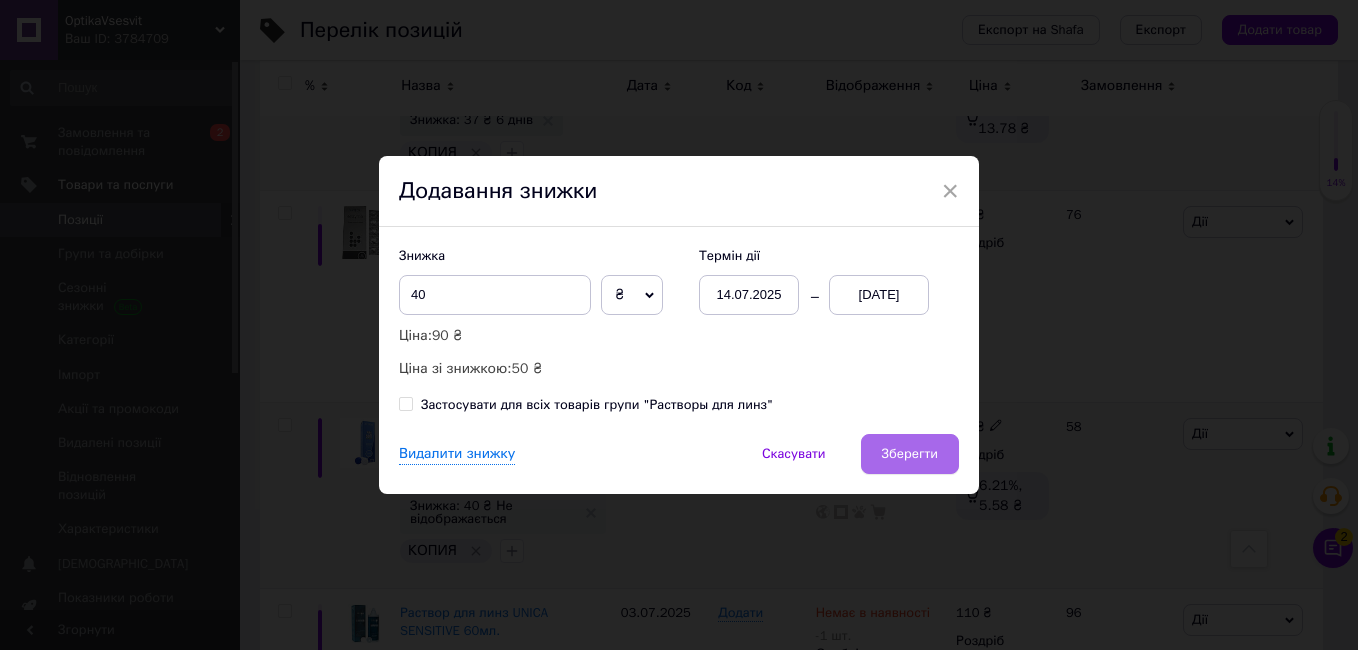 click on "Зберегти" at bounding box center [910, 454] 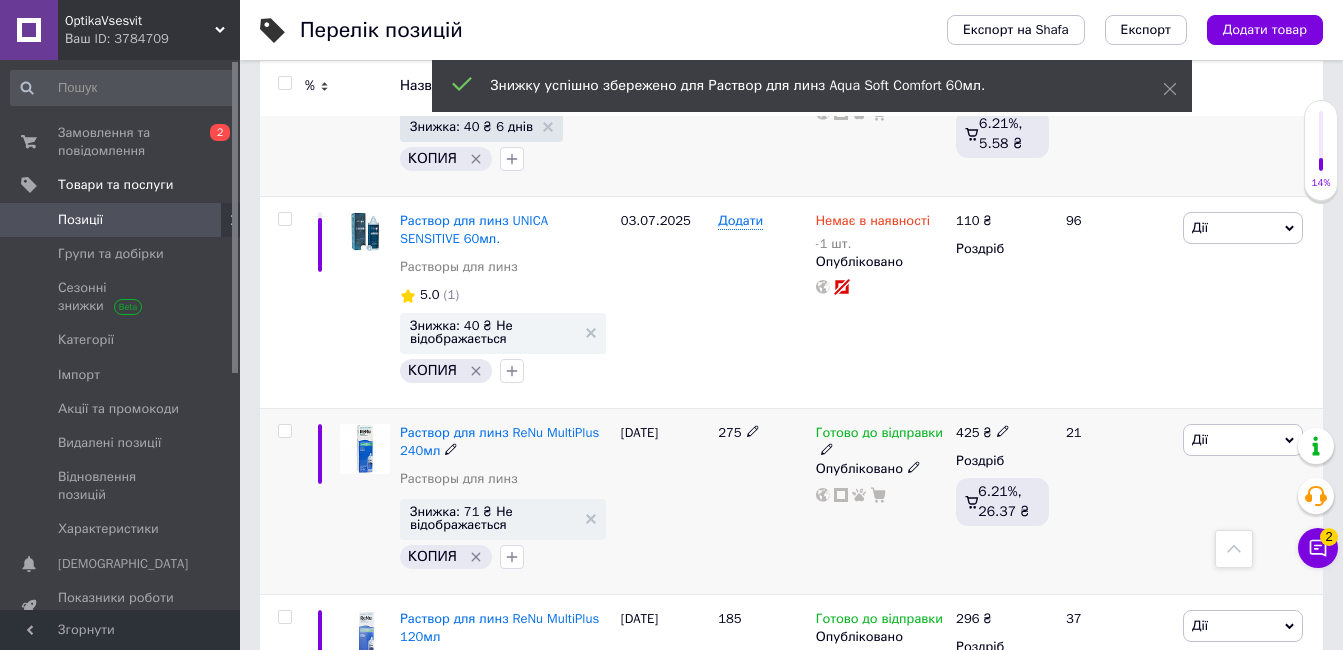 scroll, scrollTop: 13400, scrollLeft: 0, axis: vertical 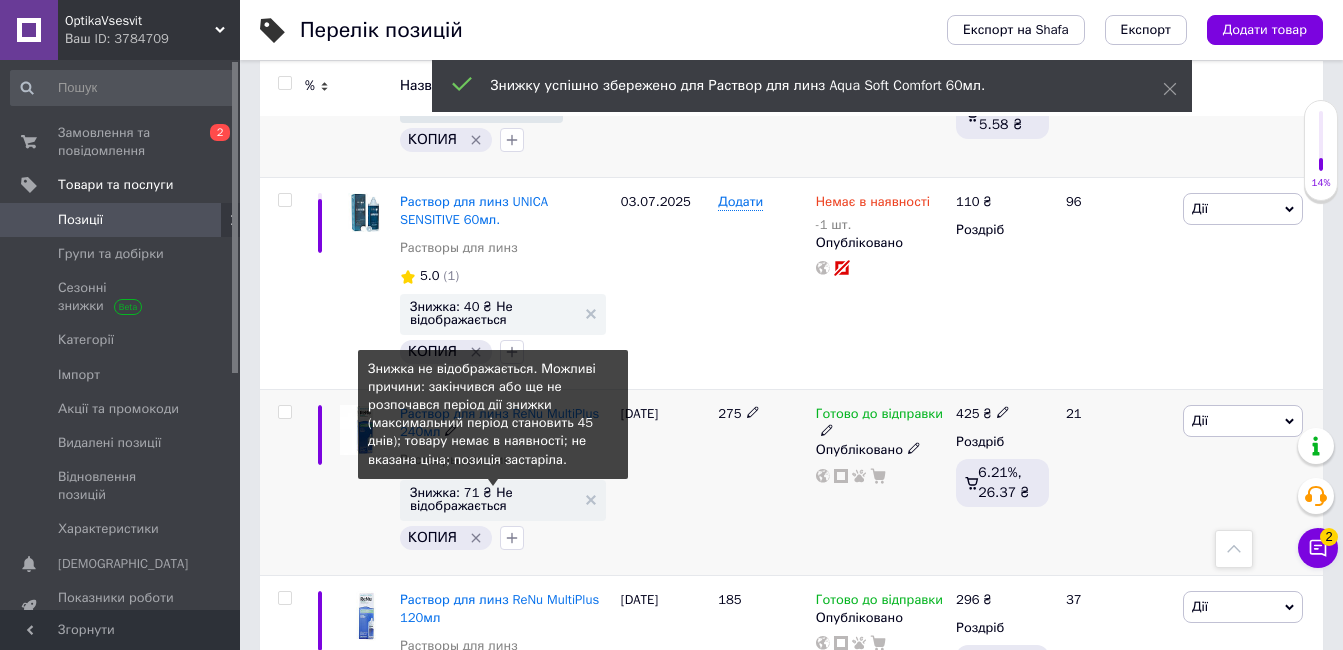 click on "Знижка: 71 ₴ Не відображається" at bounding box center [493, 499] 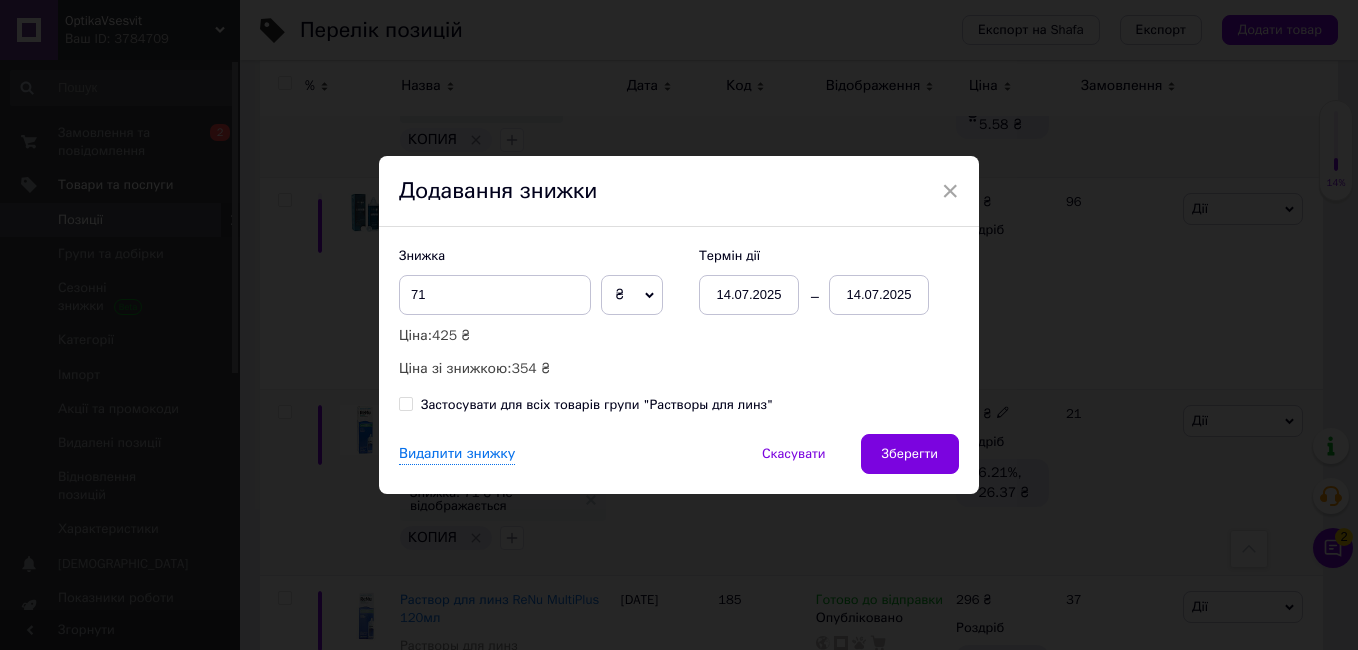 click on "14.07.2025" at bounding box center (879, 295) 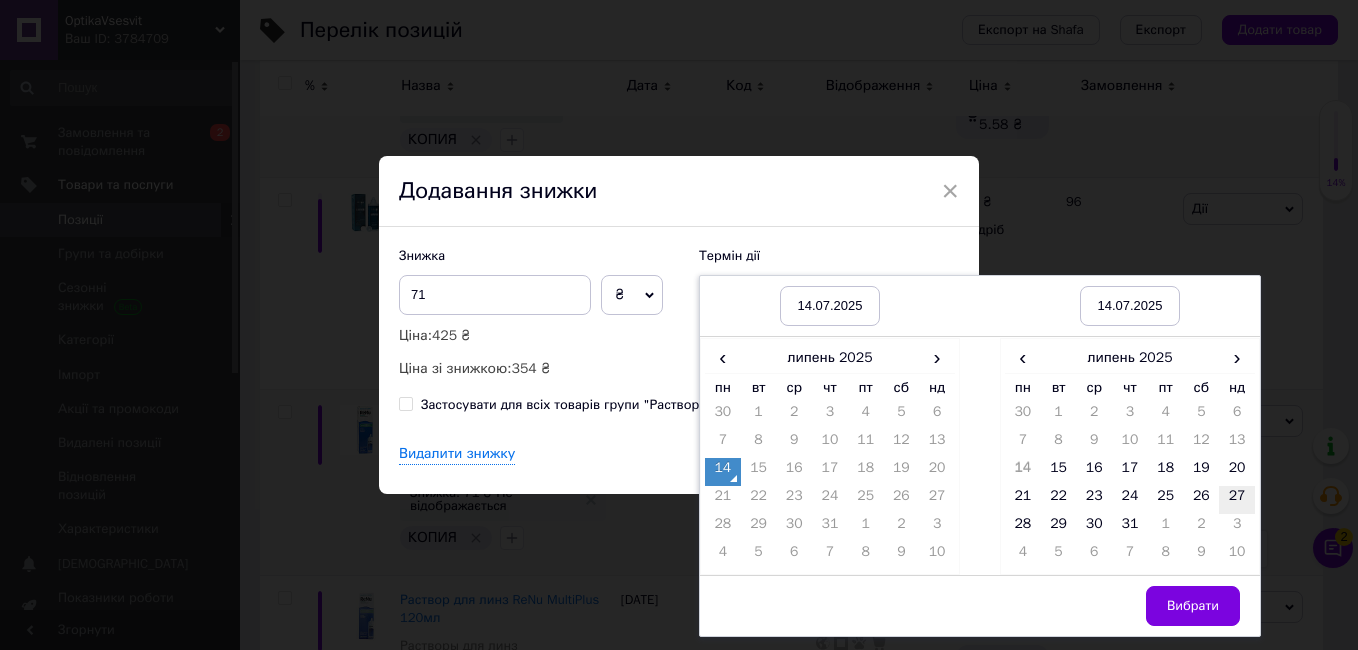 click on "27" at bounding box center [1237, 500] 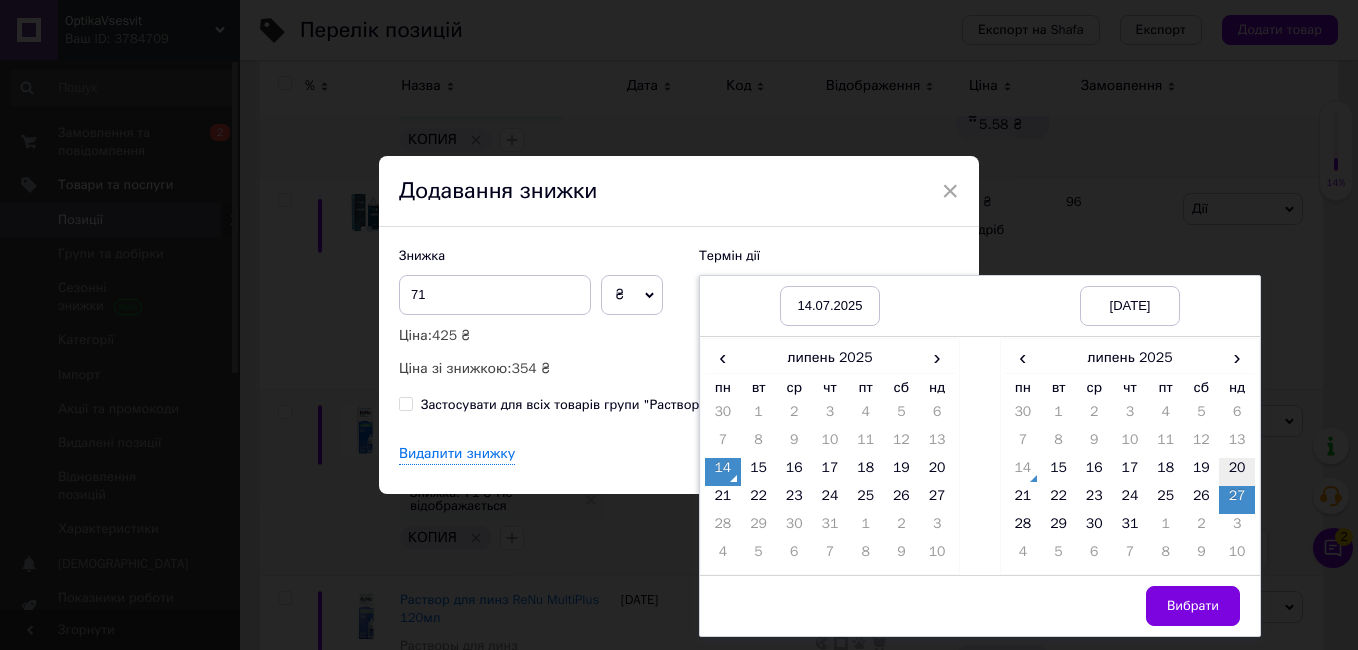 click on "20" at bounding box center (1237, 472) 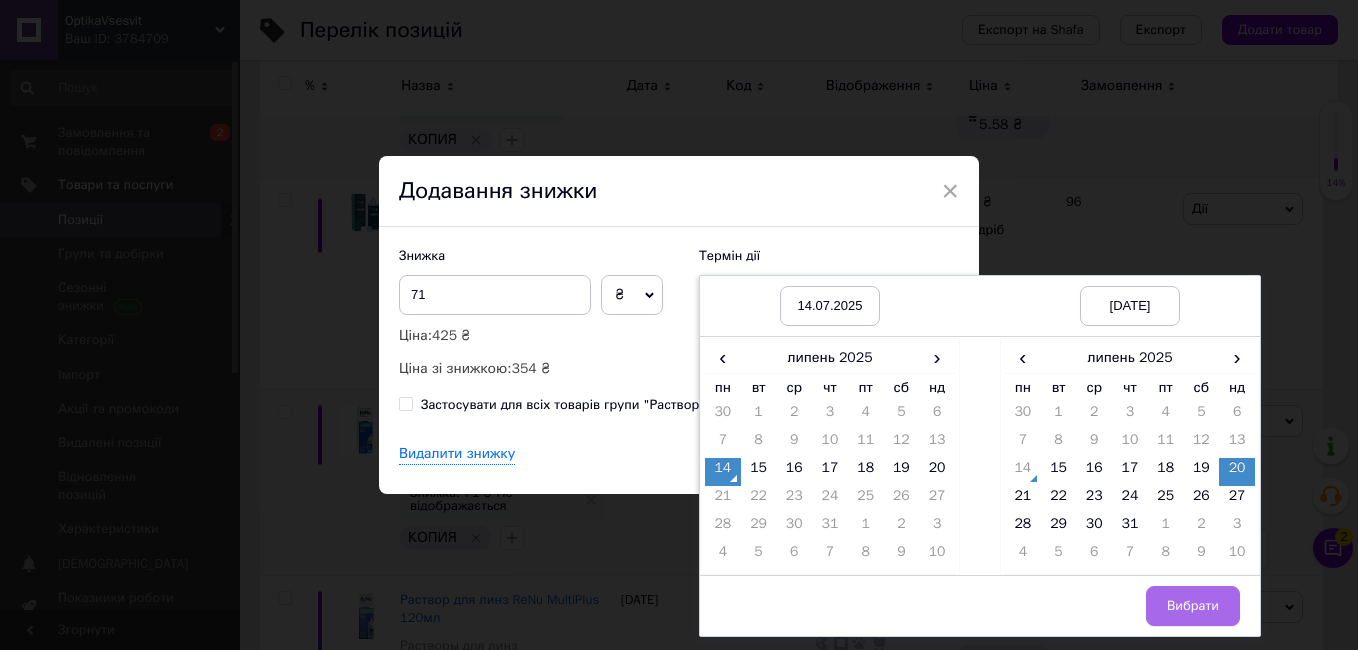 click on "Вибрати" at bounding box center (1193, 606) 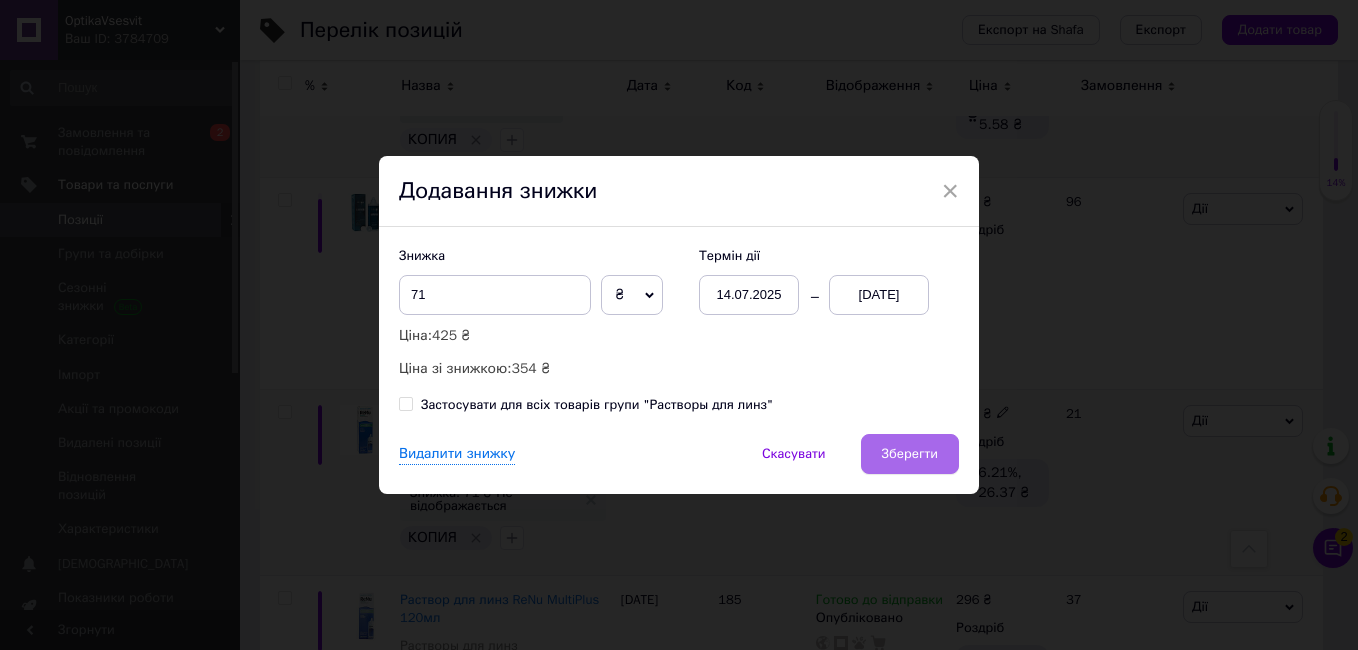 click on "Видалити знижку   Скасувати   Зберегти" at bounding box center (679, 464) 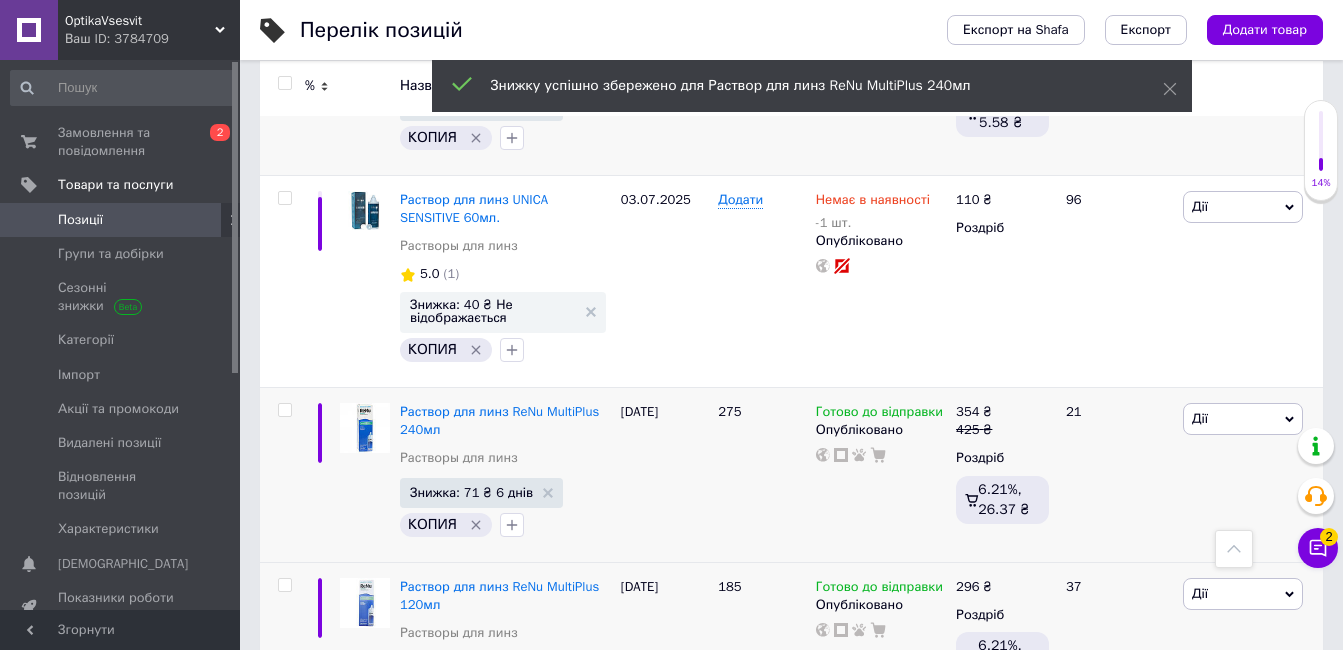 scroll, scrollTop: 13700, scrollLeft: 0, axis: vertical 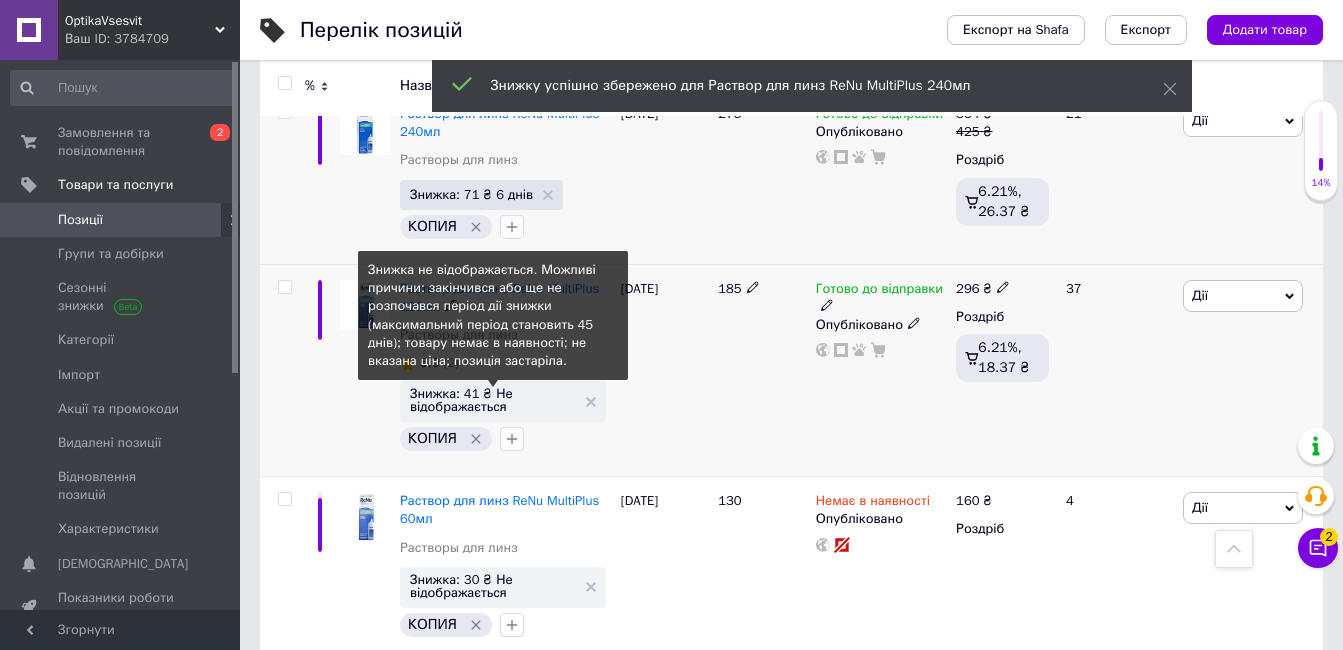 click on "Знижка: 41 ₴ Не відображається" at bounding box center [493, 400] 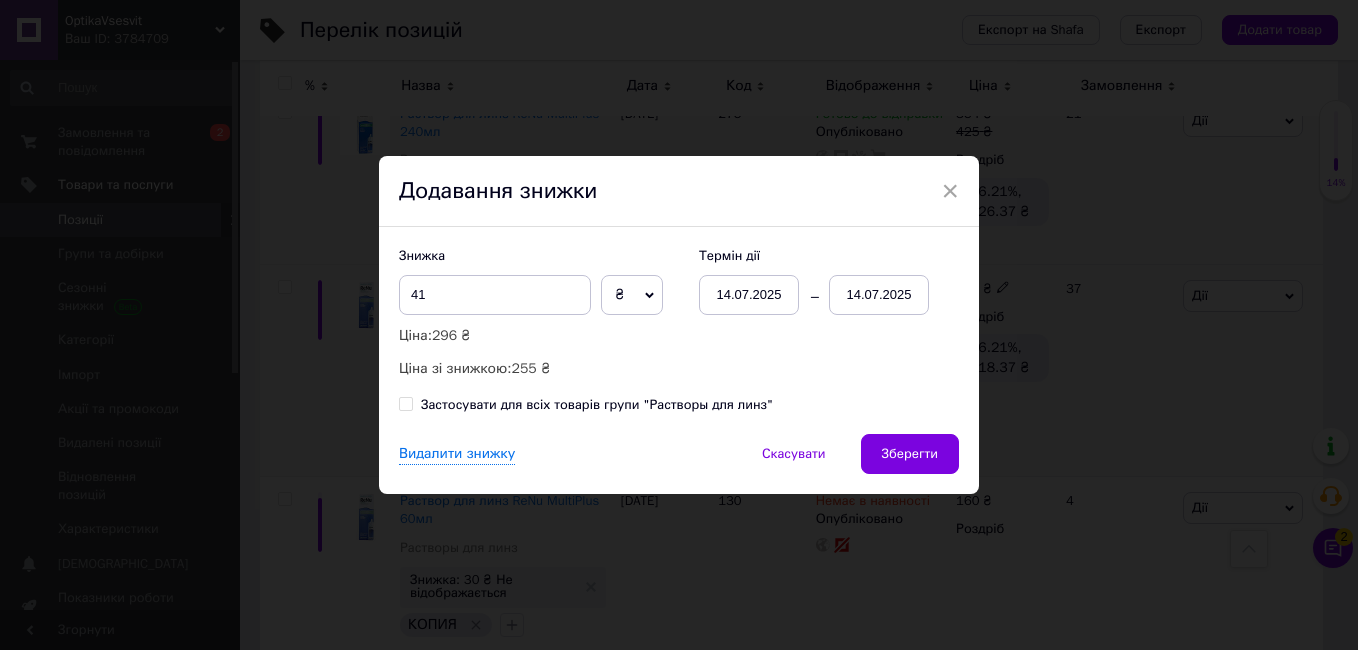 click on "14.07.2025" at bounding box center [879, 295] 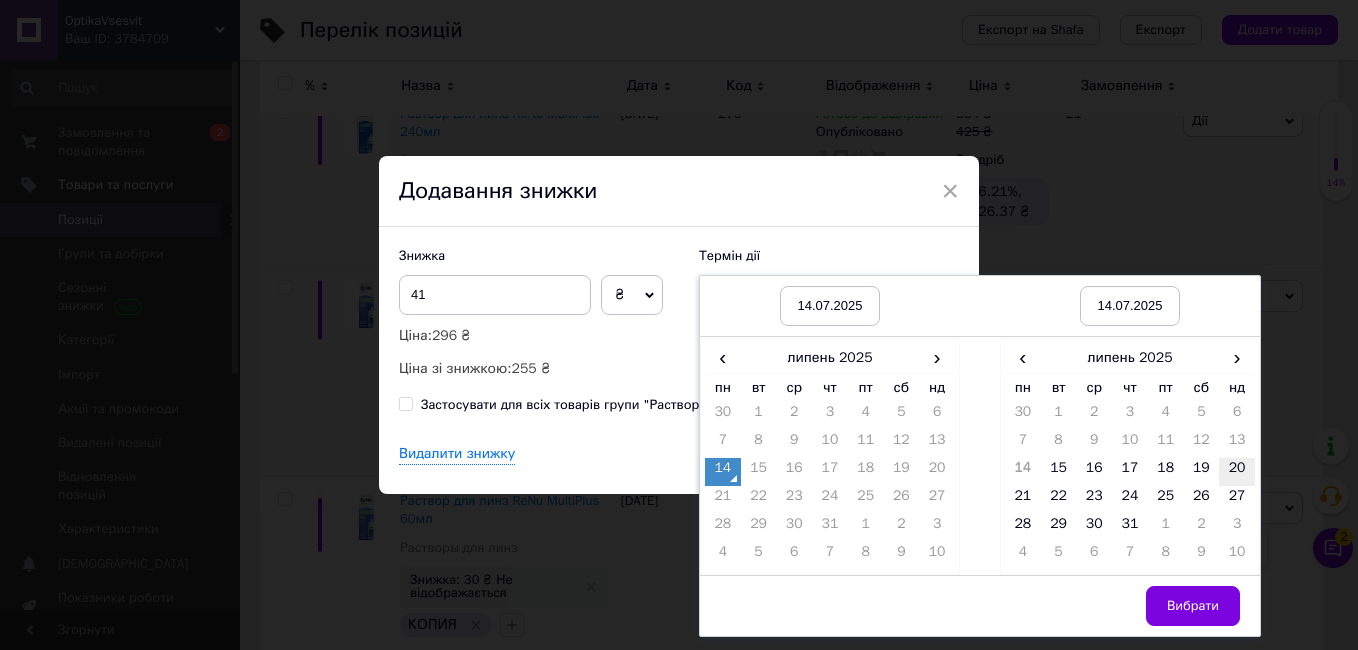 click on "20" at bounding box center (1237, 472) 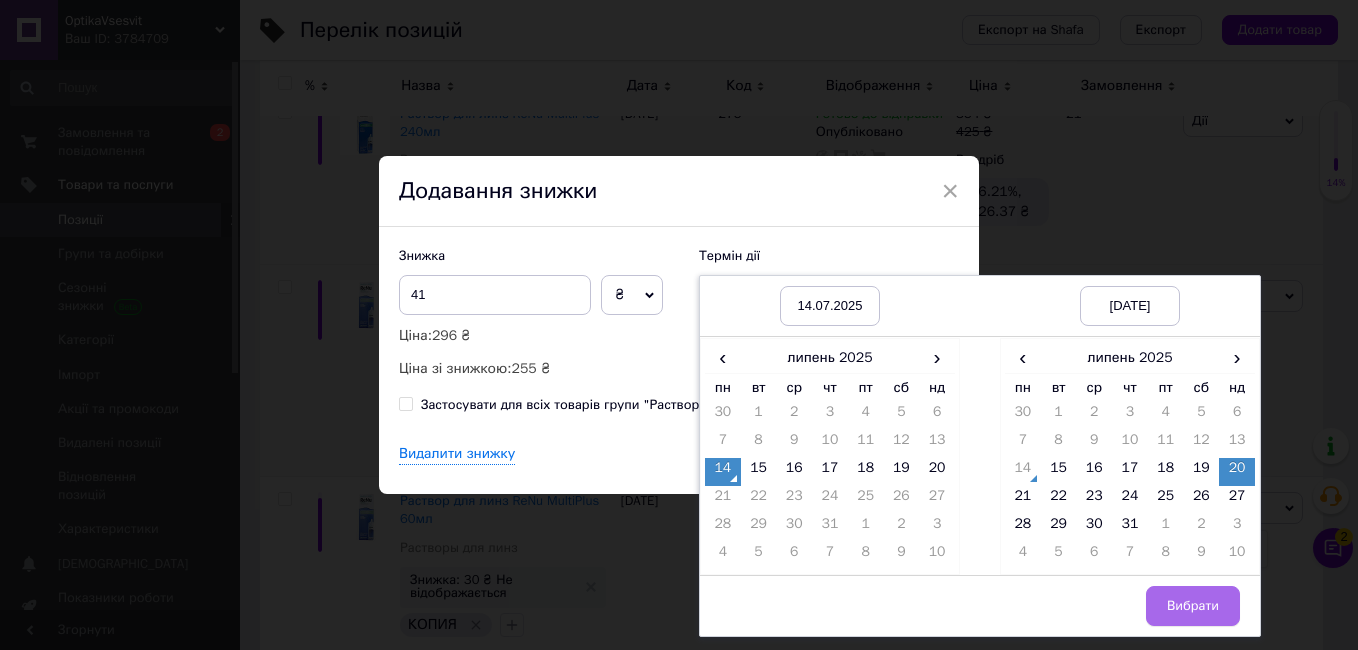 click on "Вибрати" at bounding box center [1193, 606] 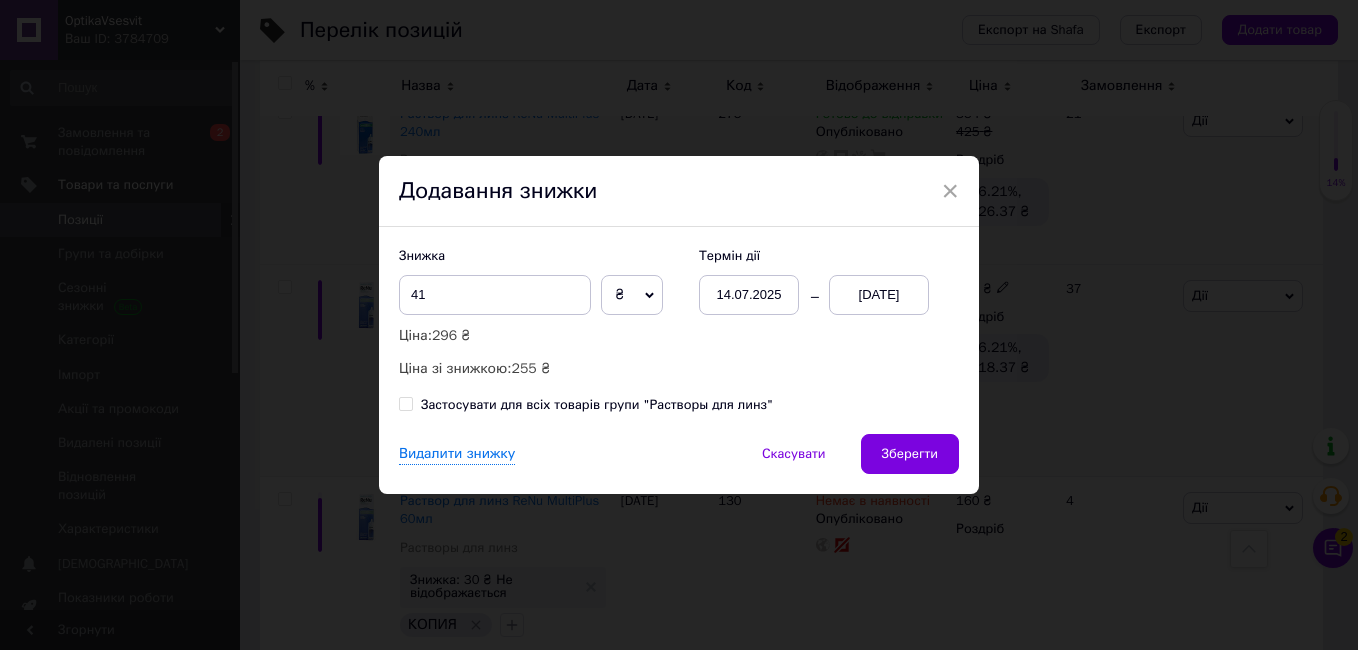 click on "Зберегти" at bounding box center (910, 454) 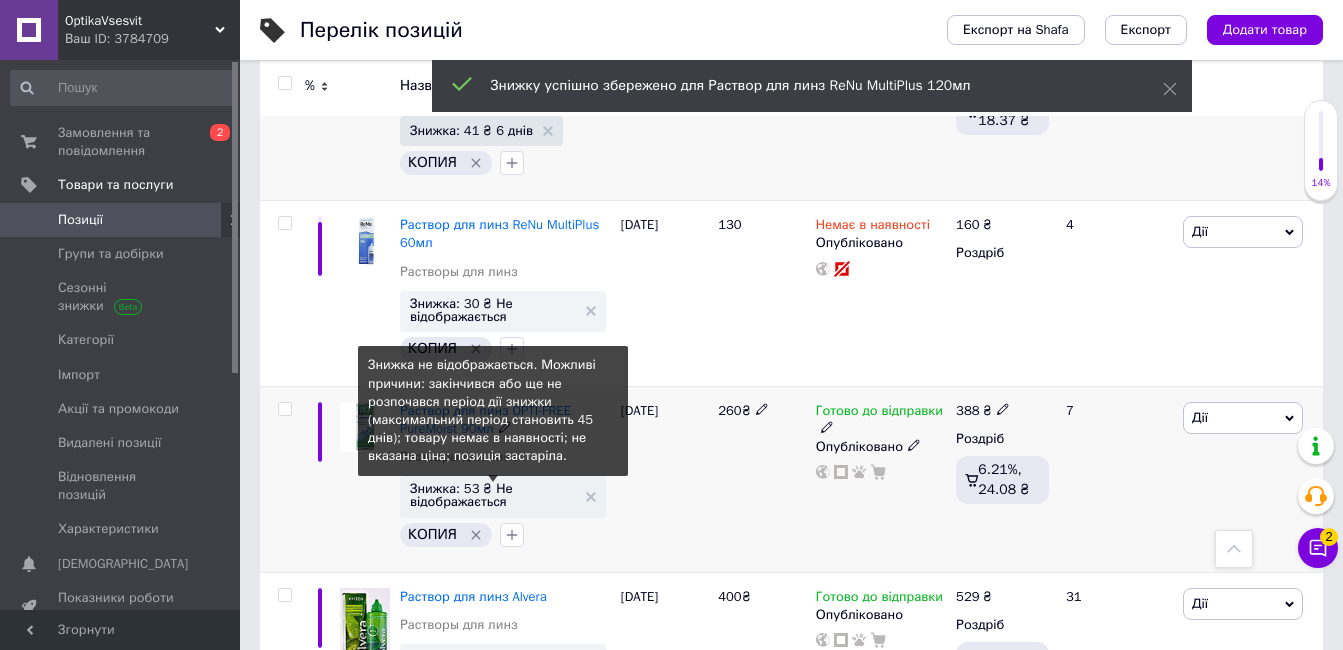 scroll, scrollTop: 14000, scrollLeft: 0, axis: vertical 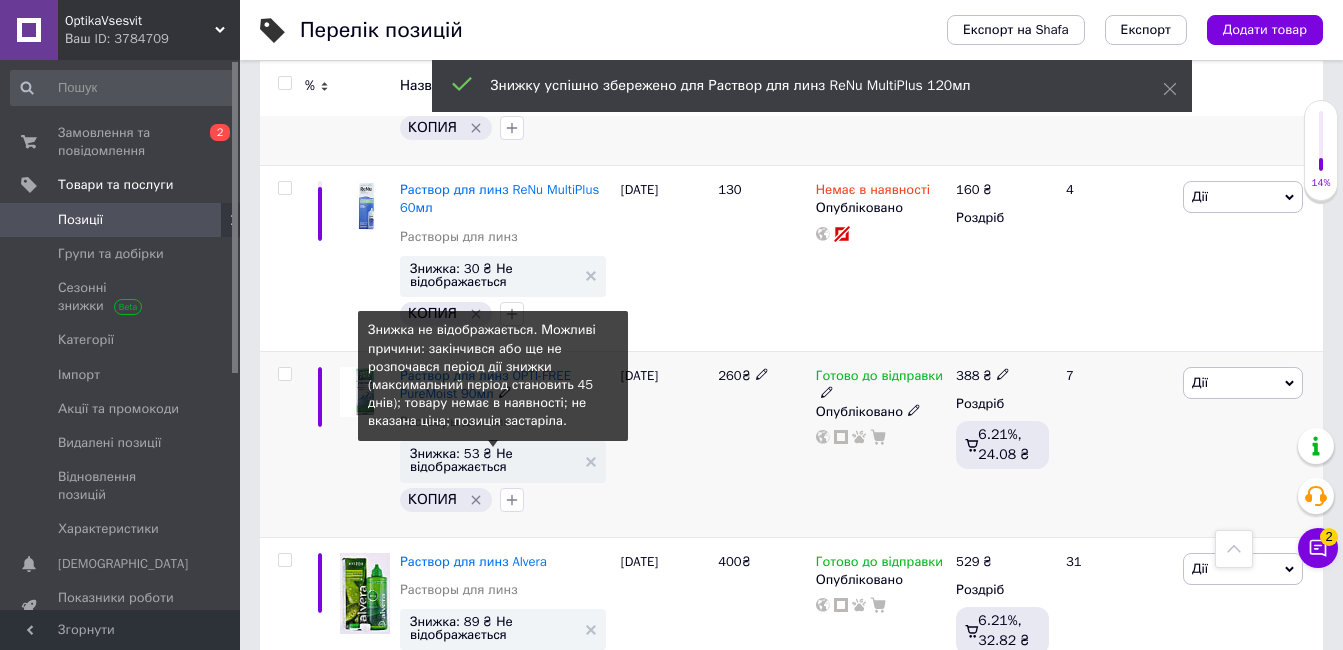 click on "Знижка: 53 ₴ Не відображається" at bounding box center (493, 460) 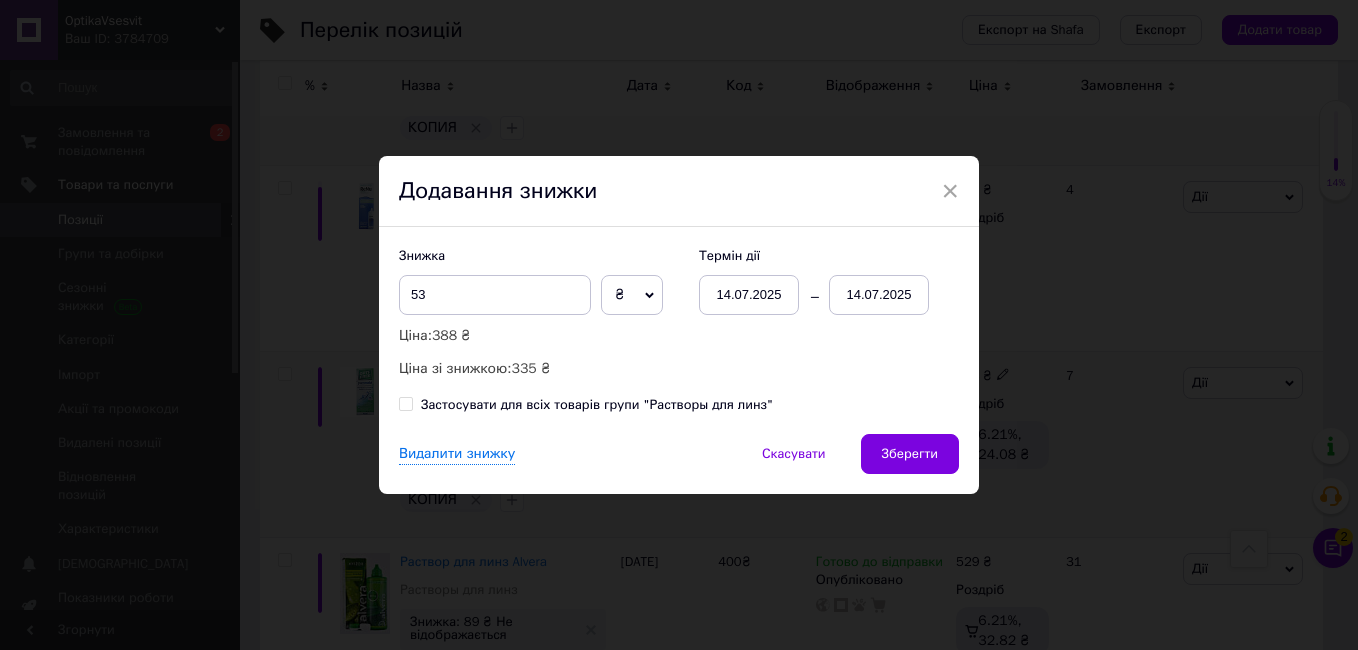 click on "14.07.2025" at bounding box center (879, 295) 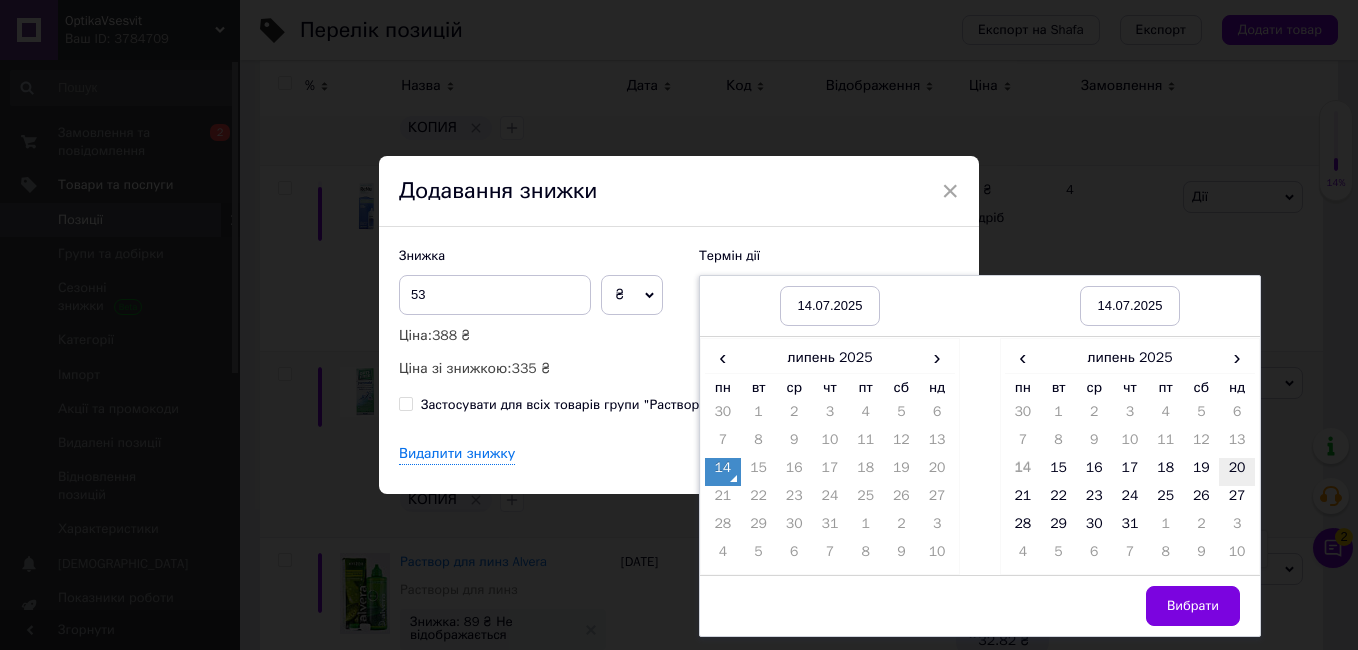 click on "20" at bounding box center [1237, 472] 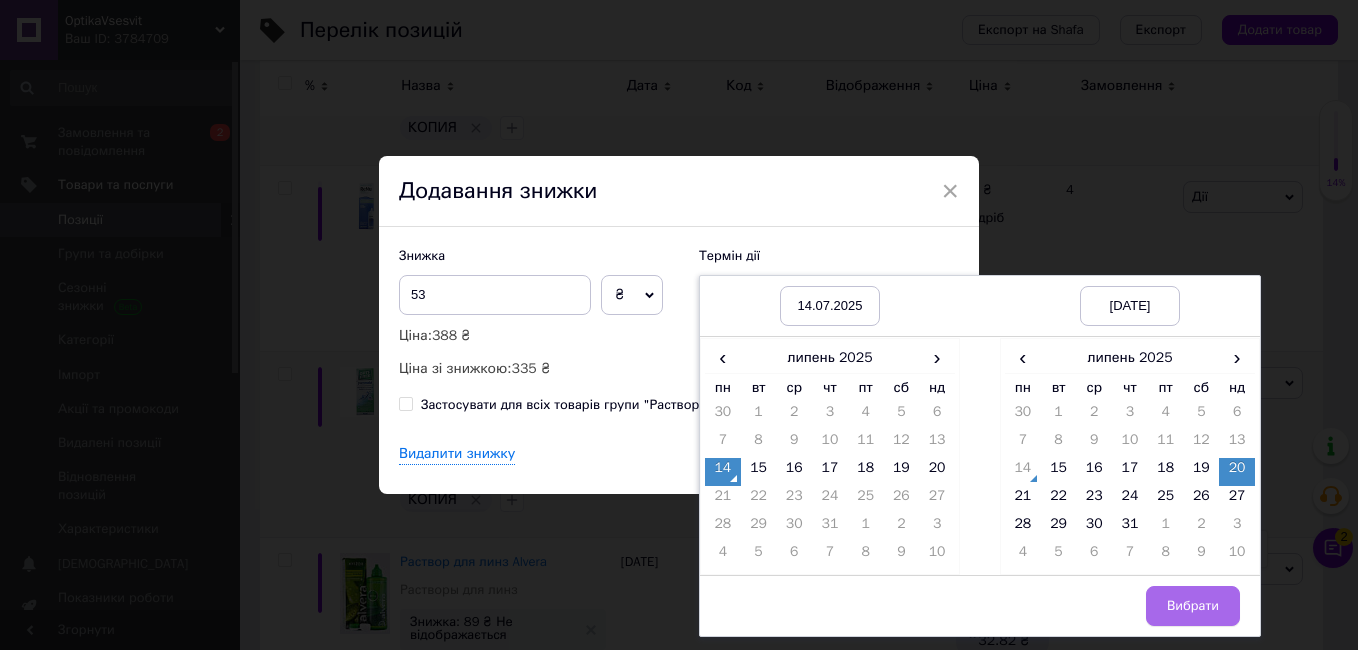 click on "Вибрати" at bounding box center (1193, 606) 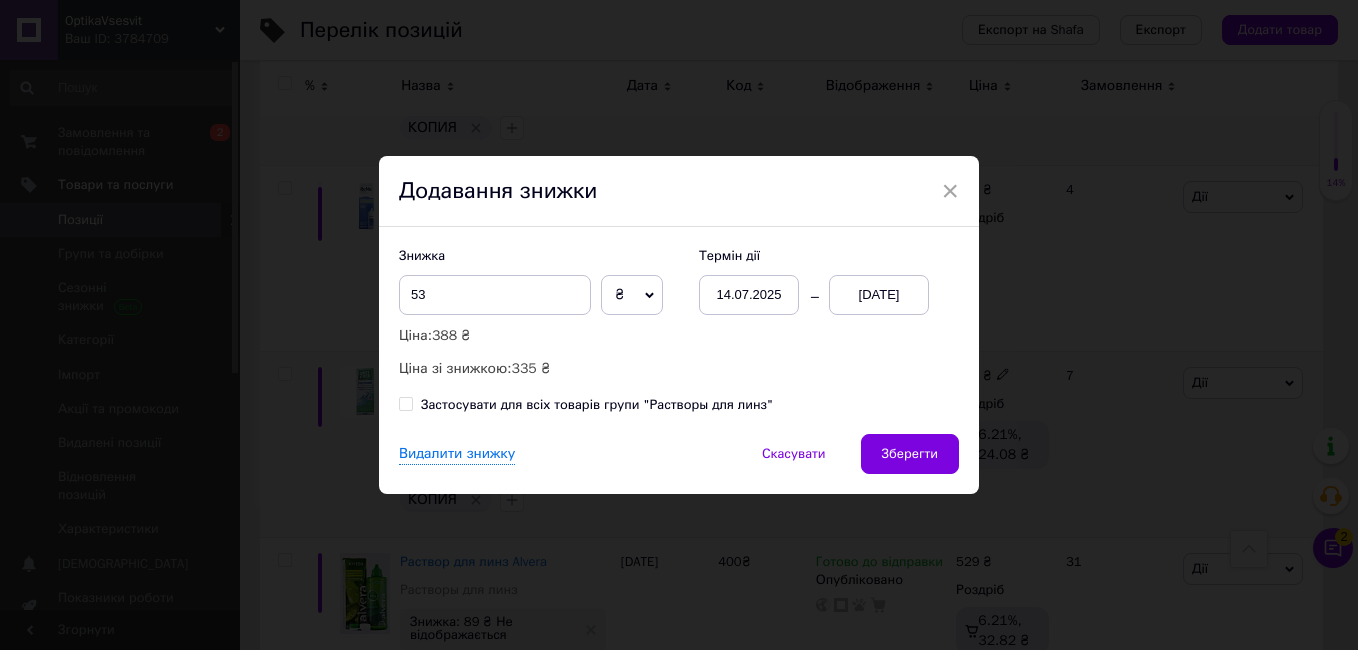 click on "Зберегти" at bounding box center [910, 454] 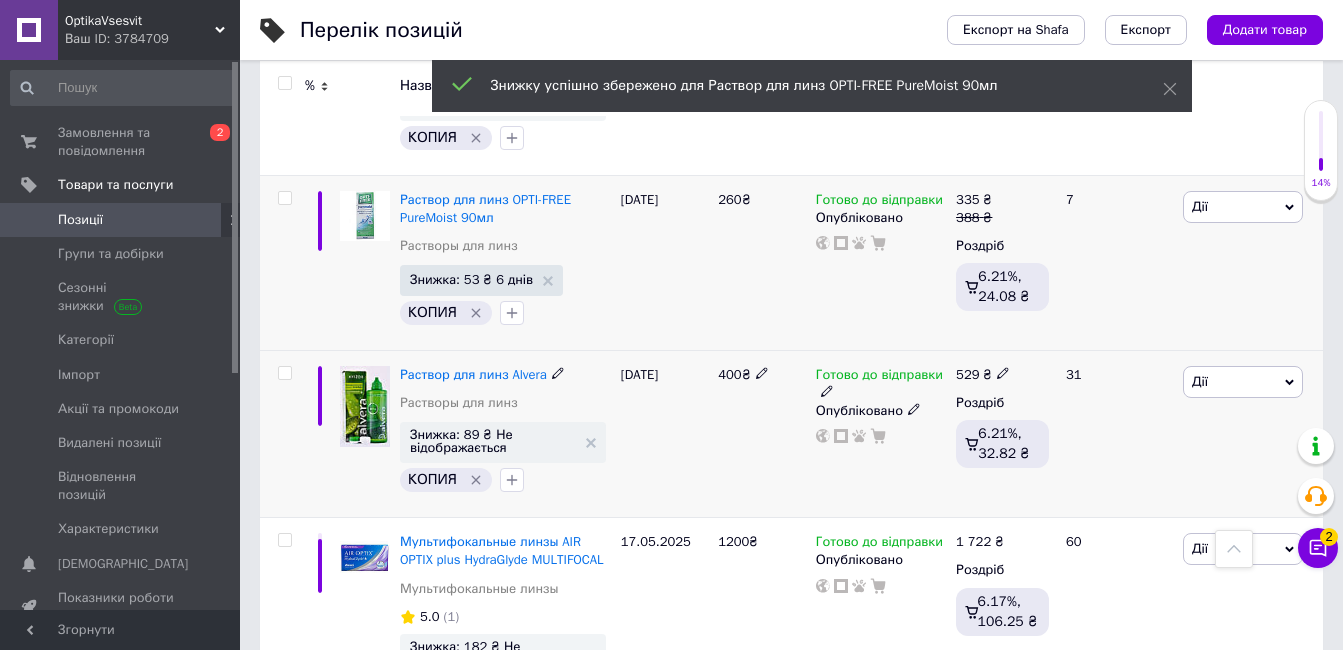 scroll, scrollTop: 14200, scrollLeft: 0, axis: vertical 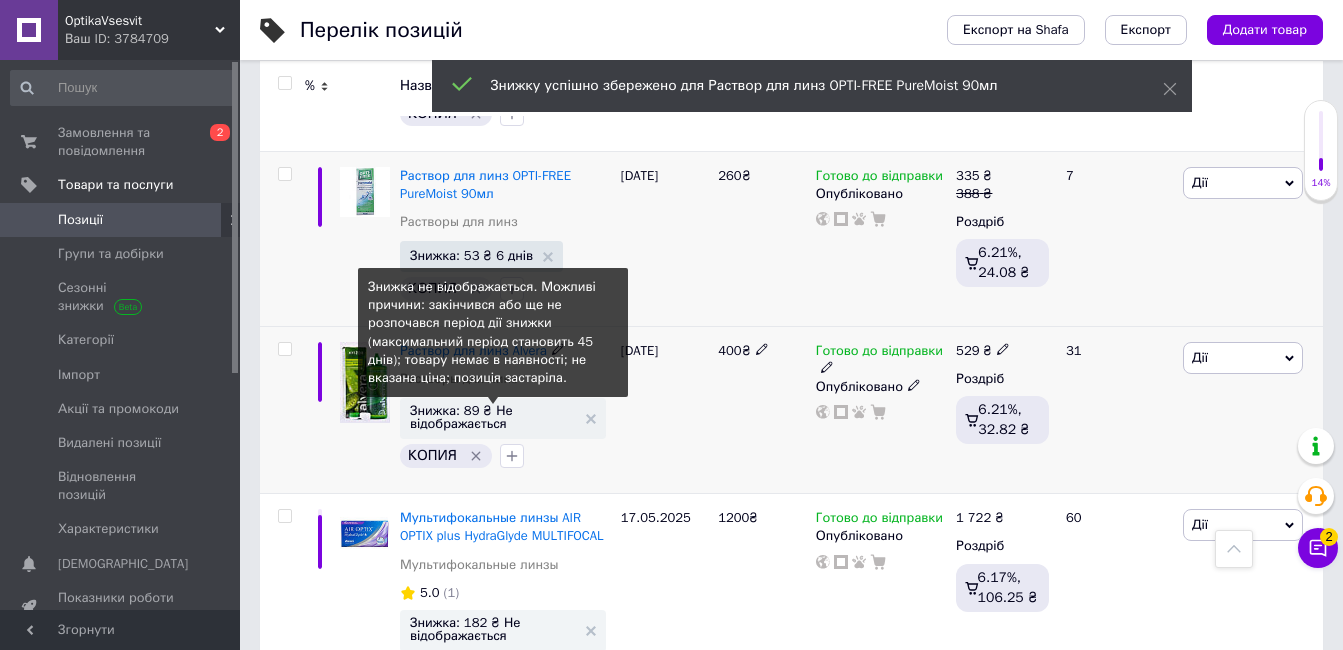 click on "Знижка: 89 ₴ Не відображається" at bounding box center [493, 417] 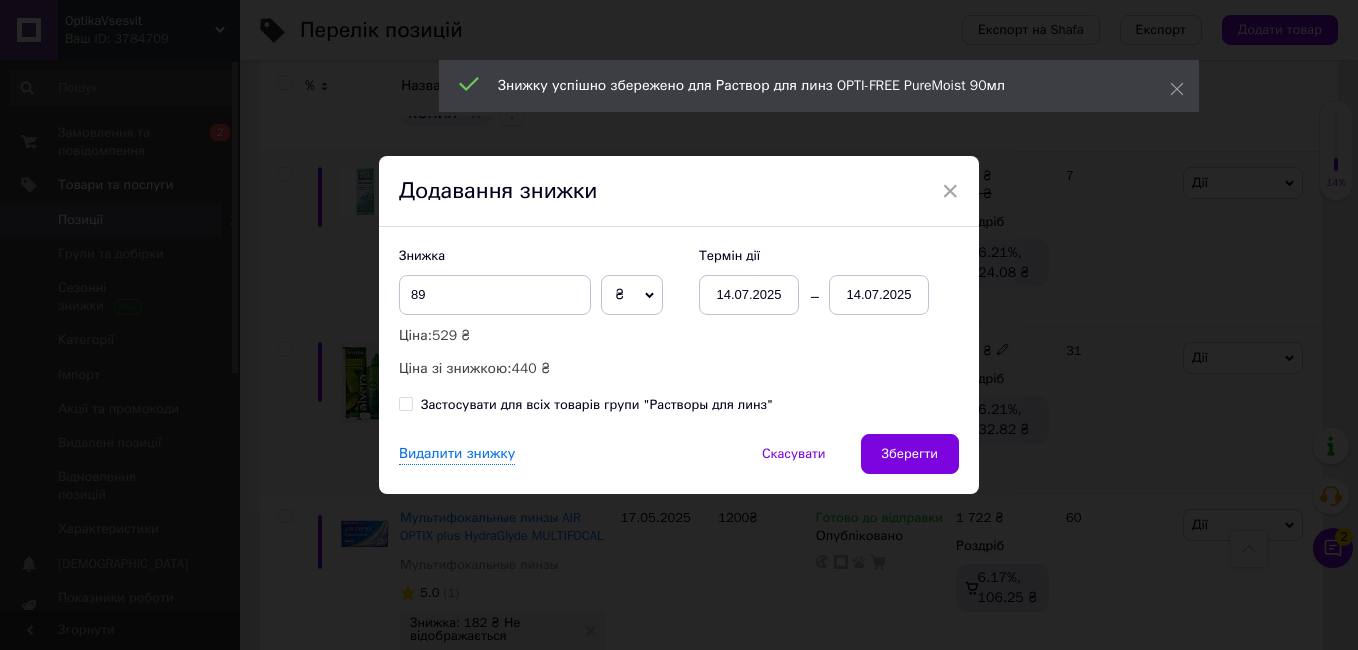 click on "14.07.2025" at bounding box center [879, 295] 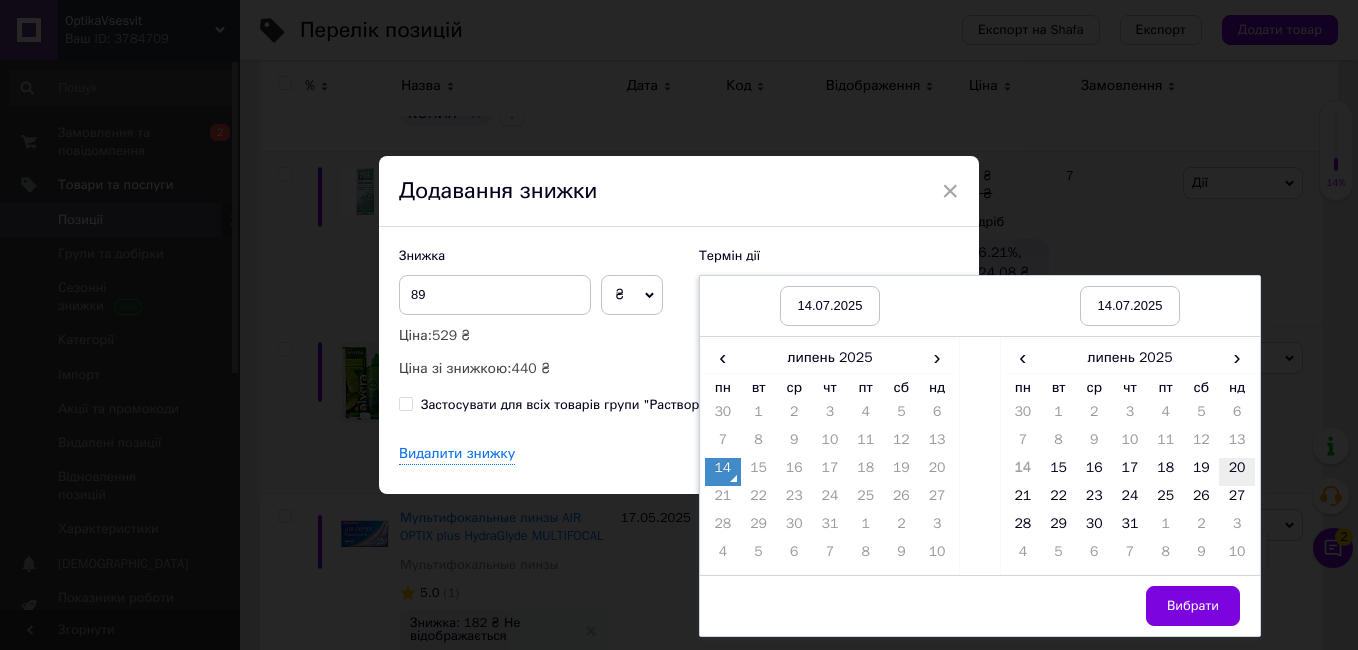 click on "20" at bounding box center [1237, 472] 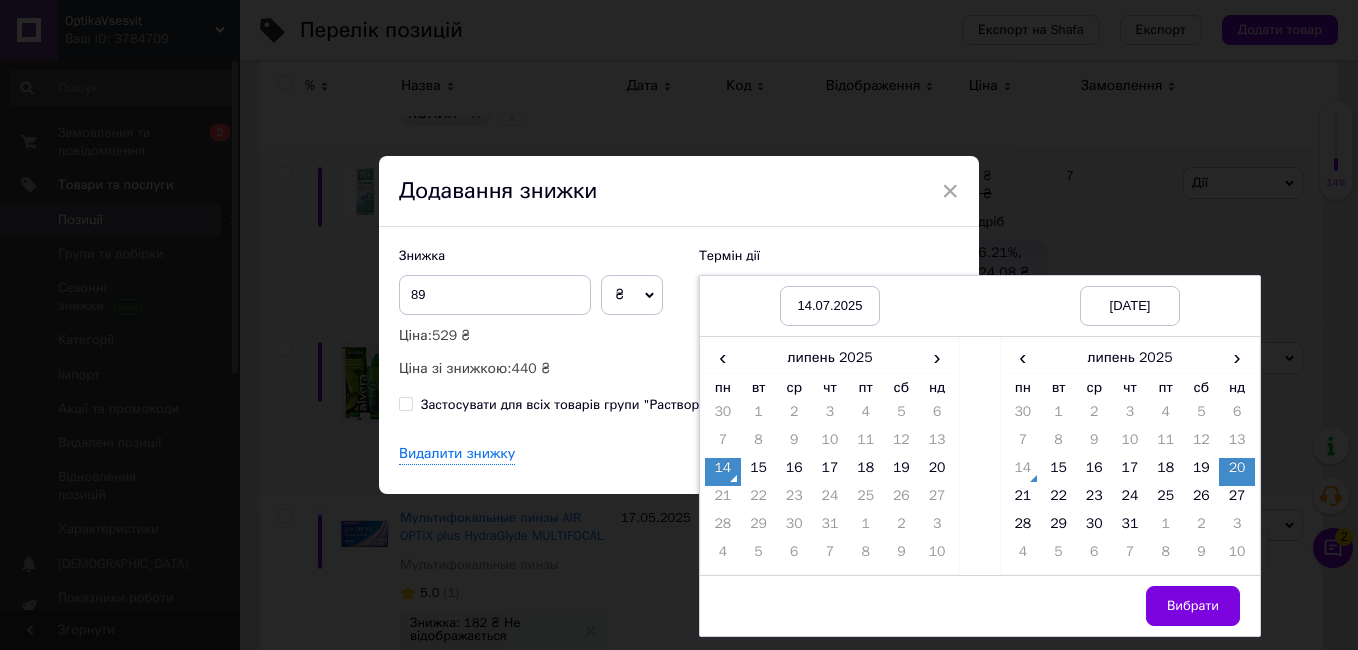 click on "Вибрати" at bounding box center [1193, 606] 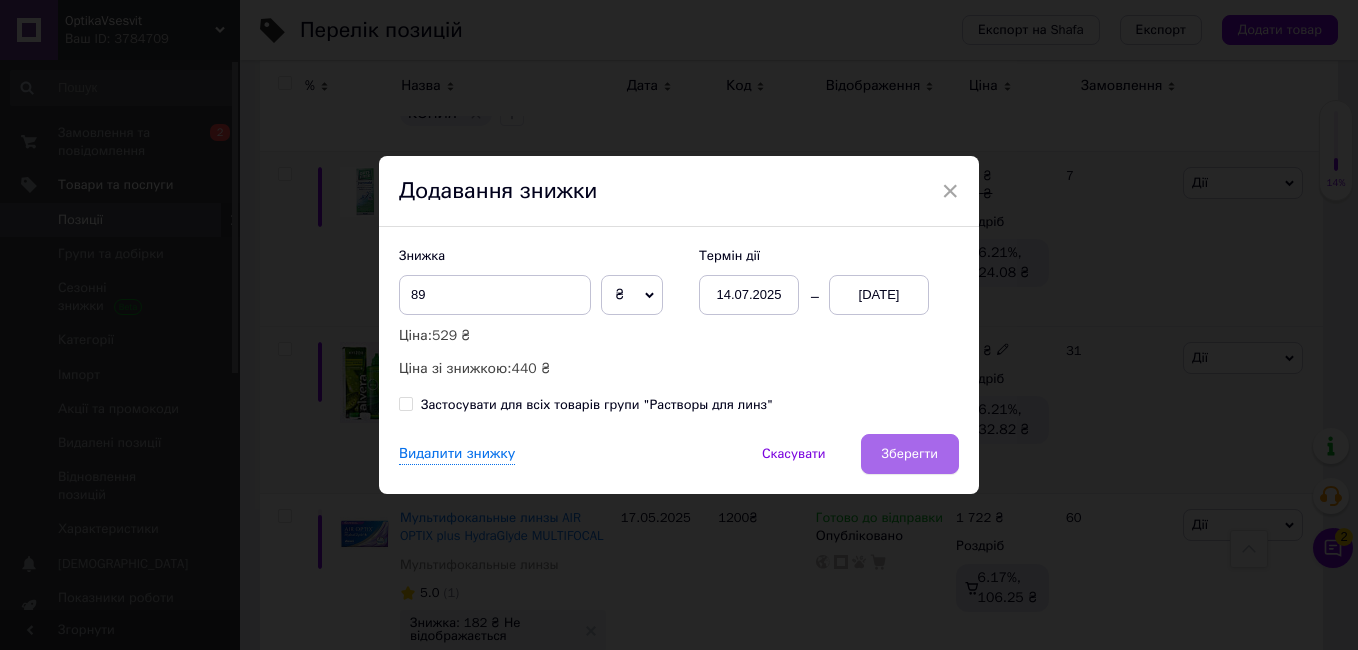 click on "Зберегти" at bounding box center (910, 454) 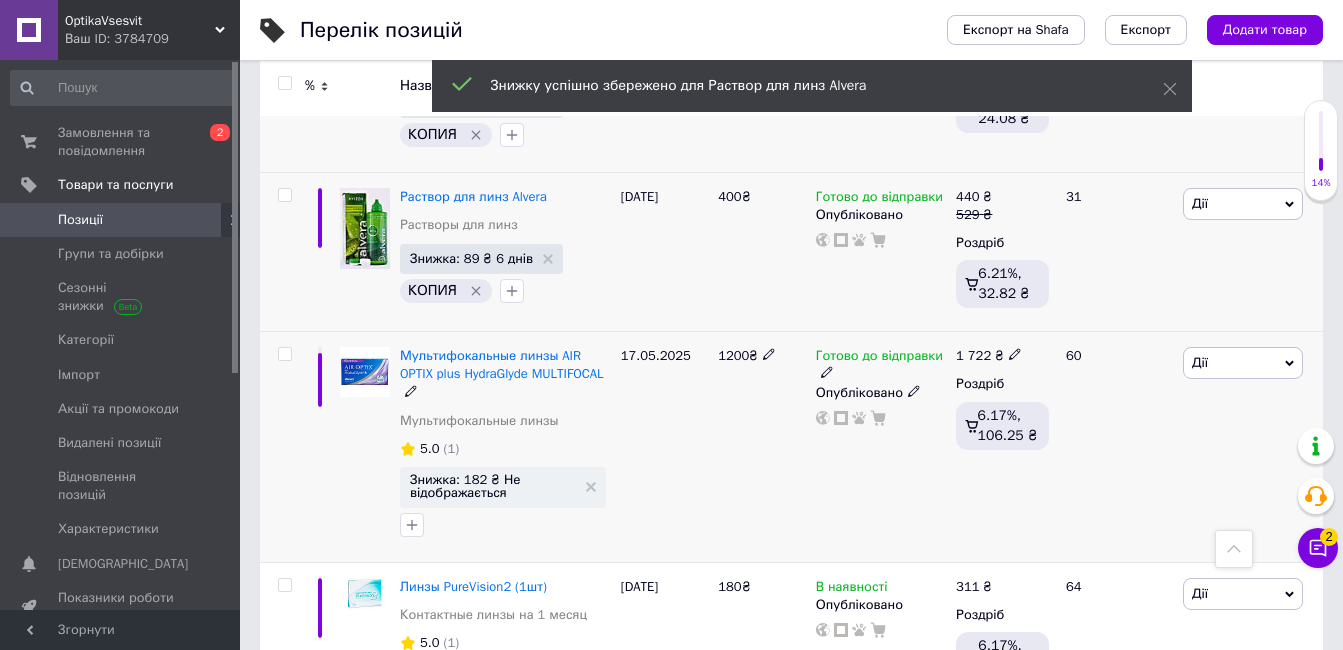scroll, scrollTop: 14400, scrollLeft: 0, axis: vertical 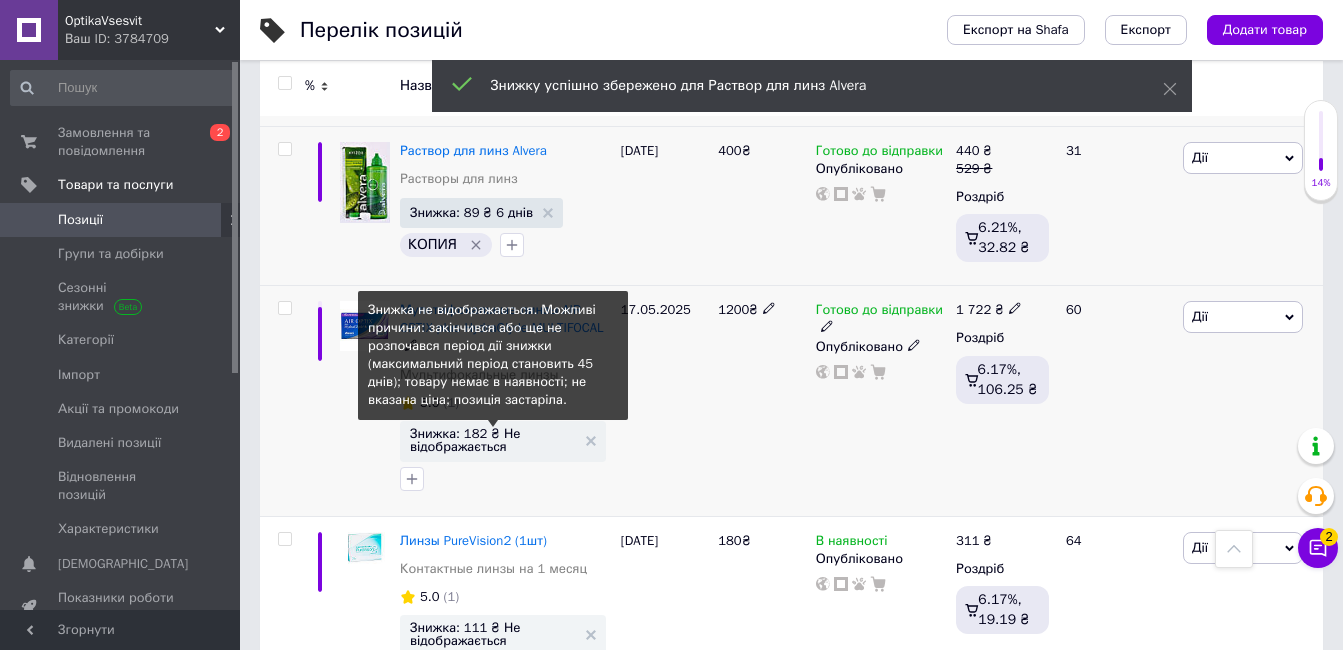 click on "Знижка: 182 ₴ Не відображається" at bounding box center (493, 440) 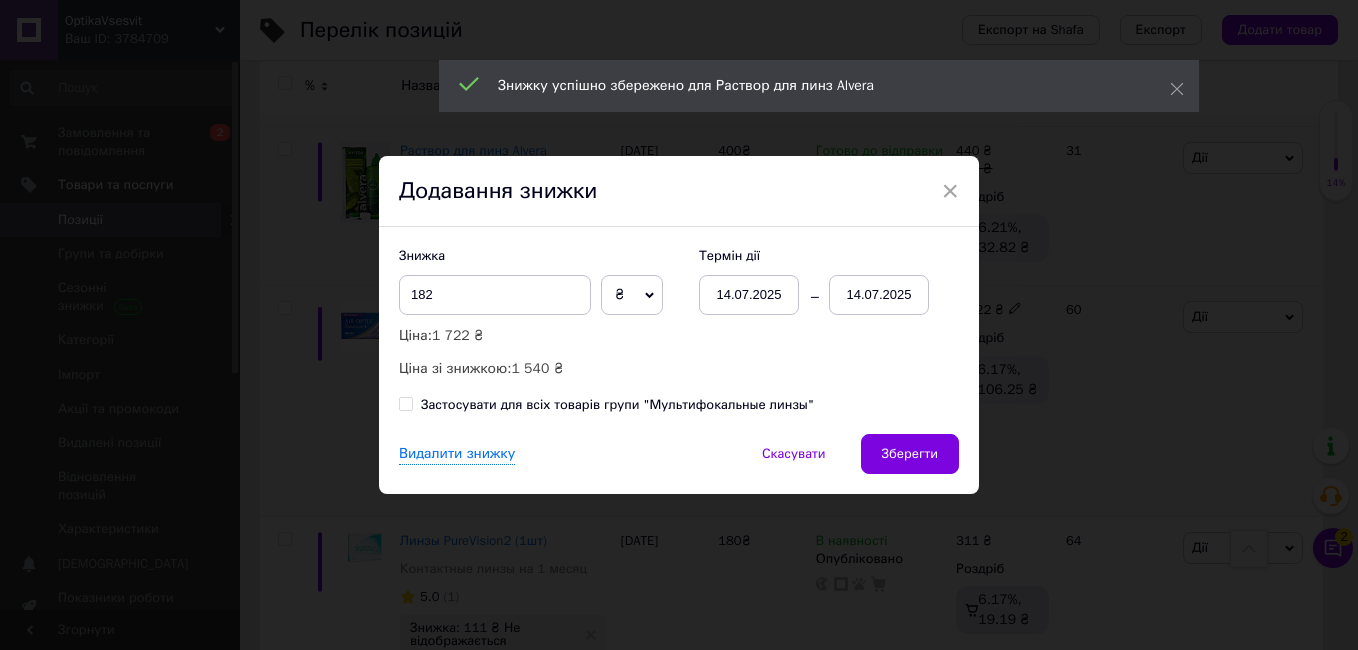 click on "14.07.2025" at bounding box center [879, 295] 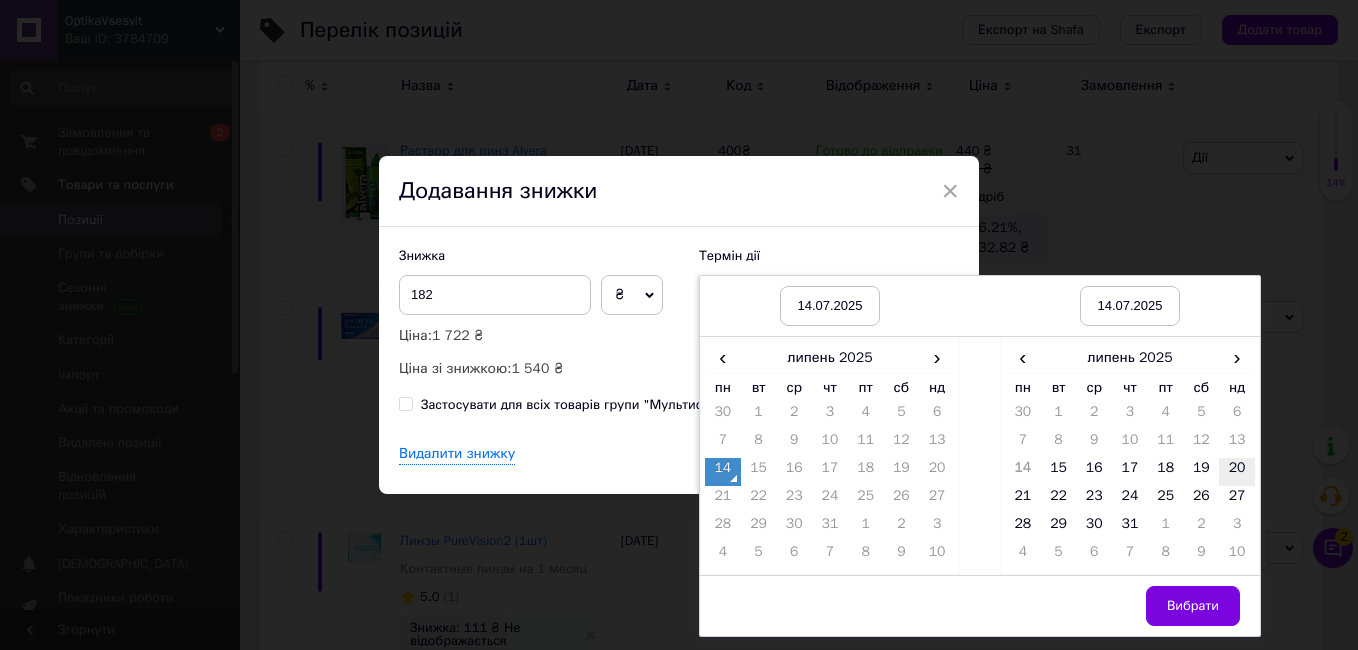 click on "20" at bounding box center (1237, 472) 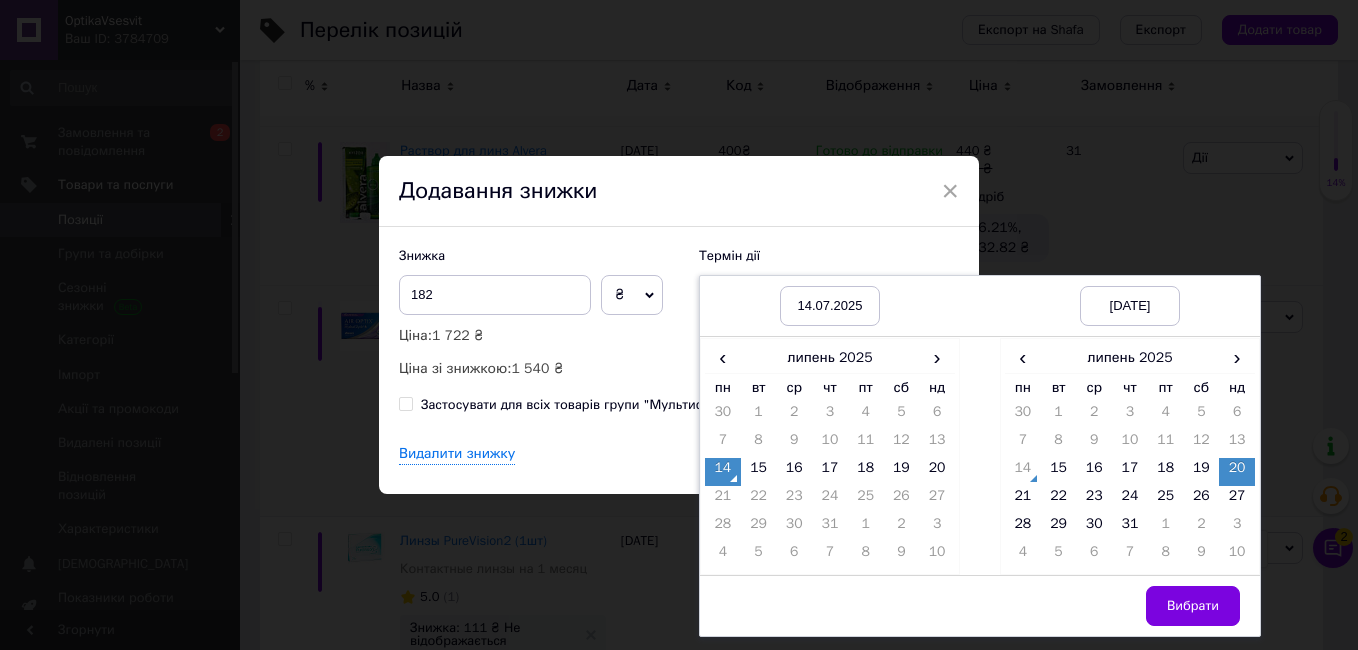 click on "Вибрати" at bounding box center (1193, 606) 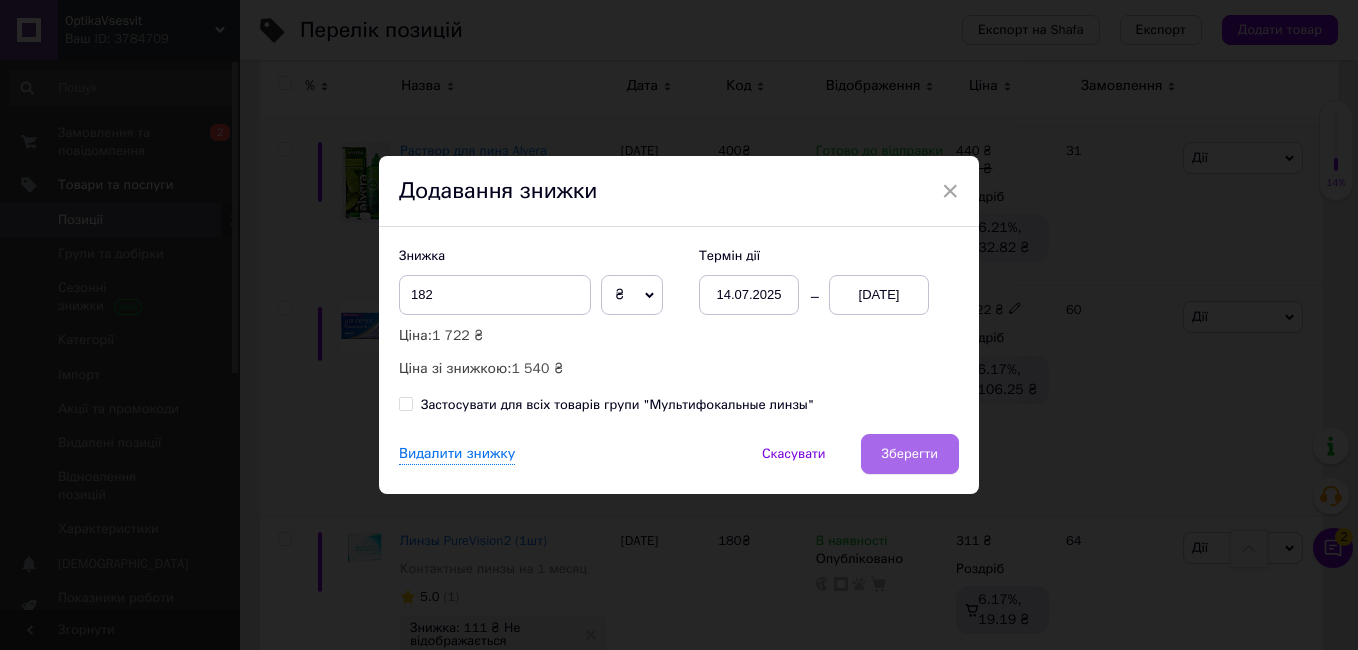 click on "Зберегти" at bounding box center (910, 454) 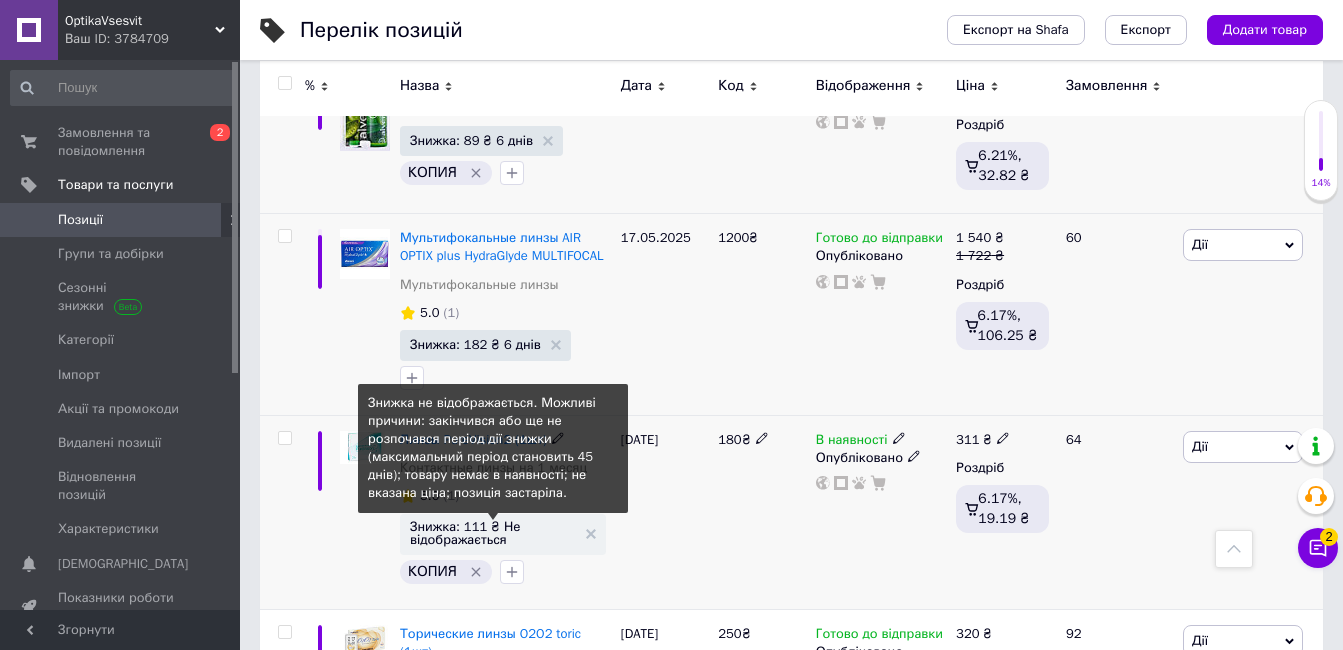scroll, scrollTop: 14600, scrollLeft: 0, axis: vertical 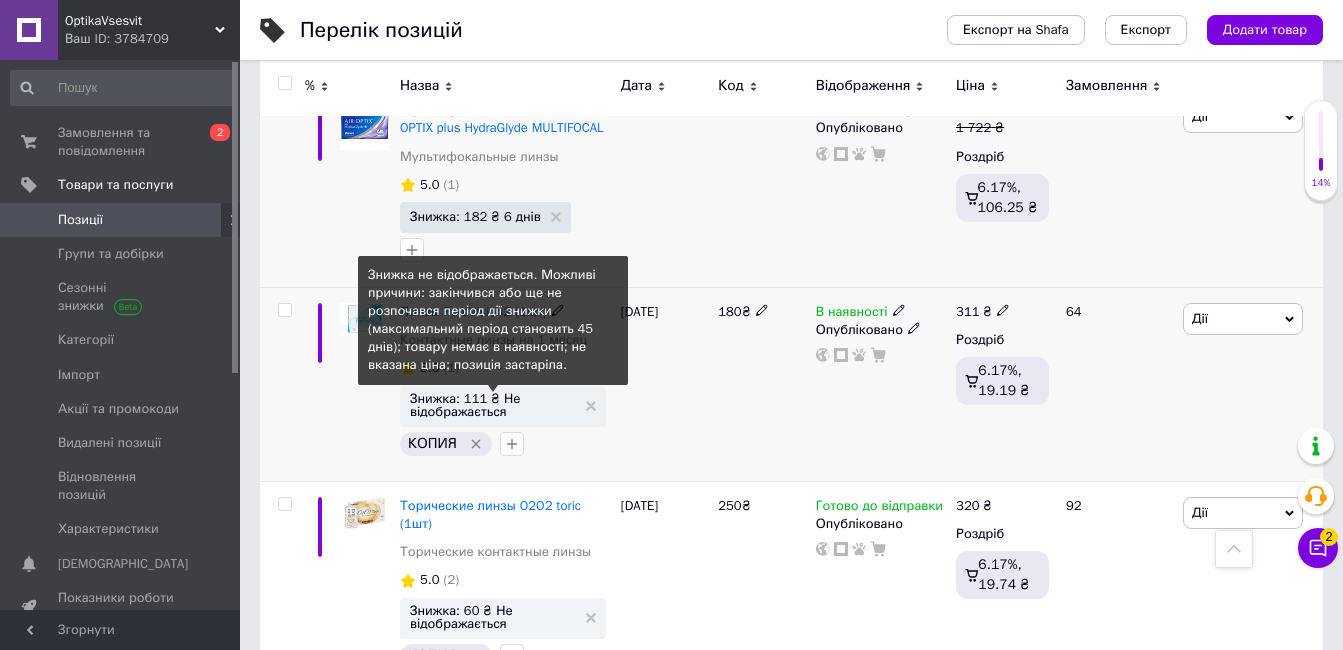 click on "Знижка: 111 ₴ Не відображається" at bounding box center [493, 405] 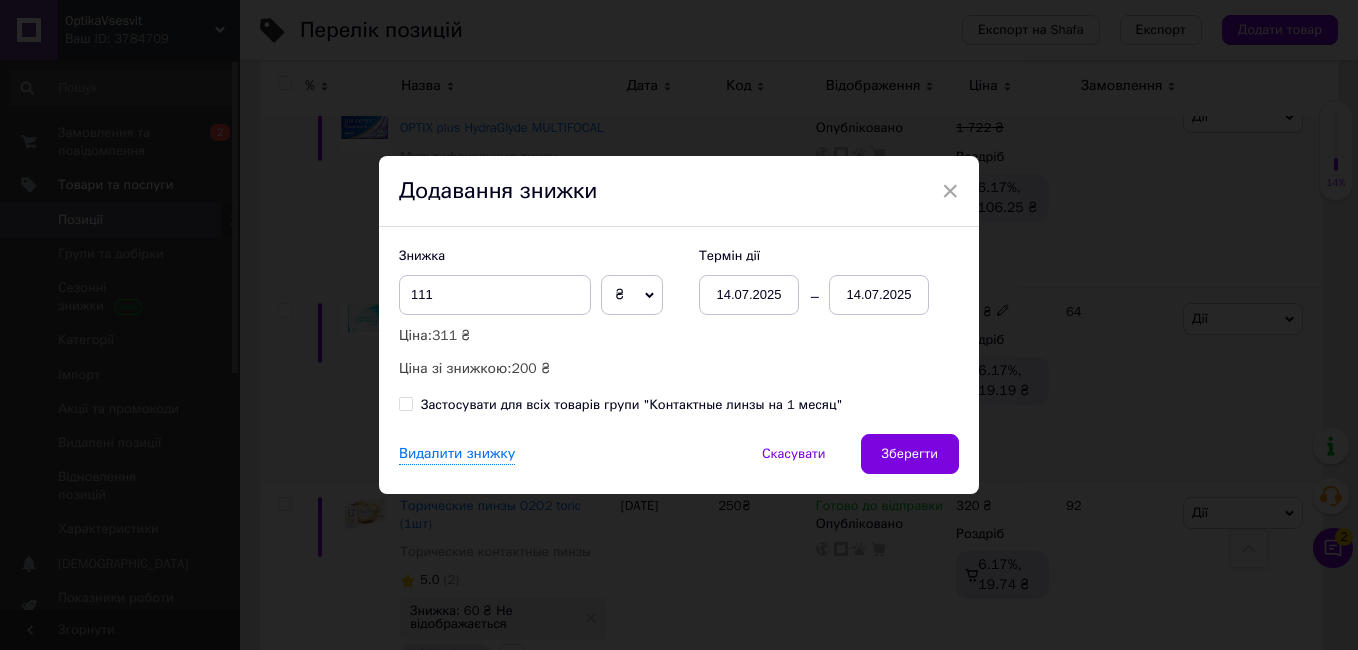 click on "14.07.2025" at bounding box center (879, 295) 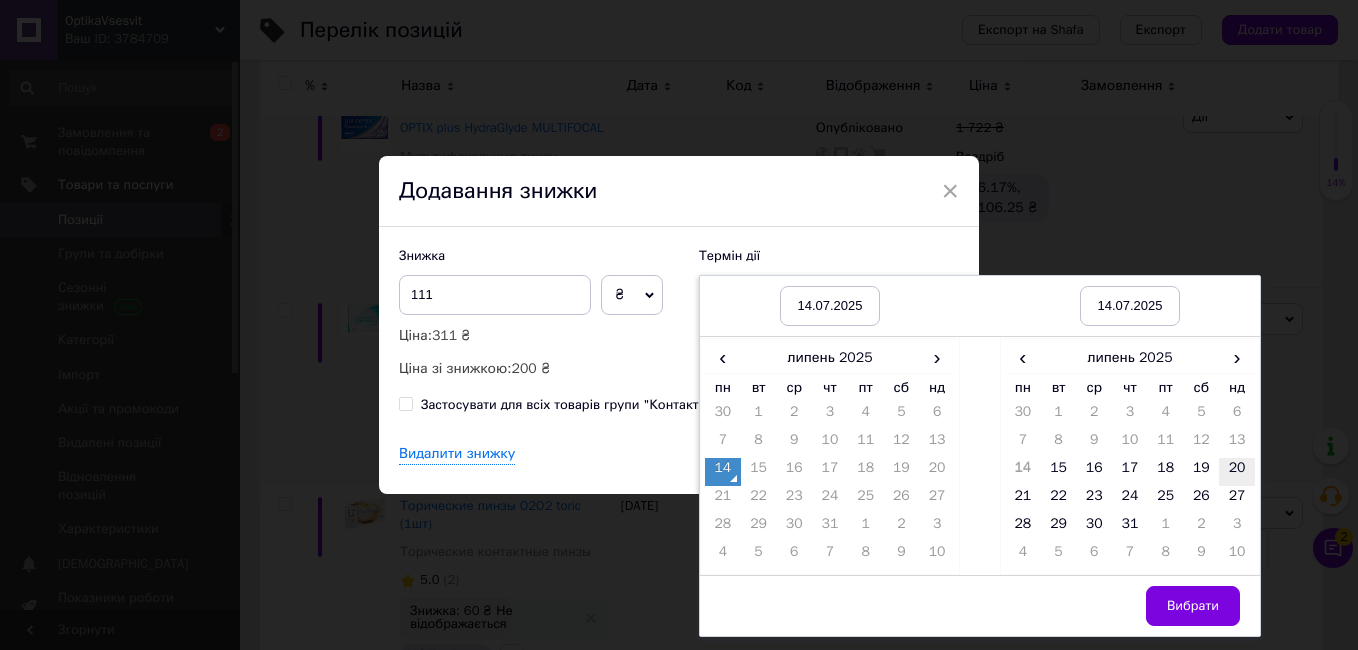 click on "20" at bounding box center (1237, 472) 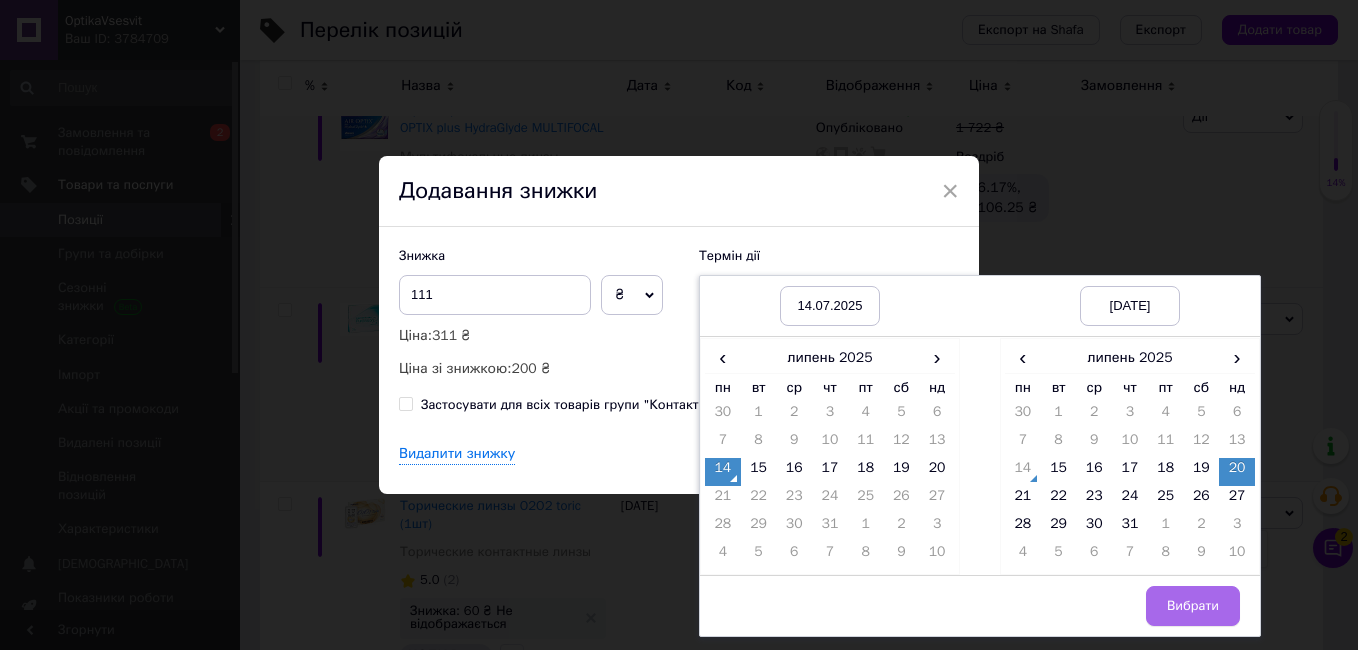 click on "Вибрати" at bounding box center (1193, 606) 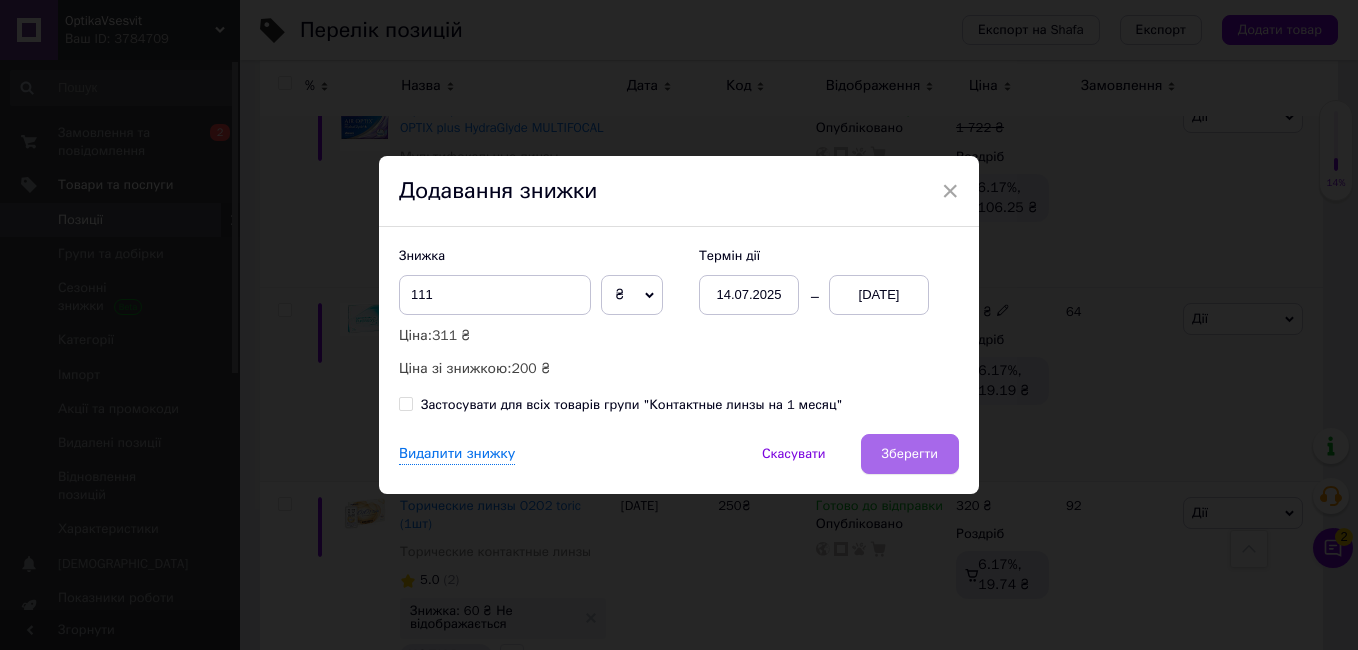 click on "Зберегти" at bounding box center [910, 454] 